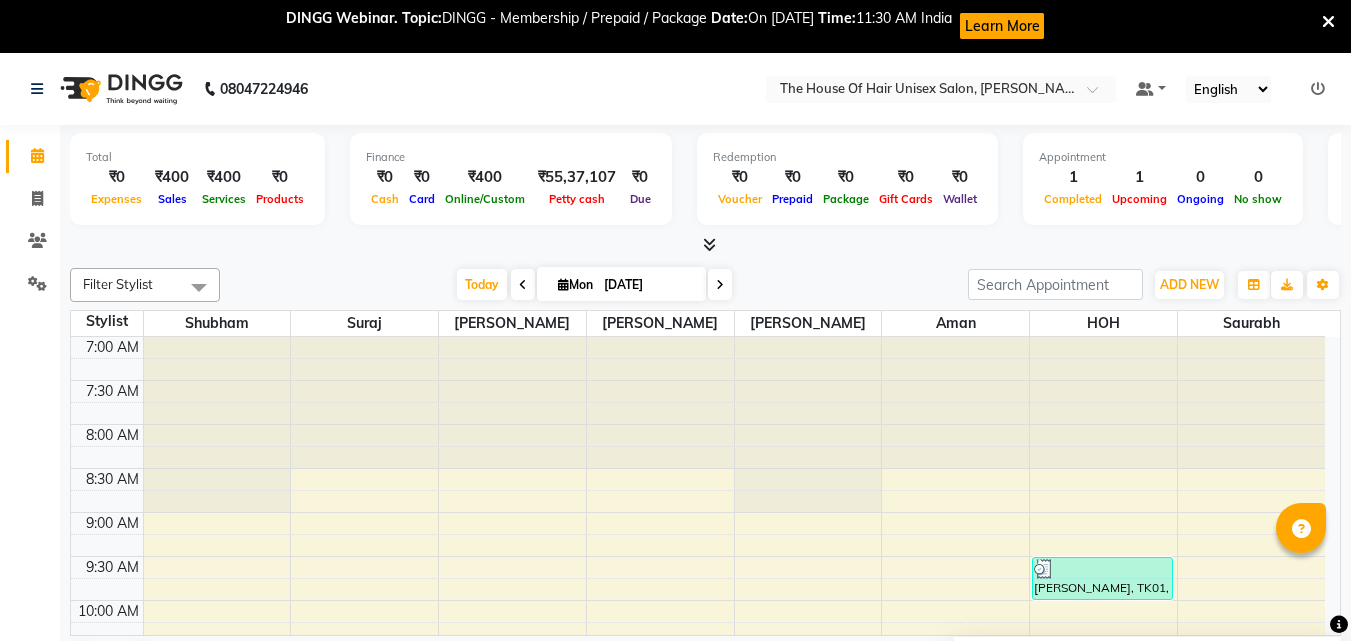 scroll, scrollTop: 0, scrollLeft: 0, axis: both 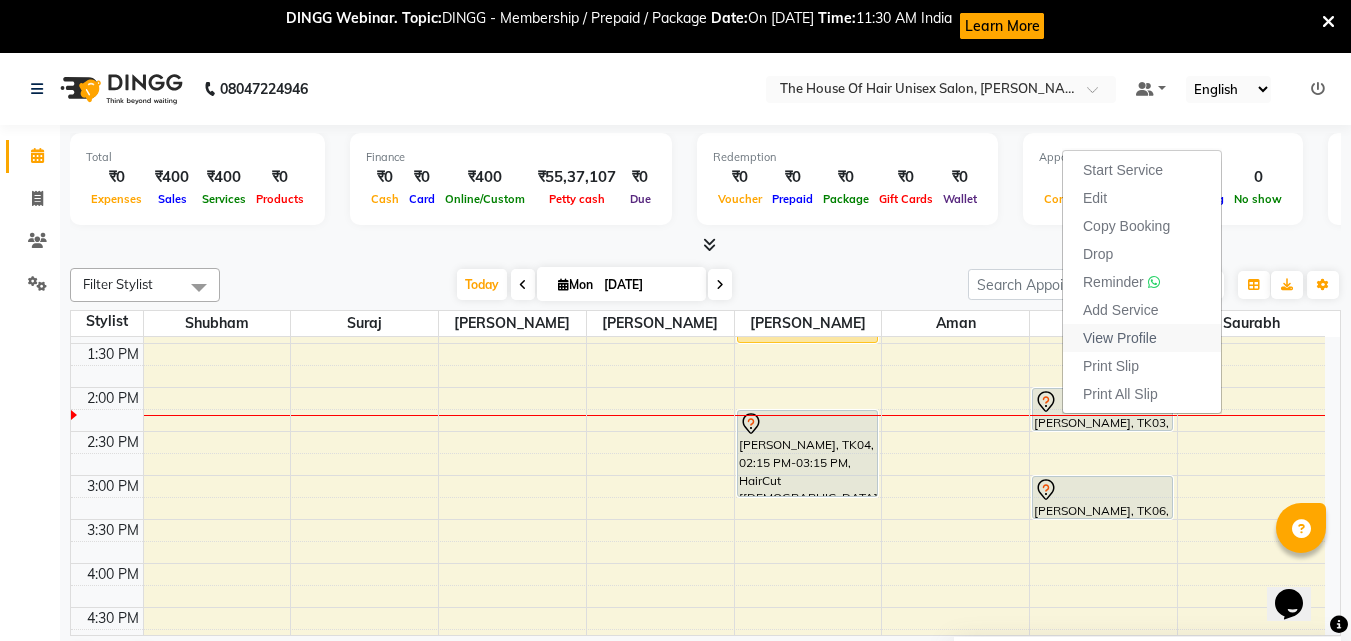click on "View Profile" at bounding box center [1120, 338] 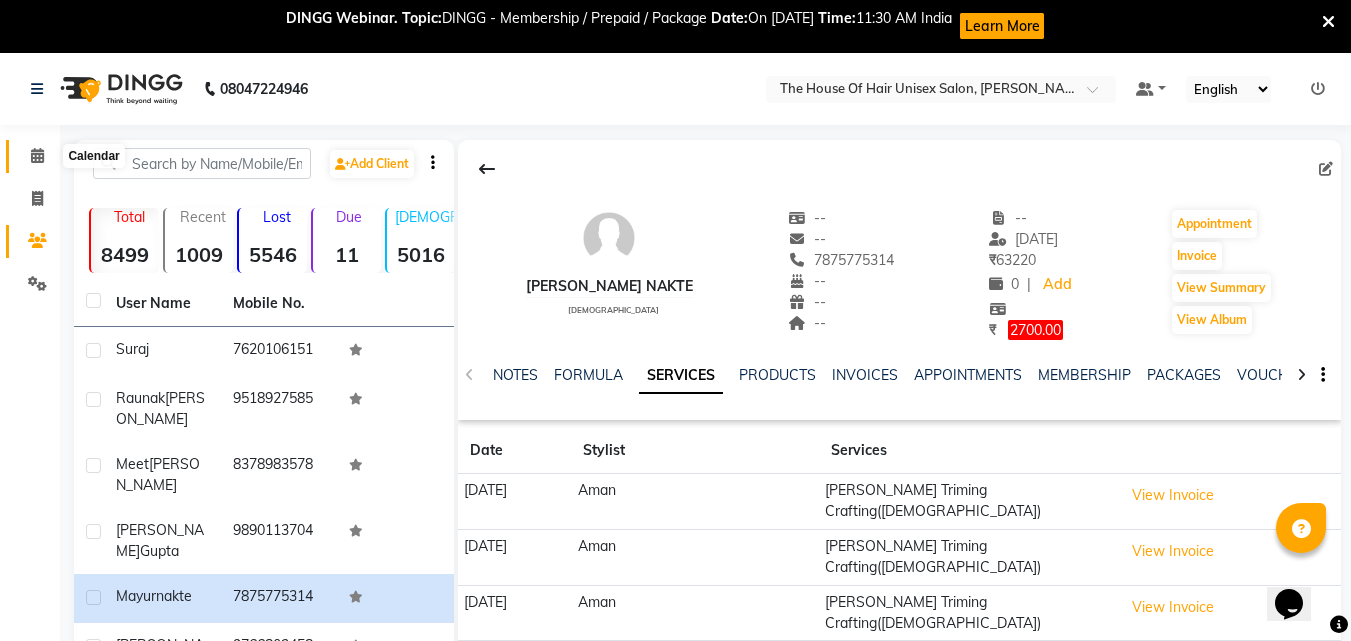 click 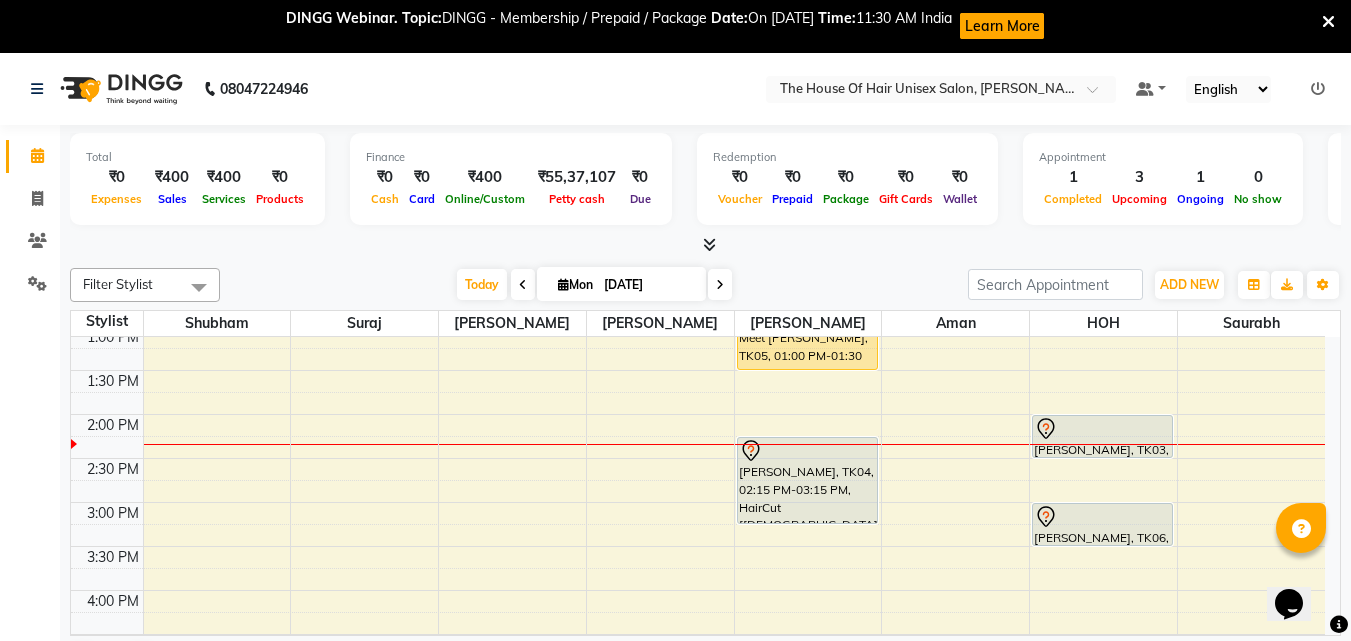 scroll, scrollTop: 540, scrollLeft: 0, axis: vertical 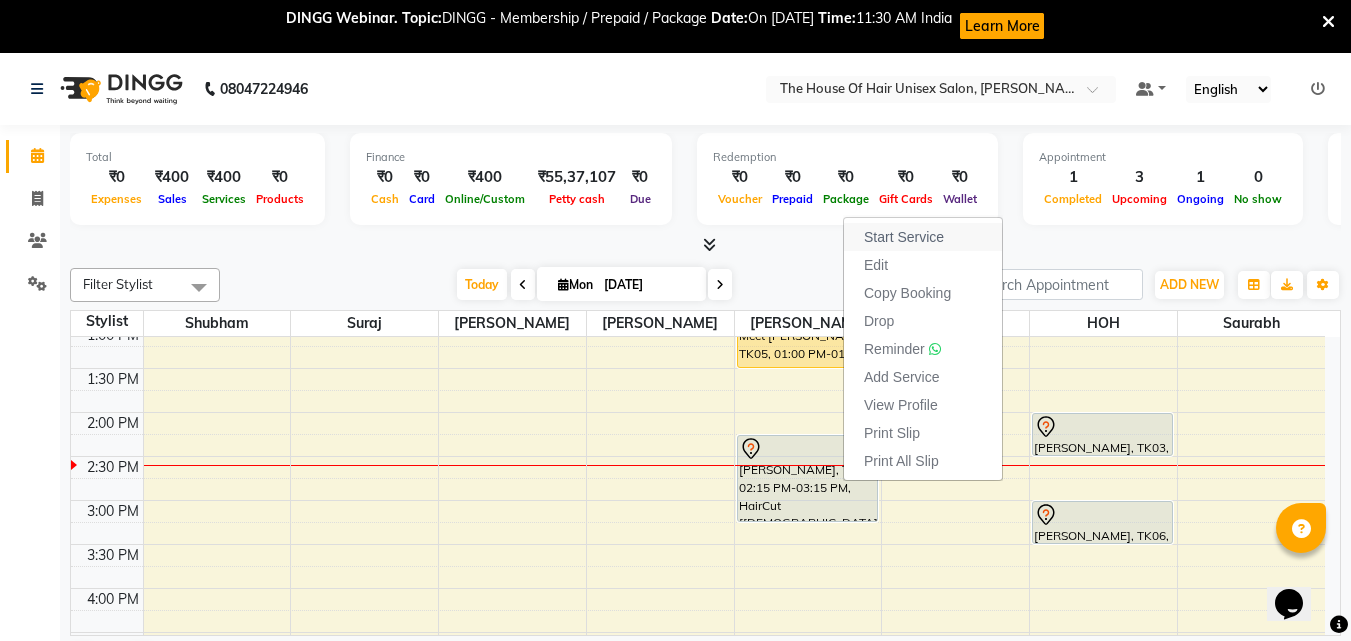 click on "Start Service" at bounding box center [904, 237] 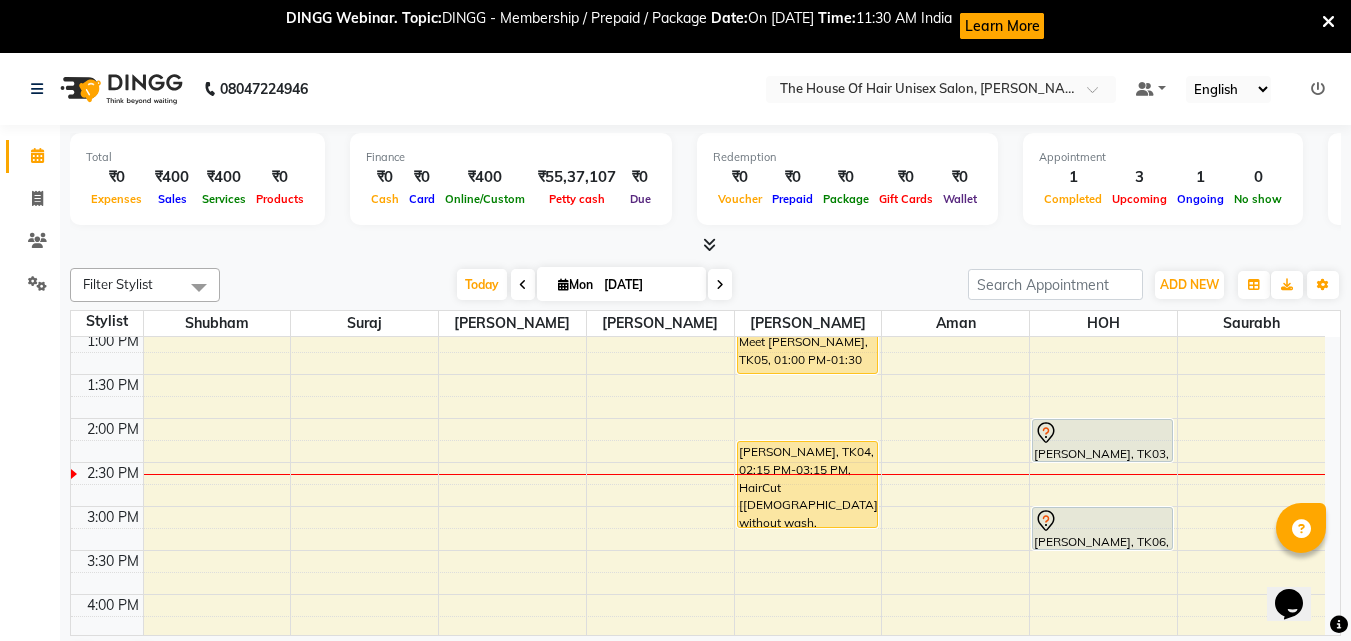 scroll, scrollTop: 512, scrollLeft: 0, axis: vertical 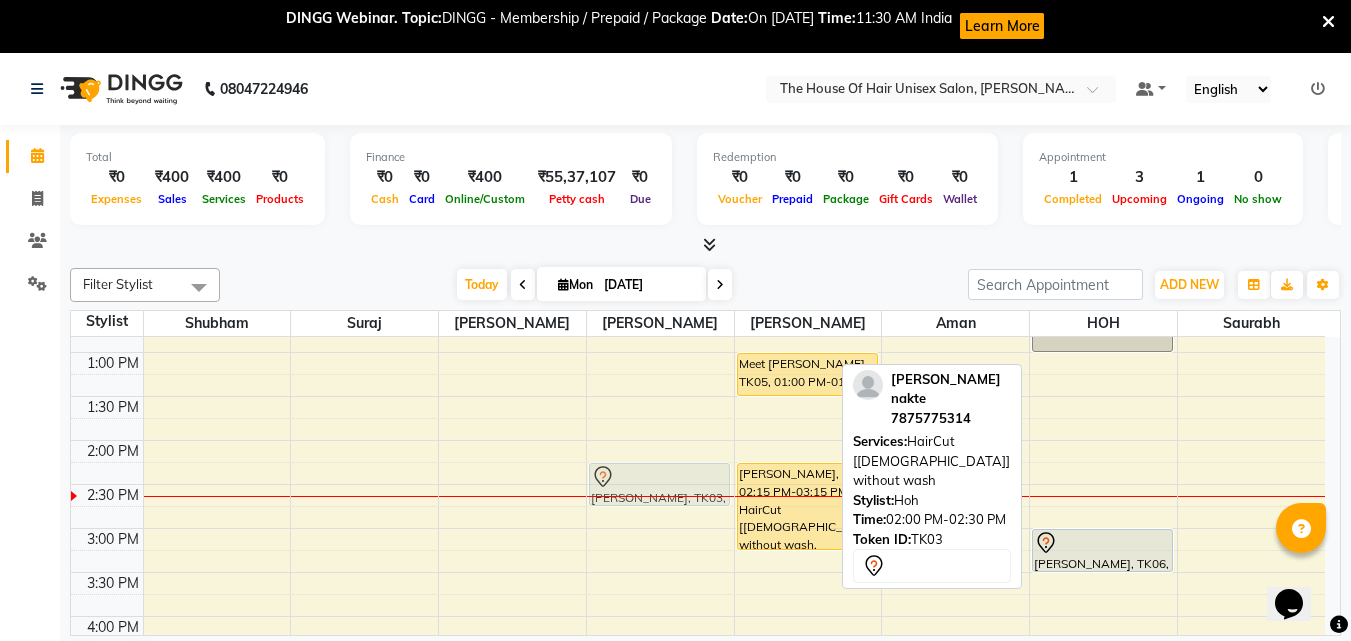 drag, startPoint x: 1122, startPoint y: 463, endPoint x: 650, endPoint y: 486, distance: 472.56006 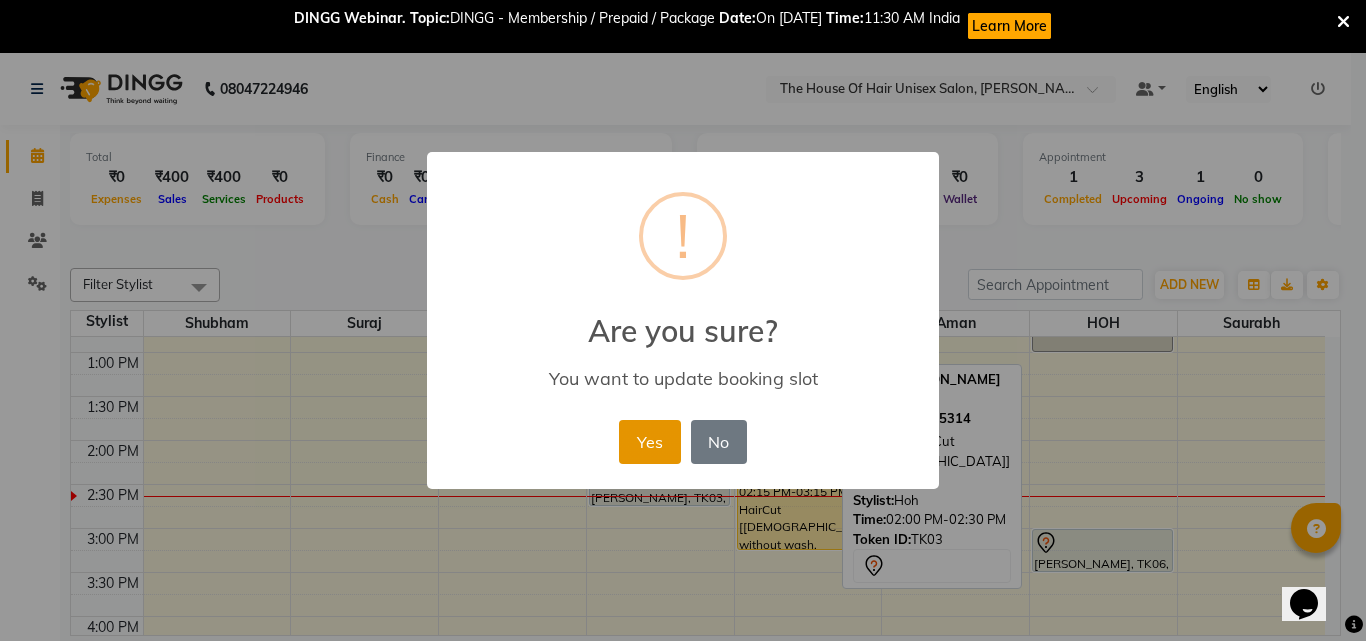 click on "Yes" at bounding box center [649, 442] 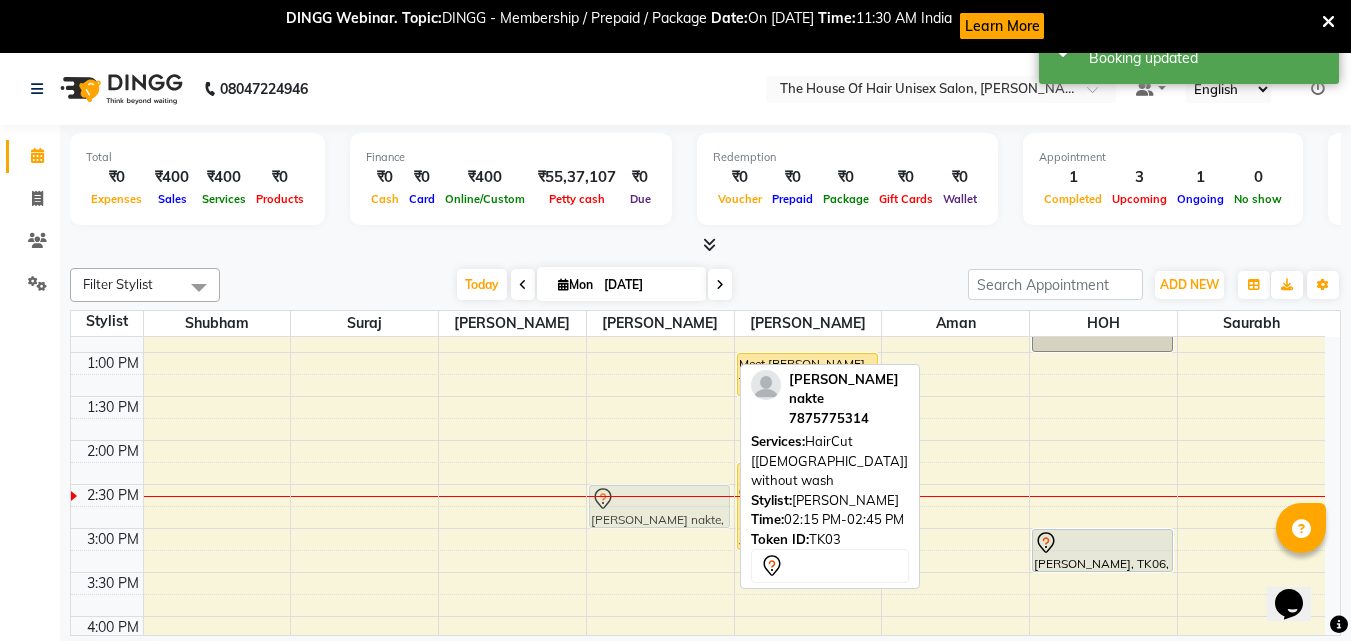 click on "[PERSON_NAME] nakte, TK03, 02:15 PM-02:45 PM, HairCut [[DEMOGRAPHIC_DATA]] without wash             [PERSON_NAME] nakte, TK03, 02:15 PM-02:45 PM, HairCut [[DEMOGRAPHIC_DATA]] without wash" at bounding box center [660, 484] 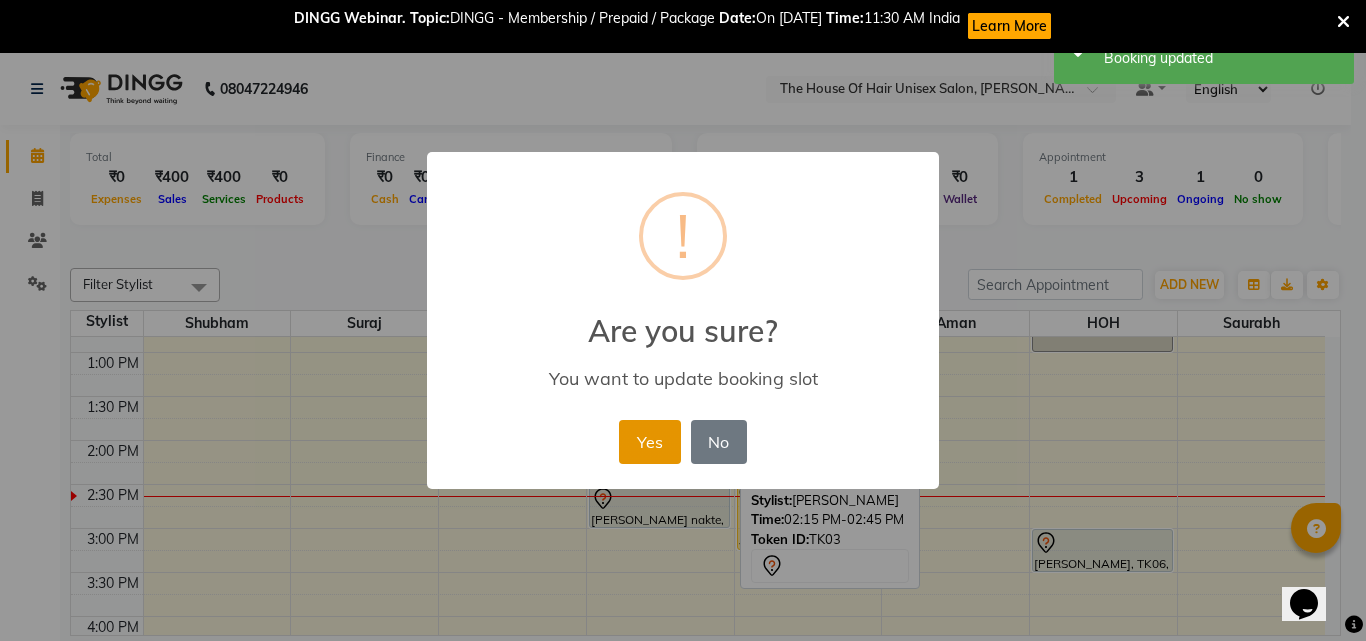 click on "Yes" at bounding box center [649, 442] 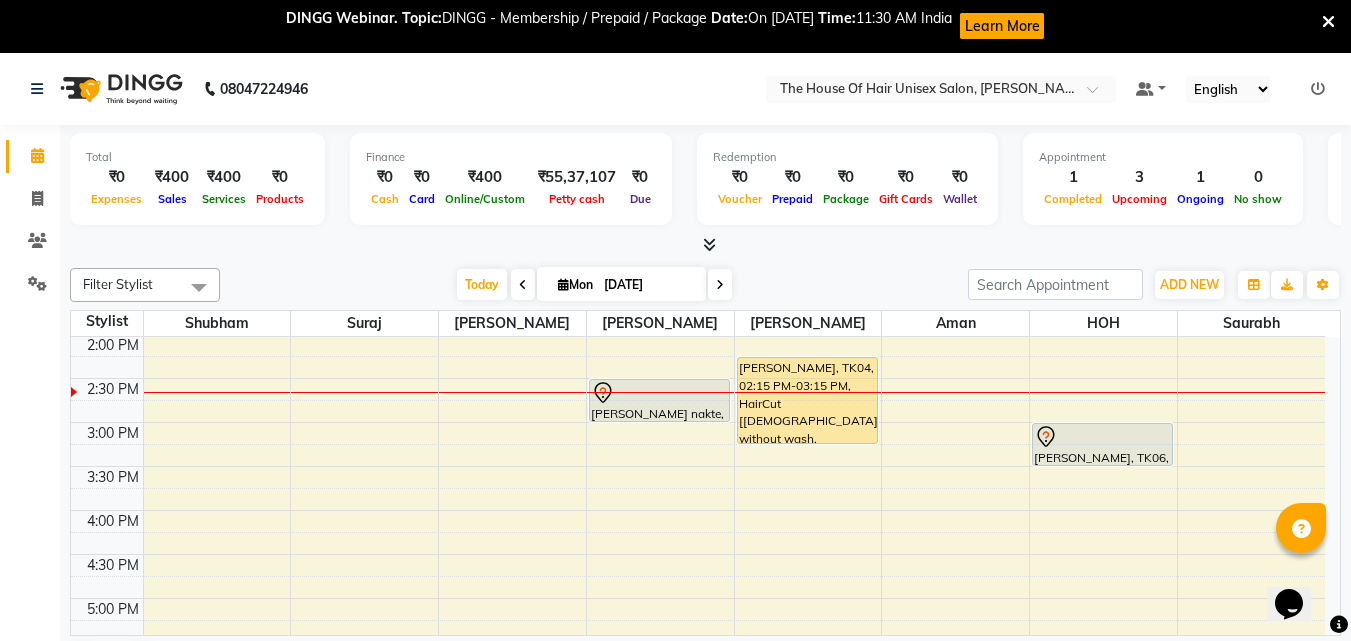 scroll, scrollTop: 617, scrollLeft: 0, axis: vertical 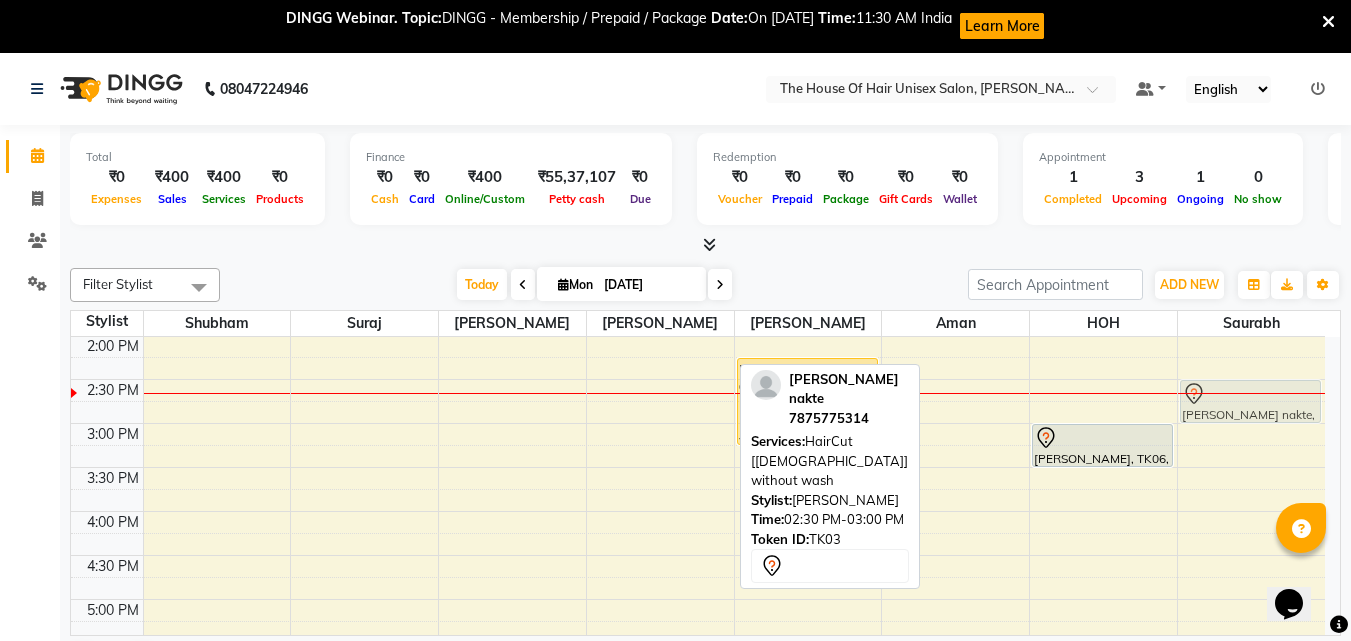 drag, startPoint x: 696, startPoint y: 405, endPoint x: 1328, endPoint y: 415, distance: 632.0791 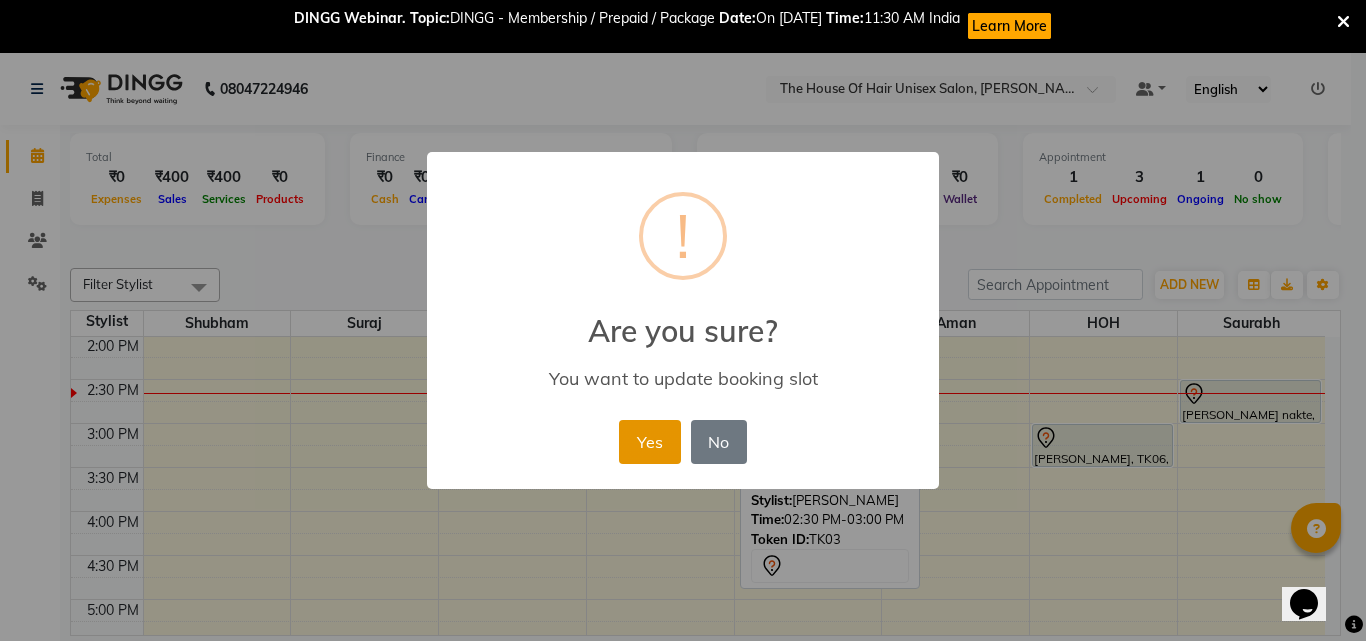 click on "Yes" at bounding box center [649, 442] 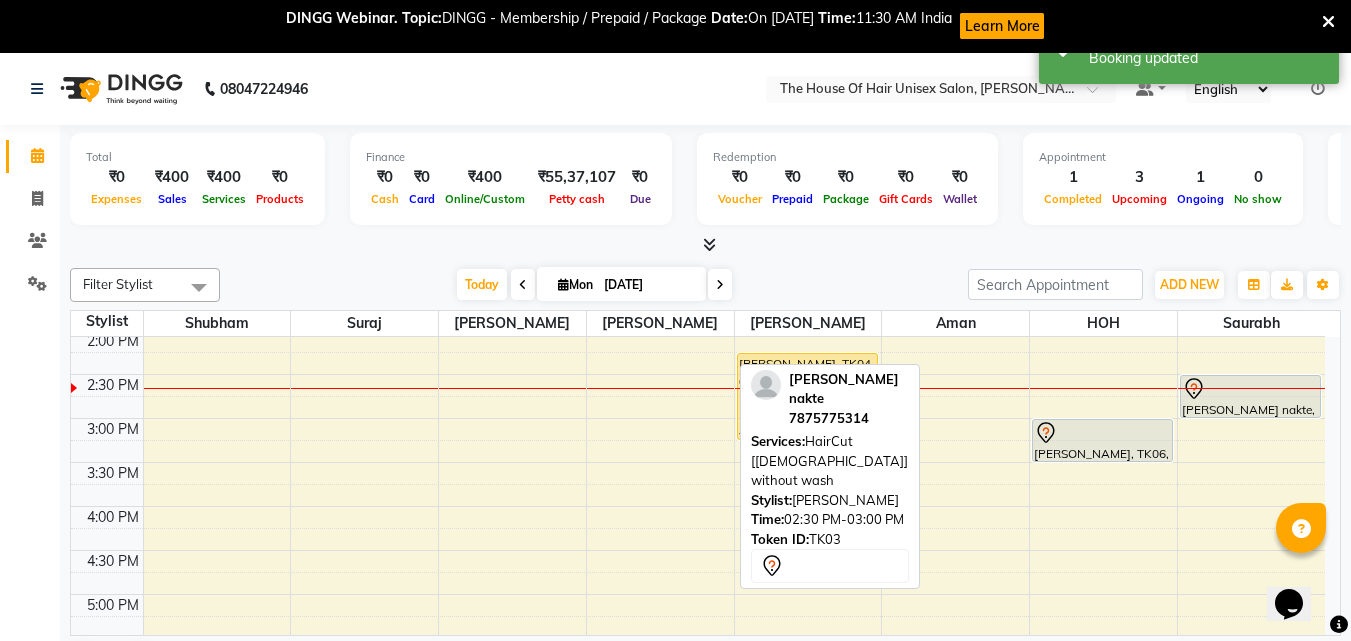scroll, scrollTop: 618, scrollLeft: 0, axis: vertical 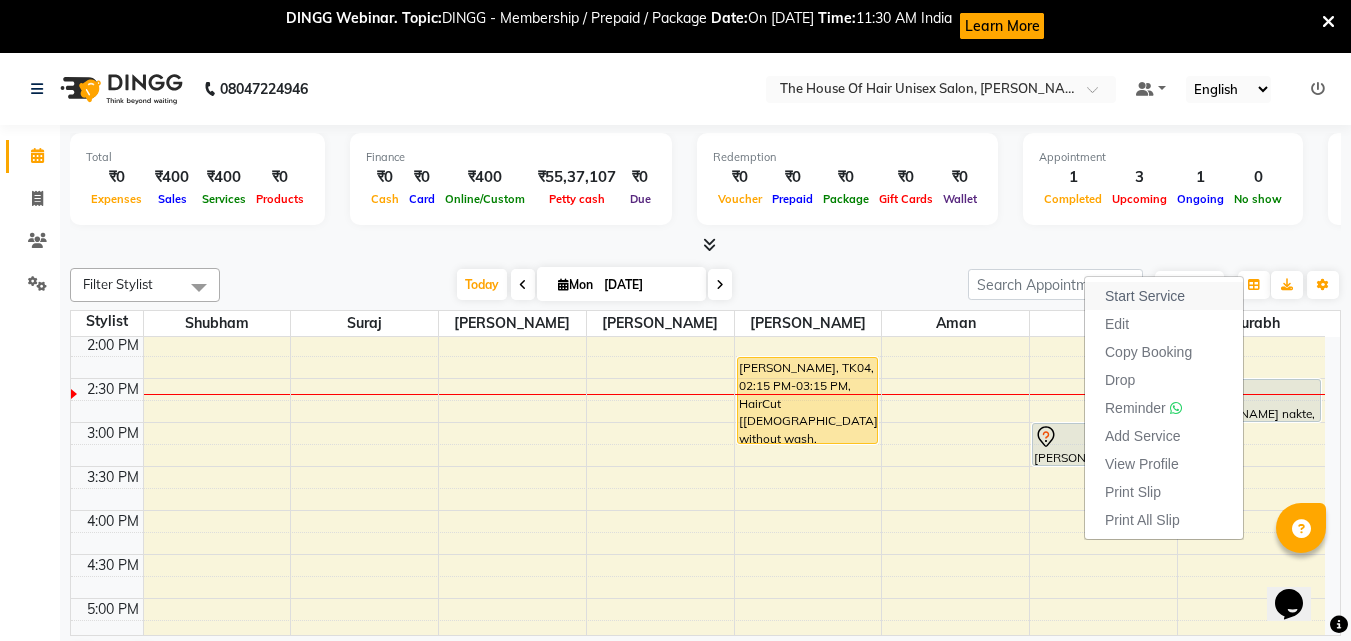 click on "Start Service" at bounding box center (1145, 296) 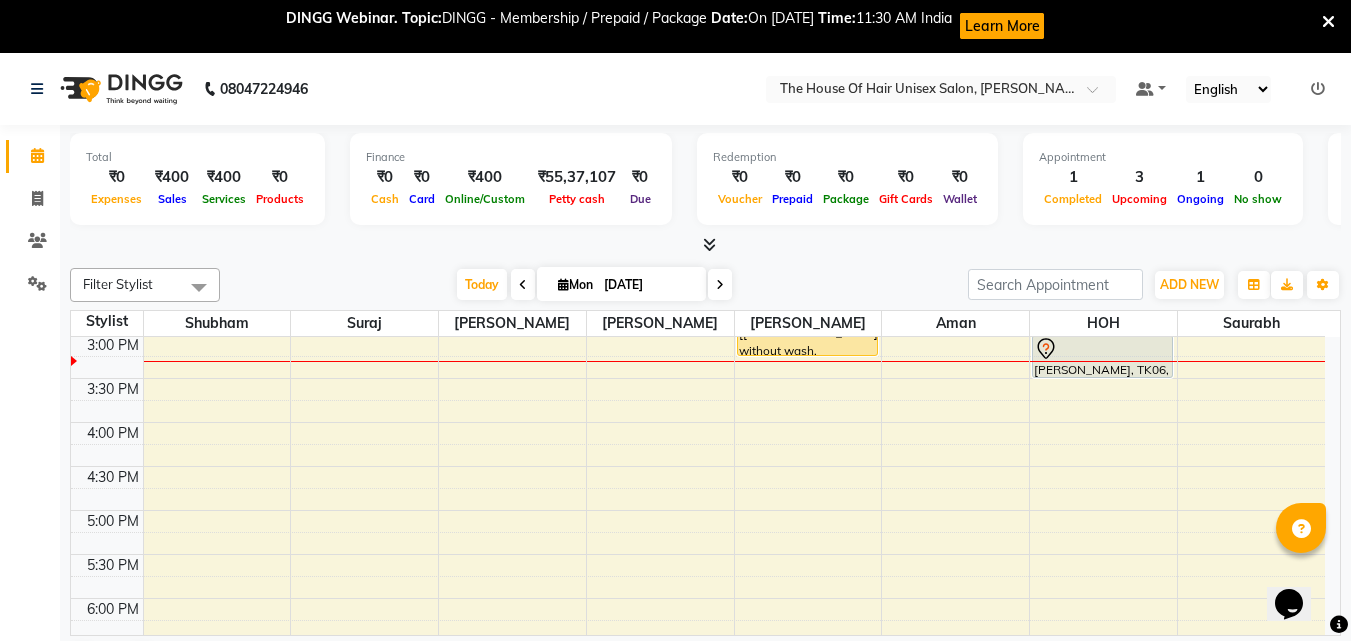 scroll, scrollTop: 678, scrollLeft: 0, axis: vertical 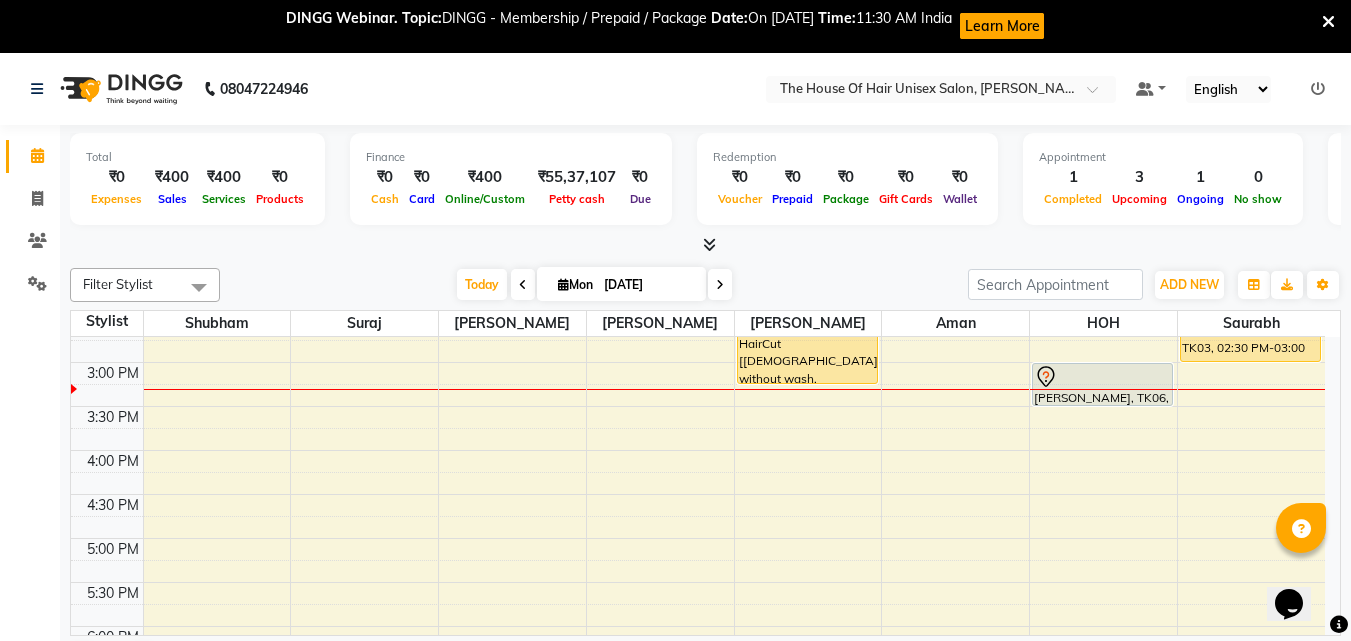 click on "7:00 AM 7:30 AM 8:00 AM 8:30 AM 9:00 AM 9:30 AM 10:00 AM 10:30 AM 11:00 AM 11:30 AM 12:00 PM 12:30 PM 1:00 PM 1:30 PM 2:00 PM 2:30 PM 3:00 PM 3:30 PM 4:00 PM 4:30 PM 5:00 PM 5:30 PM 6:00 PM 6:30 PM 7:00 PM 7:30 PM 8:00 PM 8:30 PM 9:00 PM 9:30 PM    Meet [PERSON_NAME], TK05, 01:00 PM-01:30 PM, HairCut [[DEMOGRAPHIC_DATA]] without wash    [PERSON_NAME], TK04, 02:15 PM-03:15 PM, HairCut [[DEMOGRAPHIC_DATA]] without wash,[PERSON_NAME] Triming Crafting([DEMOGRAPHIC_DATA])     [PERSON_NAME], TK01, 09:30 AM-10:00 AM, HairCut [[DEMOGRAPHIC_DATA]] without wash    Suraj, TK02, 11:00 AM-01:00 PM, HairCut [[DEMOGRAPHIC_DATA]] without wash,[PERSON_NAME] Triming Crafting([DEMOGRAPHIC_DATA])             [PERSON_NAME], TK06, 03:00 PM-03:30 PM, HairCut [[DEMOGRAPHIC_DATA]] without wash    [PERSON_NAME] nakte, TK03, 02:30 PM-03:00 PM, HairCut [[DEMOGRAPHIC_DATA]] without wash" at bounding box center [698, 318] 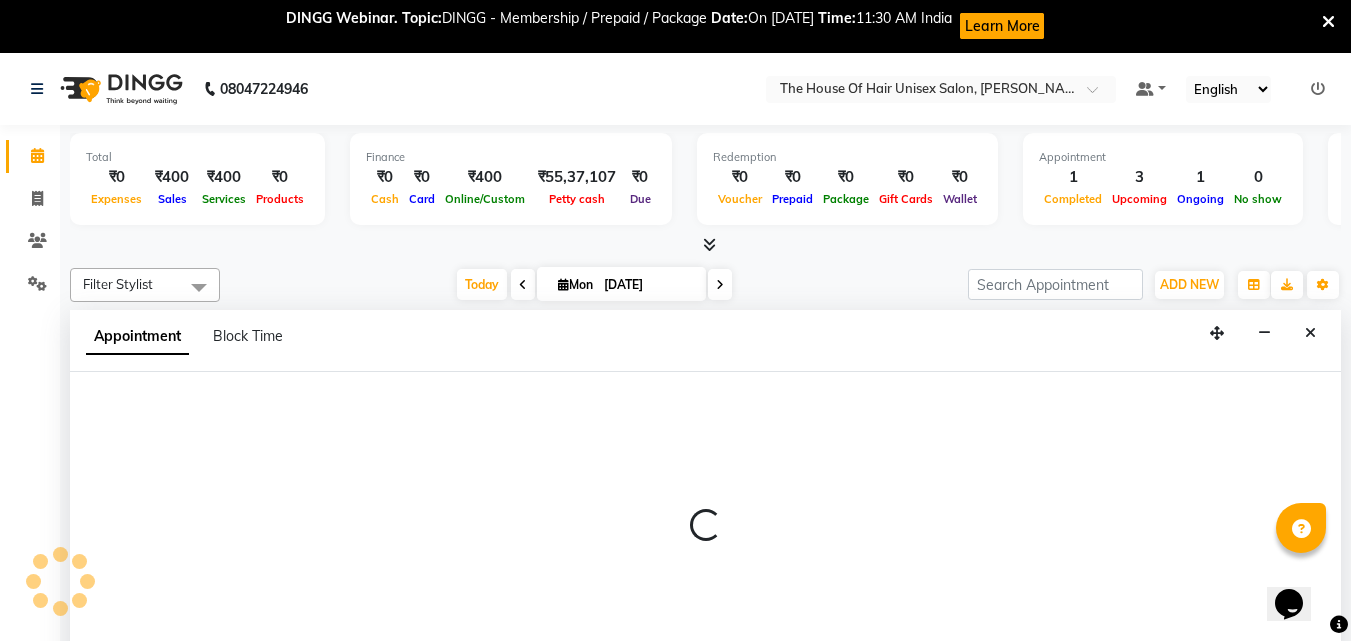 select on "12122" 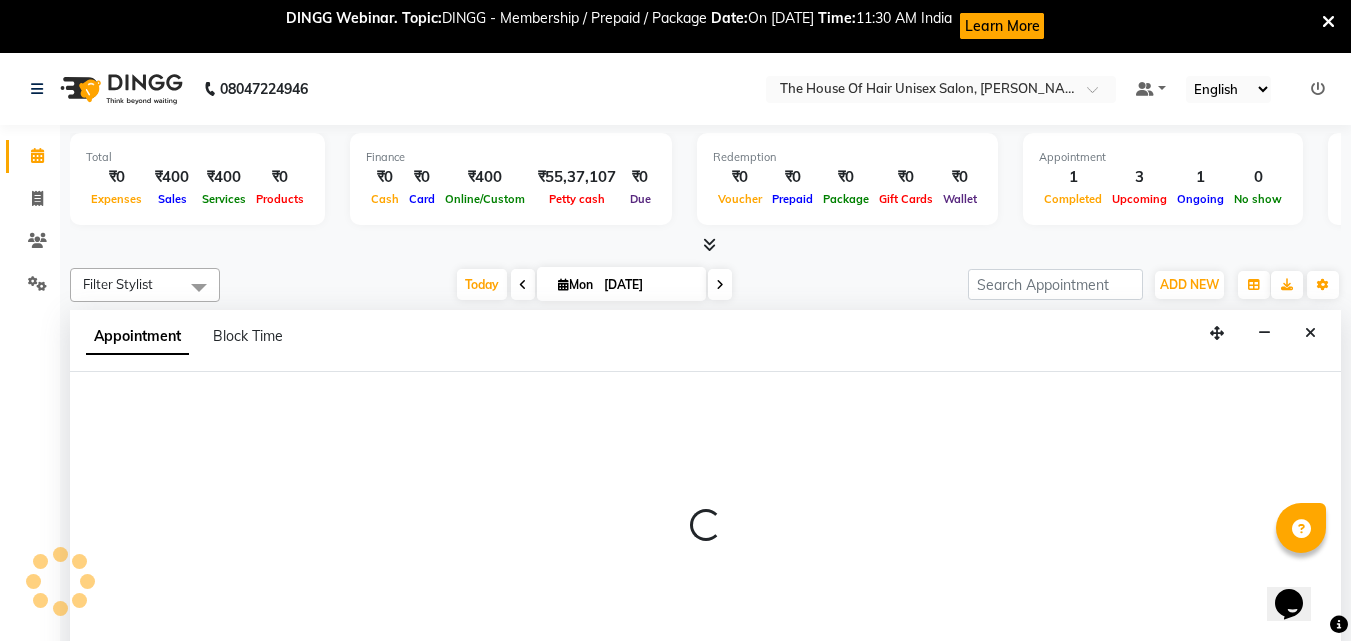select on "960" 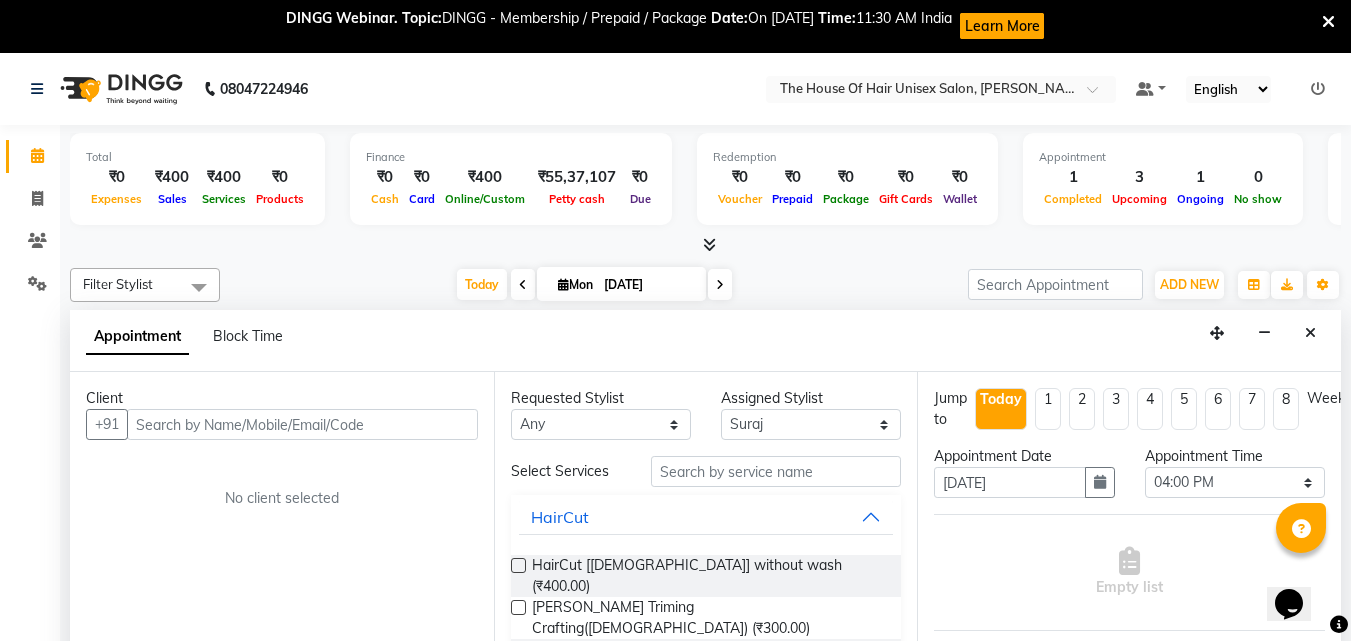 scroll, scrollTop: 54, scrollLeft: 0, axis: vertical 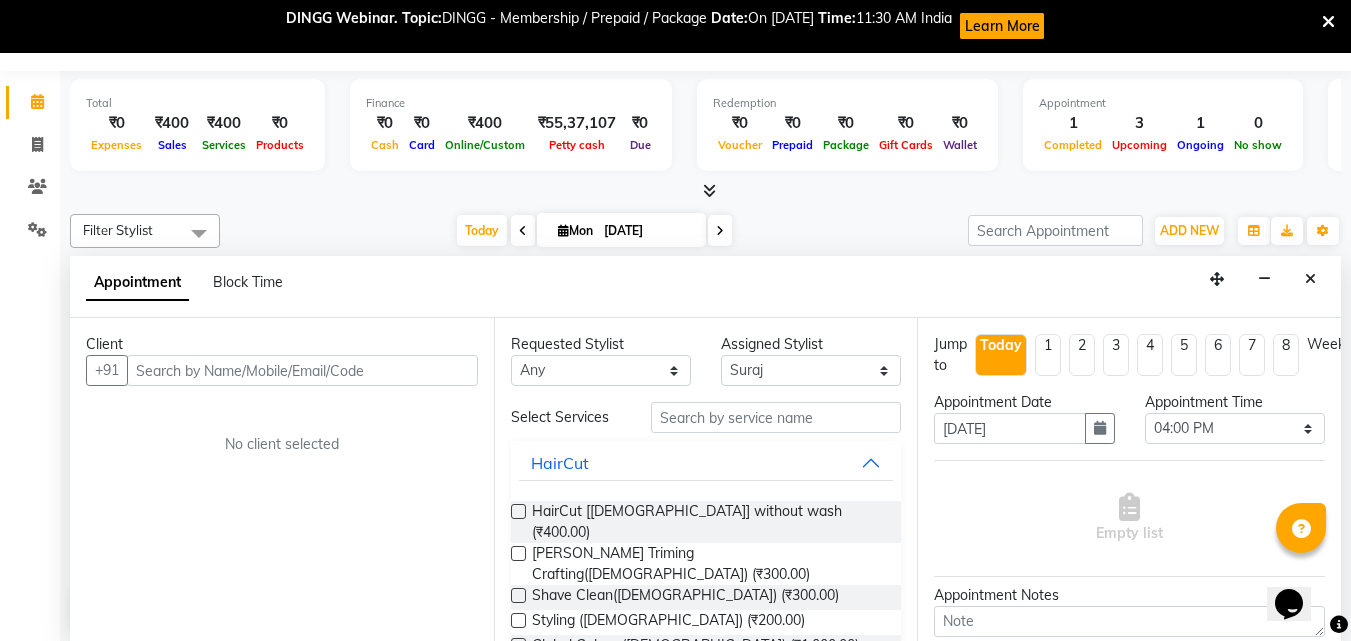 click at bounding box center (302, 370) 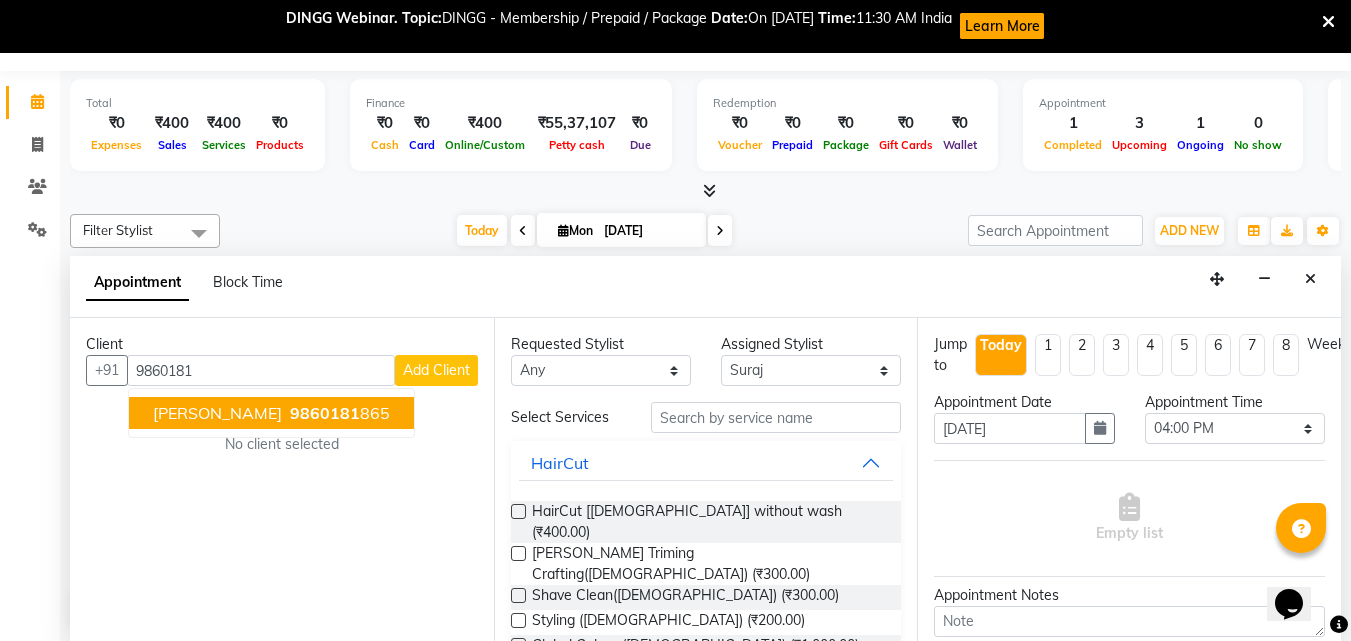 click on "9860181 865" at bounding box center (338, 413) 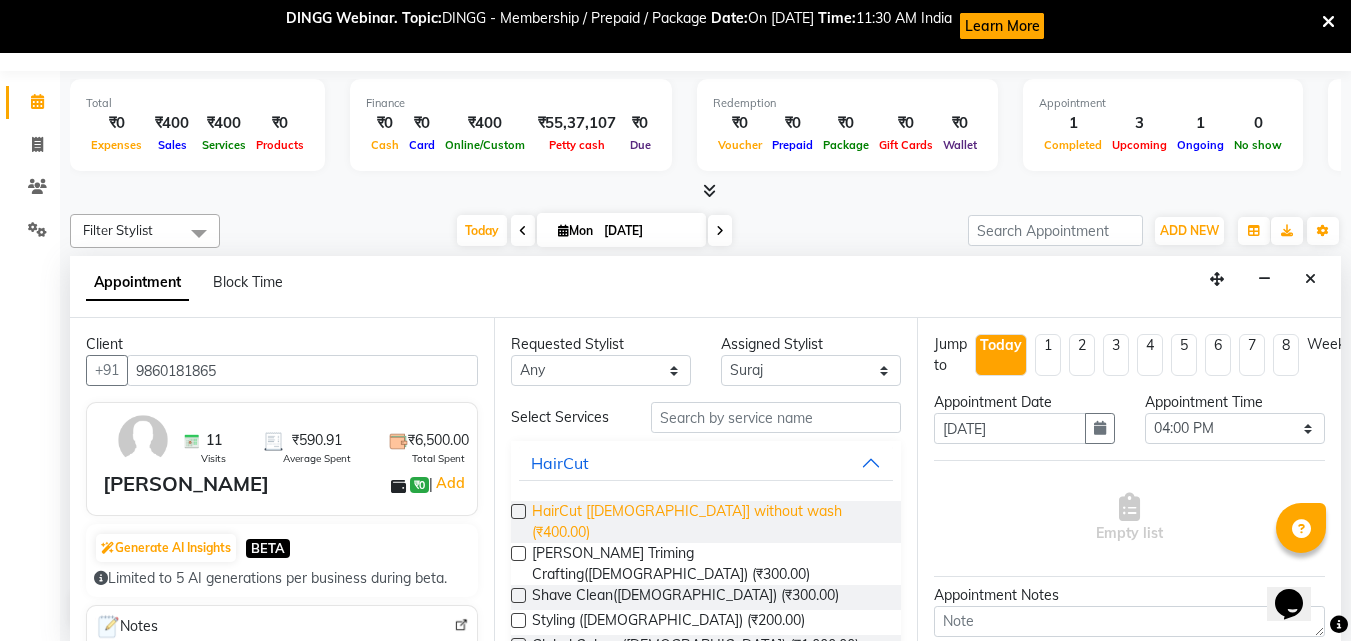type on "9860181865" 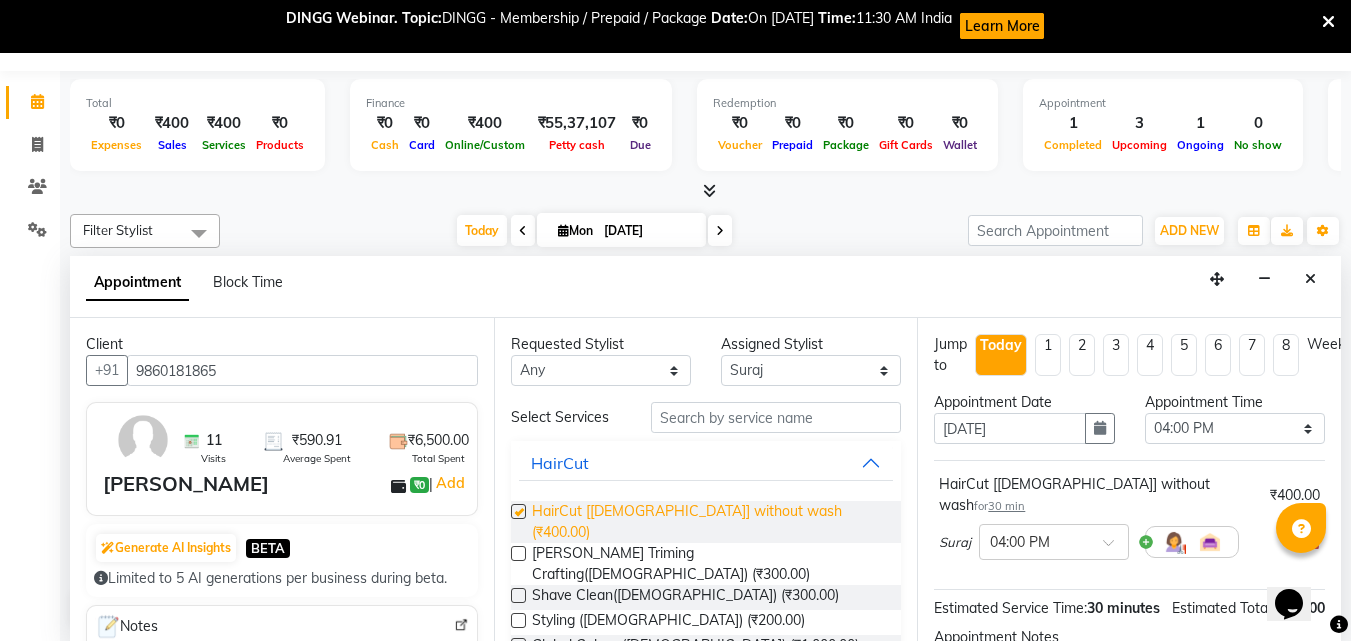 checkbox on "false" 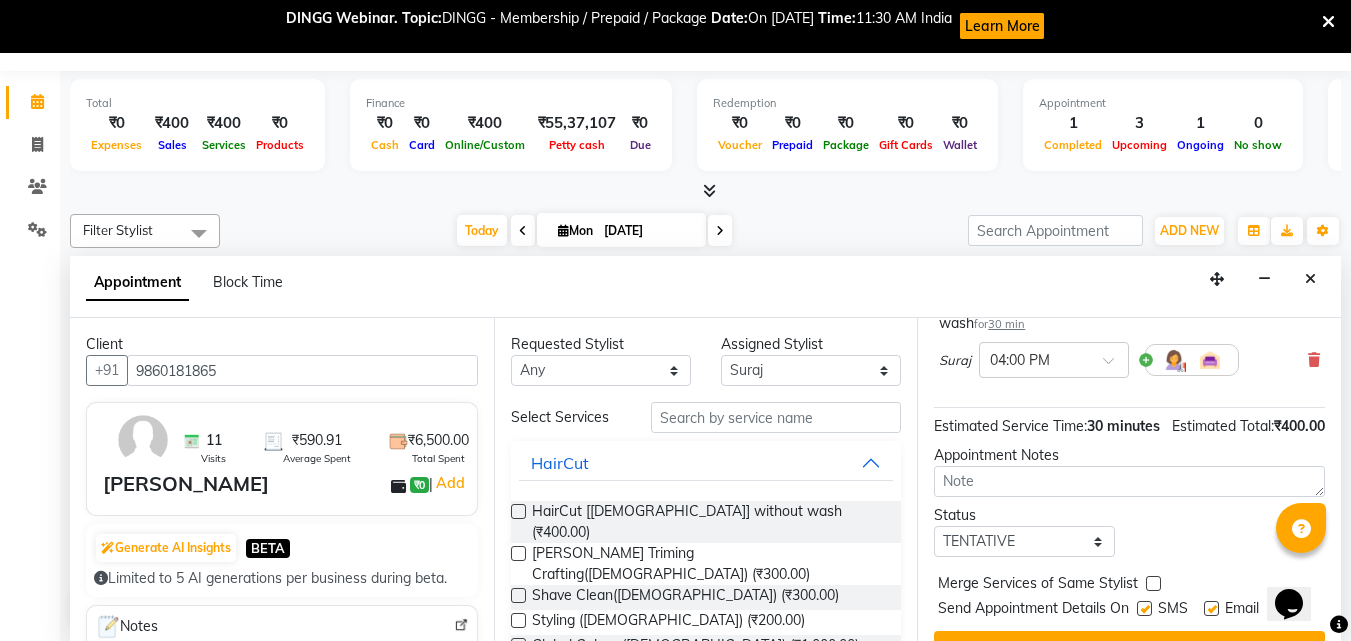 scroll, scrollTop: 239, scrollLeft: 0, axis: vertical 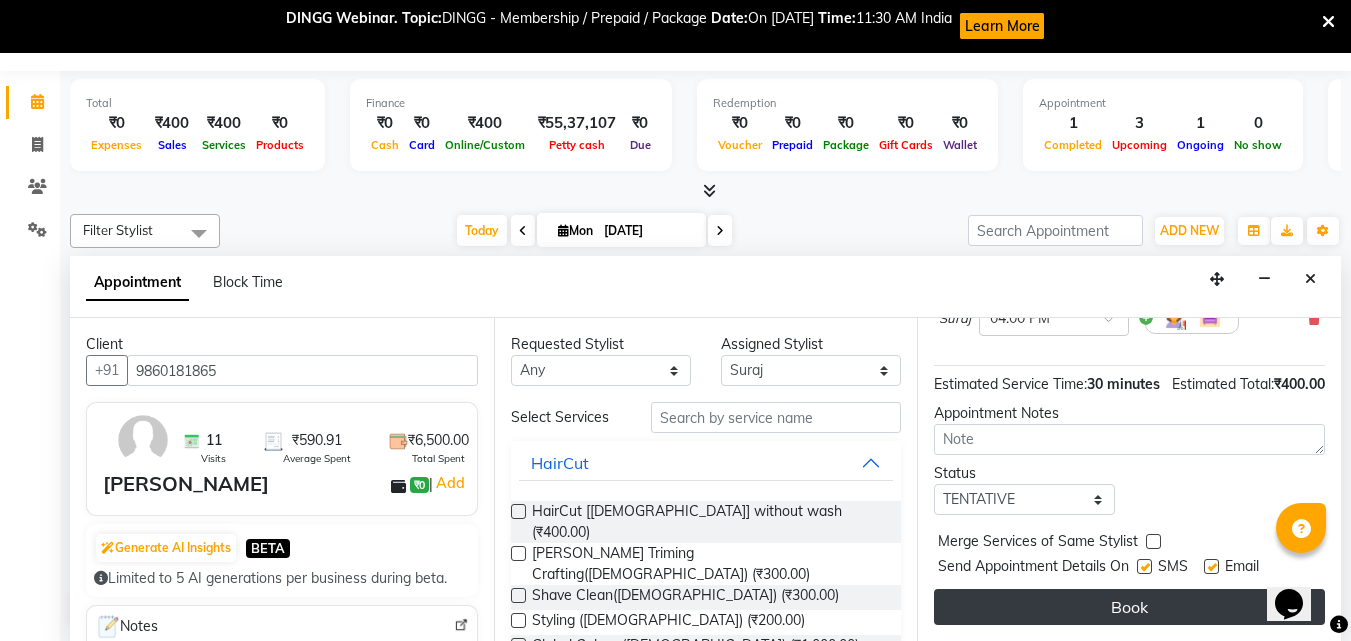 click on "Book" at bounding box center [1129, 607] 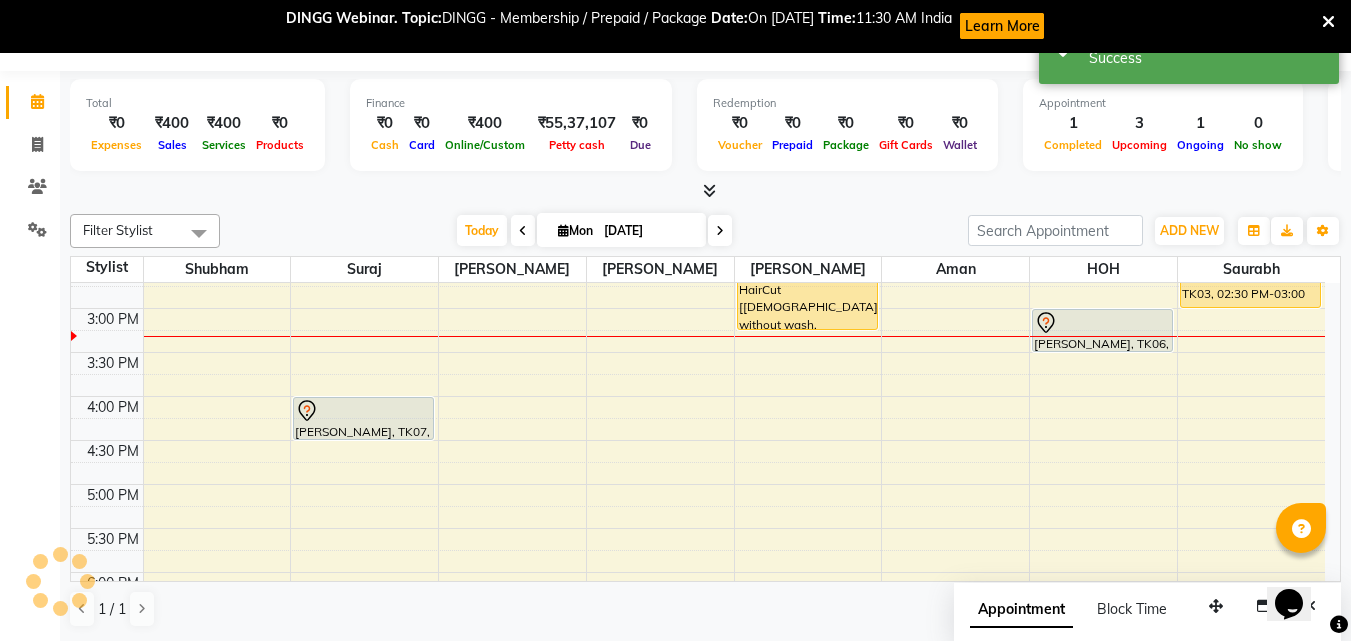 scroll, scrollTop: 0, scrollLeft: 0, axis: both 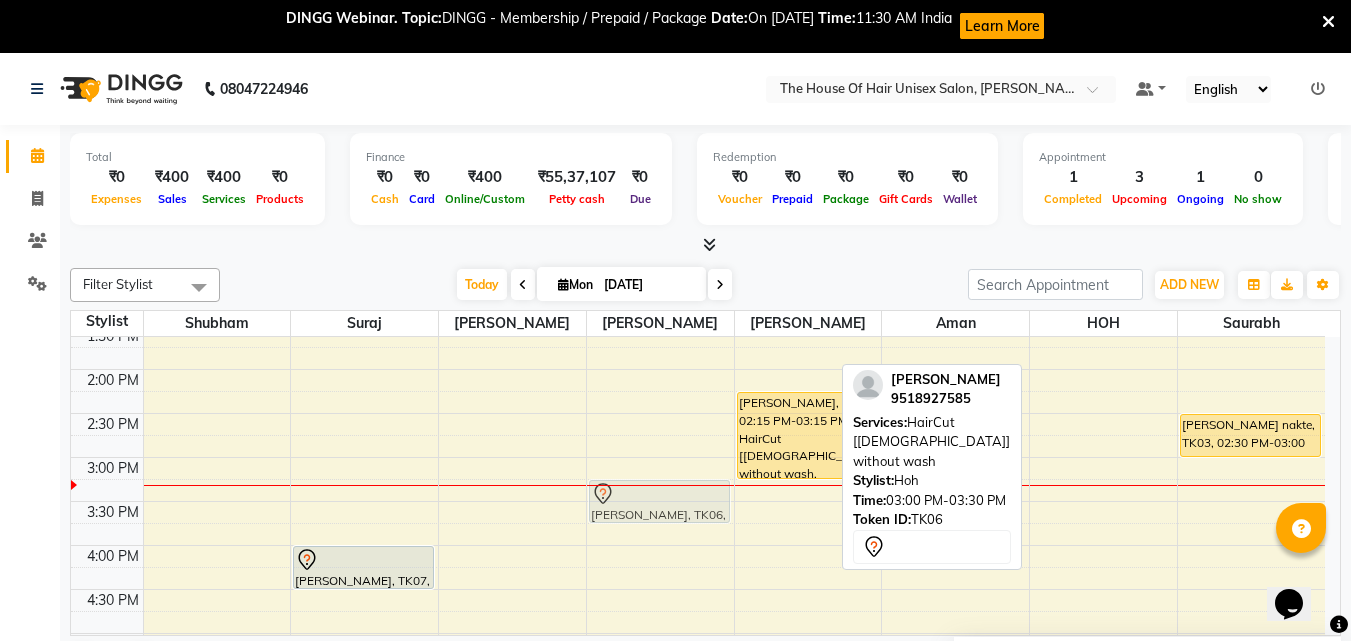 drag, startPoint x: 1115, startPoint y: 475, endPoint x: 599, endPoint y: 503, distance: 516.75916 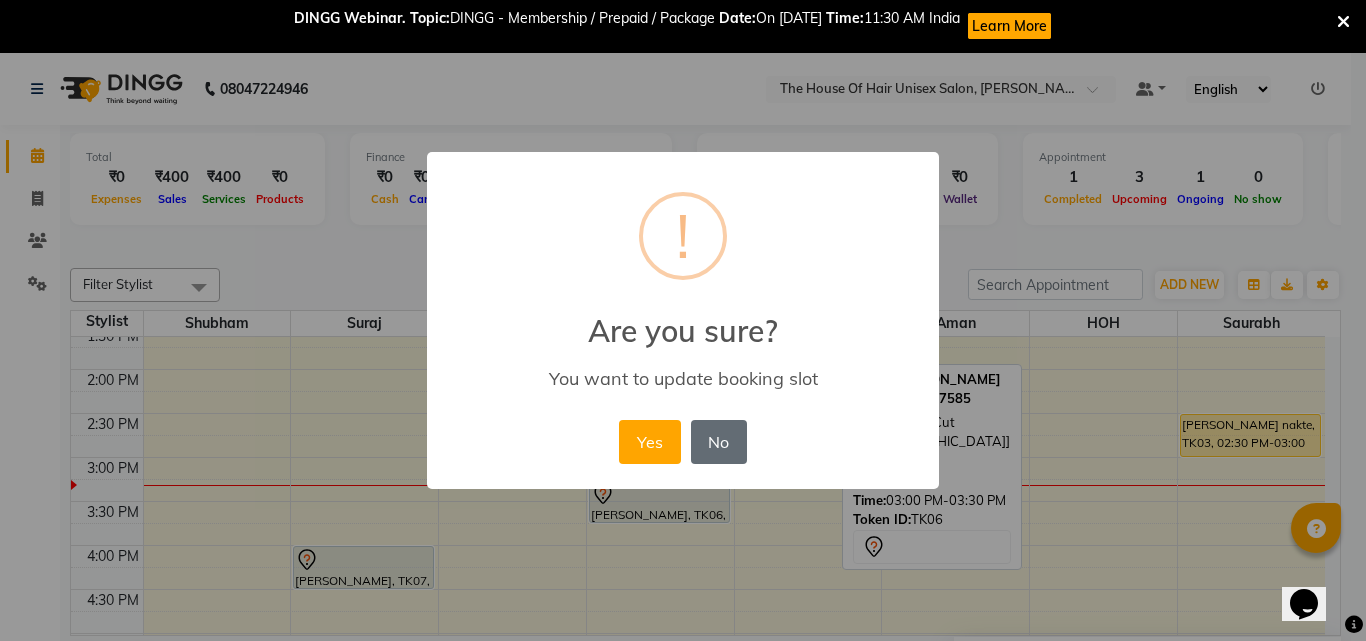 click on "No" at bounding box center (719, 442) 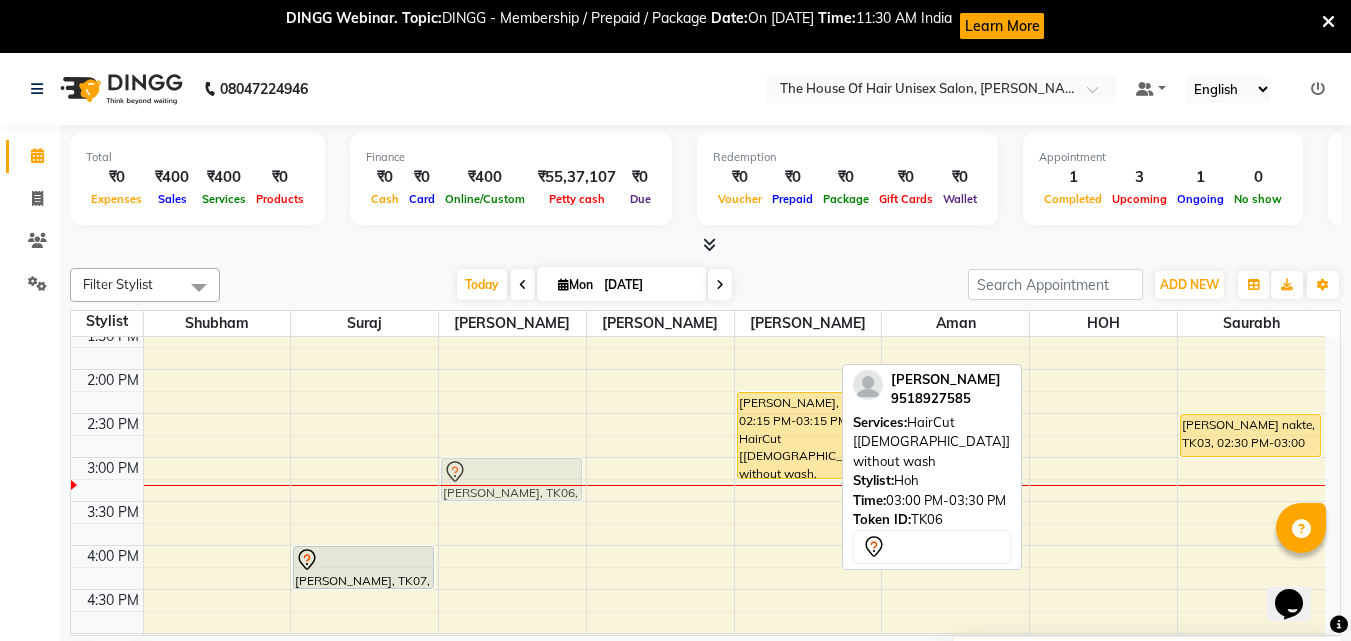 drag, startPoint x: 1062, startPoint y: 471, endPoint x: 415, endPoint y: 471, distance: 647 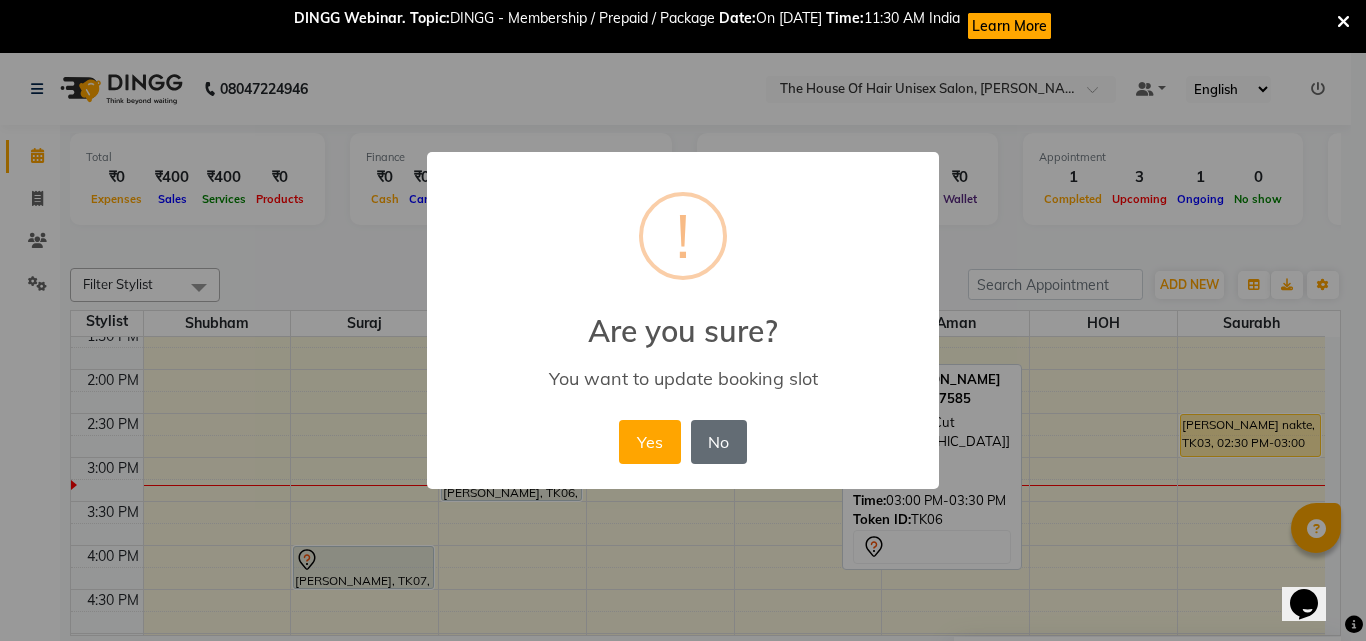 click on "No" at bounding box center [719, 442] 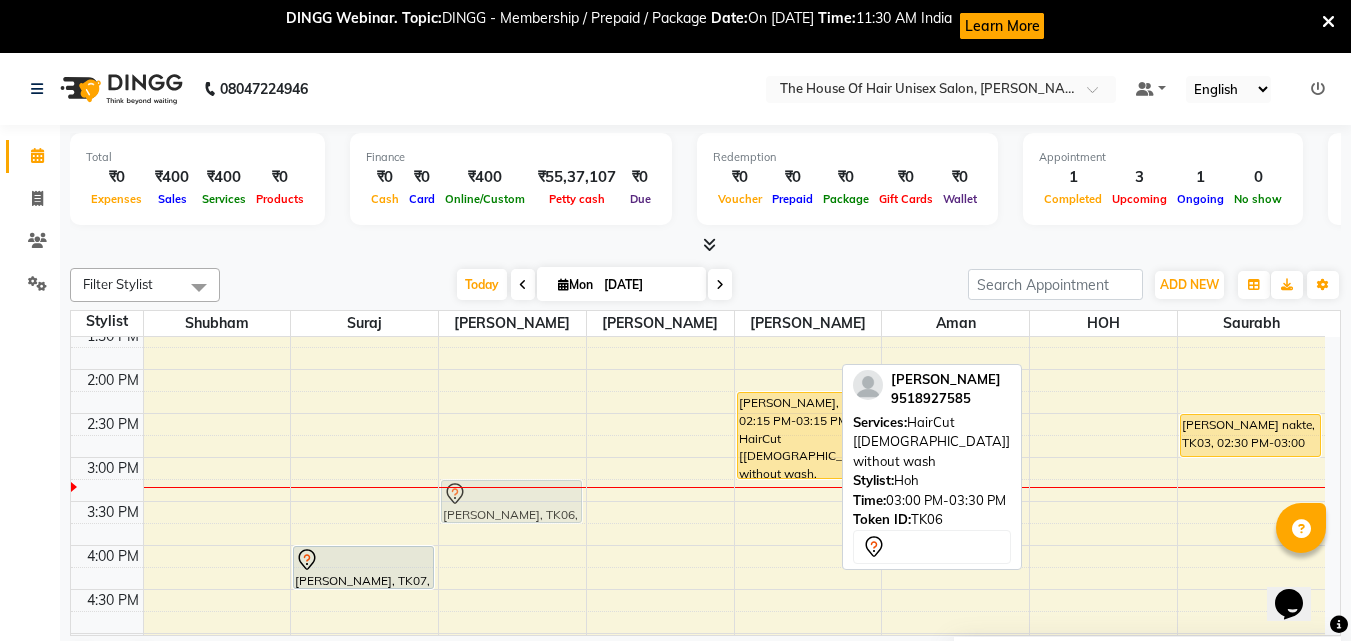 drag, startPoint x: 1155, startPoint y: 477, endPoint x: 520, endPoint y: 488, distance: 635.0953 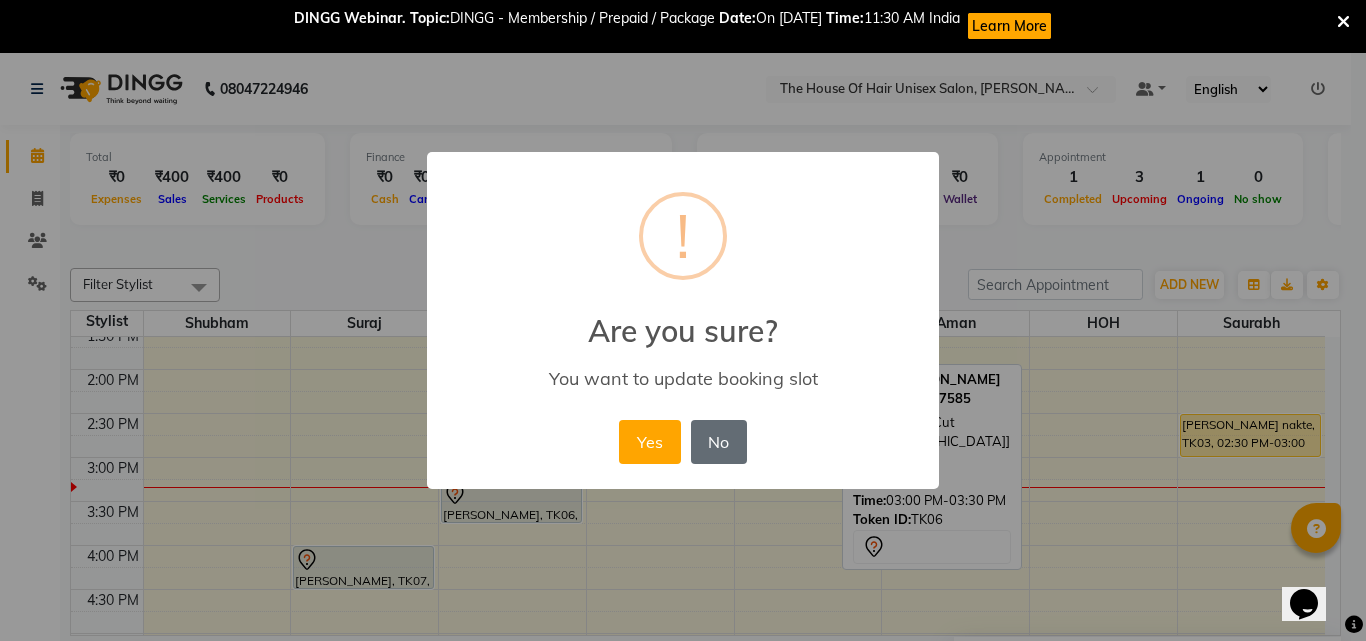 click on "No" at bounding box center [719, 442] 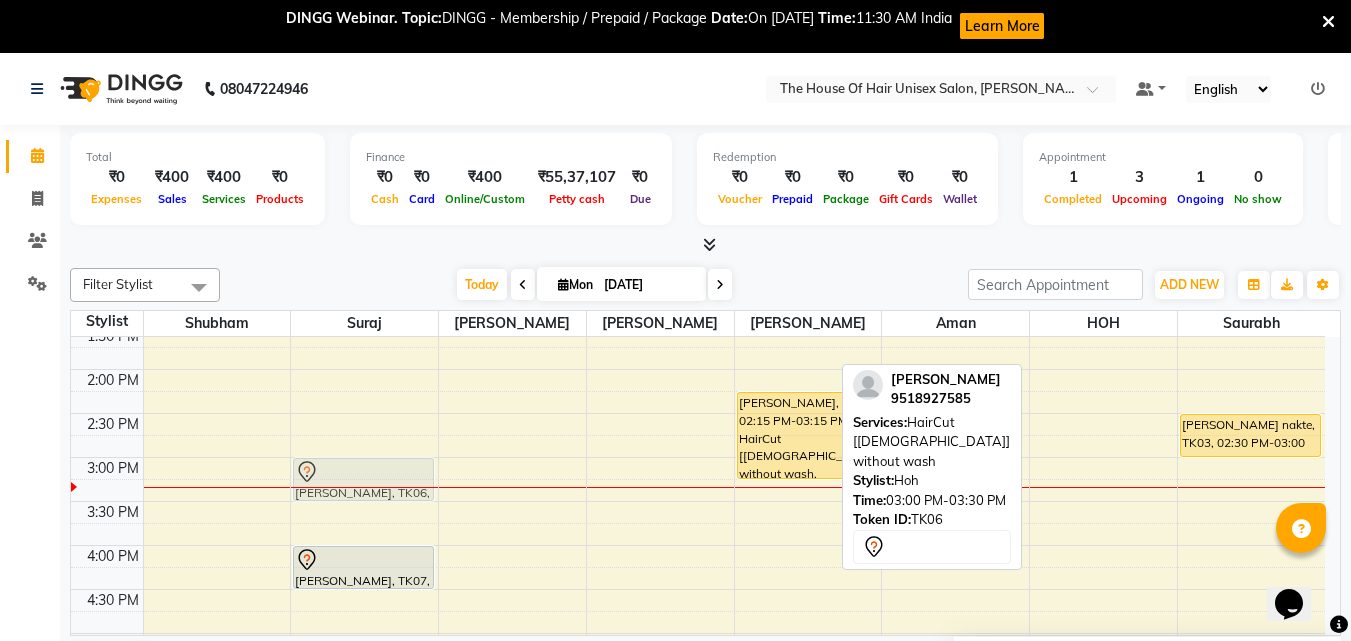 drag, startPoint x: 1135, startPoint y: 466, endPoint x: 386, endPoint y: 470, distance: 749.0107 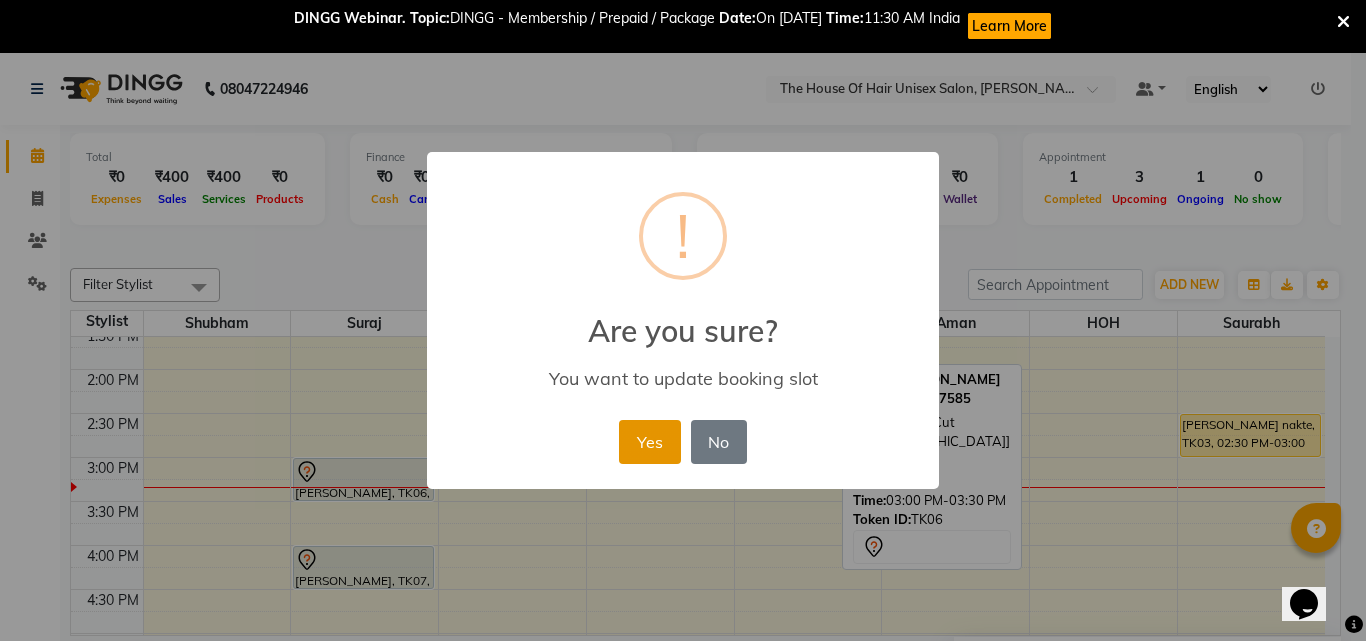 click on "Yes" at bounding box center (649, 442) 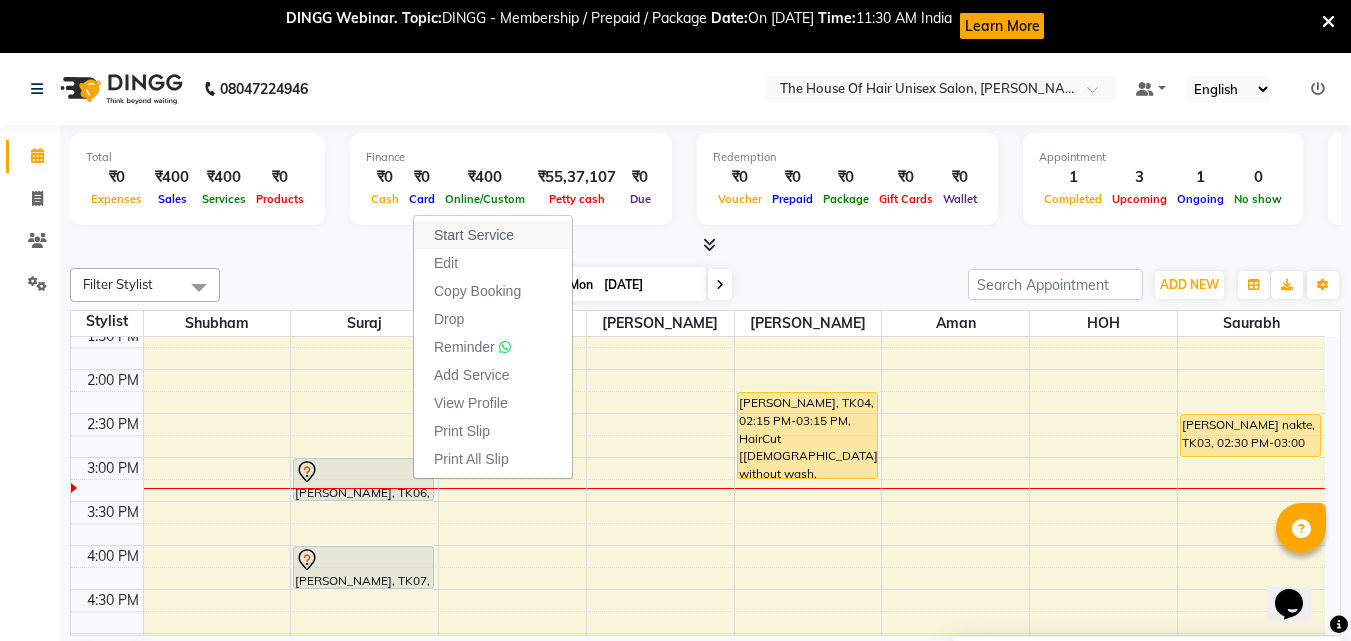click on "Start Service" at bounding box center (474, 235) 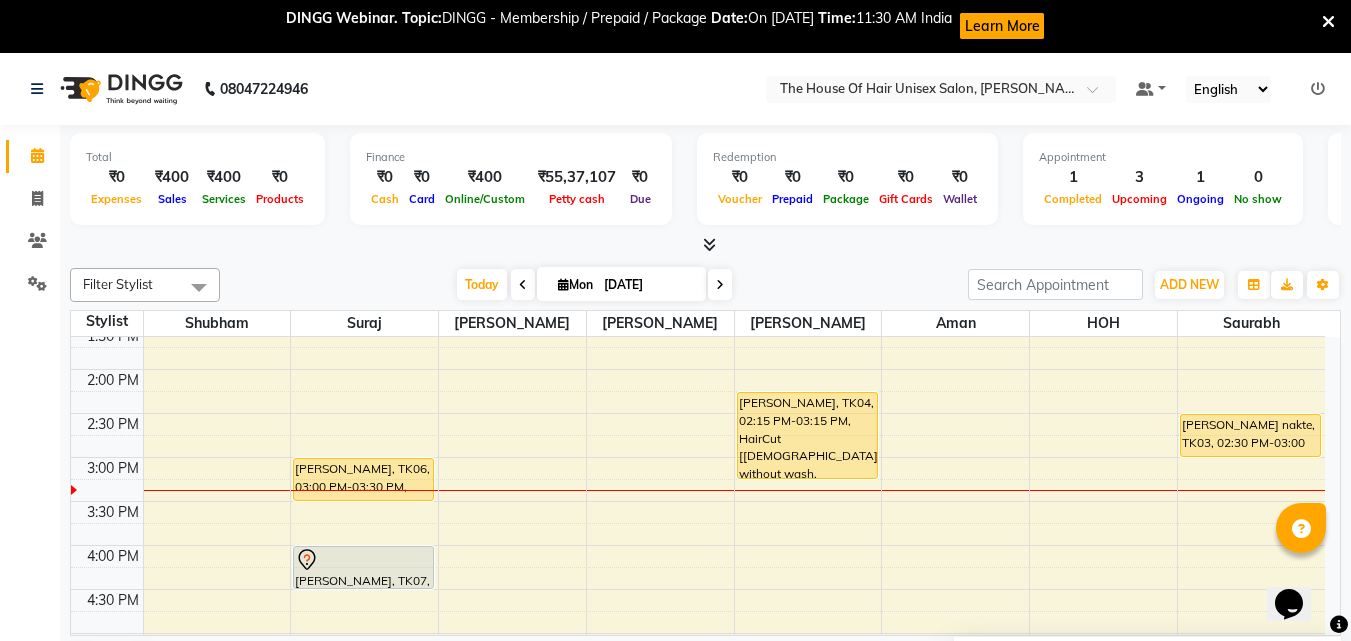 click on "7:00 AM 7:30 AM 8:00 AM 8:30 AM 9:00 AM 9:30 AM 10:00 AM 10:30 AM 11:00 AM 11:30 AM 12:00 PM 12:30 PM 1:00 PM 1:30 PM 2:00 PM 2:30 PM 3:00 PM 3:30 PM 4:00 PM 4:30 PM 5:00 PM 5:30 PM 6:00 PM 6:30 PM 7:00 PM 7:30 PM 8:00 PM 8:30 PM 9:00 PM 9:30 PM    [PERSON_NAME], TK06, 03:00 PM-03:30 PM, HairCut [[DEMOGRAPHIC_DATA]] without wash             [PERSON_NAME], TK07, 04:00 PM-04:30 PM, HairCut [[DEMOGRAPHIC_DATA]] without wash    Meet [PERSON_NAME], TK05, 01:00 PM-01:30 PM, HairCut [[DEMOGRAPHIC_DATA]] without wash    [PERSON_NAME], TK04, 02:15 PM-03:15 PM, HairCut [[DEMOGRAPHIC_DATA]] without wash,[PERSON_NAME] Triming Crafting([DEMOGRAPHIC_DATA])     [PERSON_NAME], TK01, 09:30 AM-10:00 AM, HairCut [[DEMOGRAPHIC_DATA]] without wash    Suraj, TK02, 11:00 AM-01:00 PM, HairCut [[DEMOGRAPHIC_DATA]] without wash,[PERSON_NAME] Triming Crafting([DEMOGRAPHIC_DATA])    [PERSON_NAME] nakte, TK03, 02:30 PM-03:00 PM, HairCut [[DEMOGRAPHIC_DATA]] without wash" at bounding box center (698, 413) 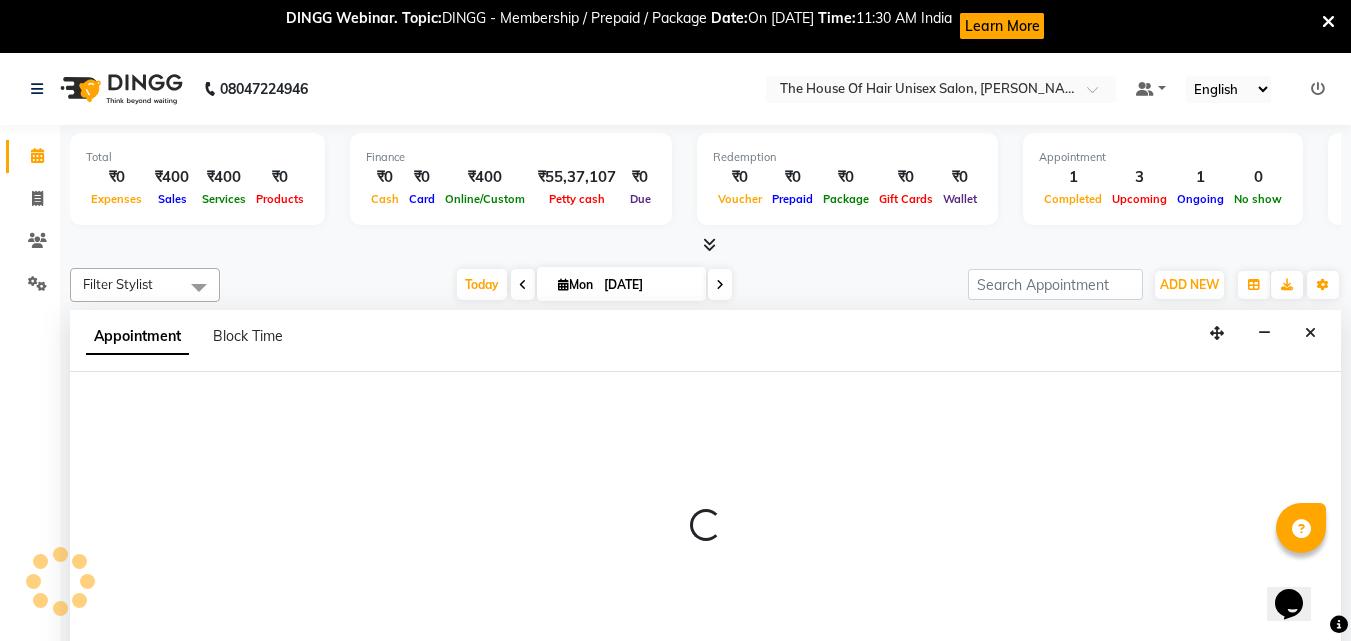 select on "86145" 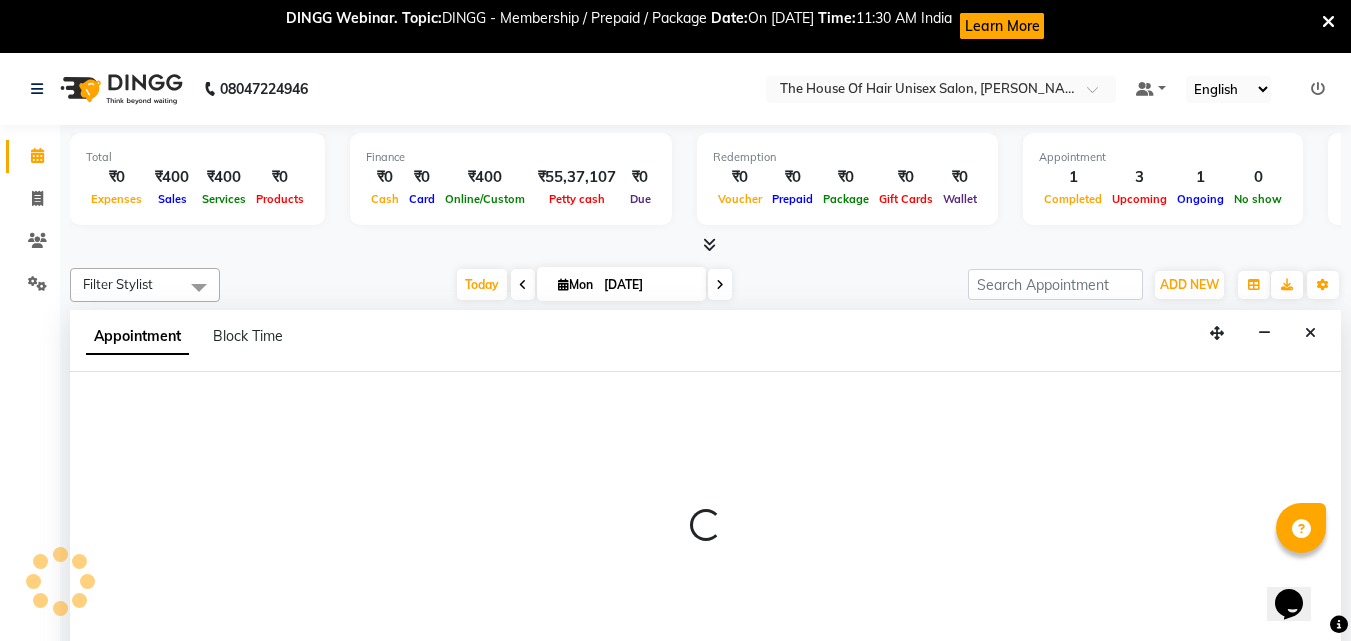 select on "930" 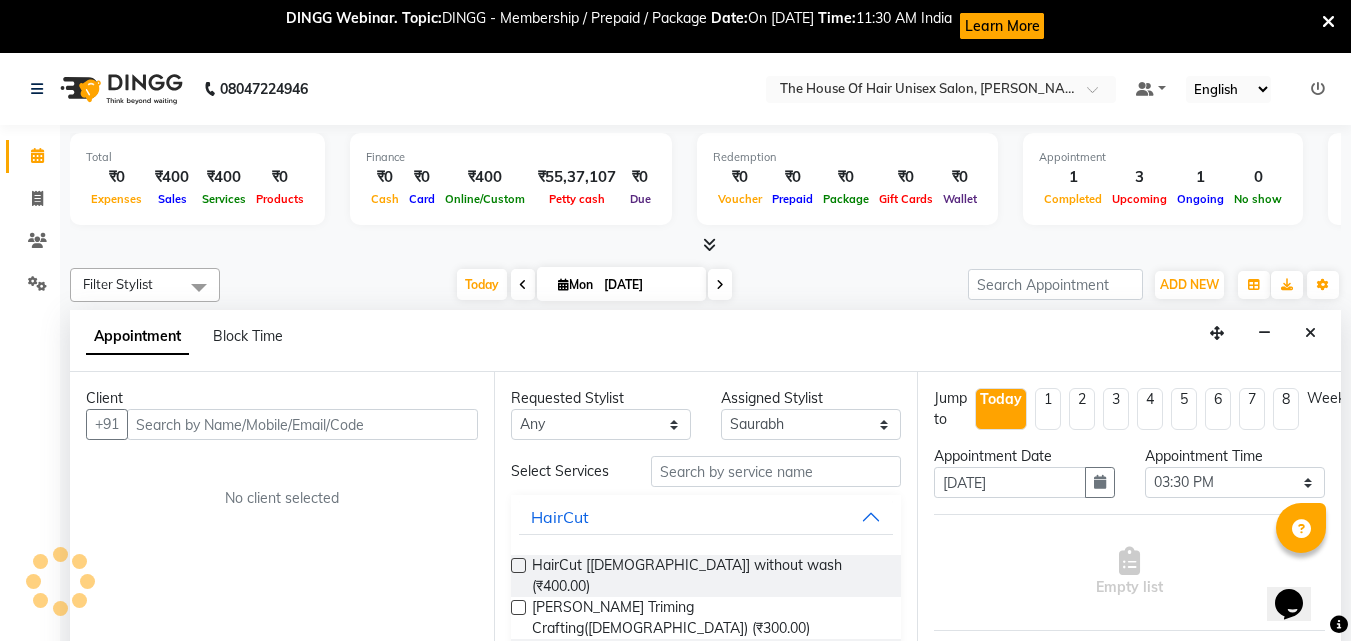 scroll, scrollTop: 54, scrollLeft: 0, axis: vertical 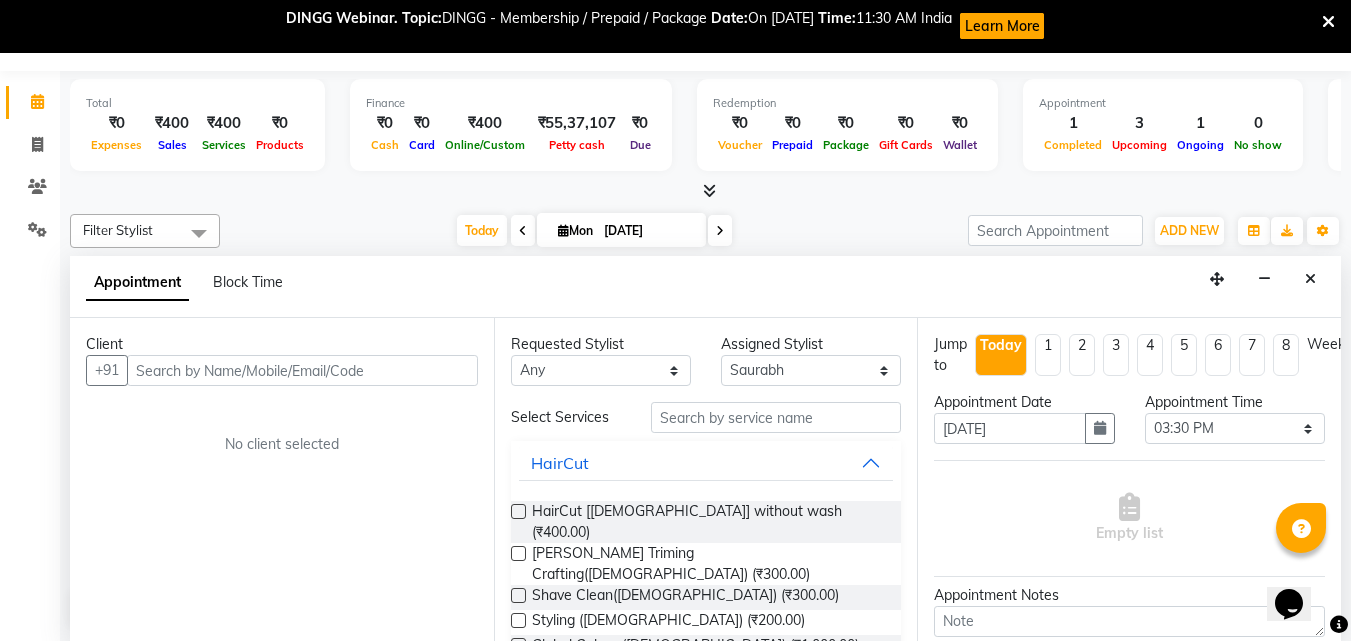 click at bounding box center (302, 370) 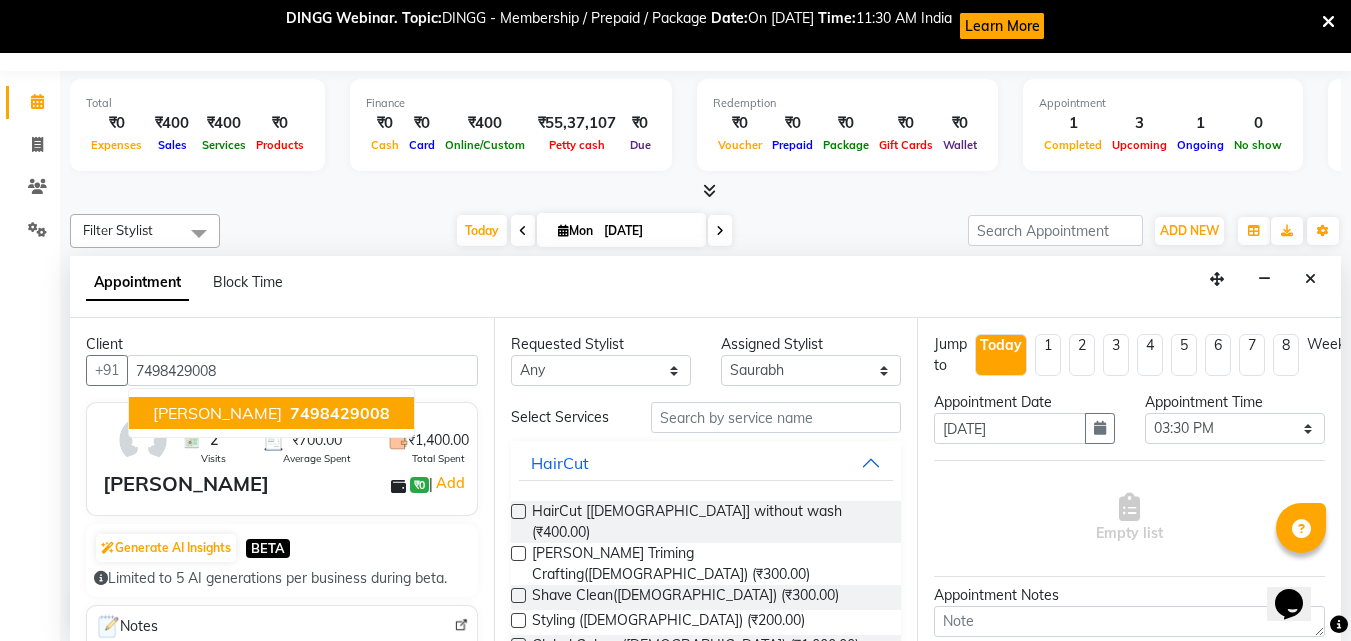 click on "7498429008" at bounding box center (340, 413) 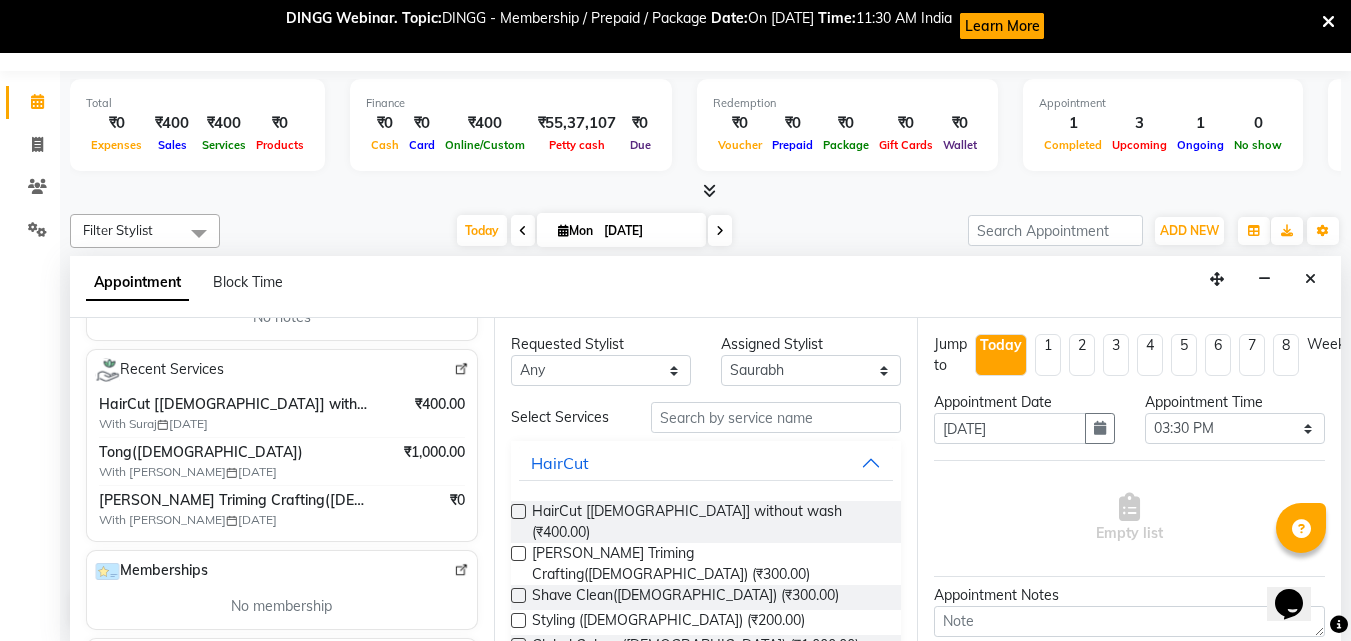 scroll, scrollTop: 338, scrollLeft: 0, axis: vertical 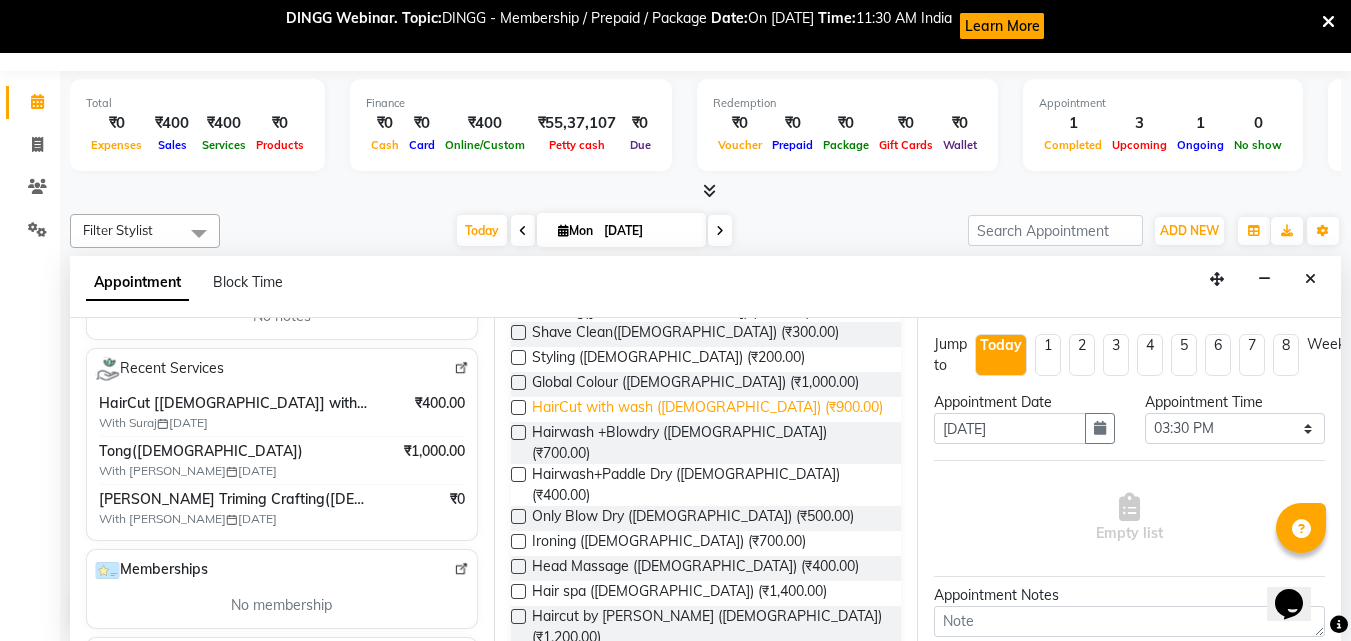 type on "7498429008" 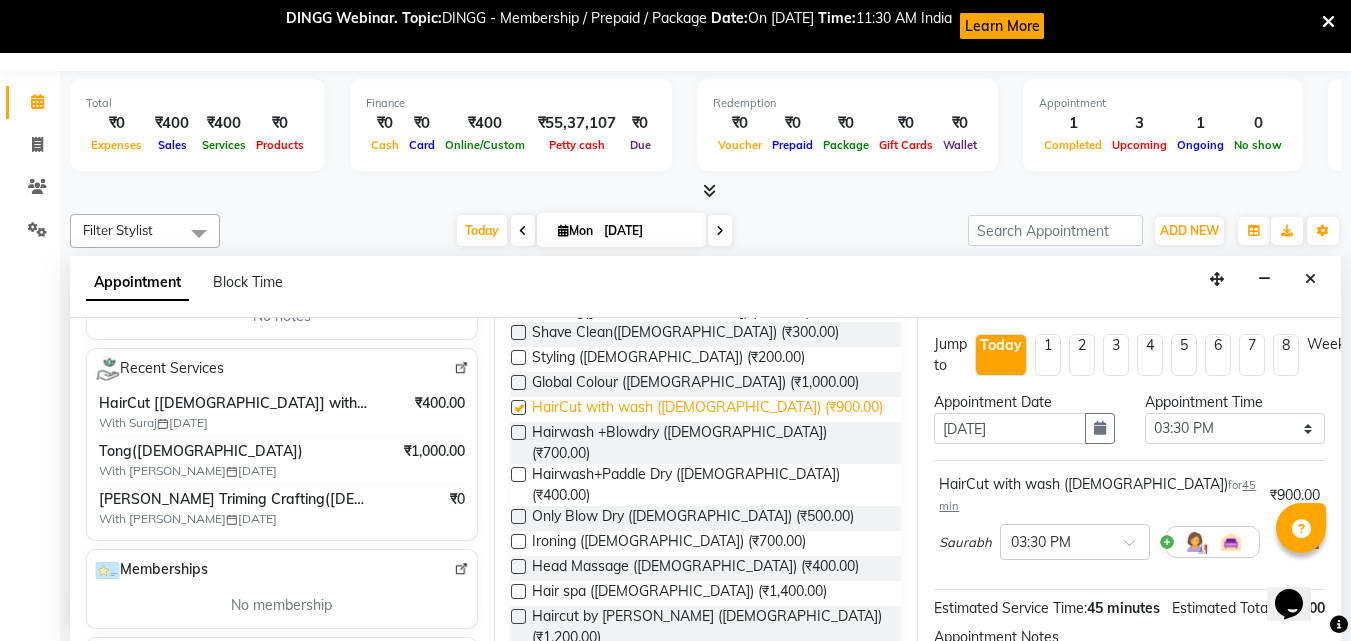 checkbox on "false" 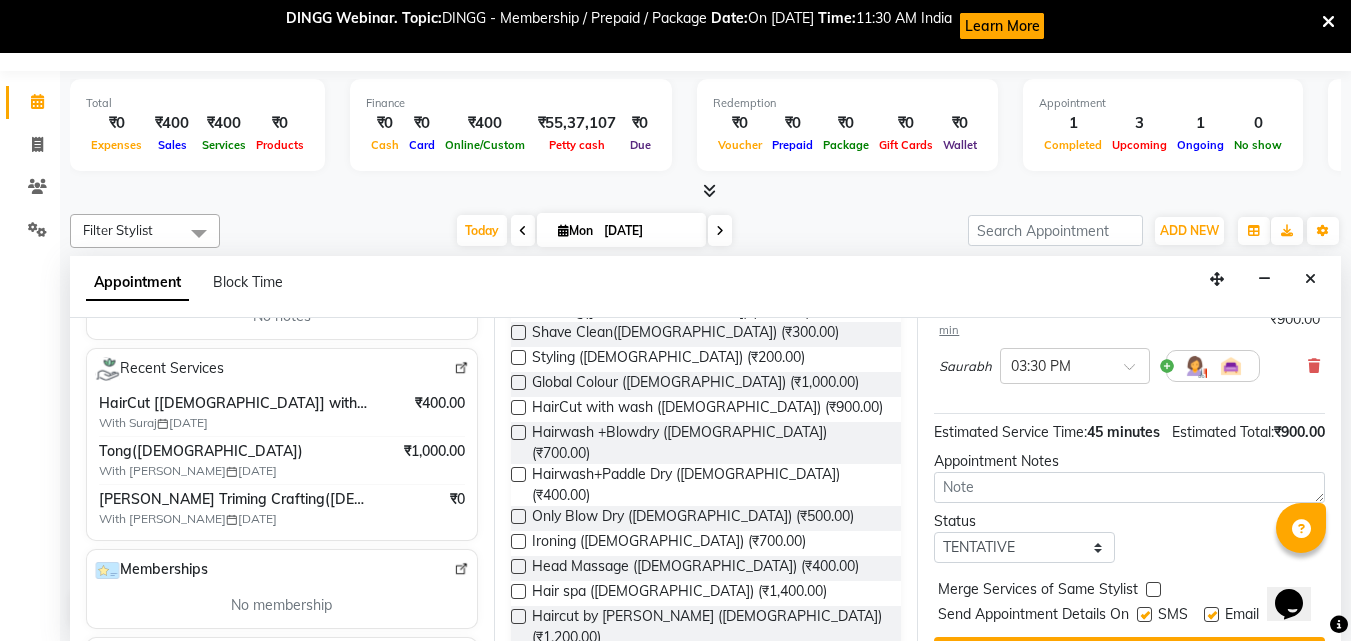 scroll, scrollTop: 239, scrollLeft: 0, axis: vertical 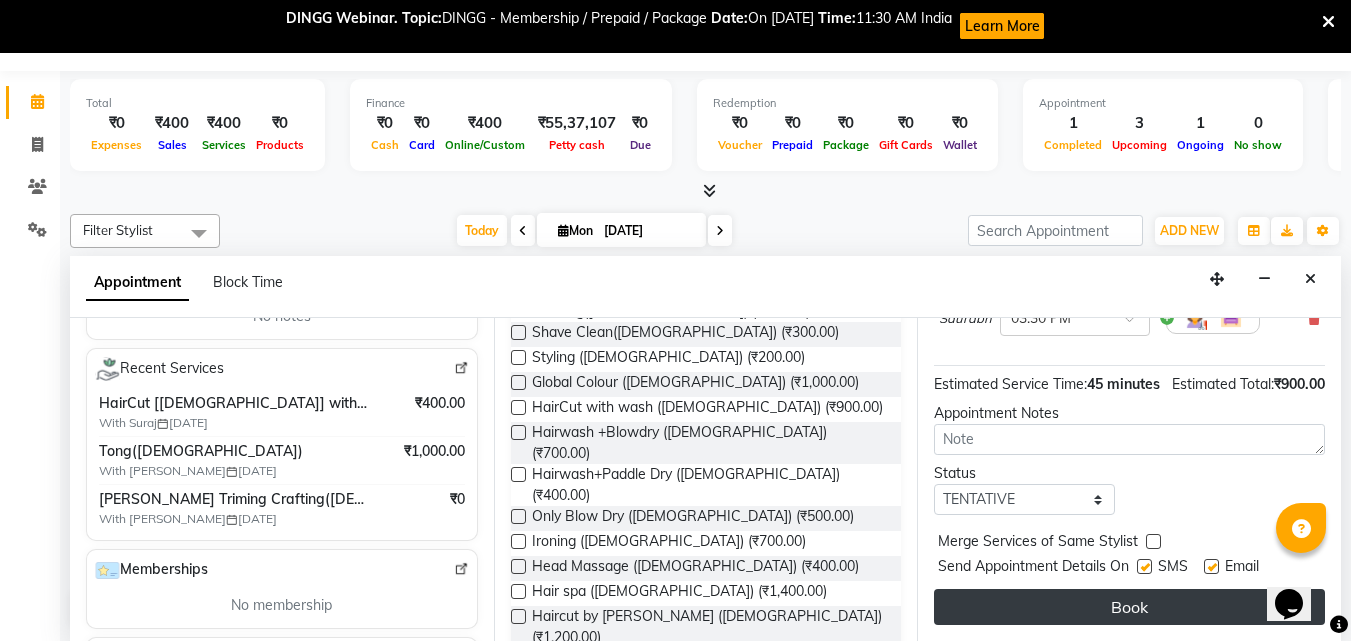 click on "Book" at bounding box center [1129, 607] 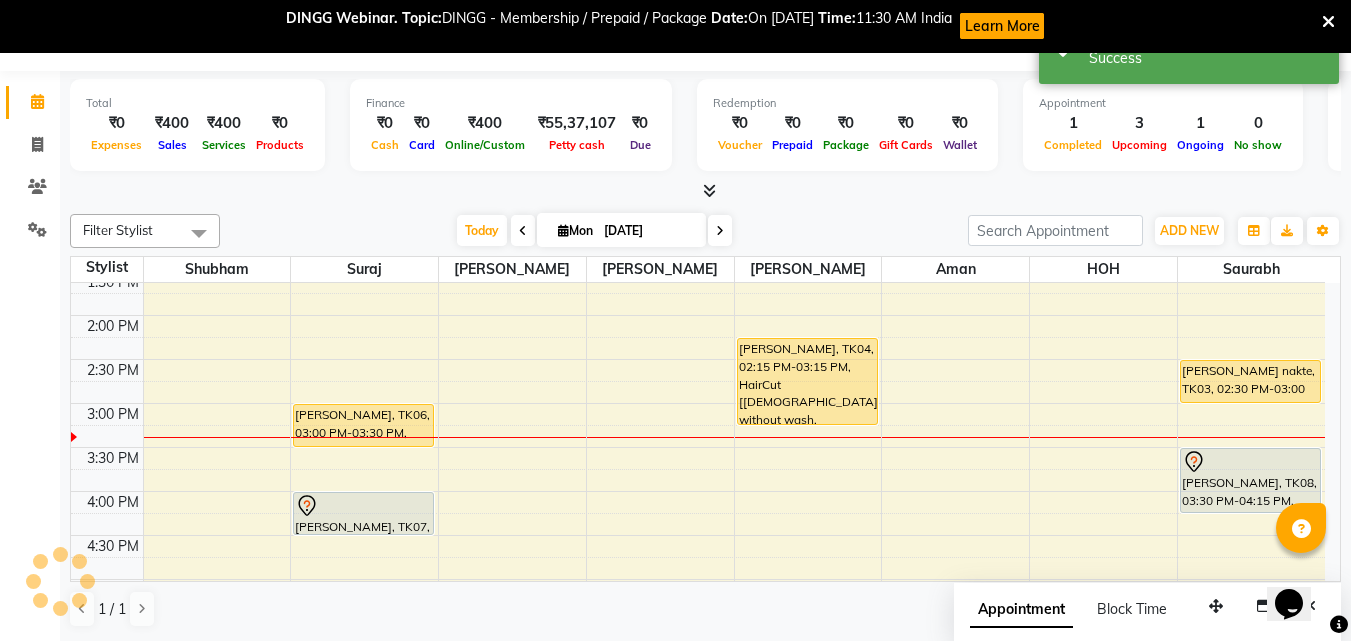 scroll, scrollTop: 0, scrollLeft: 0, axis: both 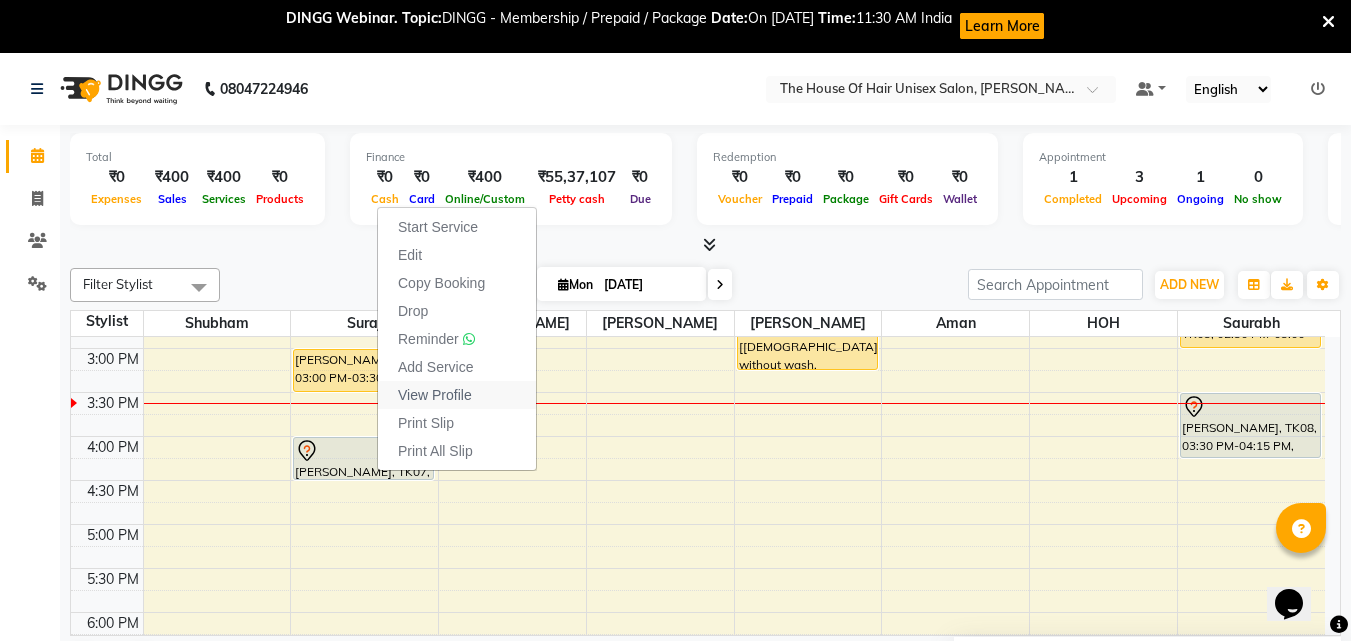 click on "View Profile" at bounding box center [435, 395] 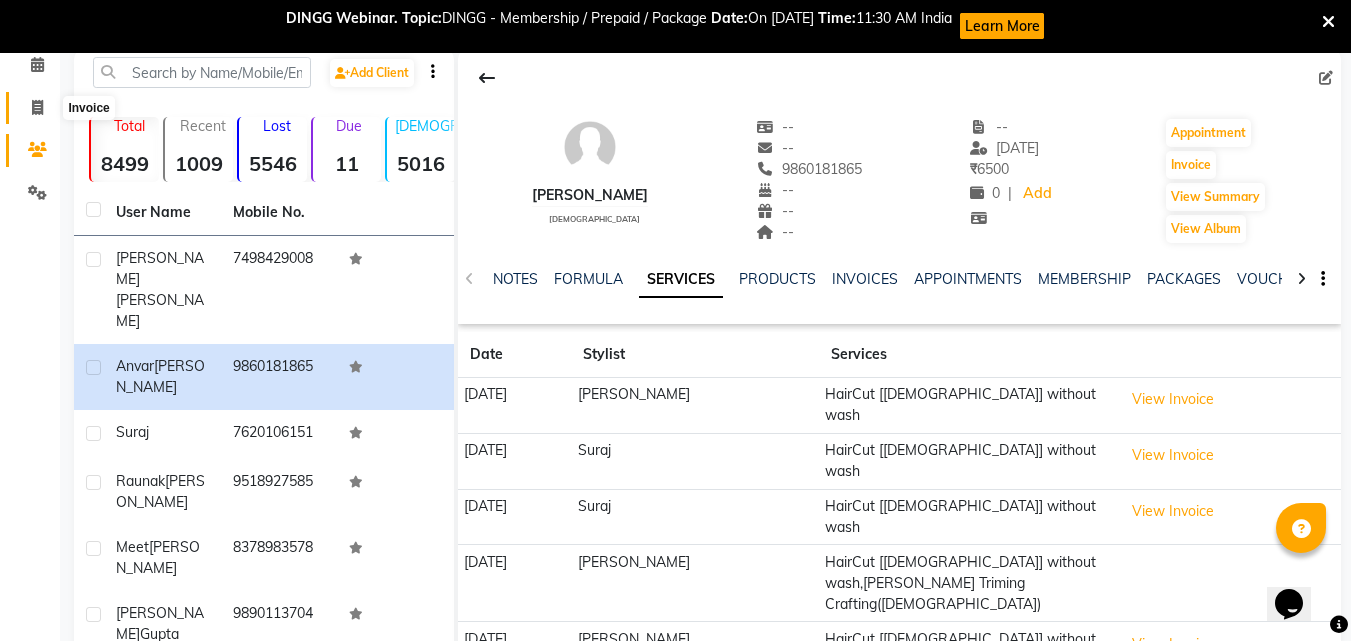 scroll, scrollTop: 0, scrollLeft: 0, axis: both 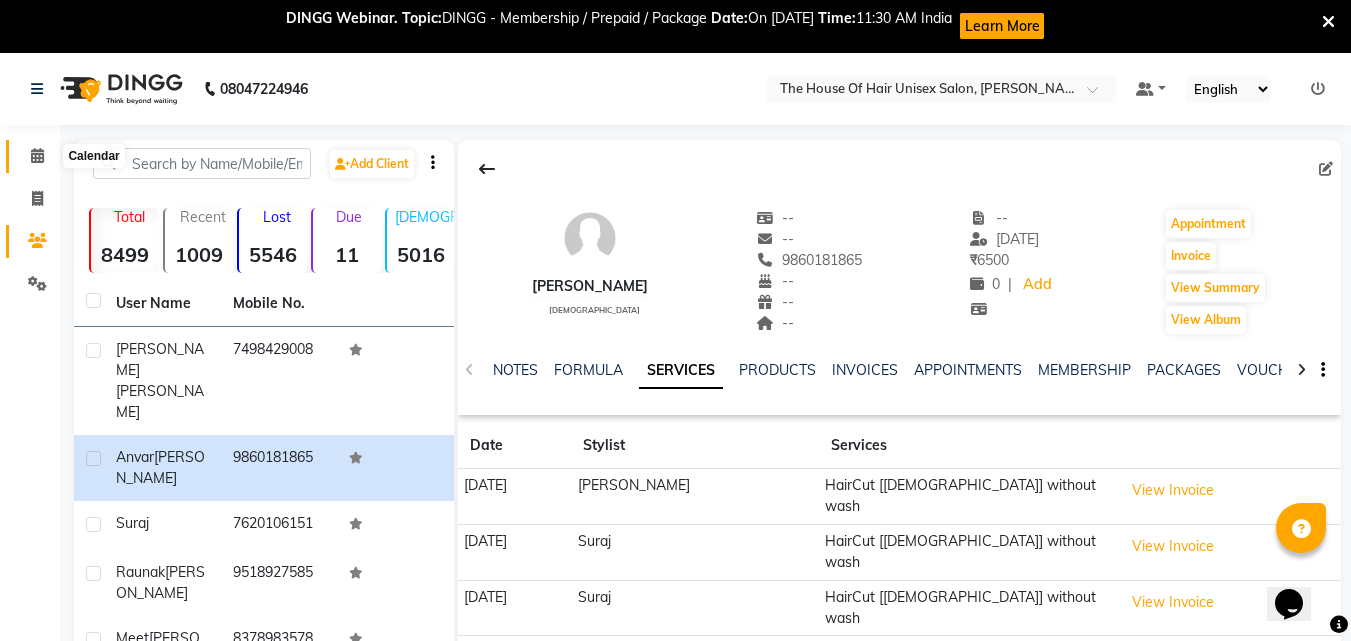 click 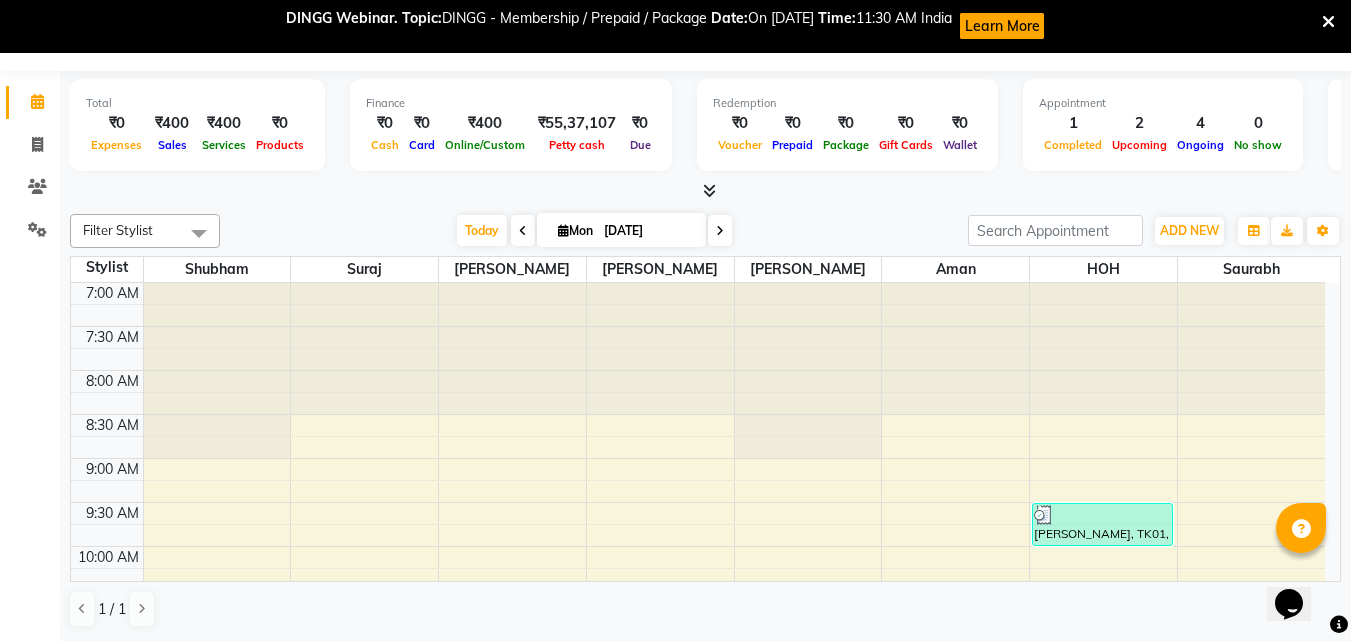 scroll, scrollTop: 47, scrollLeft: 0, axis: vertical 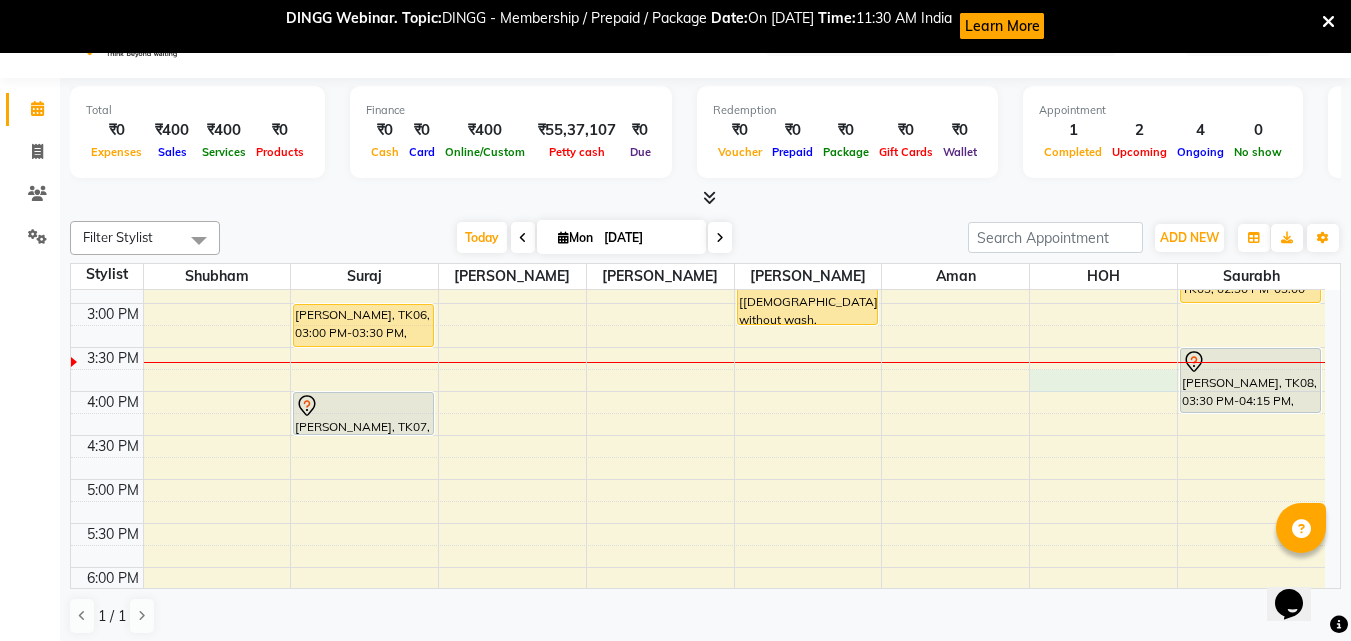 click on "7:00 AM 7:30 AM 8:00 AM 8:30 AM 9:00 AM 9:30 AM 10:00 AM 10:30 AM 11:00 AM 11:30 AM 12:00 PM 12:30 PM 1:00 PM 1:30 PM 2:00 PM 2:30 PM 3:00 PM 3:30 PM 4:00 PM 4:30 PM 5:00 PM 5:30 PM 6:00 PM 6:30 PM 7:00 PM 7:30 PM 8:00 PM 8:30 PM 9:00 PM 9:30 PM    [PERSON_NAME], TK06, 03:00 PM-03:30 PM, HairCut [[DEMOGRAPHIC_DATA]] without wash             [PERSON_NAME], TK07, 04:00 PM-04:30 PM, HairCut [[DEMOGRAPHIC_DATA]] without wash    Meet [PERSON_NAME], TK05, 01:00 PM-01:30 PM, HairCut [[DEMOGRAPHIC_DATA]] without wash    [PERSON_NAME], TK04, 02:15 PM-03:15 PM, HairCut [[DEMOGRAPHIC_DATA]] without wash,[PERSON_NAME] Triming Crafting([DEMOGRAPHIC_DATA])     [PERSON_NAME], TK01, 09:30 AM-10:00 AM, HairCut [[DEMOGRAPHIC_DATA]] without wash    Suraj, TK02, 11:00 AM-01:00 PM, HairCut [[DEMOGRAPHIC_DATA]] without wash,[PERSON_NAME] Triming Crafting([DEMOGRAPHIC_DATA])    [PERSON_NAME] nakte, TK03, 02:30 PM-03:00 PM, HairCut [[DEMOGRAPHIC_DATA]] without wash             [PERSON_NAME], TK08, 03:30 PM-04:15 PM, HairCut with wash ([DEMOGRAPHIC_DATA])" at bounding box center [698, 259] 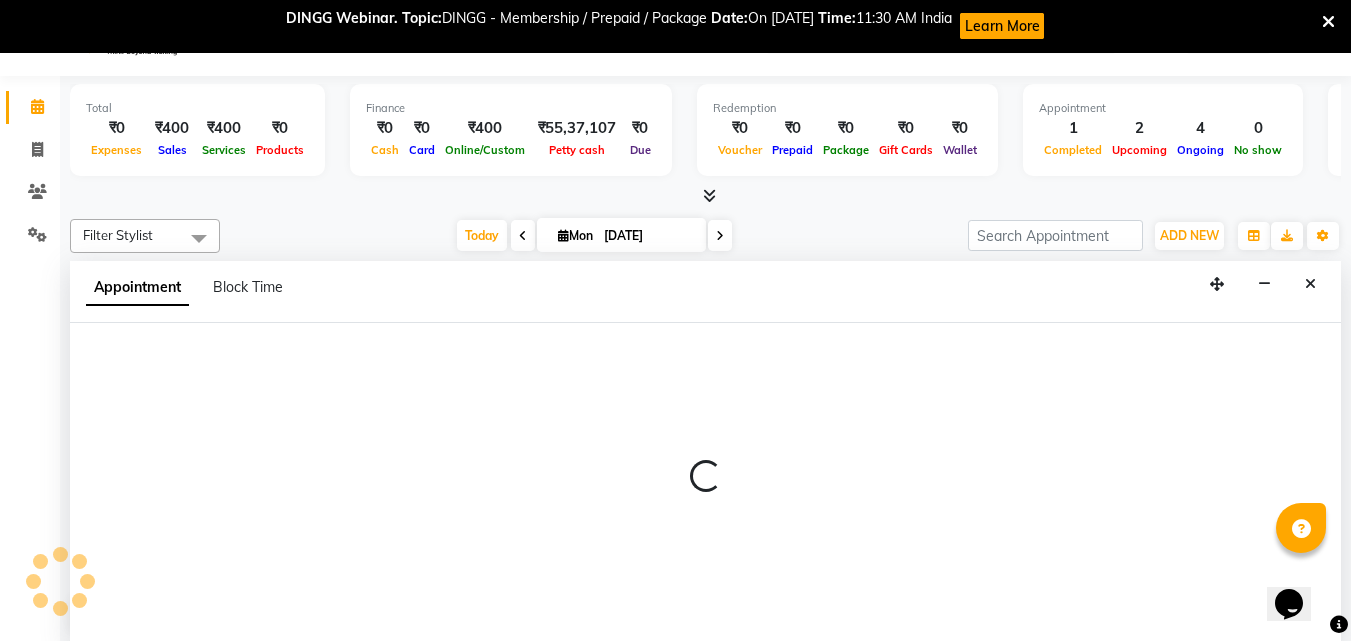select on "85989" 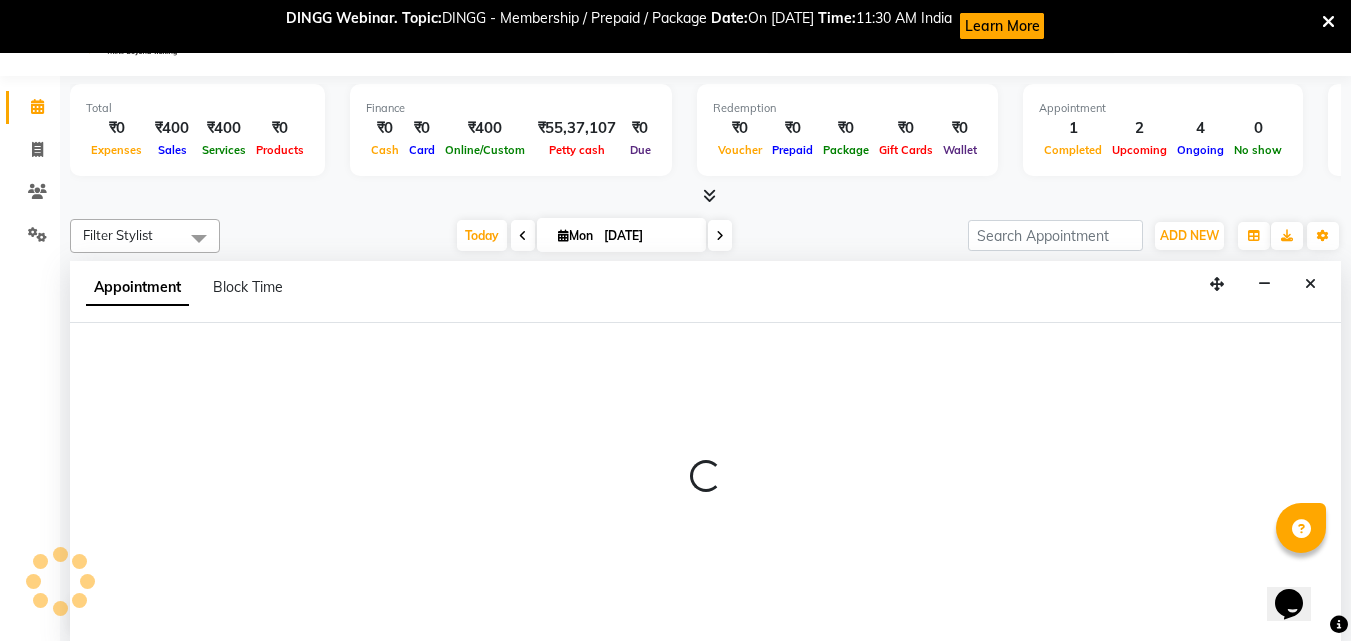 select on "945" 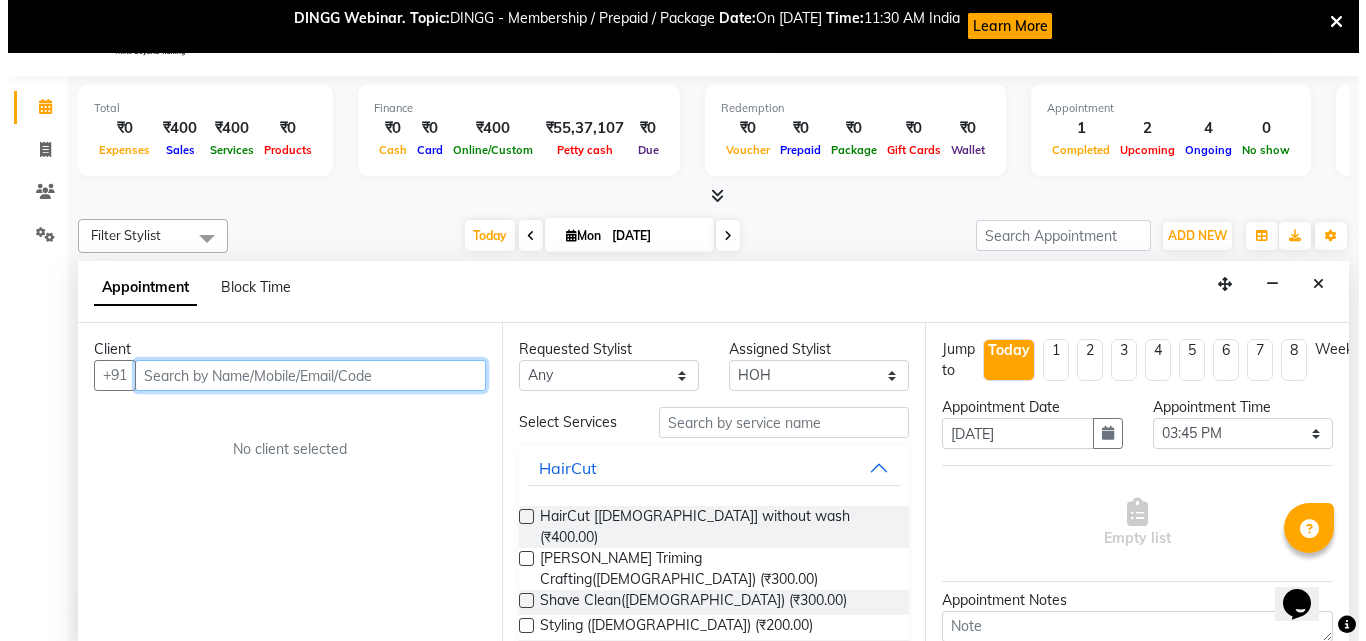 scroll, scrollTop: 54, scrollLeft: 0, axis: vertical 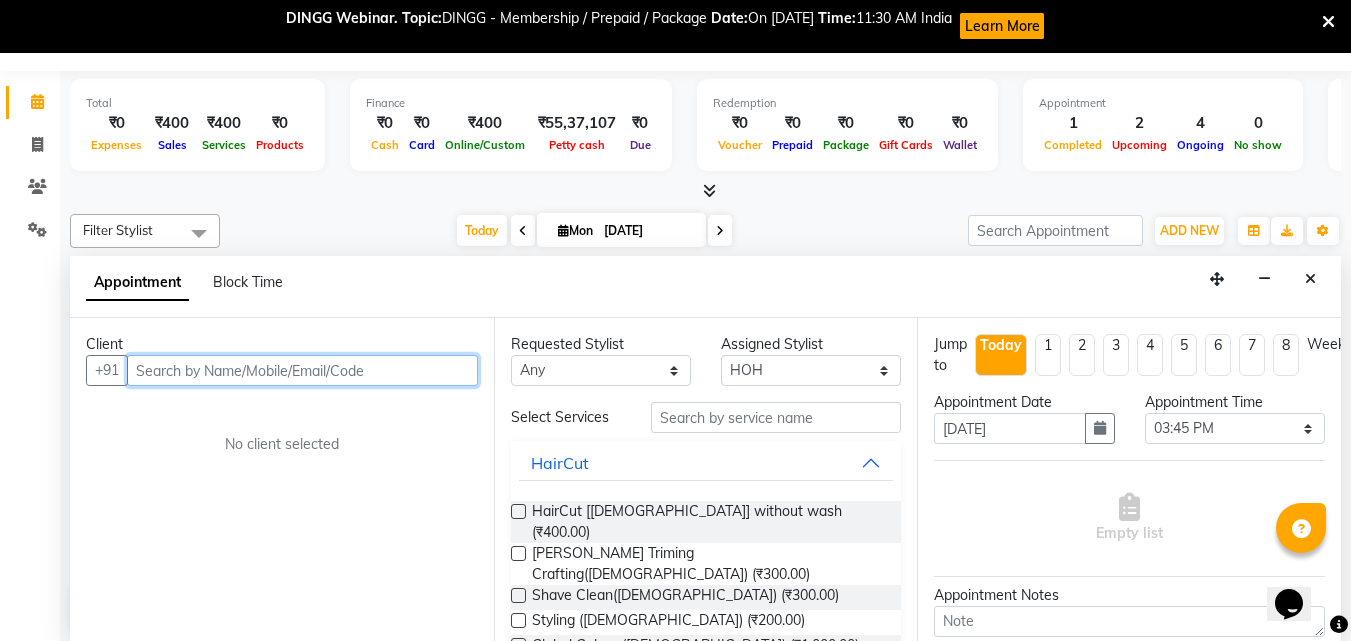 click at bounding box center (302, 370) 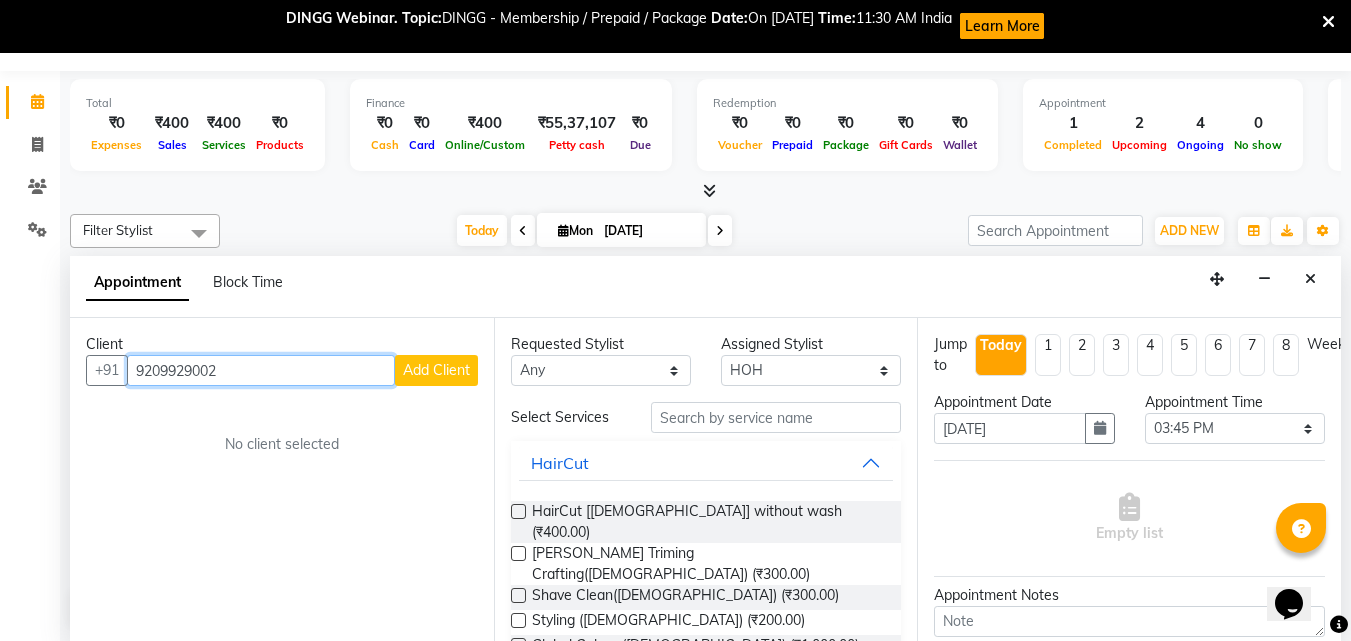 type on "9209929002" 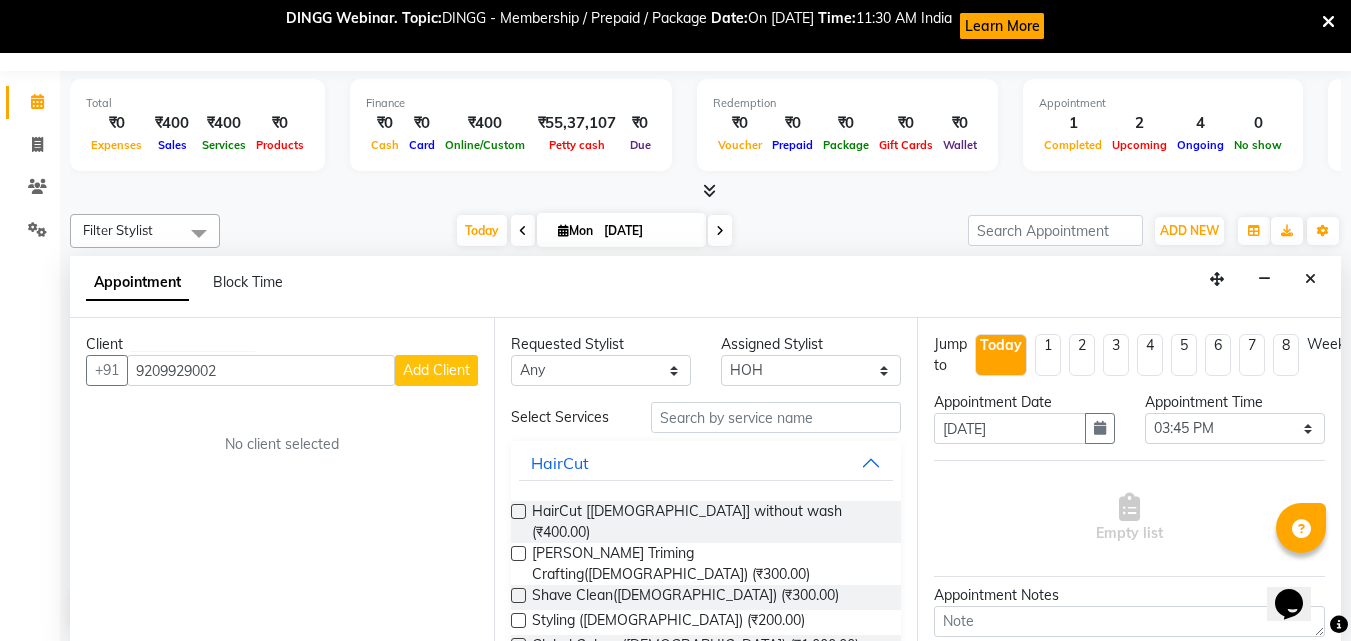 click on "Add Client" at bounding box center [436, 370] 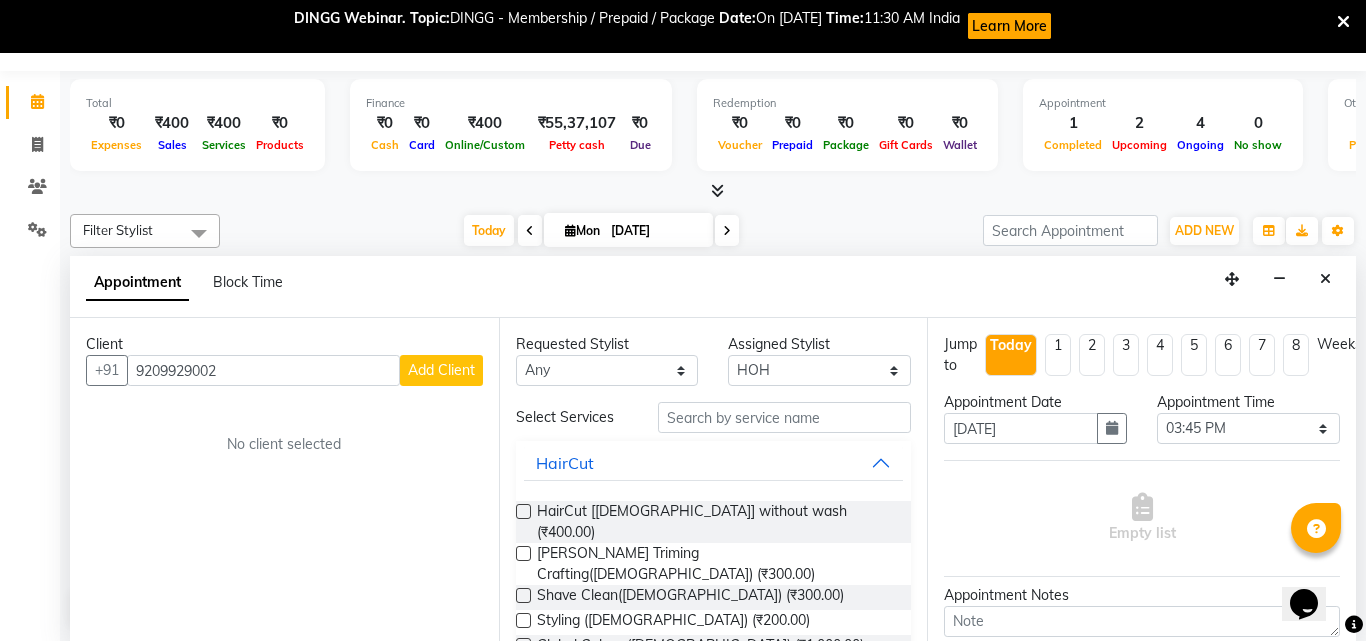 select on "22" 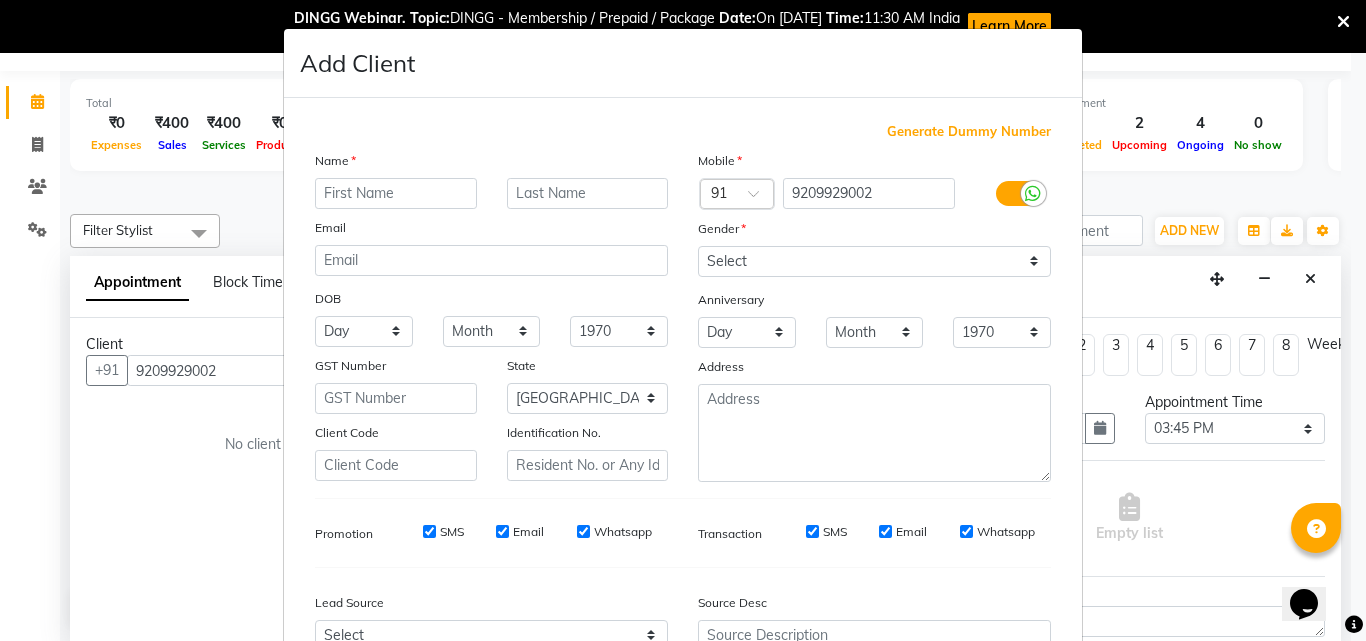 click at bounding box center [396, 193] 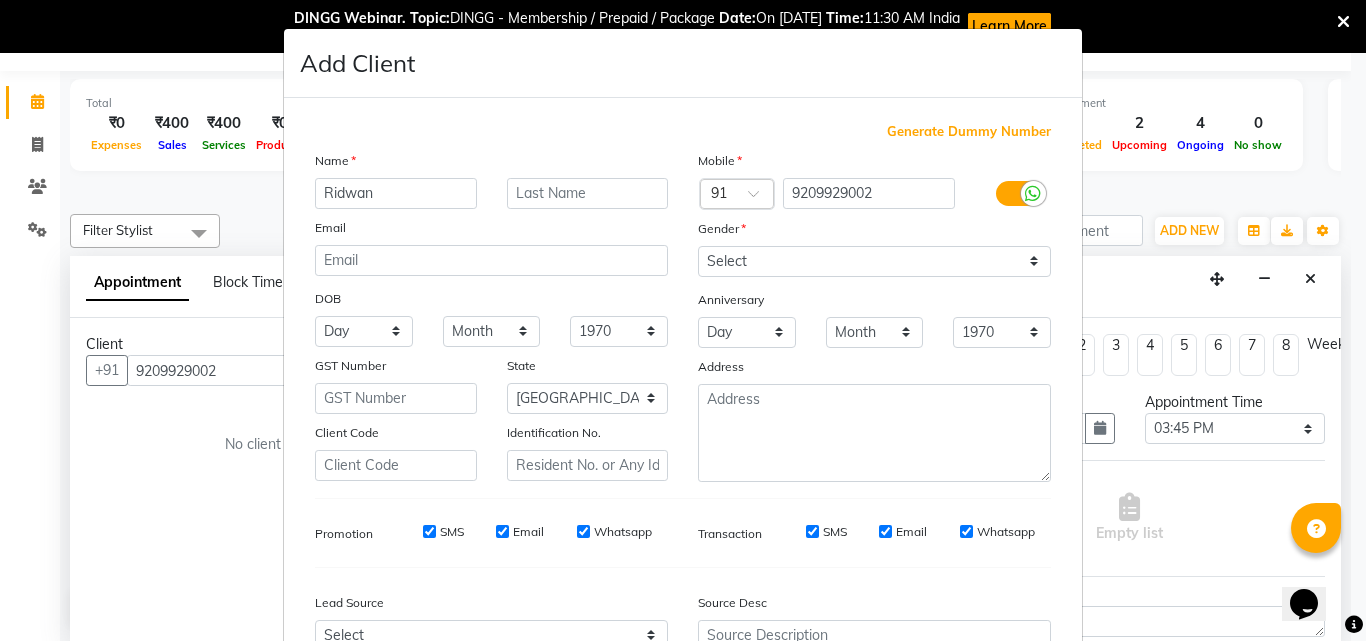 type on "Ridwan" 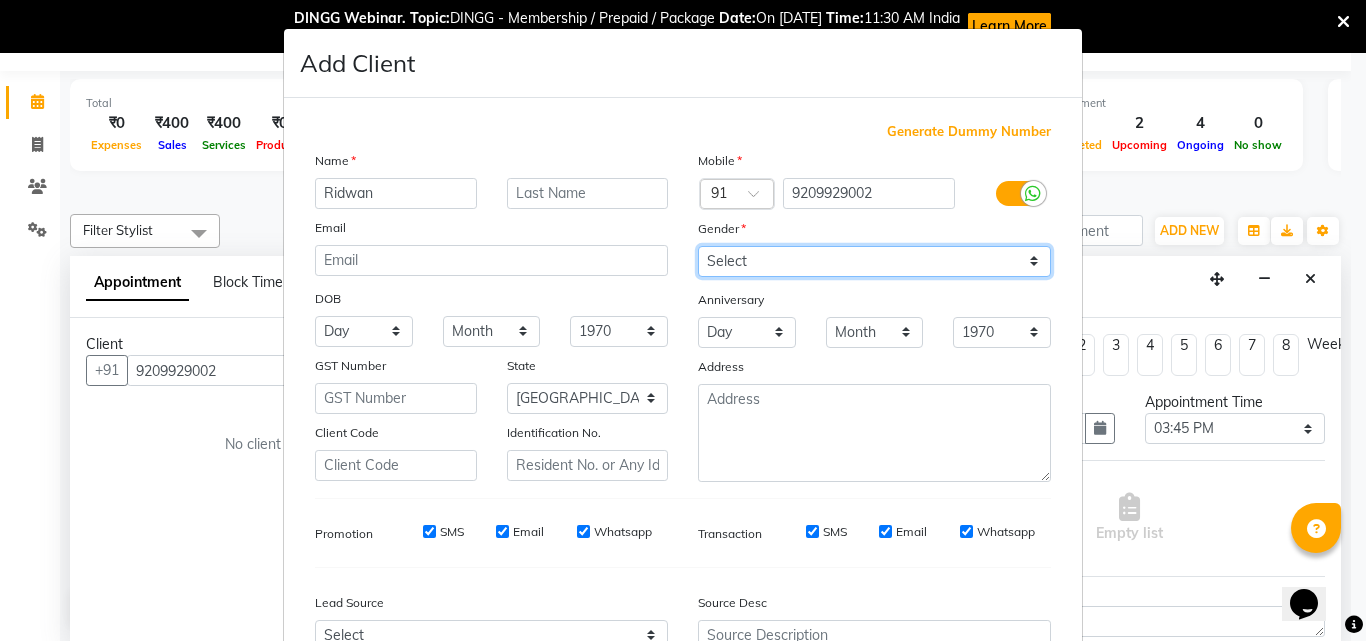 click on "Select [DEMOGRAPHIC_DATA] [DEMOGRAPHIC_DATA] Other Prefer Not To Say" at bounding box center [874, 261] 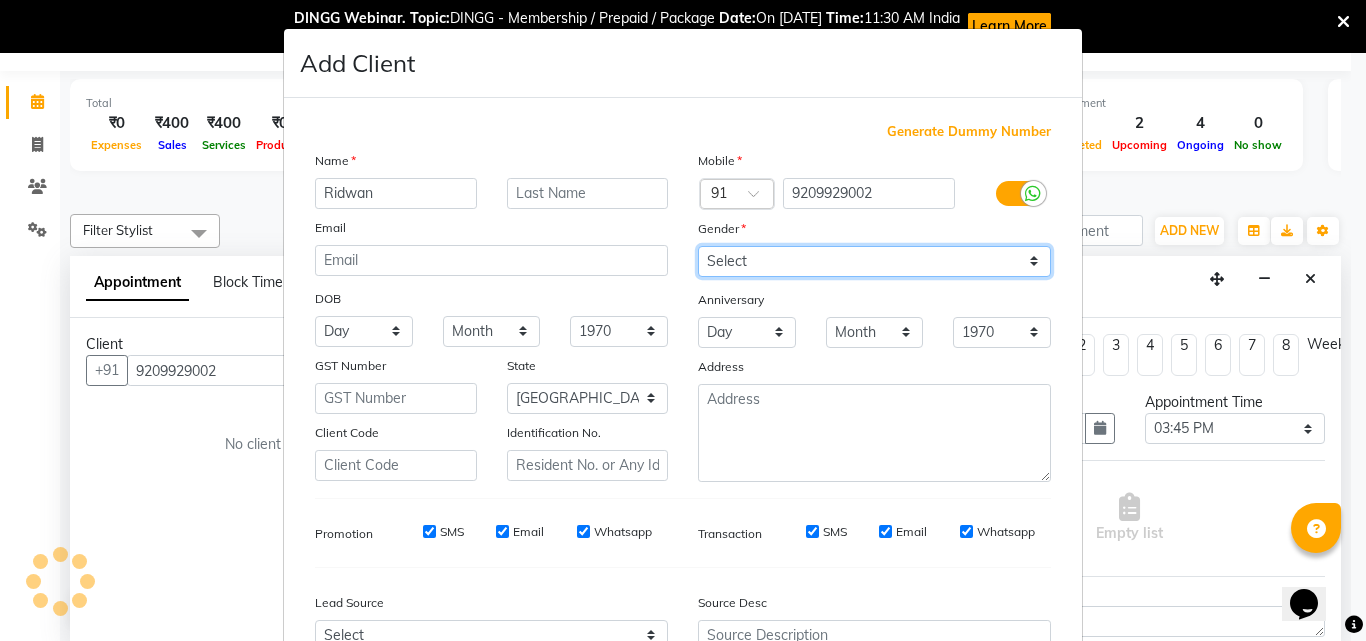 select on "[DEMOGRAPHIC_DATA]" 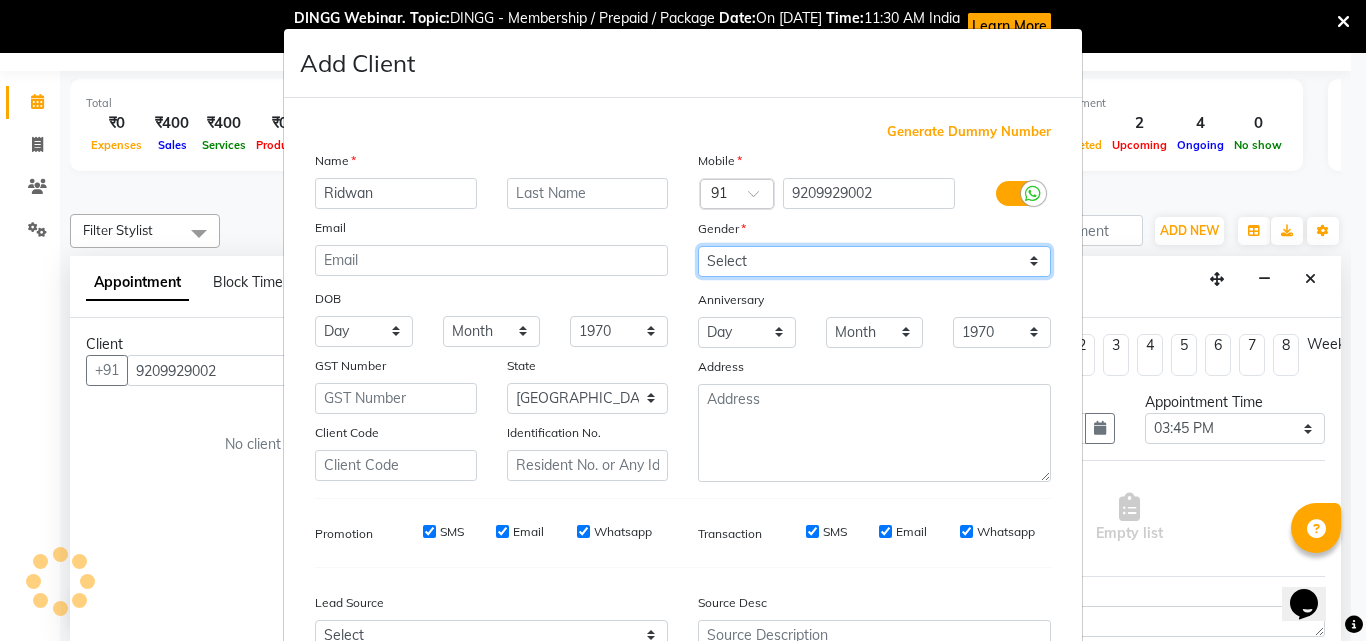 click on "Select [DEMOGRAPHIC_DATA] [DEMOGRAPHIC_DATA] Other Prefer Not To Say" at bounding box center [874, 261] 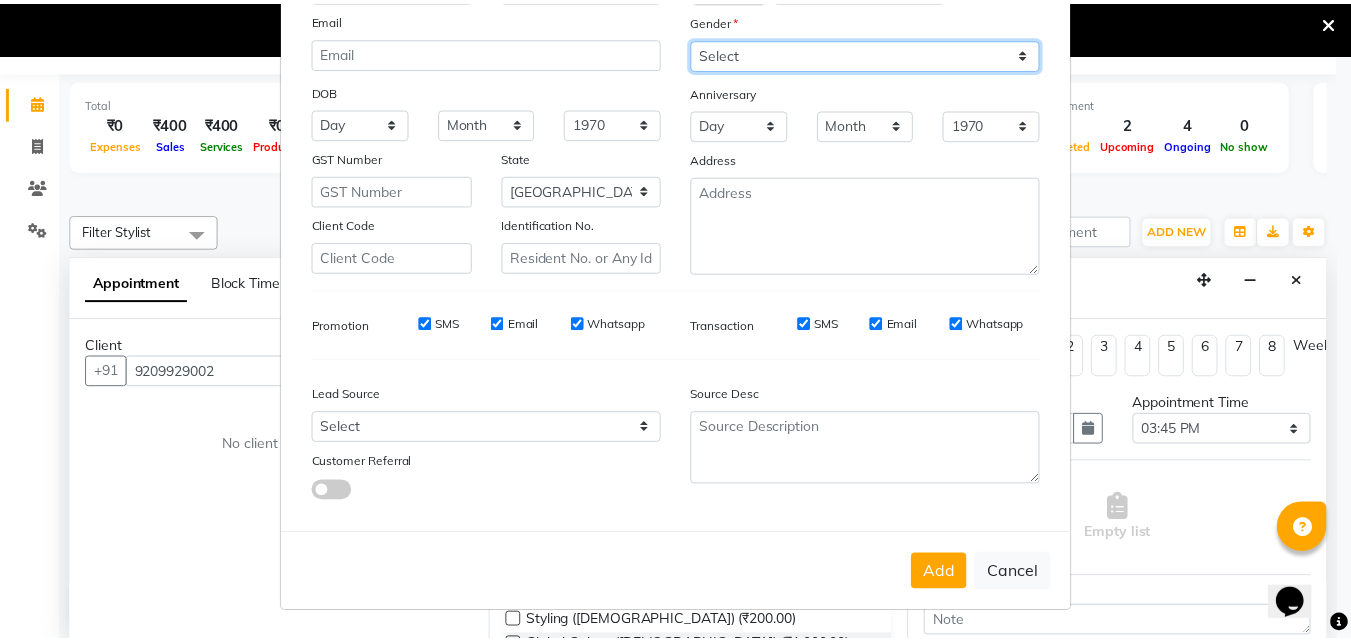 scroll, scrollTop: 198, scrollLeft: 0, axis: vertical 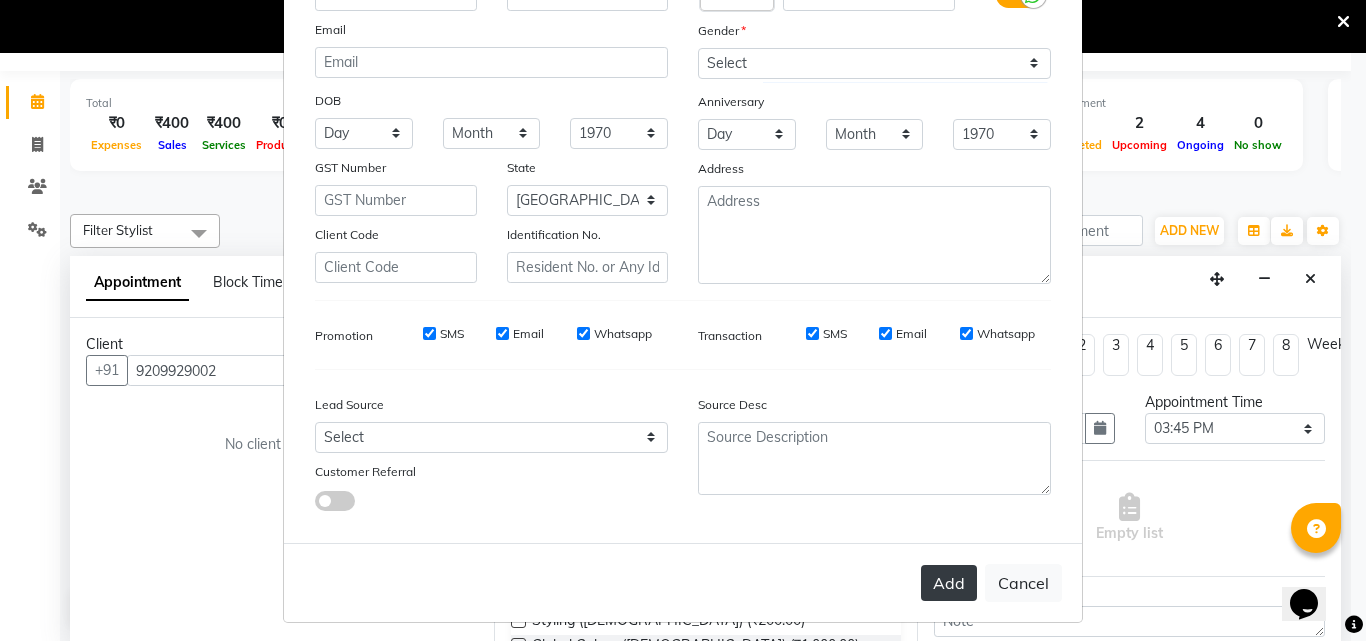 click on "Add" at bounding box center (949, 583) 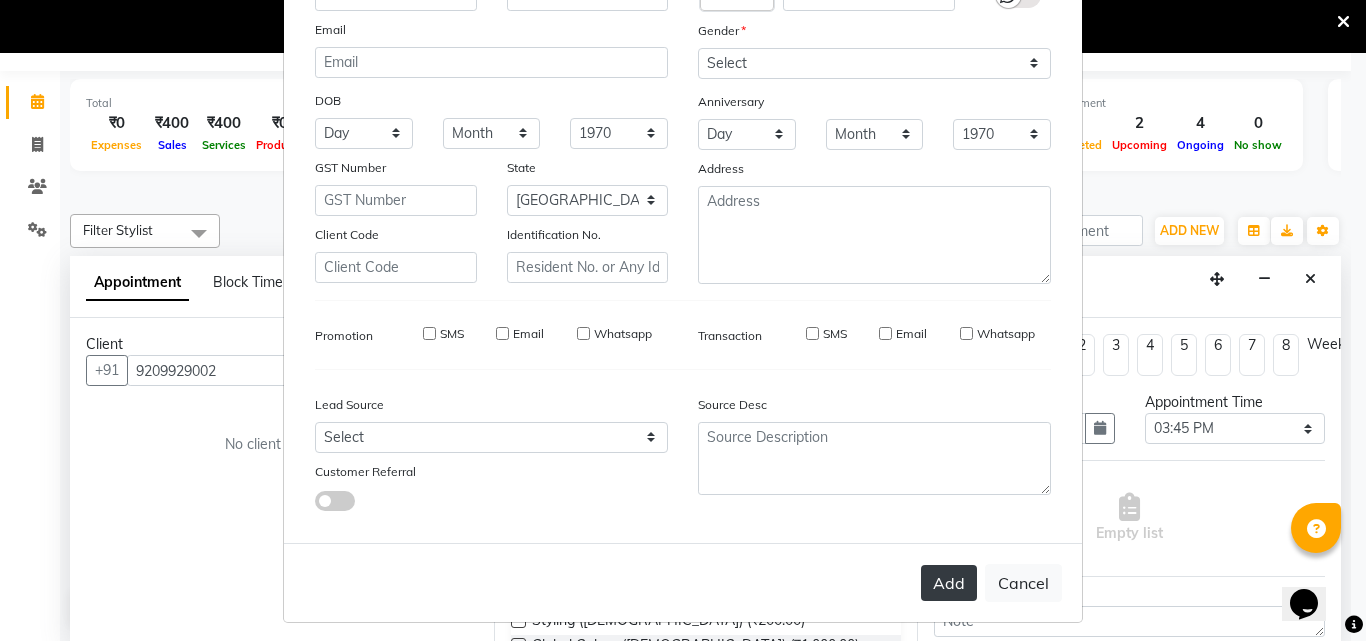 type 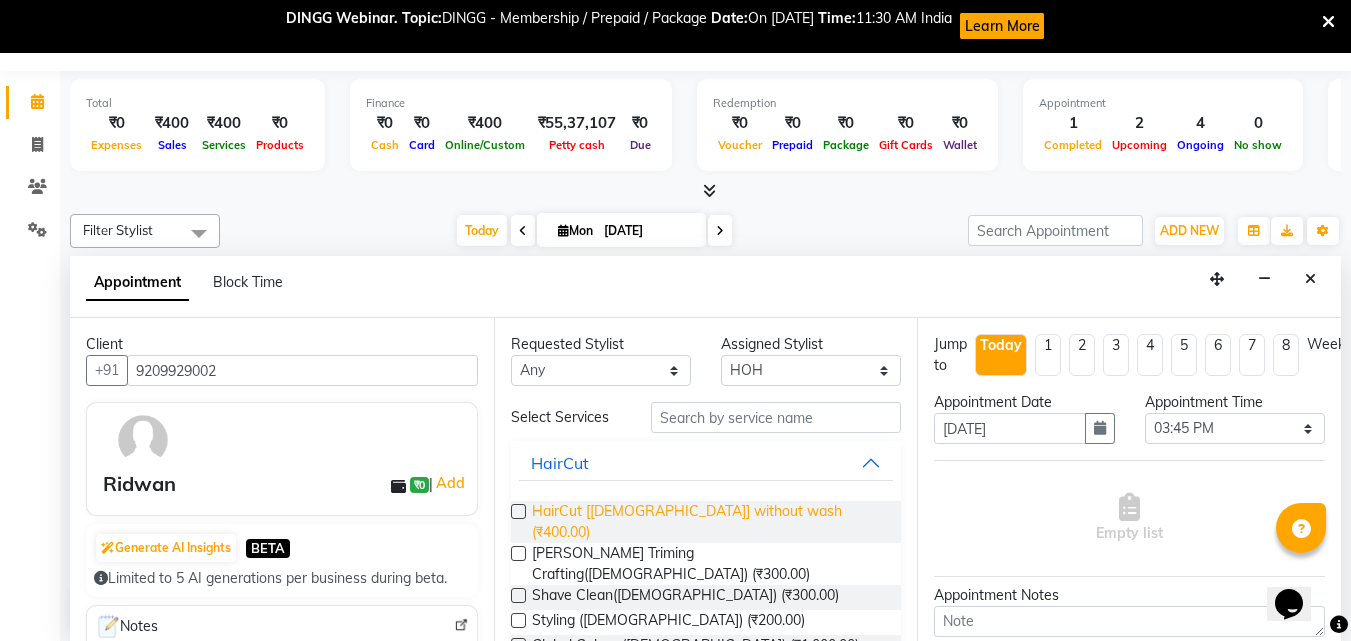 click on "HairCut [[DEMOGRAPHIC_DATA]] without wash (₹400.00)" at bounding box center (709, 522) 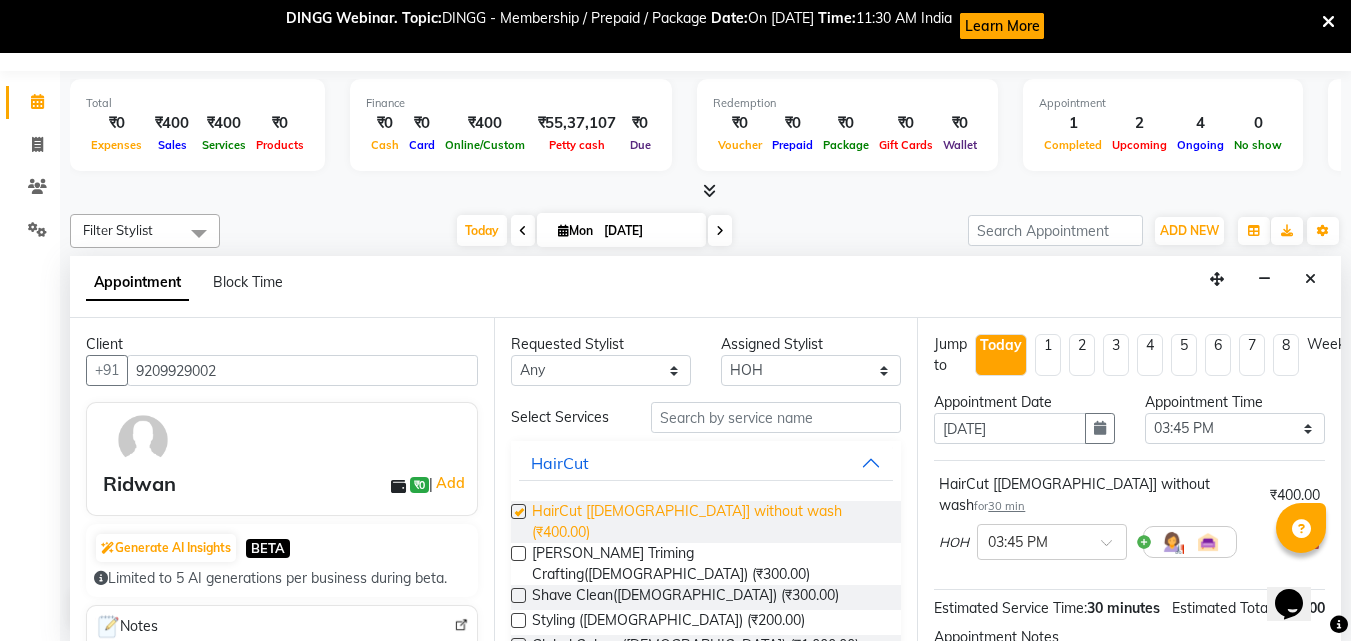 checkbox on "false" 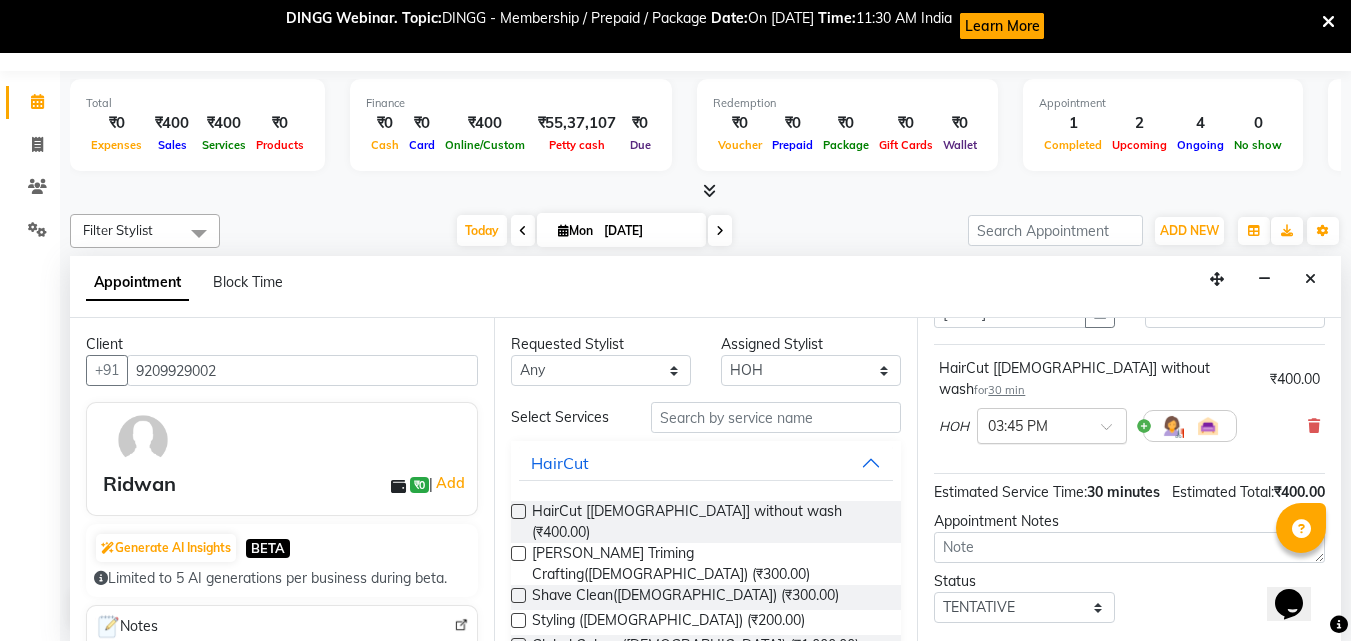 scroll, scrollTop: 239, scrollLeft: 0, axis: vertical 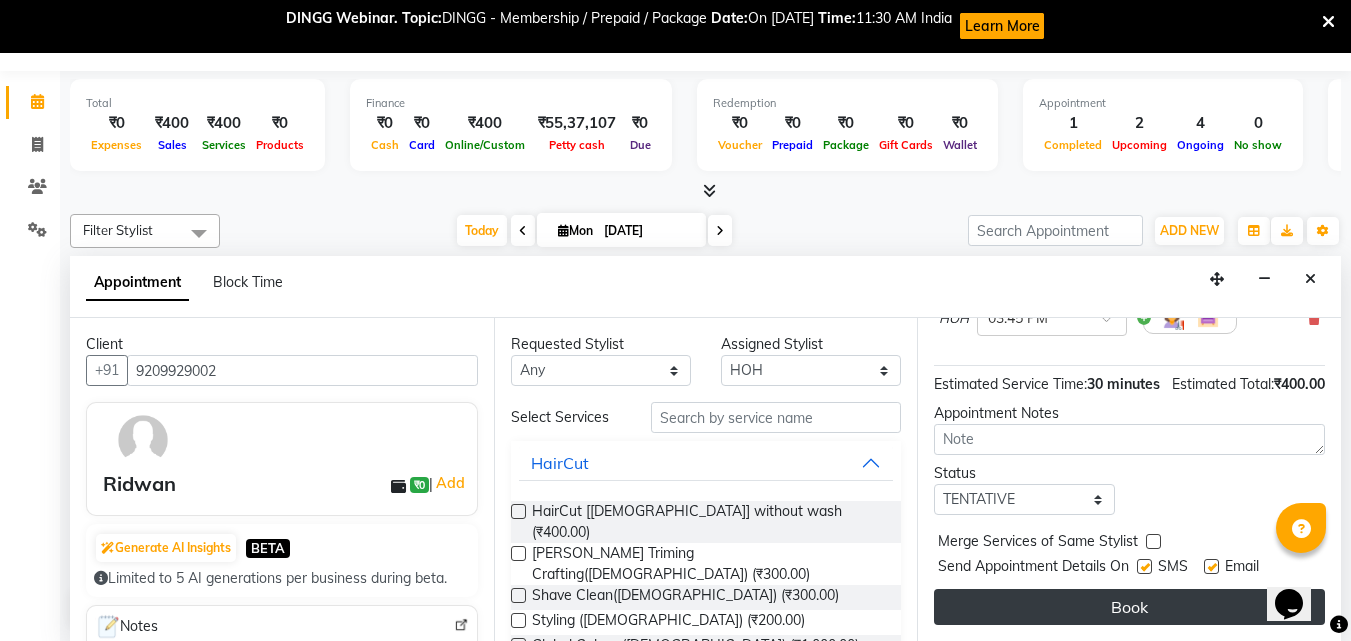 click on "Book" at bounding box center (1129, 607) 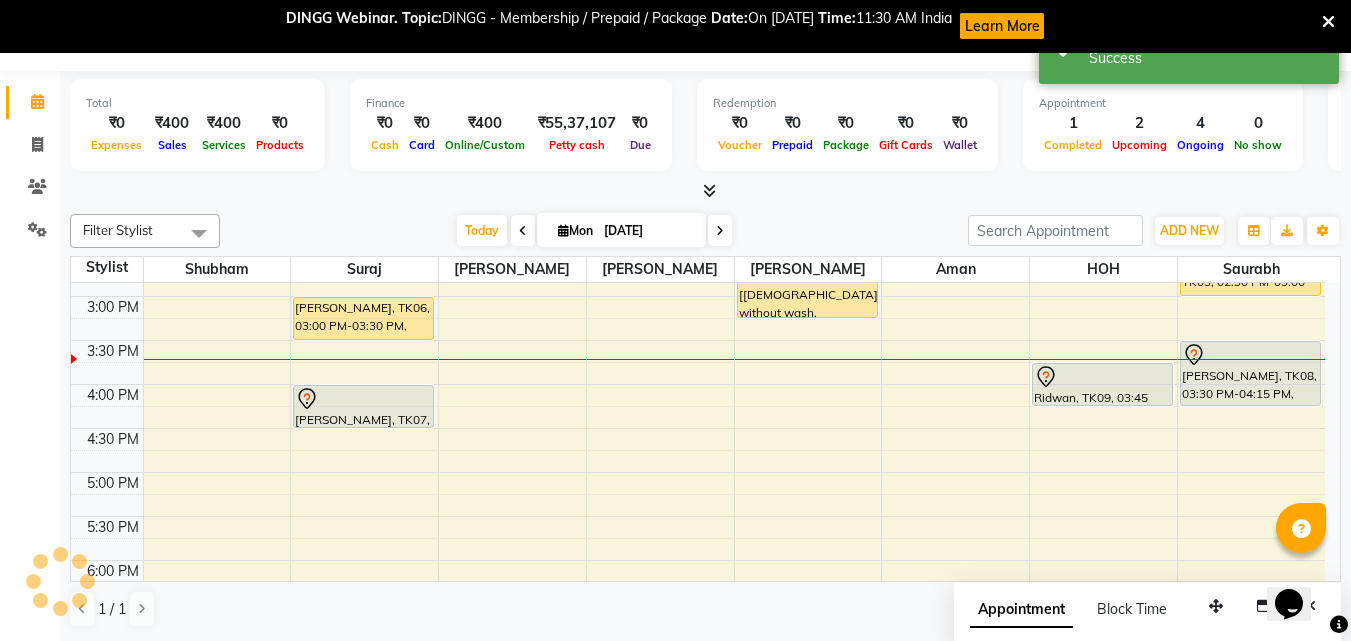 scroll, scrollTop: 0, scrollLeft: 0, axis: both 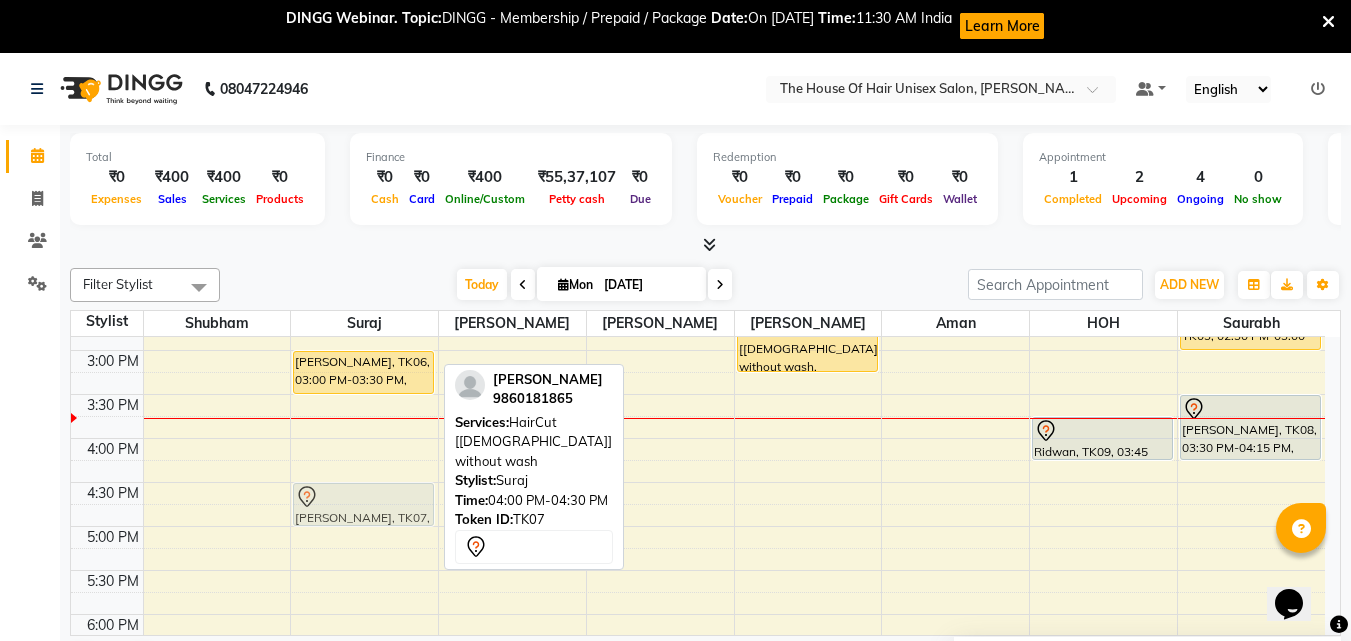 drag, startPoint x: 344, startPoint y: 456, endPoint x: 344, endPoint y: 500, distance: 44 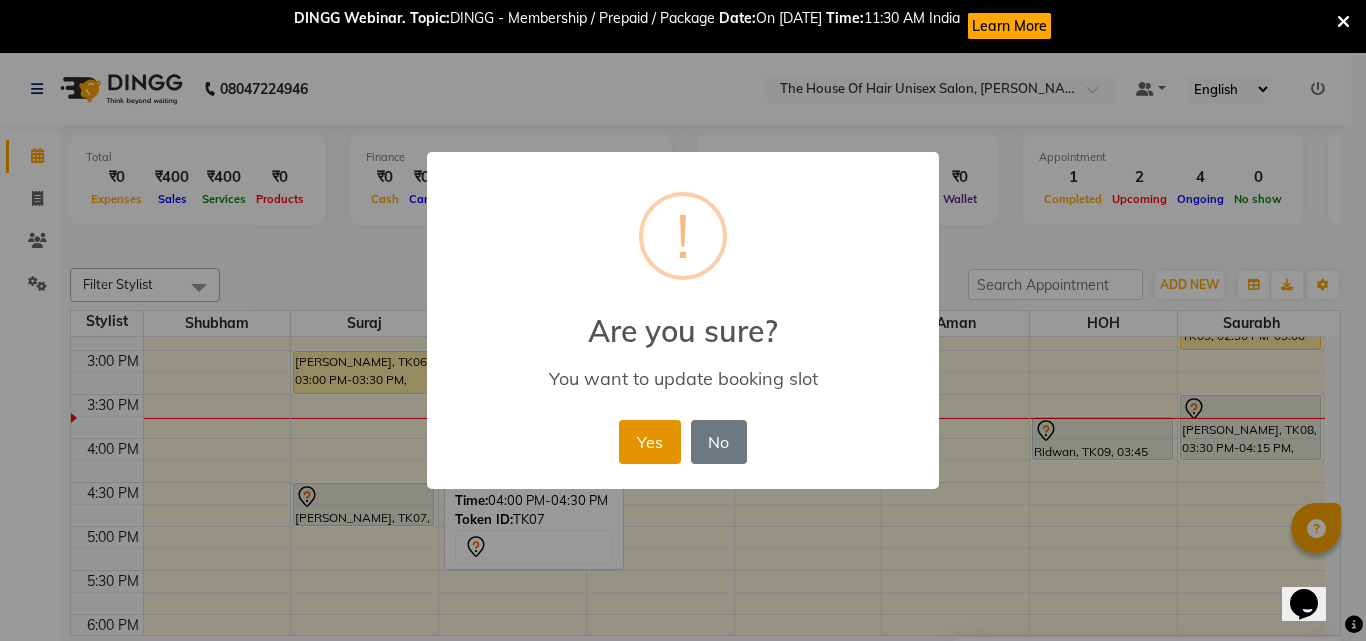 click on "Yes" at bounding box center [649, 442] 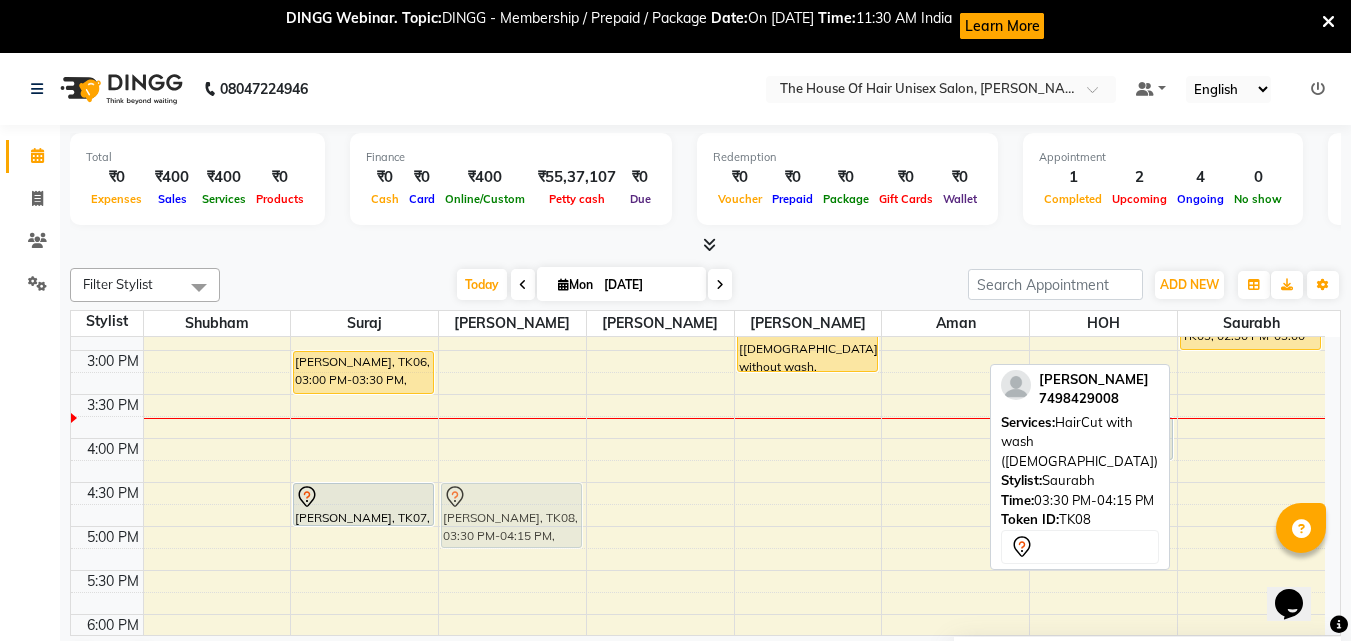 drag, startPoint x: 1257, startPoint y: 419, endPoint x: 480, endPoint y: 505, distance: 781.7449 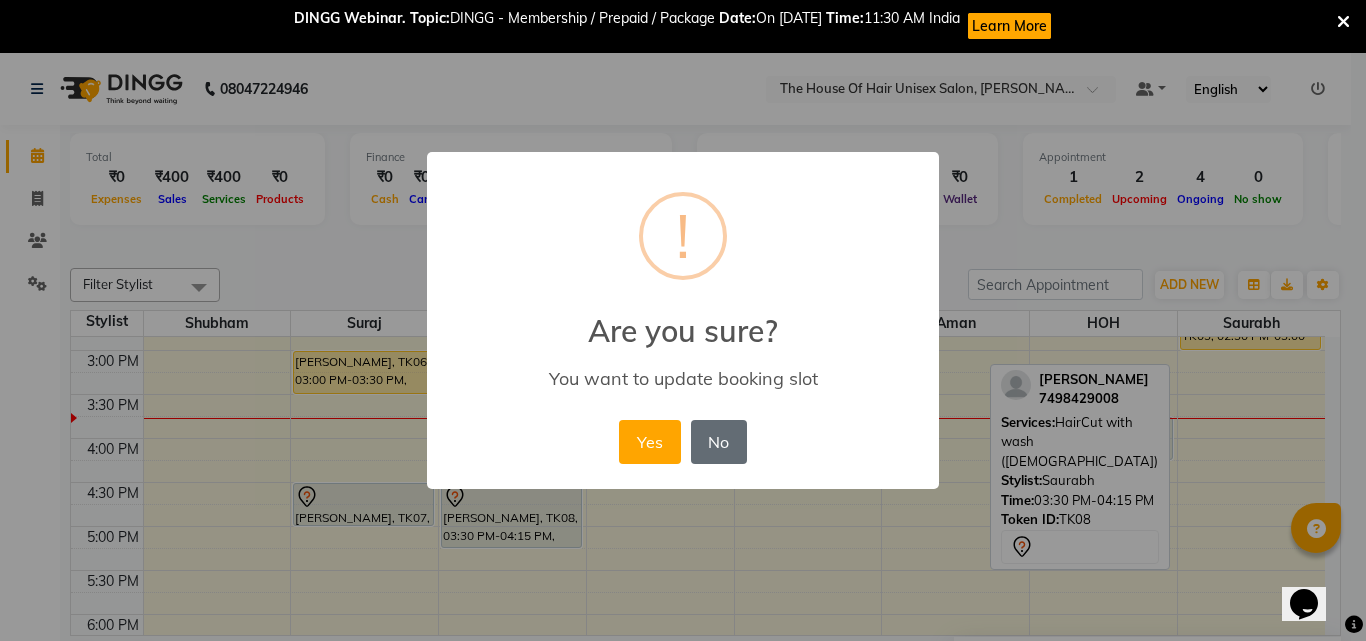 click on "No" at bounding box center [719, 442] 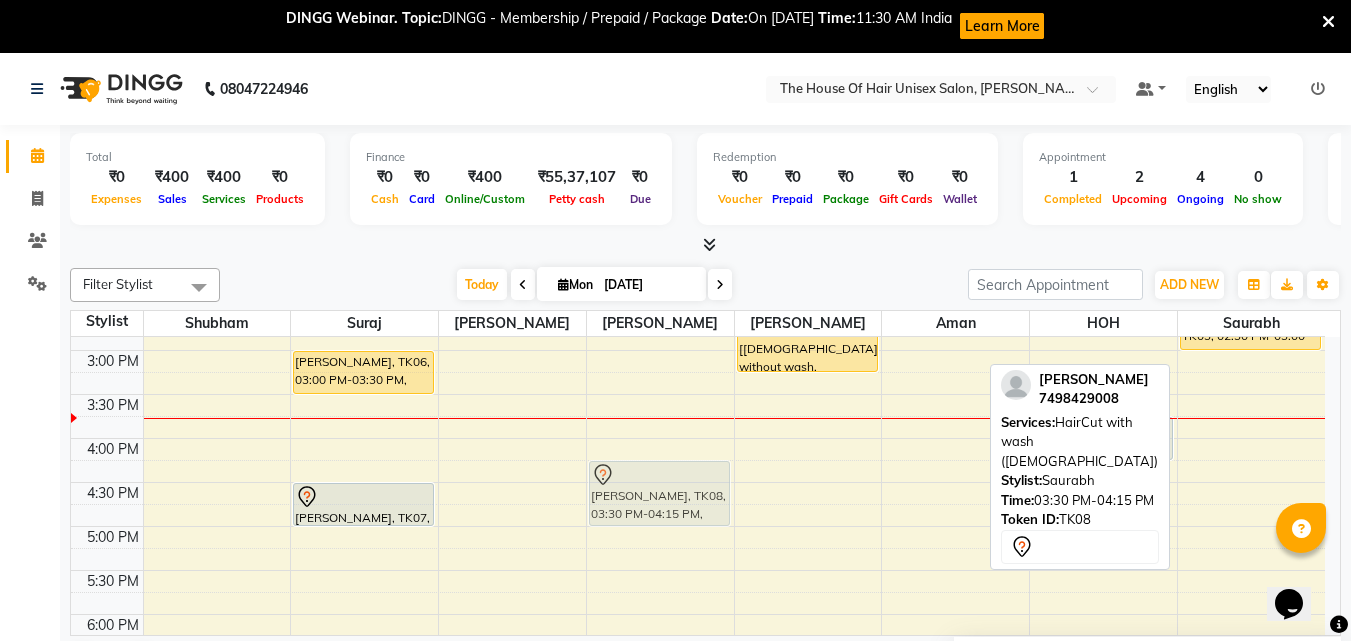 drag, startPoint x: 1244, startPoint y: 396, endPoint x: 598, endPoint y: 458, distance: 648.9684 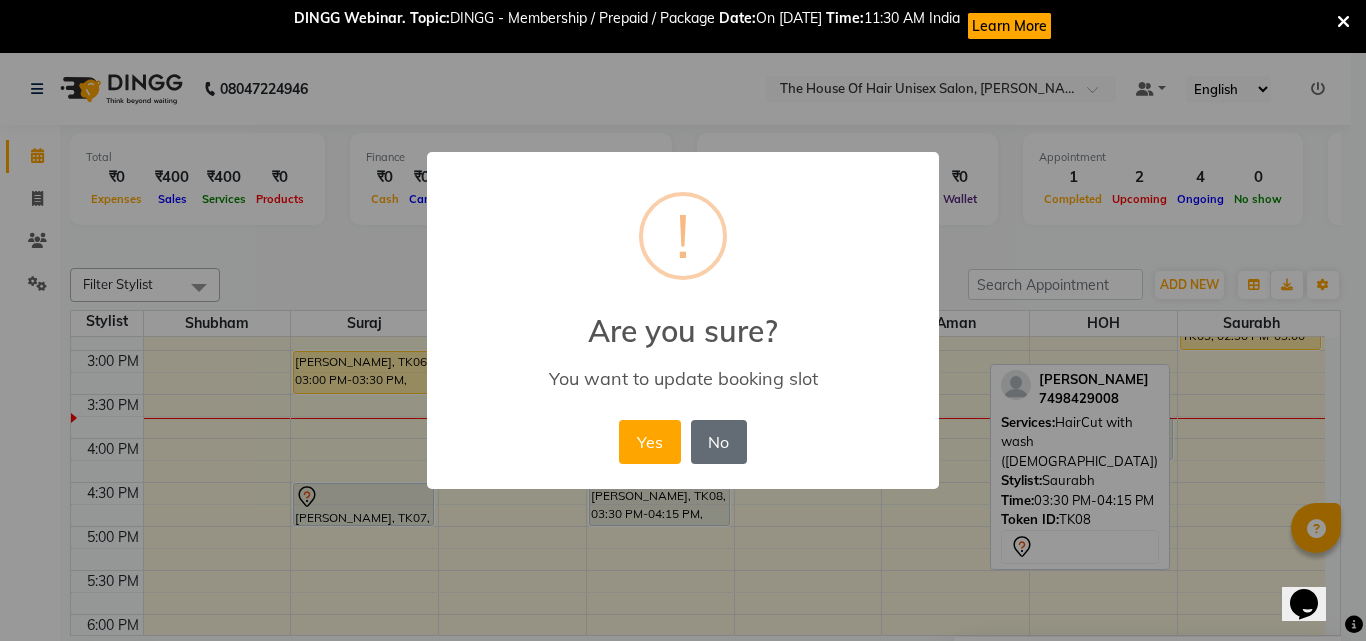 click on "No" at bounding box center (719, 442) 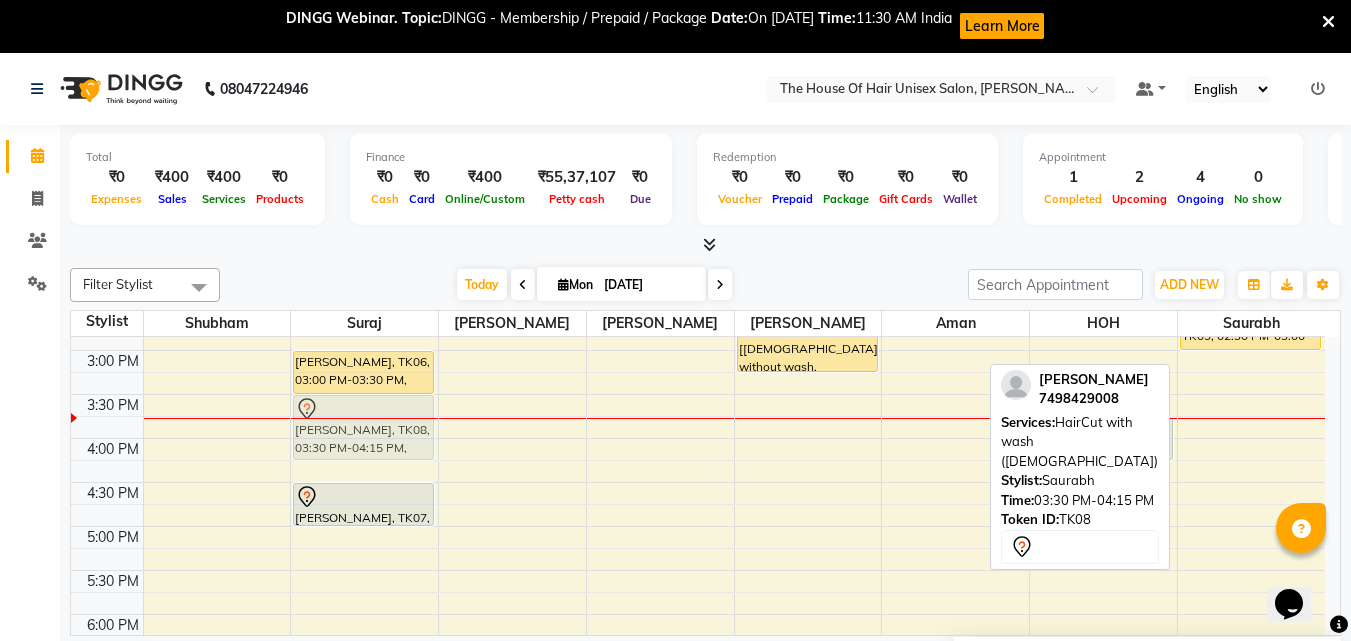 drag, startPoint x: 1229, startPoint y: 438, endPoint x: 345, endPoint y: 431, distance: 884.0277 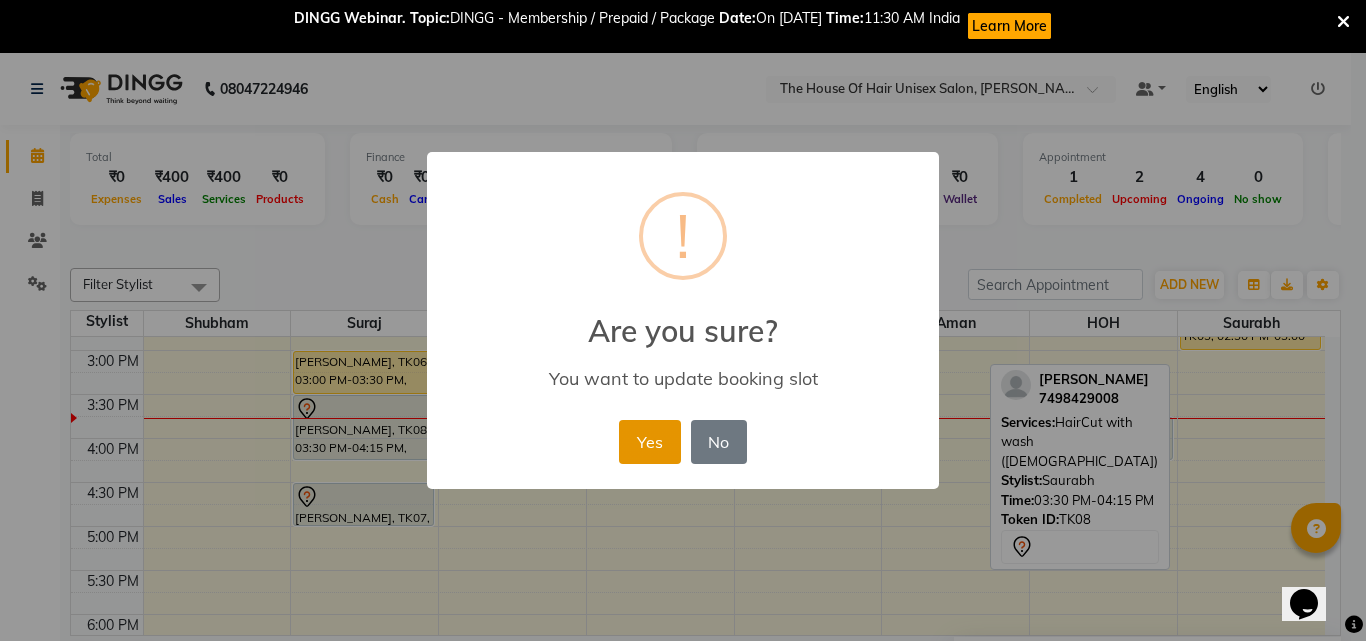 click on "Yes" at bounding box center (649, 442) 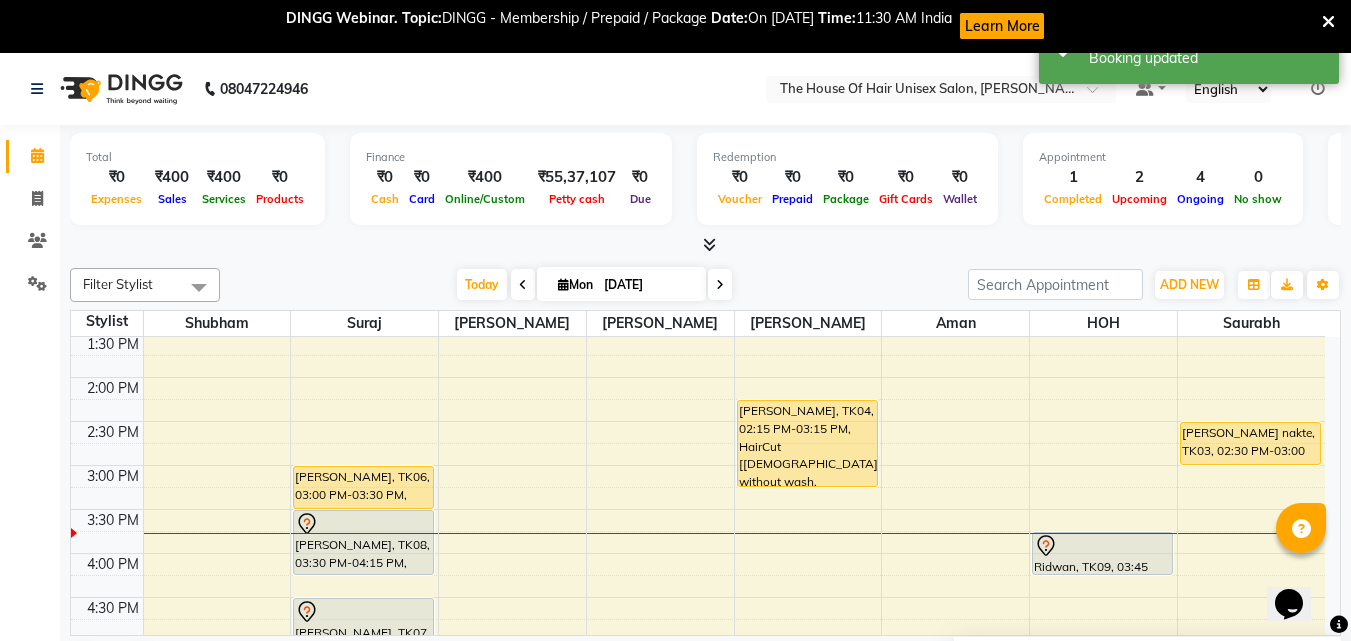 scroll, scrollTop: 580, scrollLeft: 0, axis: vertical 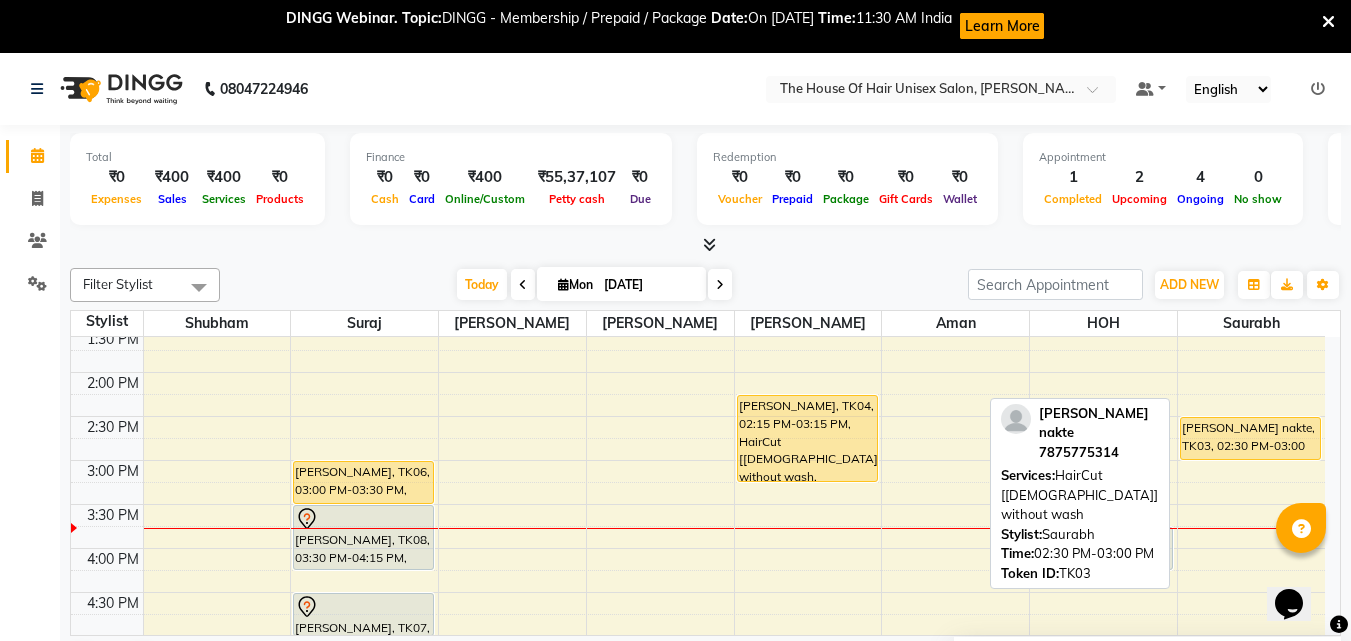 click on "[PERSON_NAME] nakte, TK03, 02:30 PM-03:00 PM, HairCut [[DEMOGRAPHIC_DATA]] without wash" at bounding box center (1251, 438) 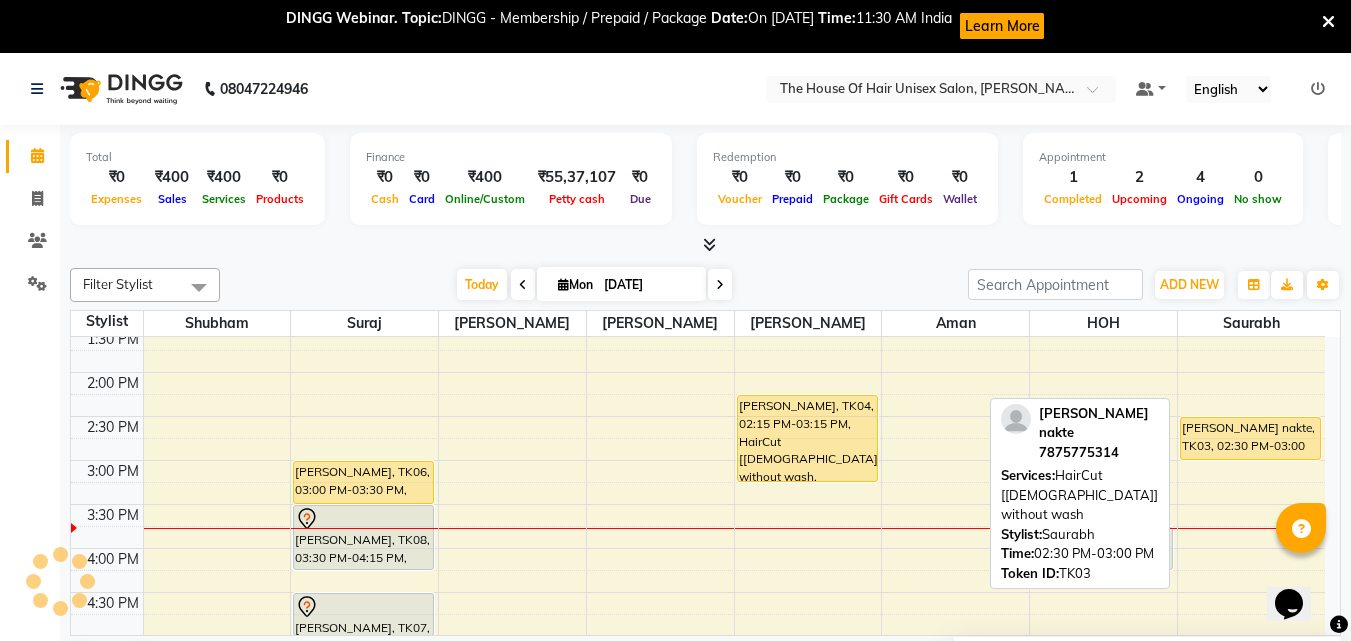 click on "[PERSON_NAME] nakte, TK03, 02:30 PM-03:00 PM, HairCut [[DEMOGRAPHIC_DATA]] without wash" at bounding box center [1251, 438] 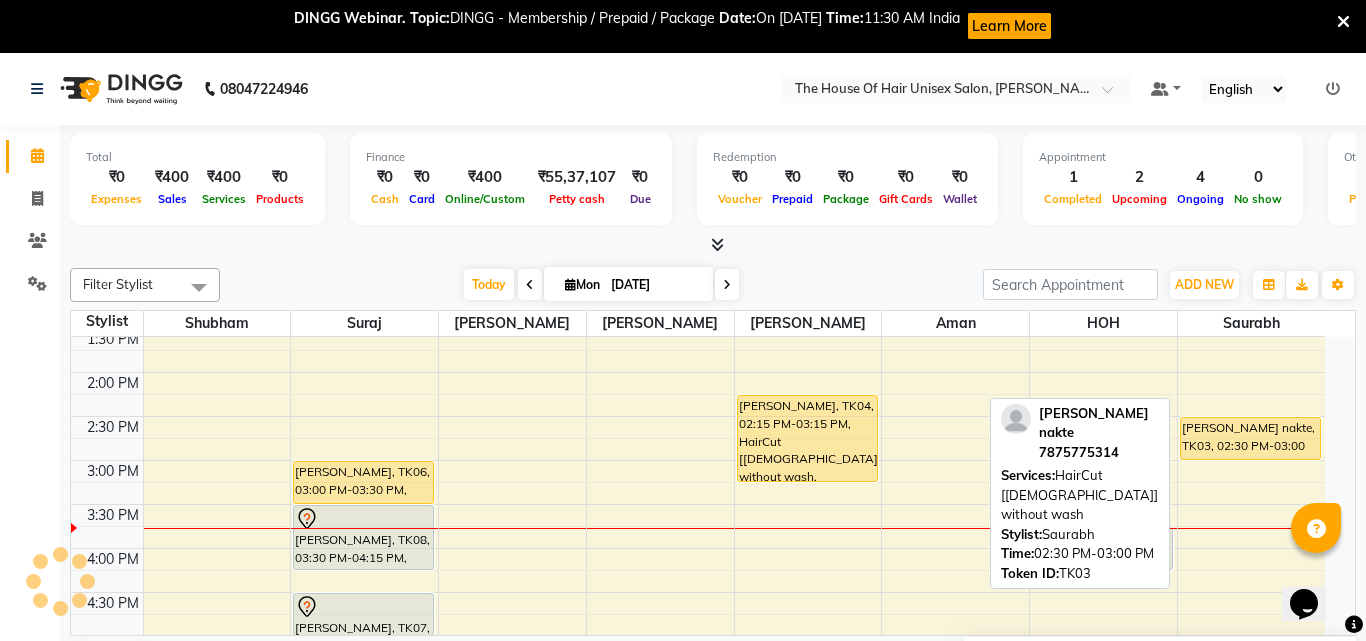 select on "1" 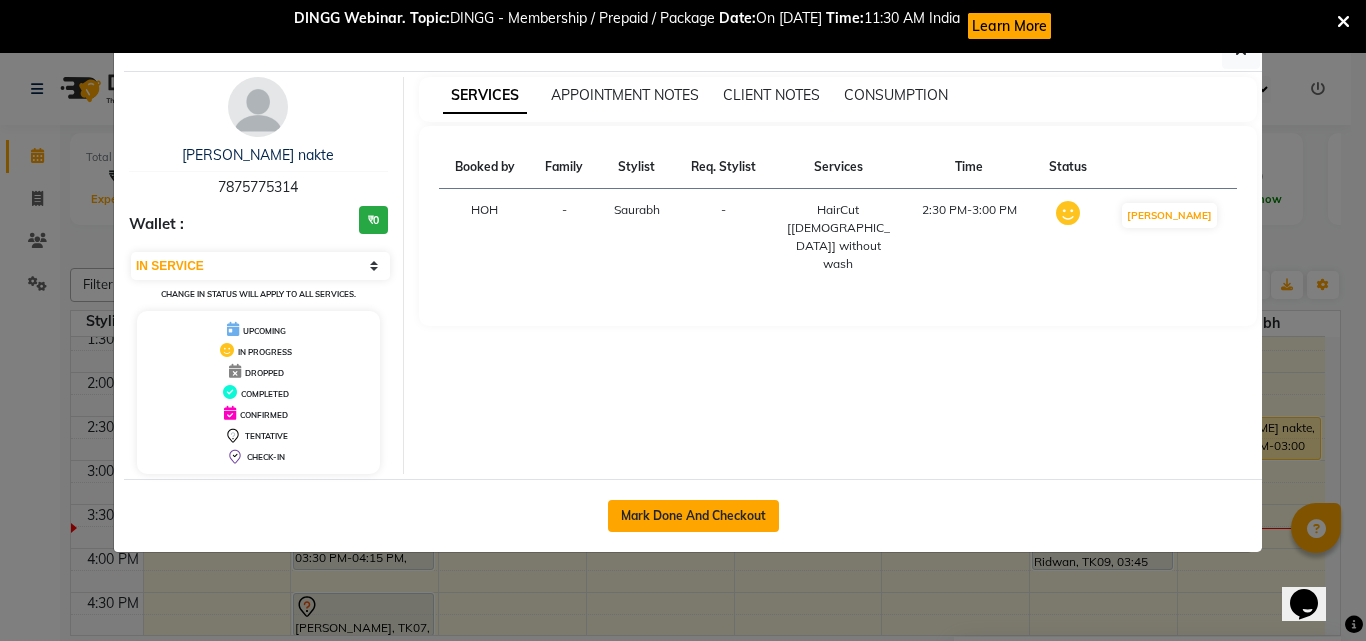 click on "Mark Done And Checkout" 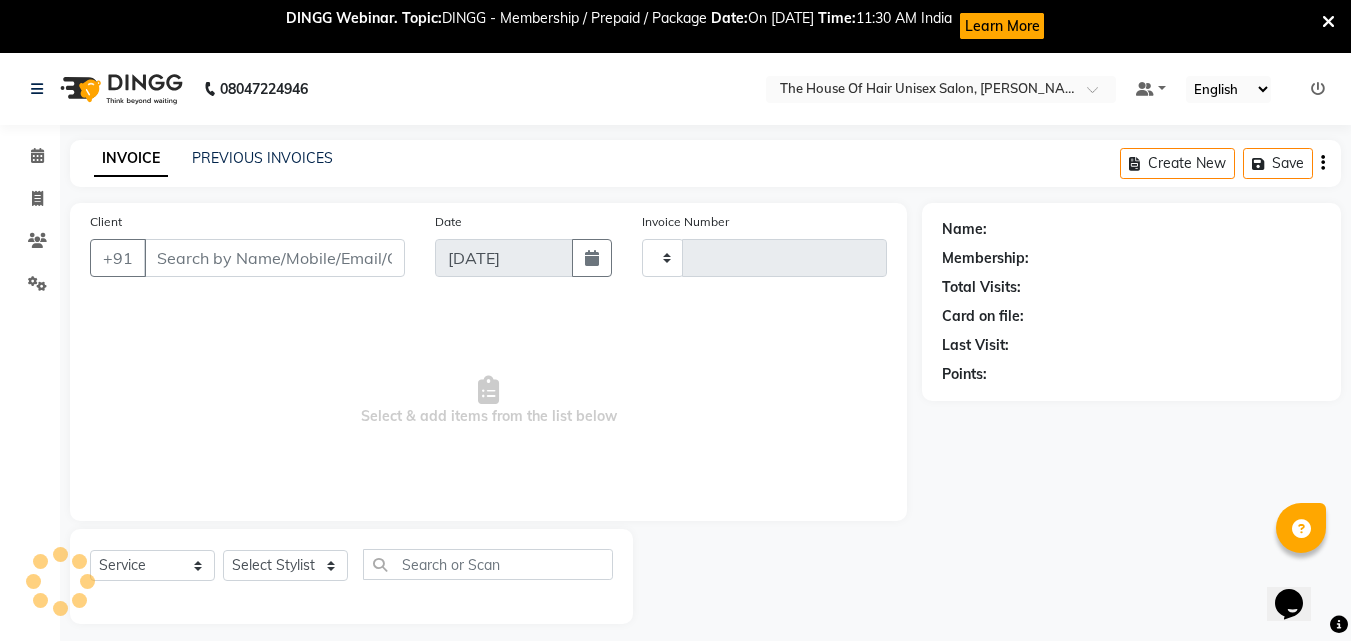 type on "1796" 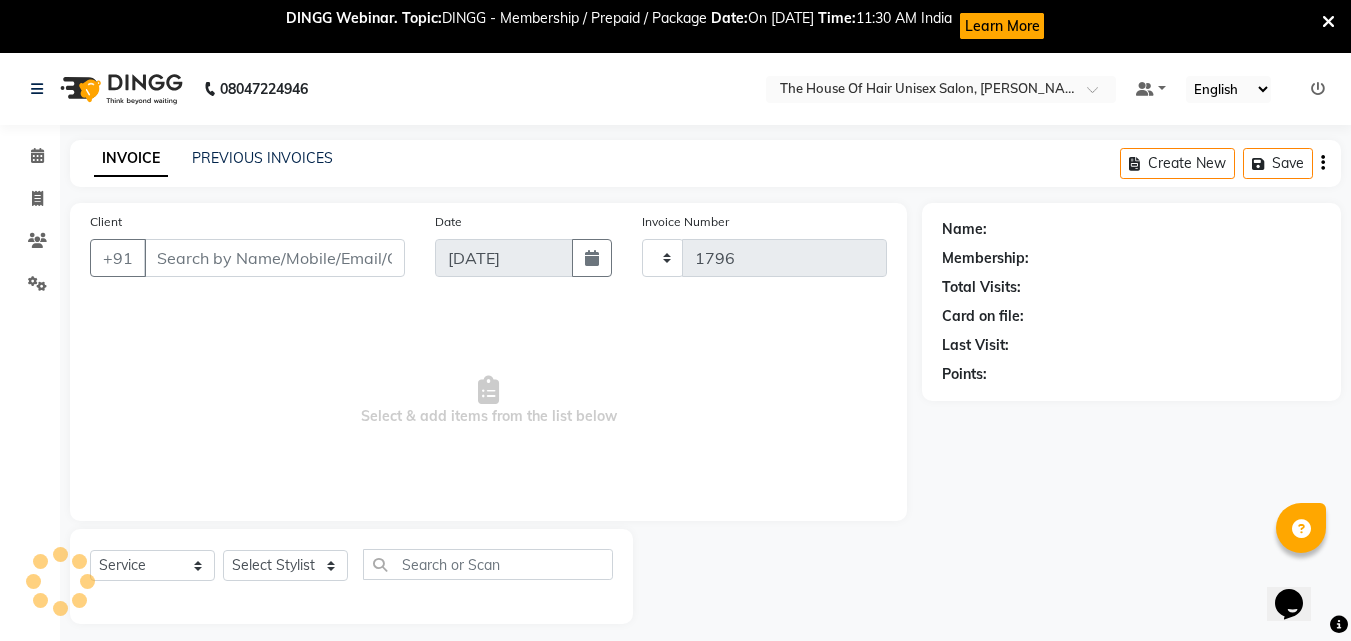 select on "598" 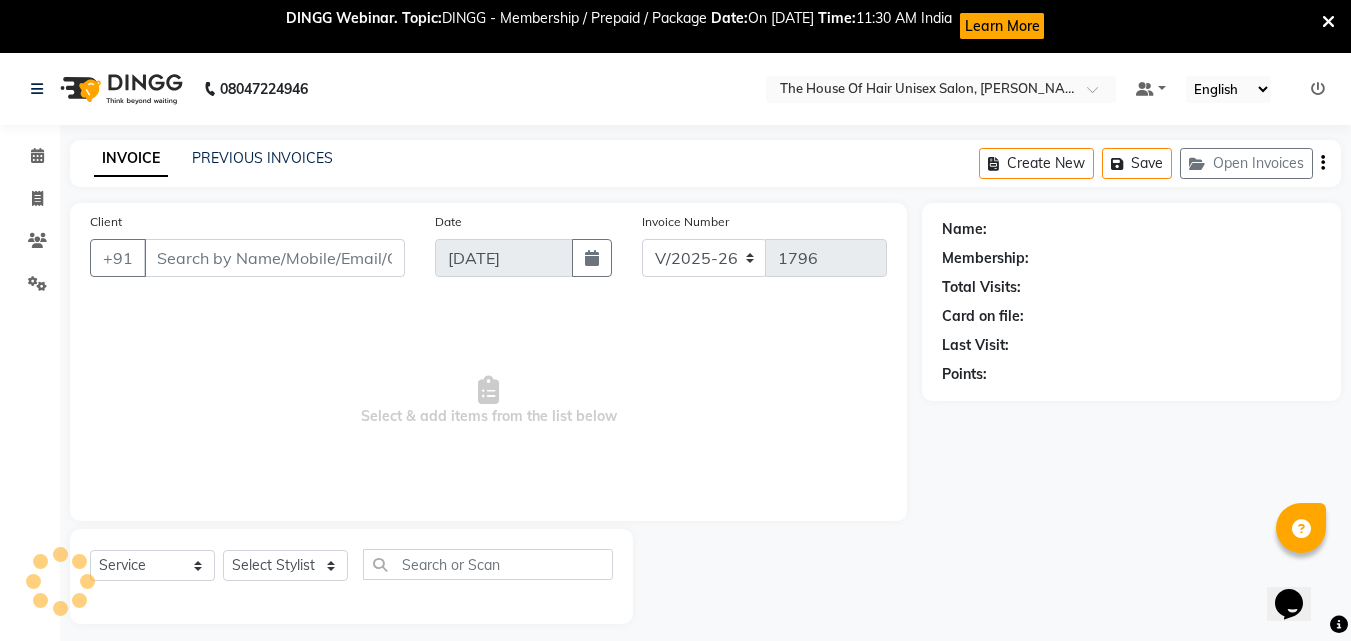 type on "7875775314" 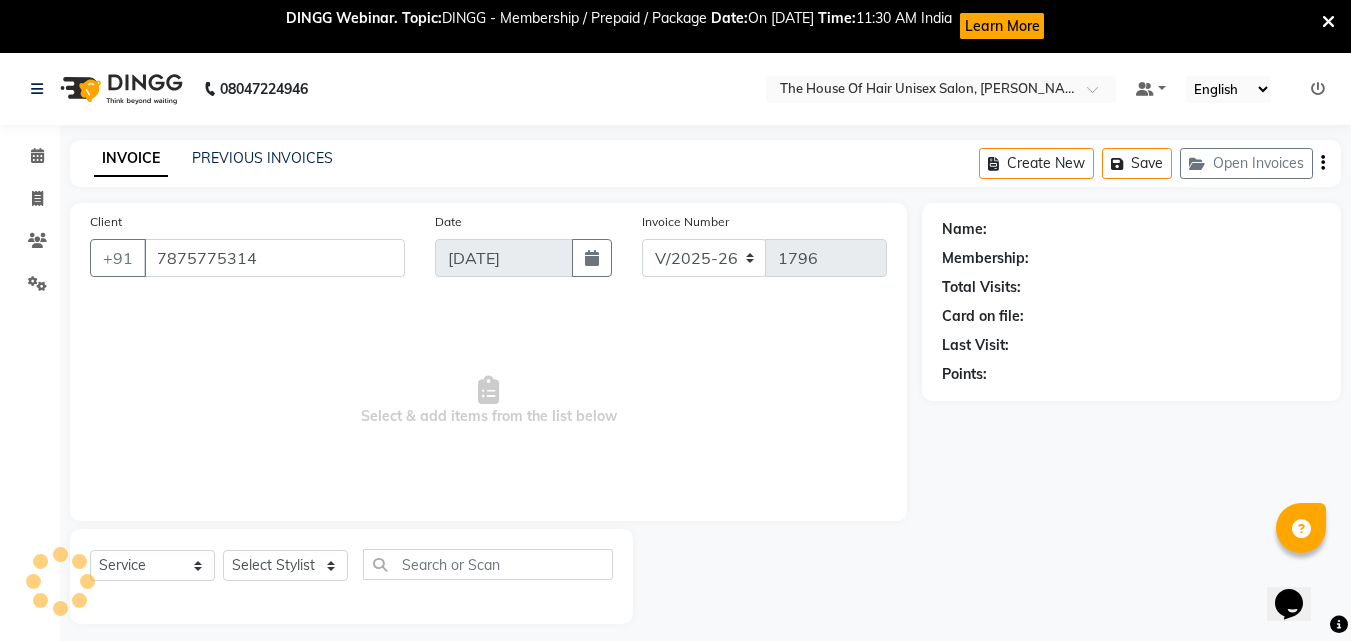 select on "86145" 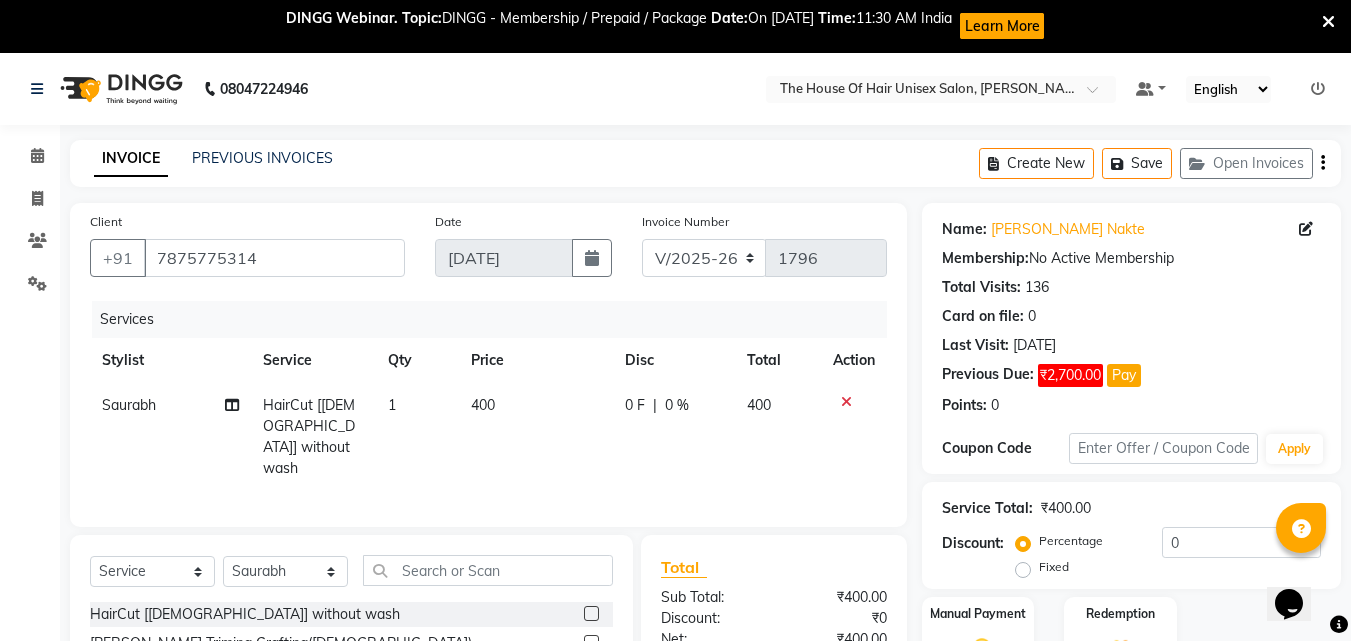 scroll, scrollTop: 55, scrollLeft: 0, axis: vertical 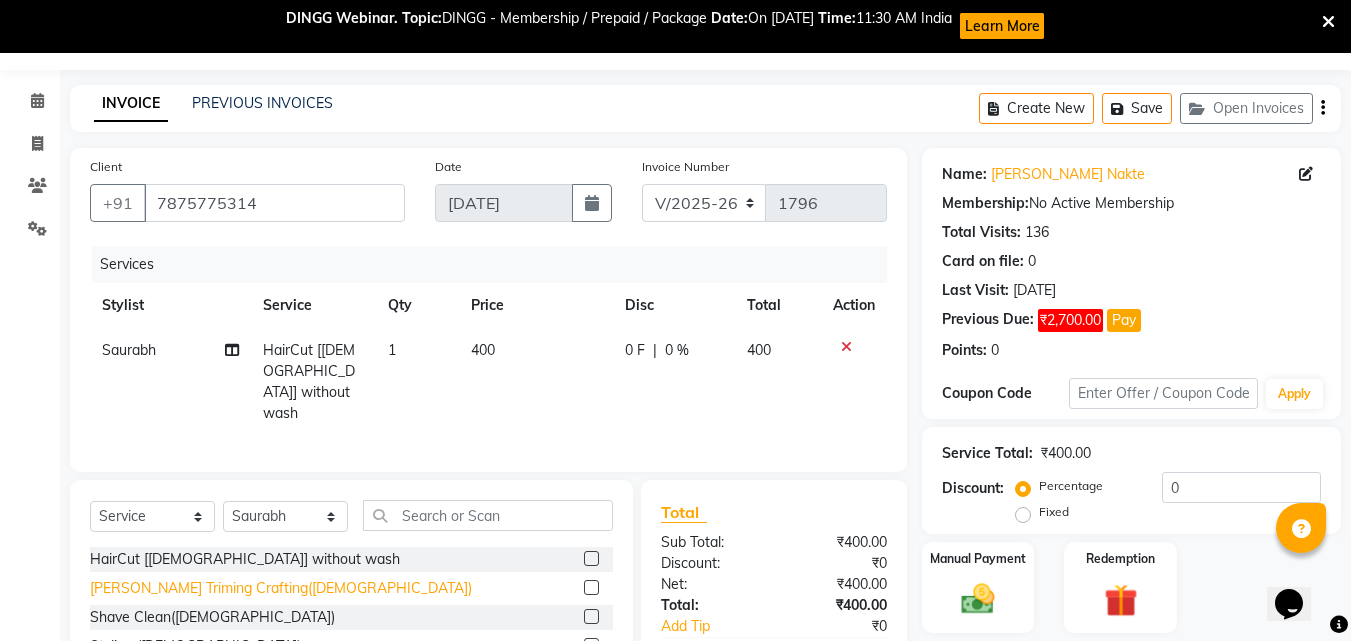 click on "[PERSON_NAME] Triming Crafting([DEMOGRAPHIC_DATA])" 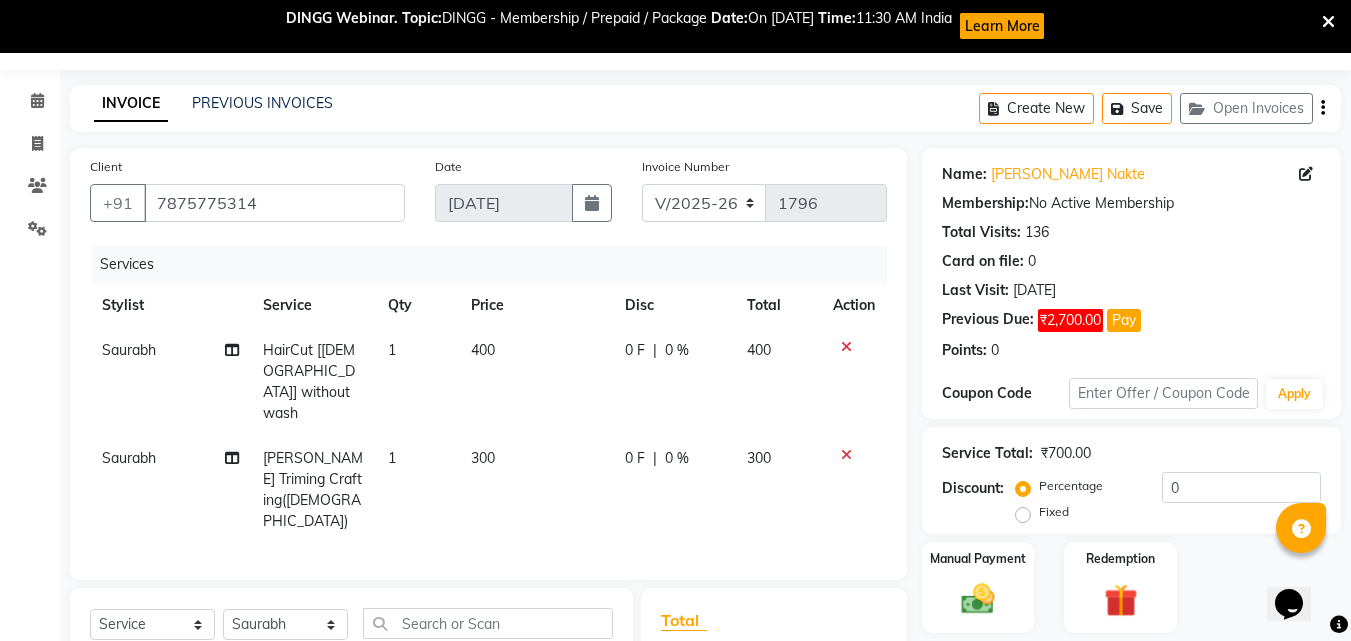checkbox on "false" 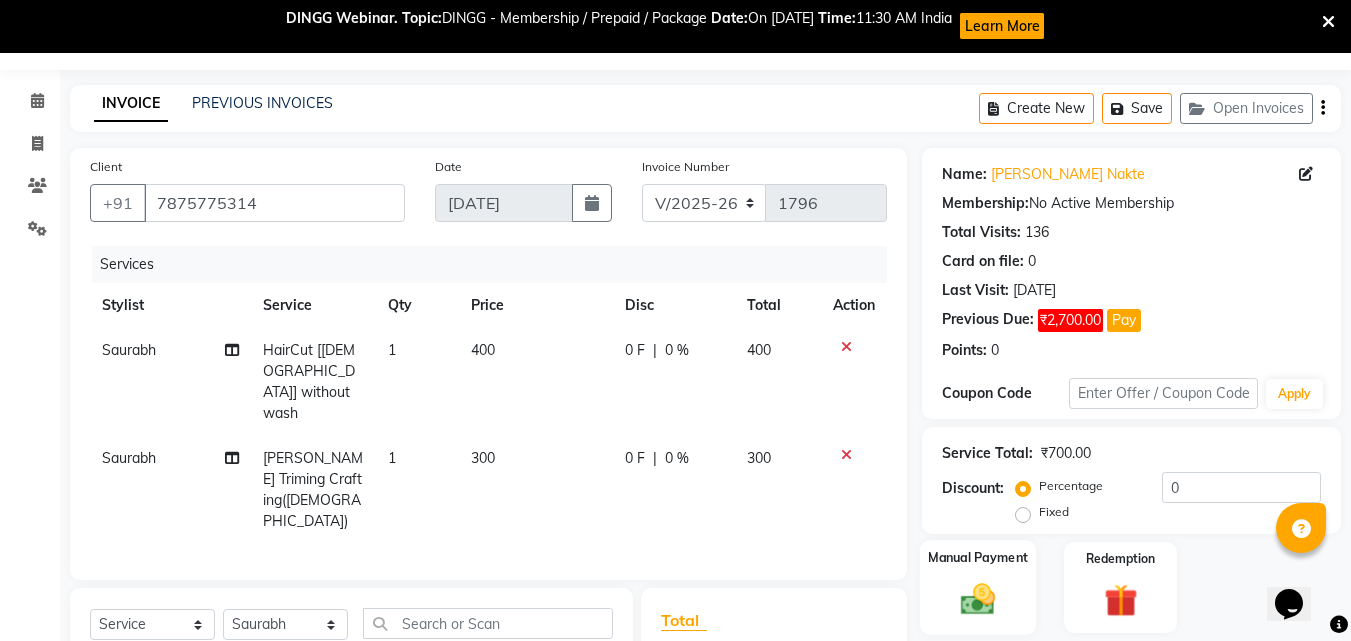 click 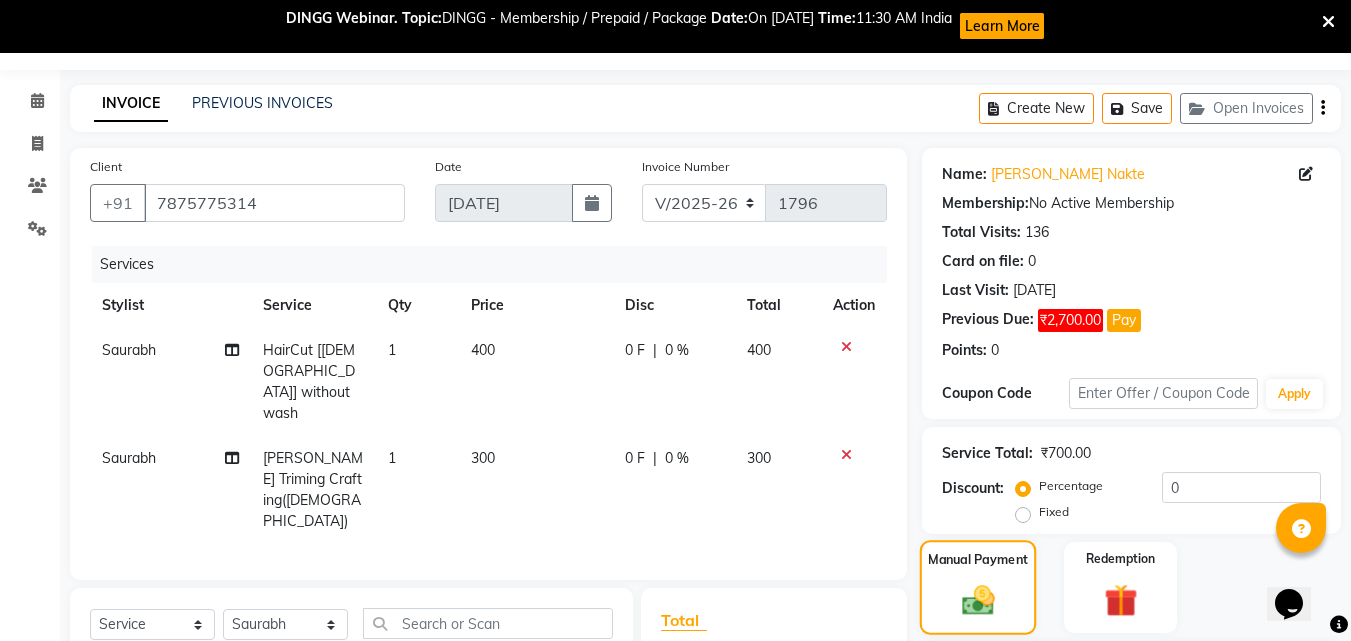 scroll, scrollTop: 258, scrollLeft: 0, axis: vertical 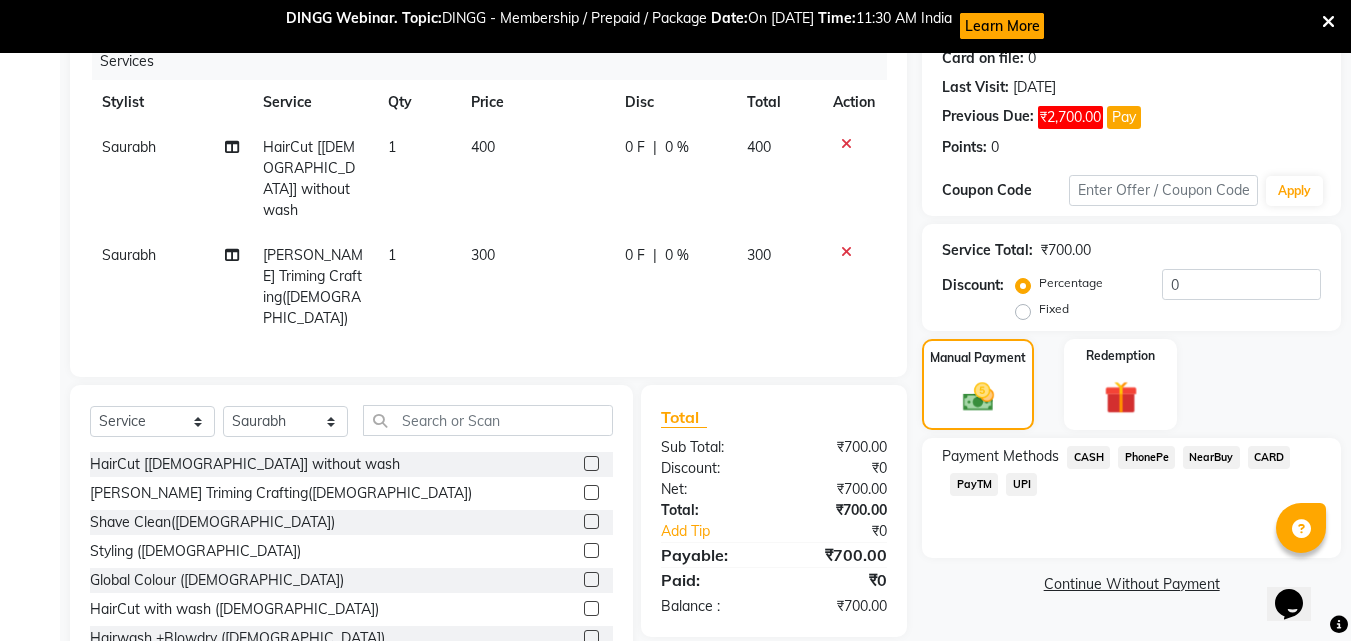 click on "UPI" 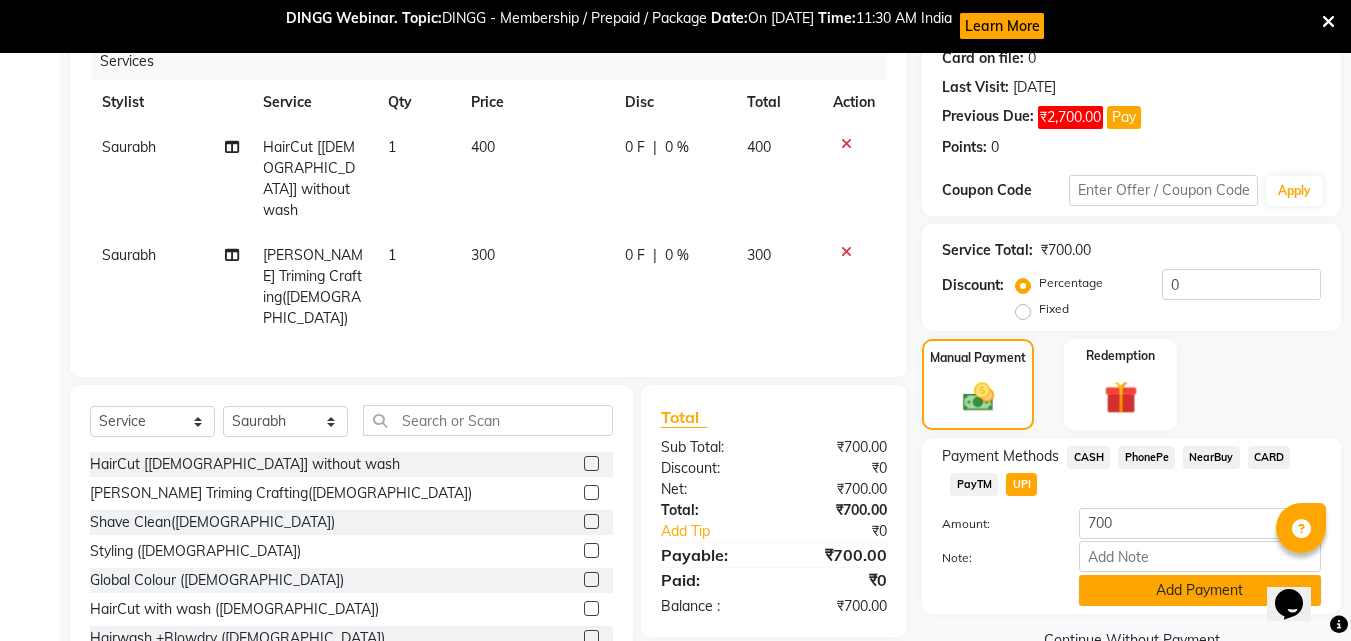click on "Add Payment" 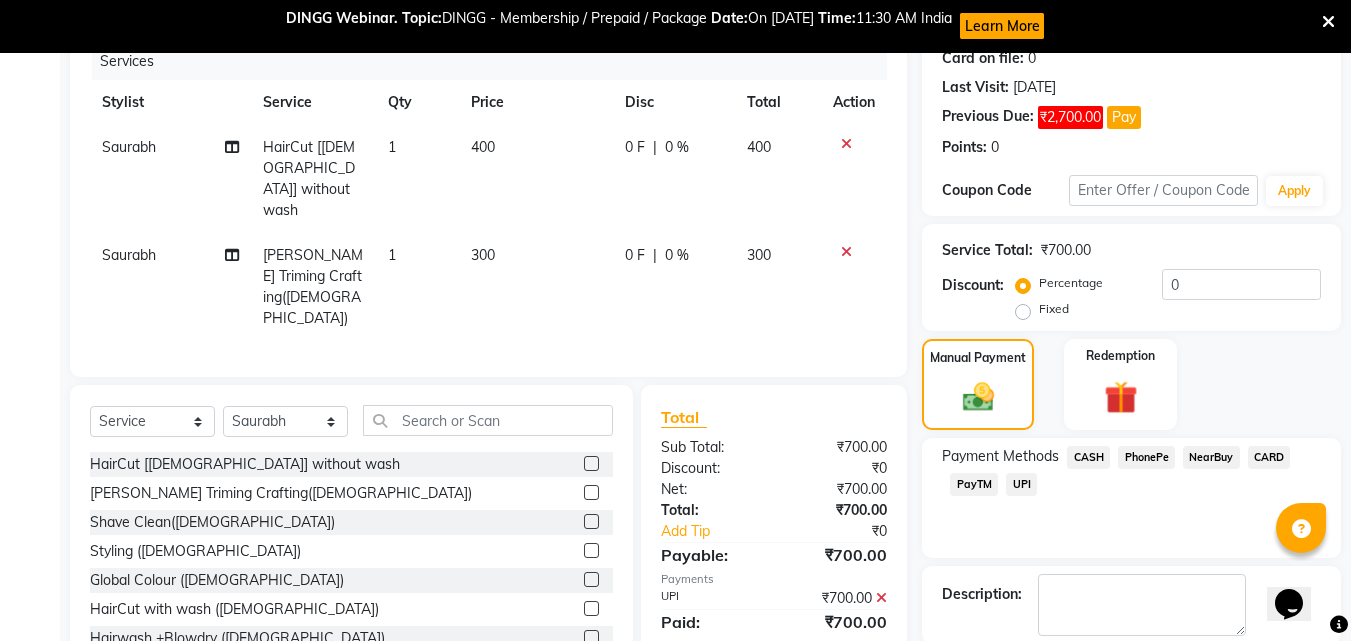 scroll, scrollTop: 359, scrollLeft: 0, axis: vertical 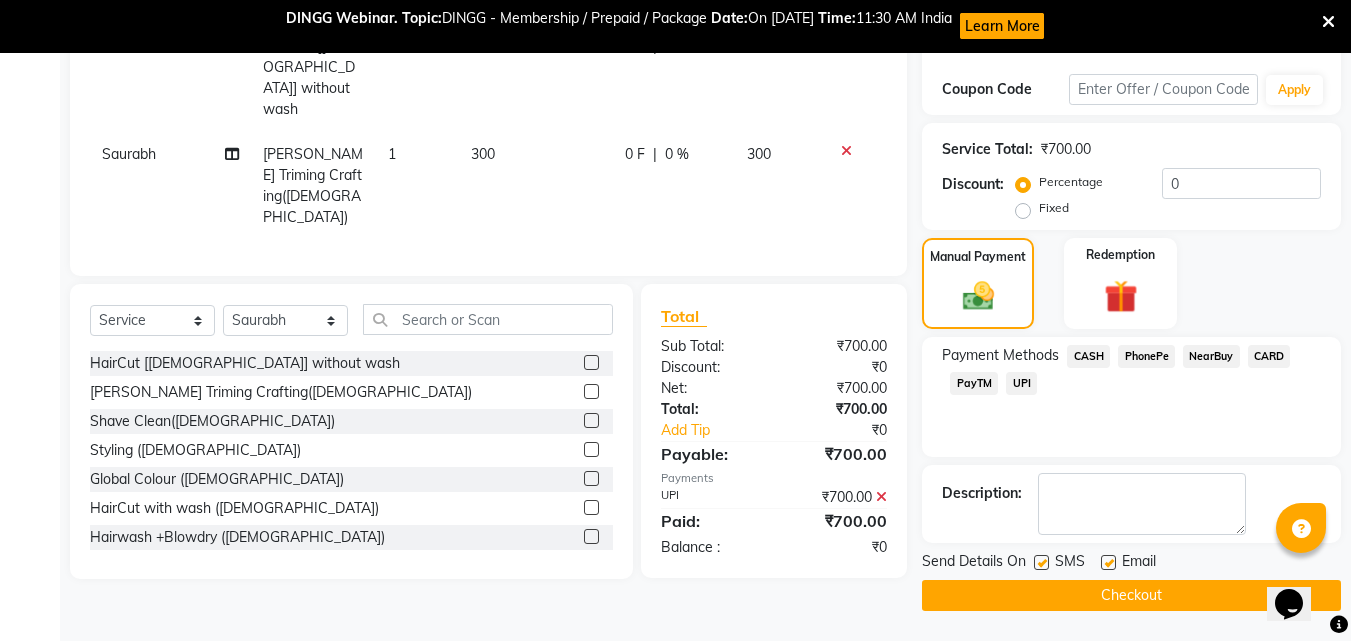 click on "Checkout" 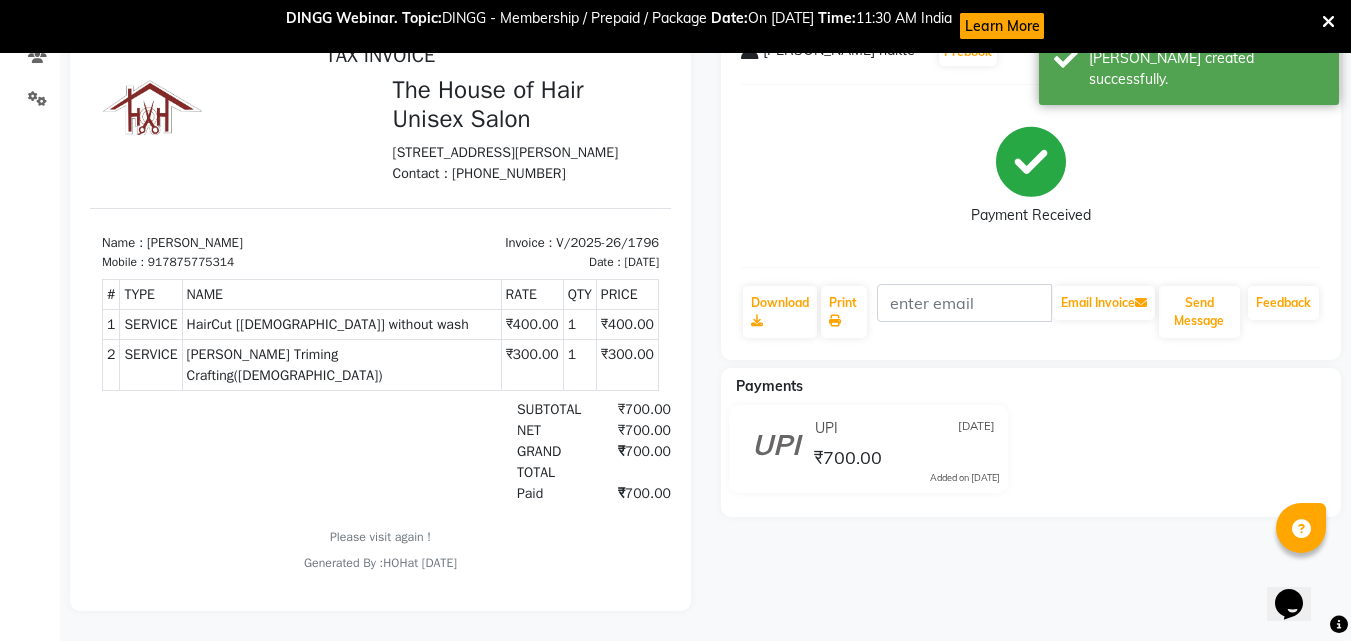 scroll, scrollTop: 5, scrollLeft: 0, axis: vertical 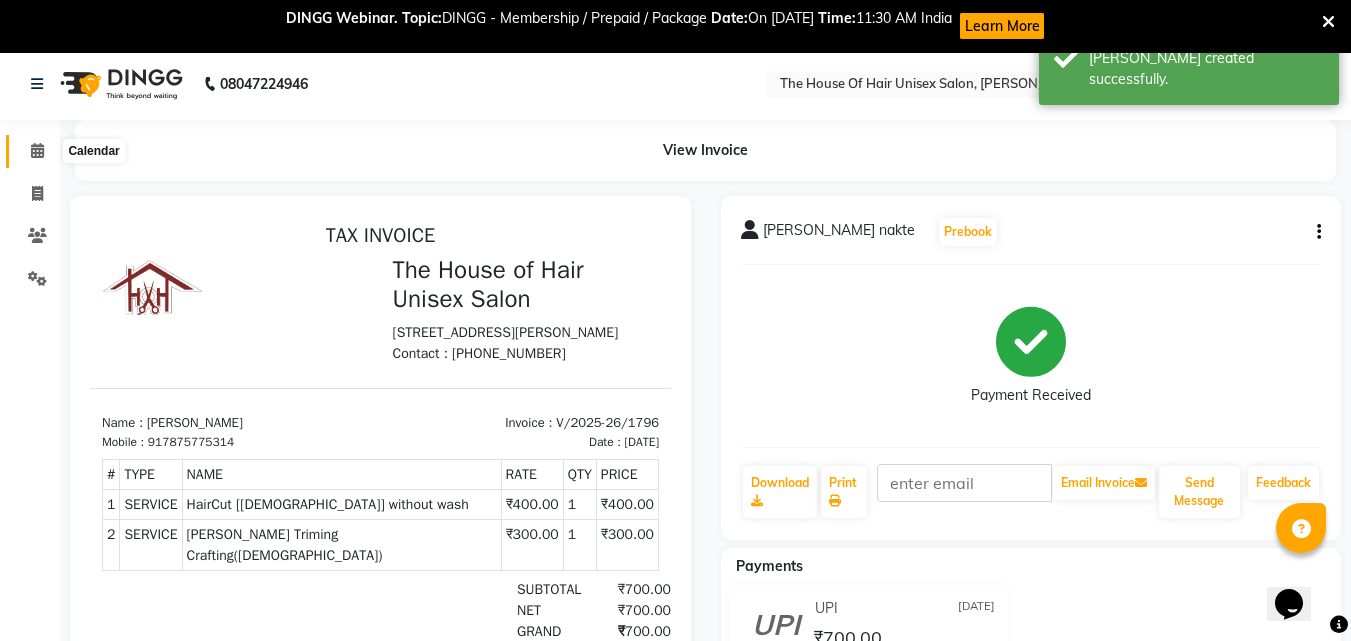 click 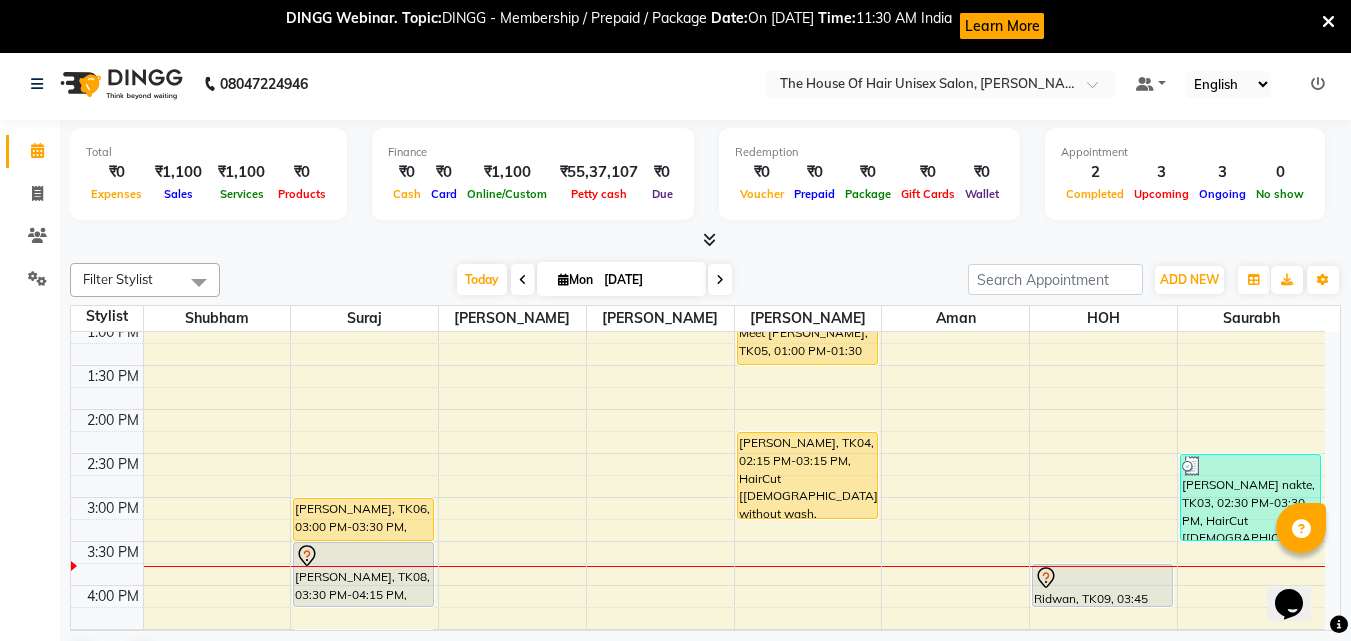 scroll, scrollTop: 537, scrollLeft: 0, axis: vertical 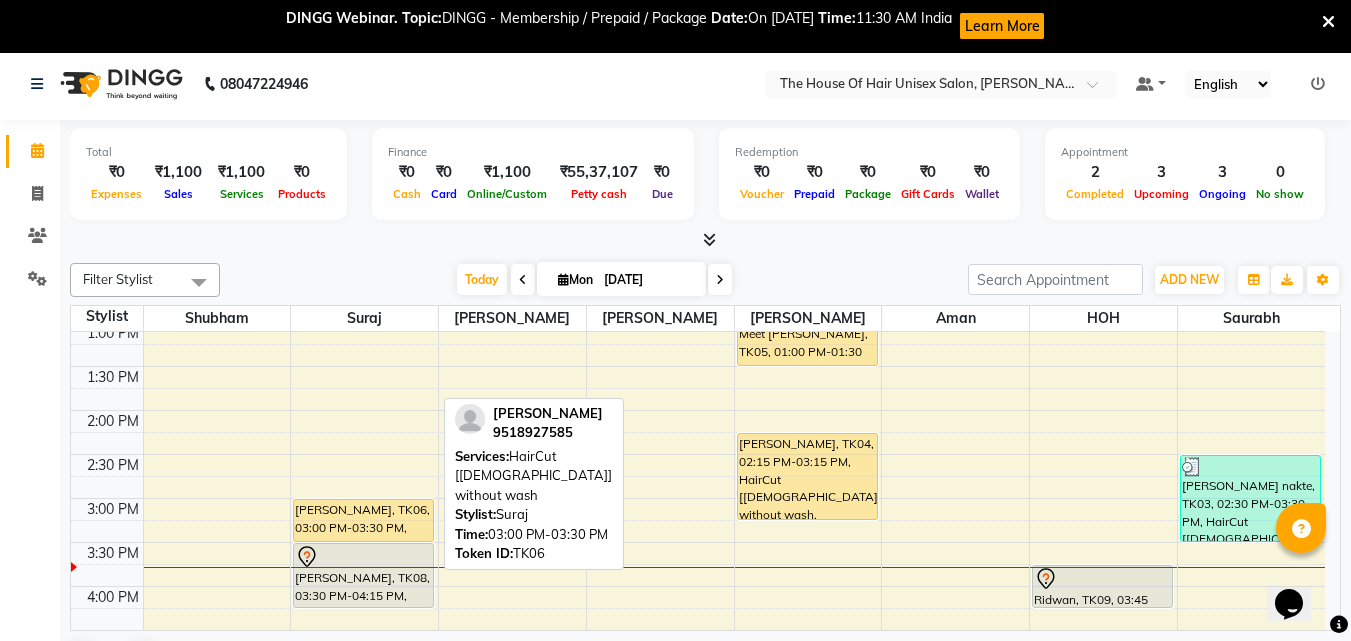 click on "[PERSON_NAME], TK06, 03:00 PM-03:30 PM, HairCut [[DEMOGRAPHIC_DATA]] without wash" at bounding box center [363, 520] 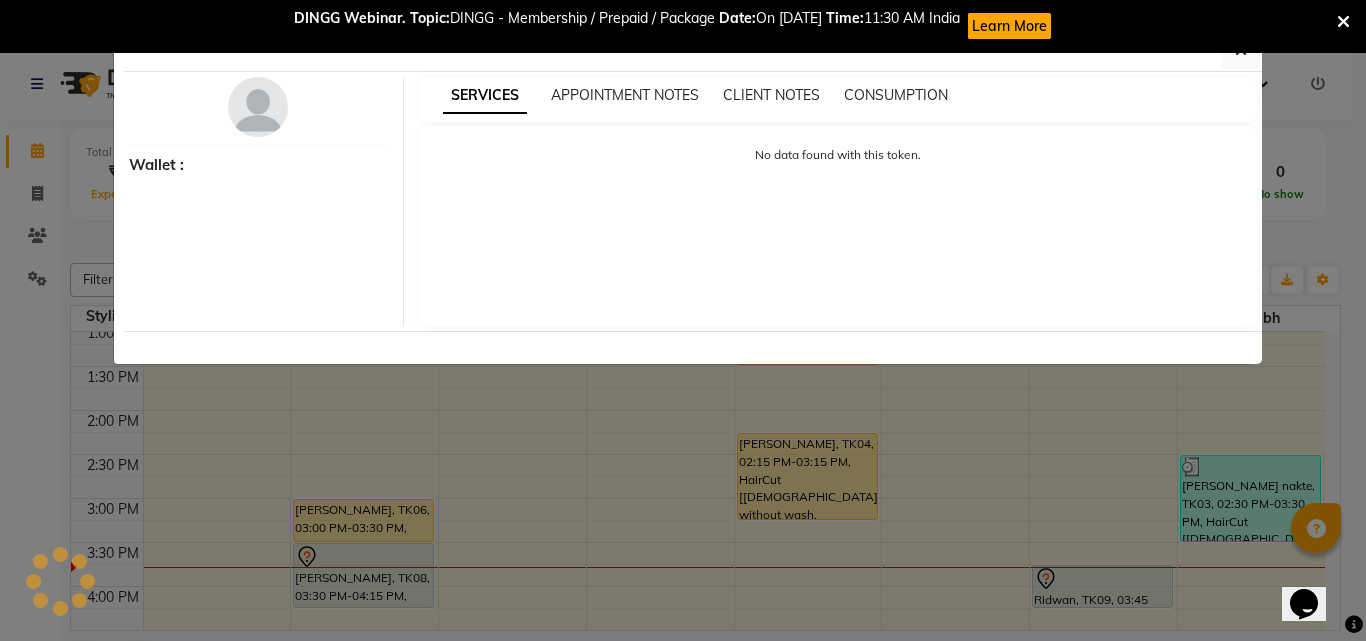 select on "1" 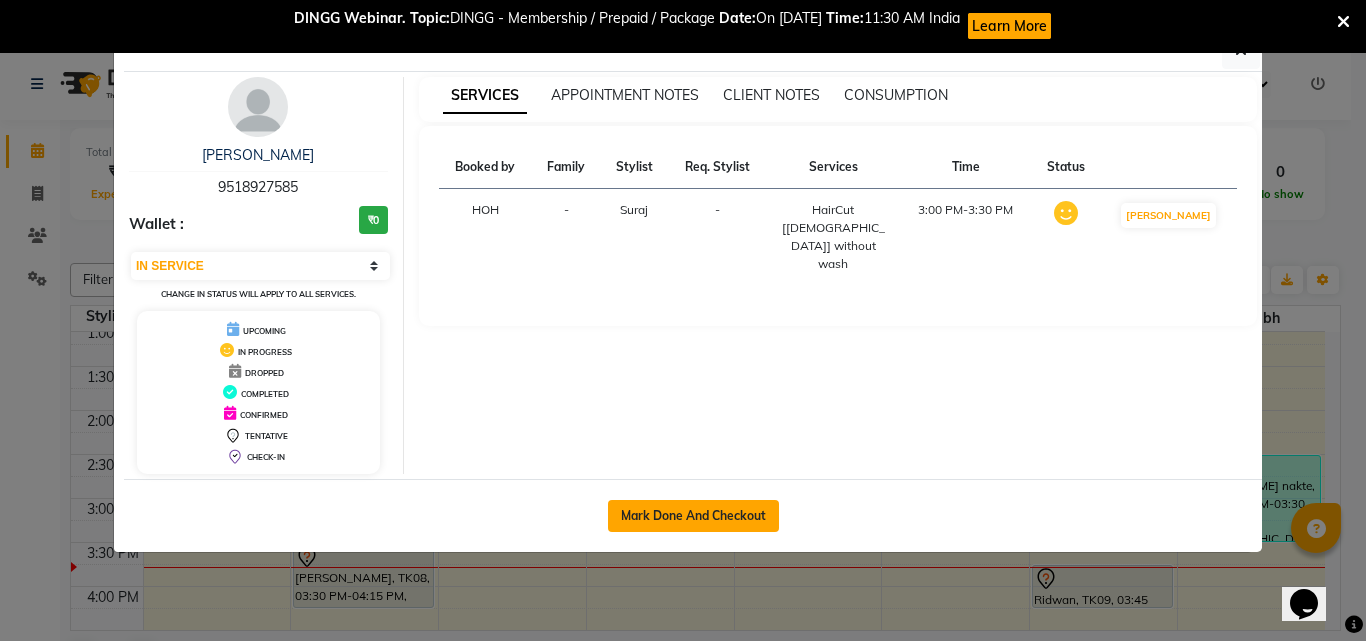 click on "Mark Done And Checkout" 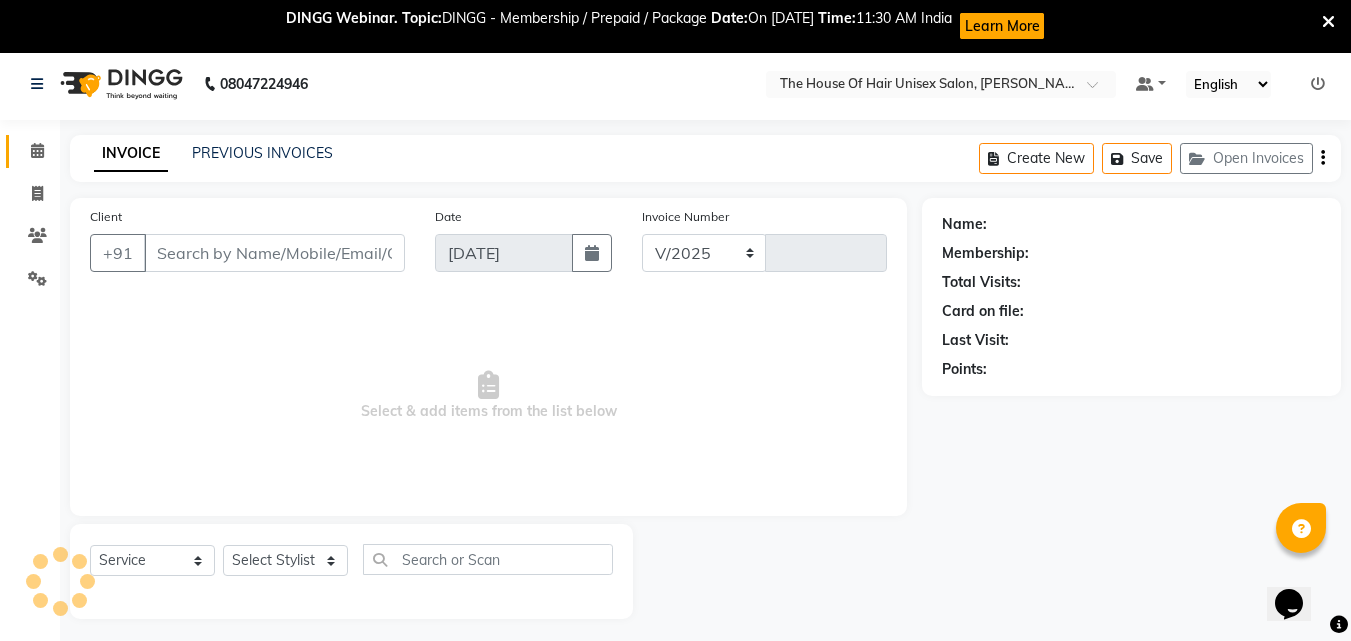 select on "598" 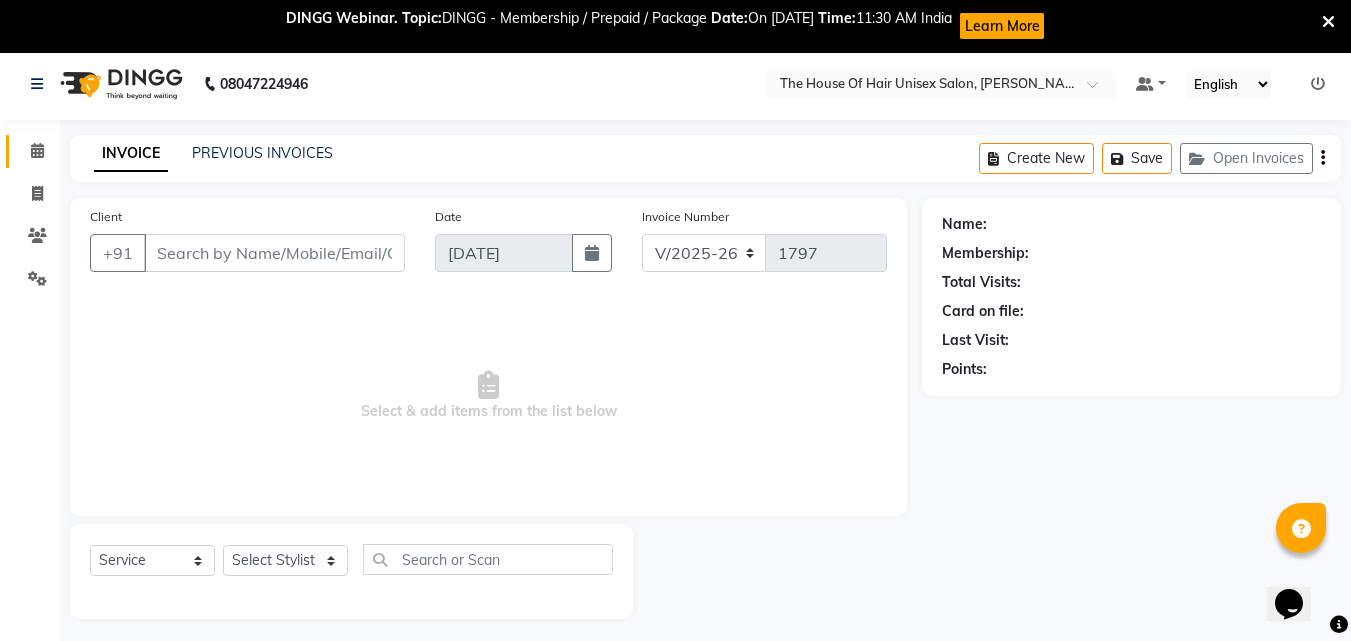 type on "9518927585" 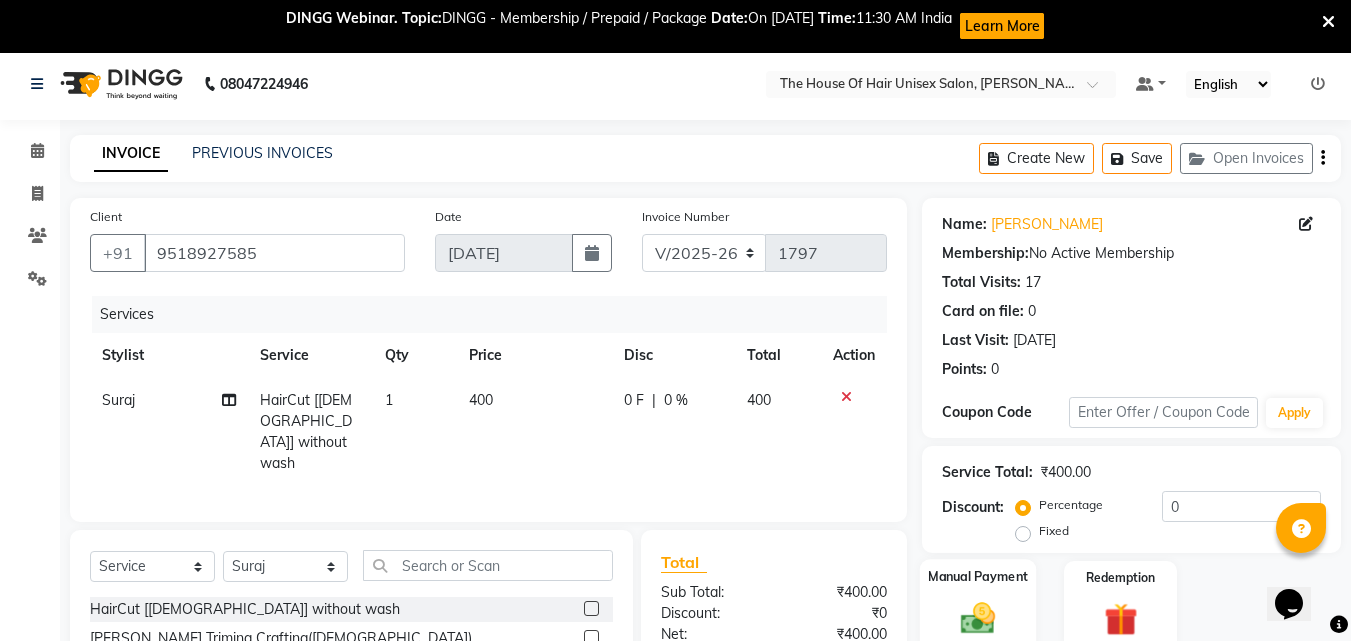 click on "Manual Payment" 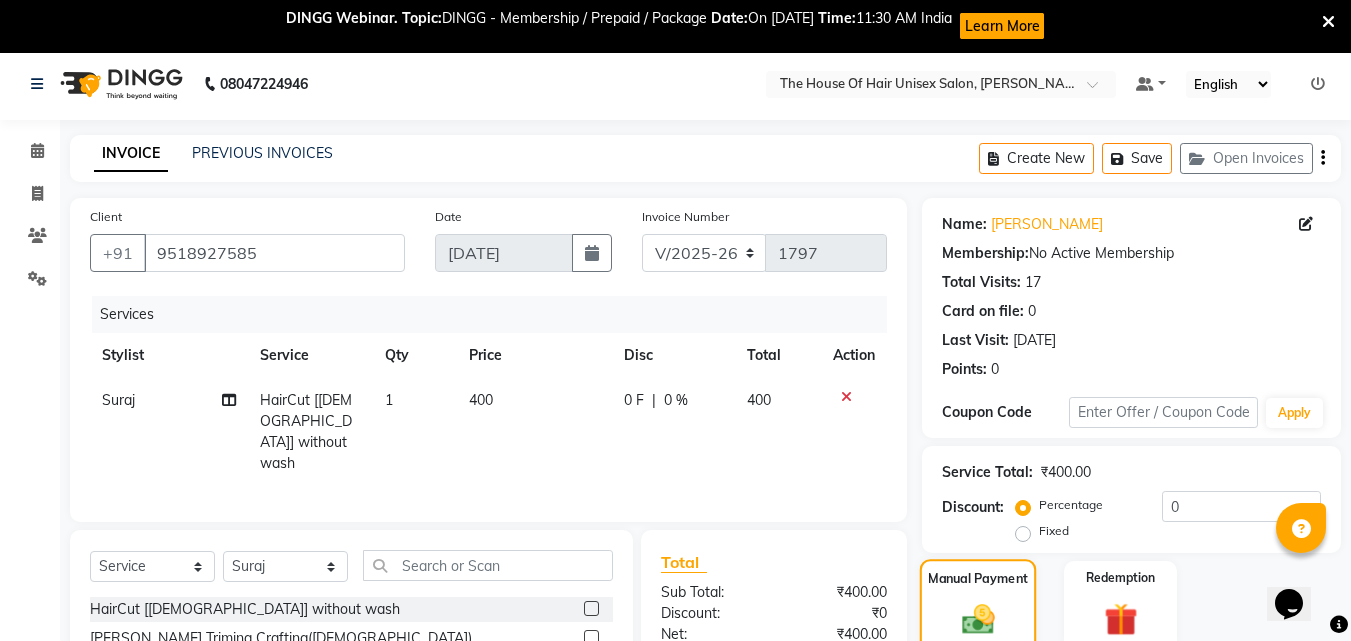 scroll, scrollTop: 210, scrollLeft: 0, axis: vertical 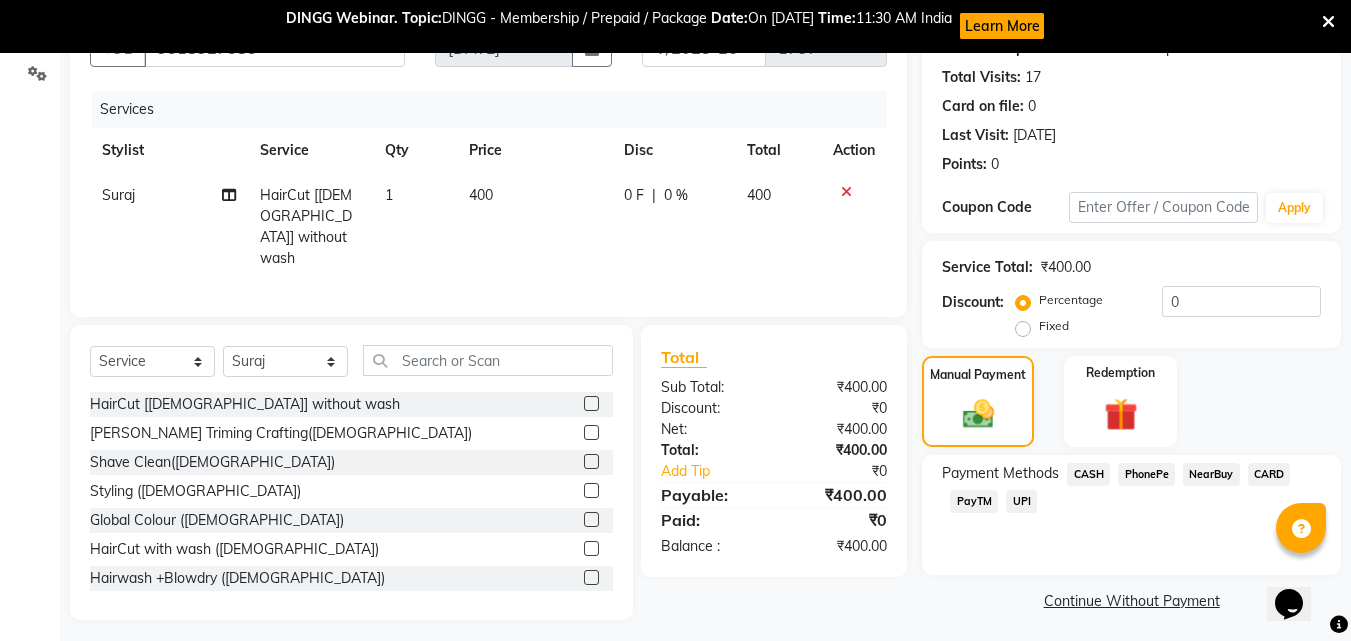 click on "CASH" 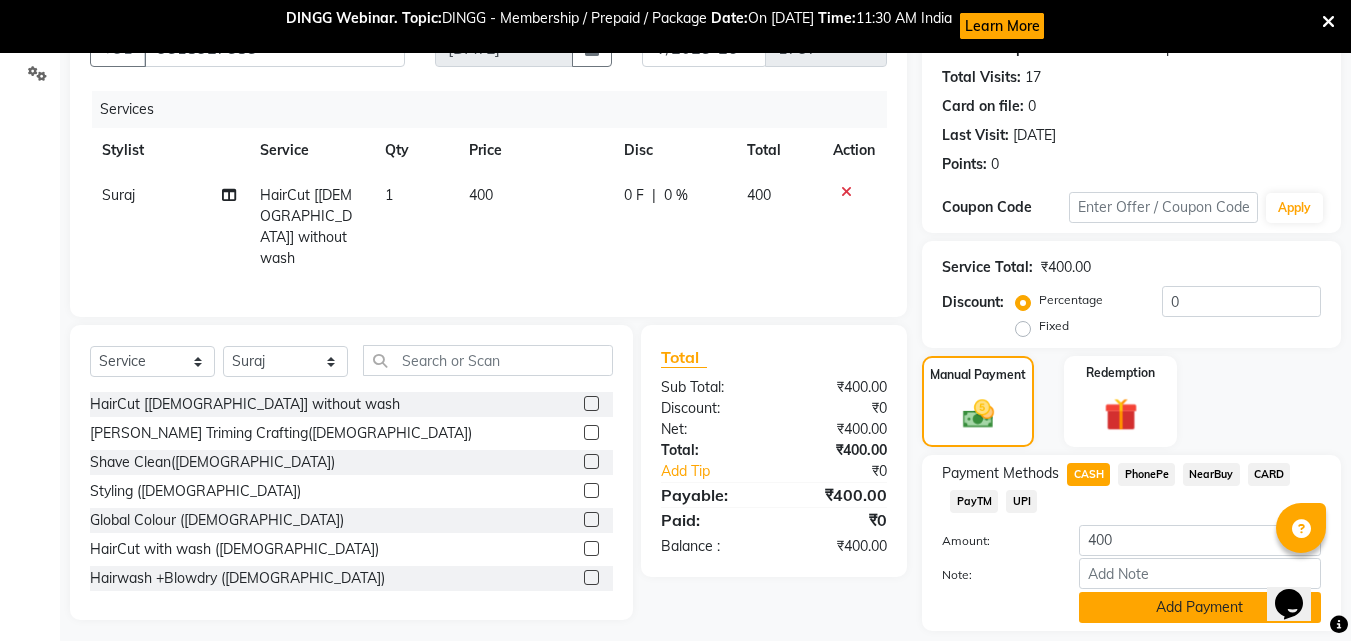 click on "Add Payment" 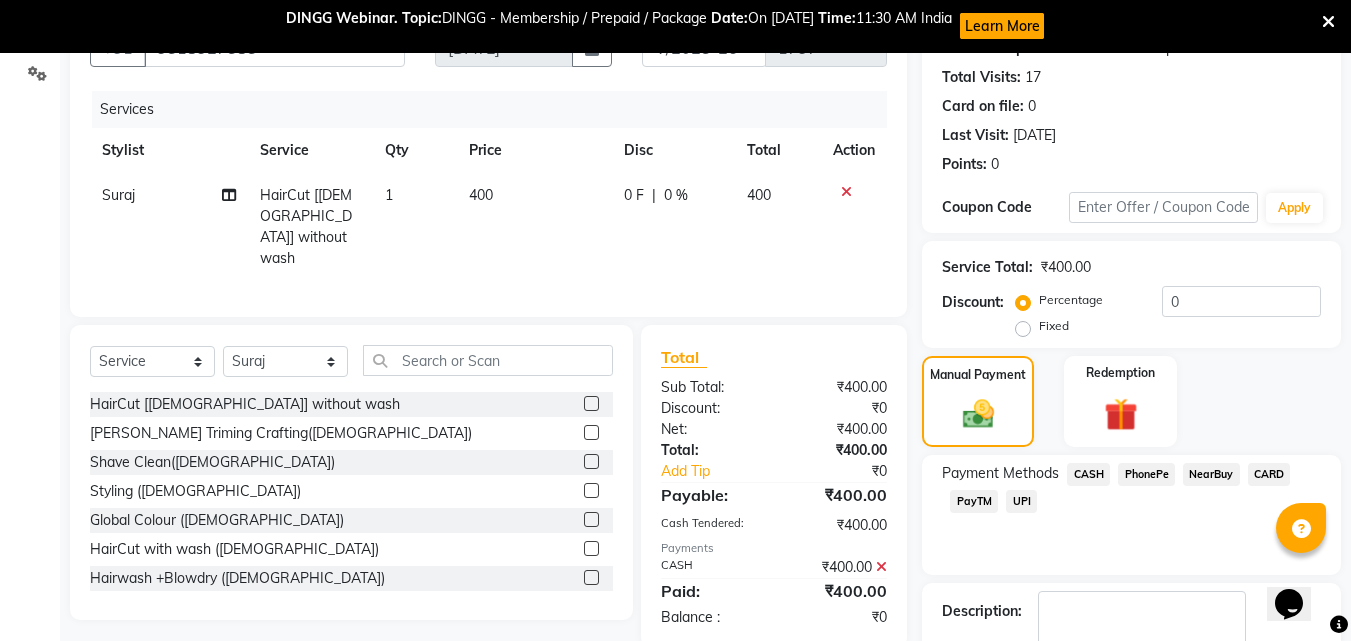 scroll, scrollTop: 328, scrollLeft: 0, axis: vertical 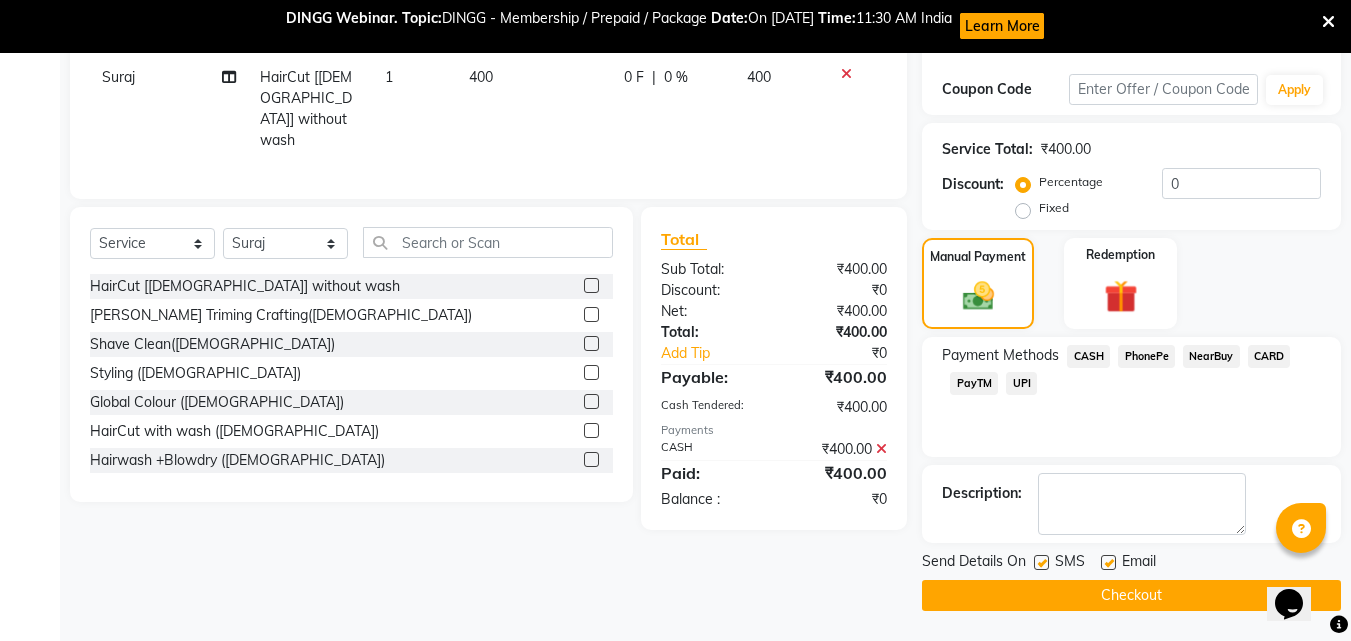 click on "Checkout" 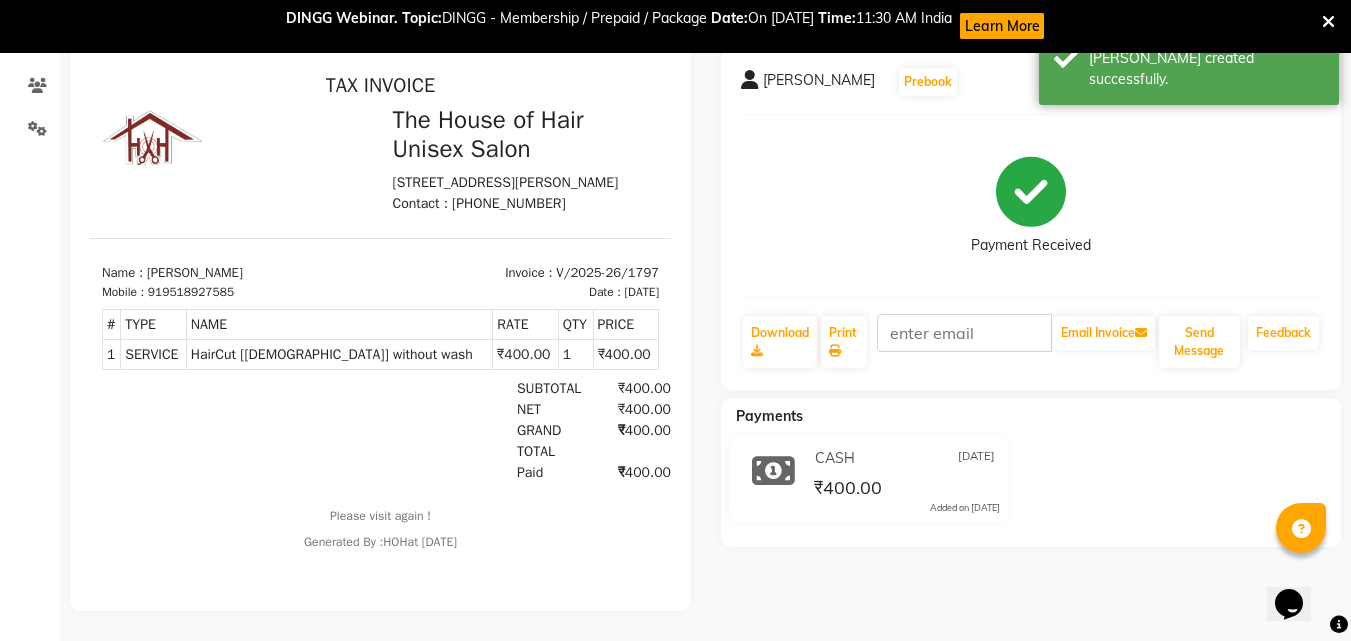 scroll, scrollTop: 33, scrollLeft: 0, axis: vertical 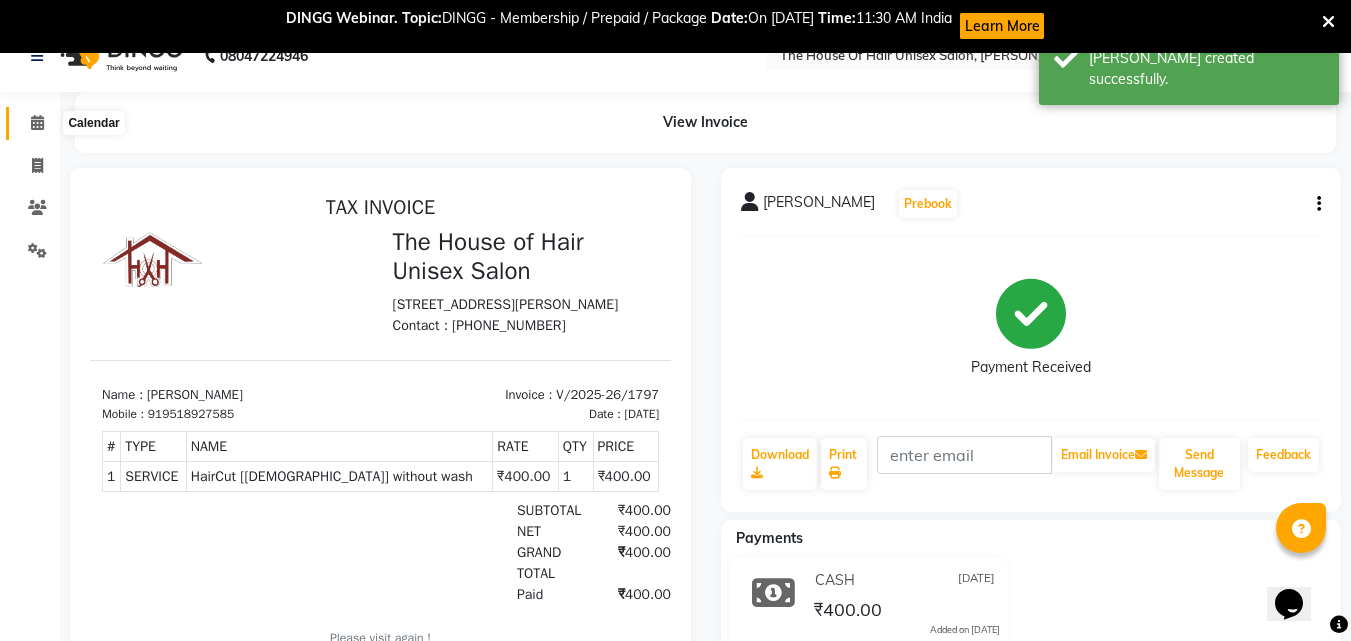 click 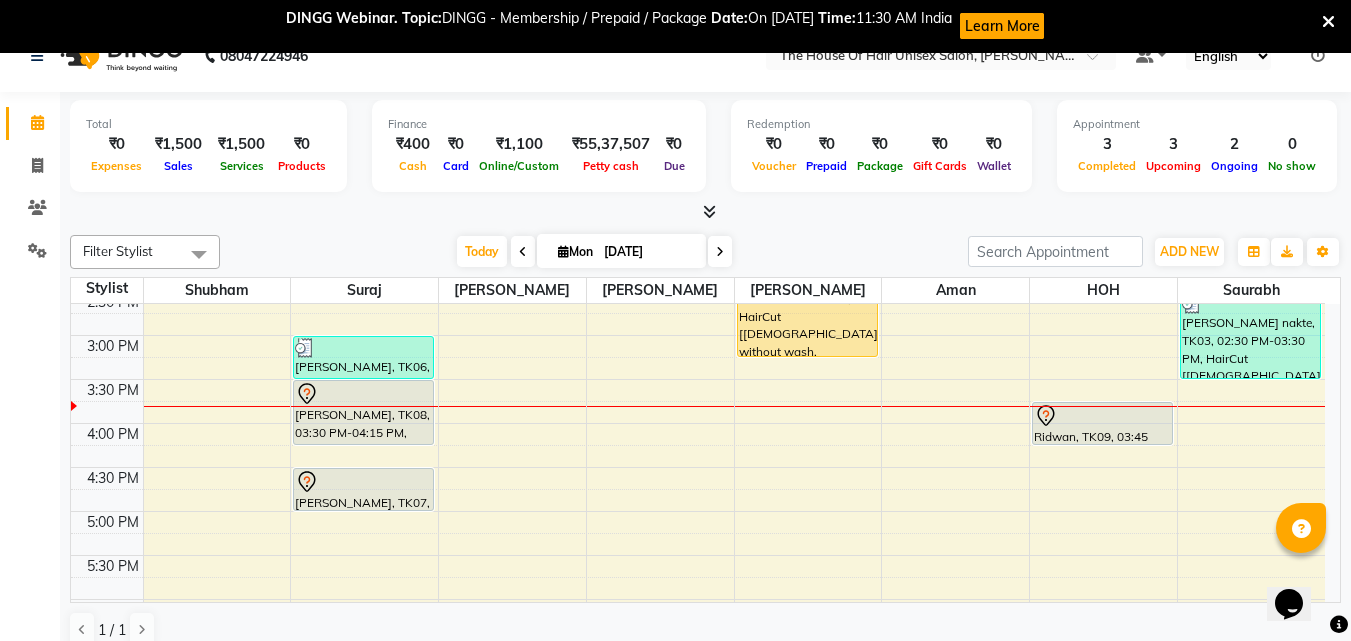 scroll, scrollTop: 698, scrollLeft: 0, axis: vertical 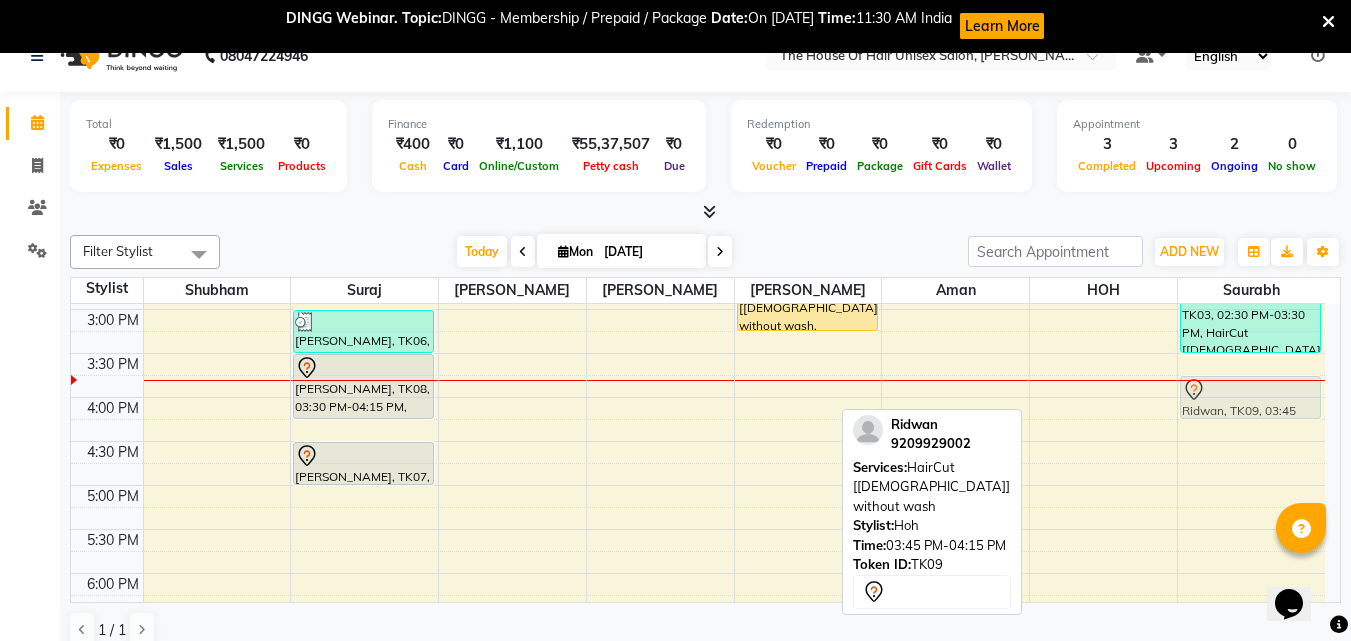 drag, startPoint x: 1140, startPoint y: 383, endPoint x: 1233, endPoint y: 383, distance: 93 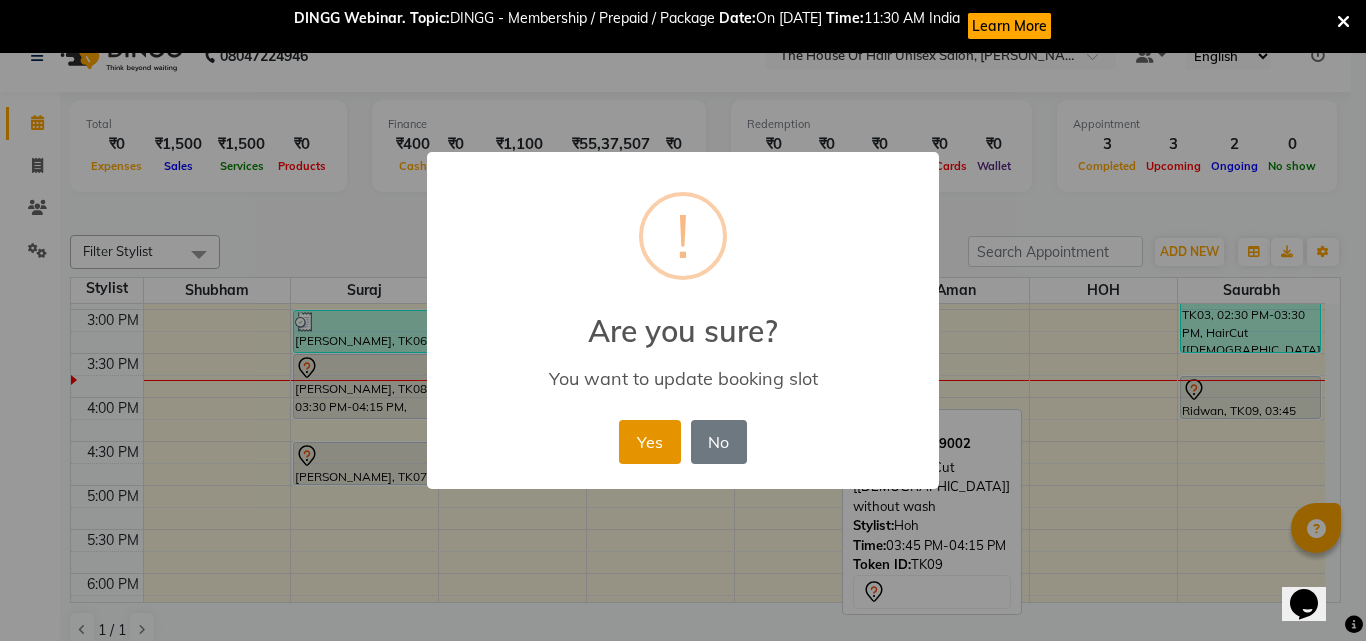 click on "Yes" at bounding box center (649, 442) 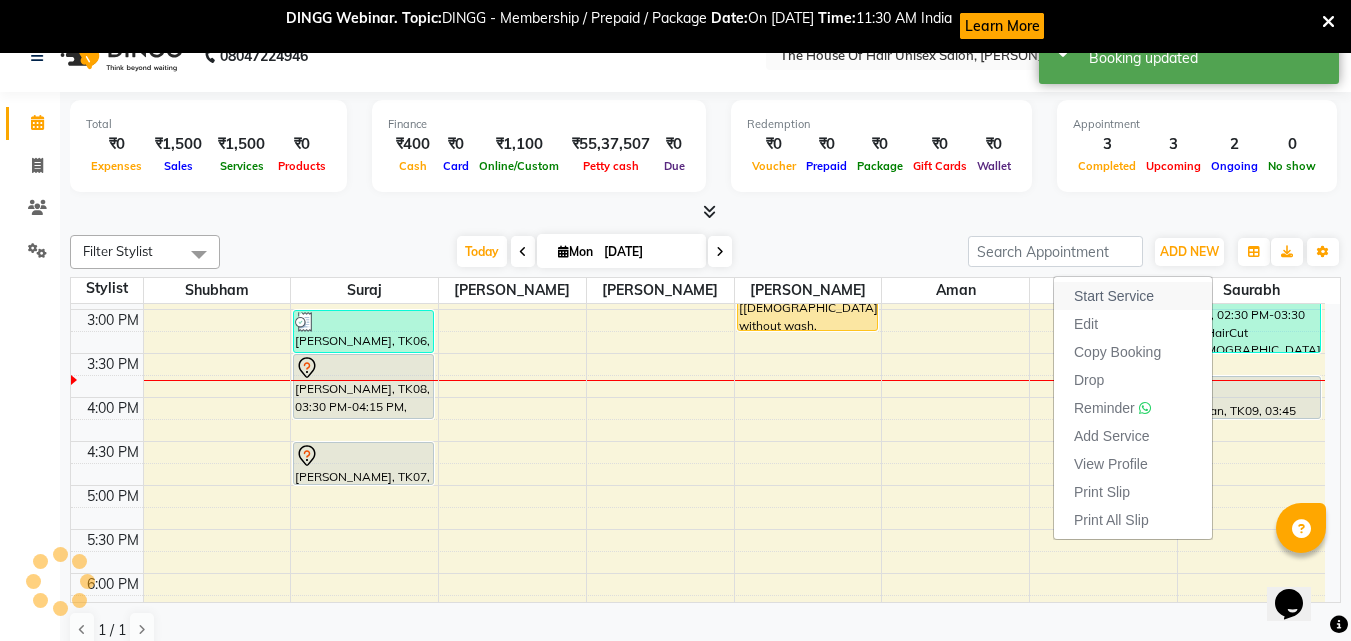 click on "Start Service" at bounding box center [1114, 296] 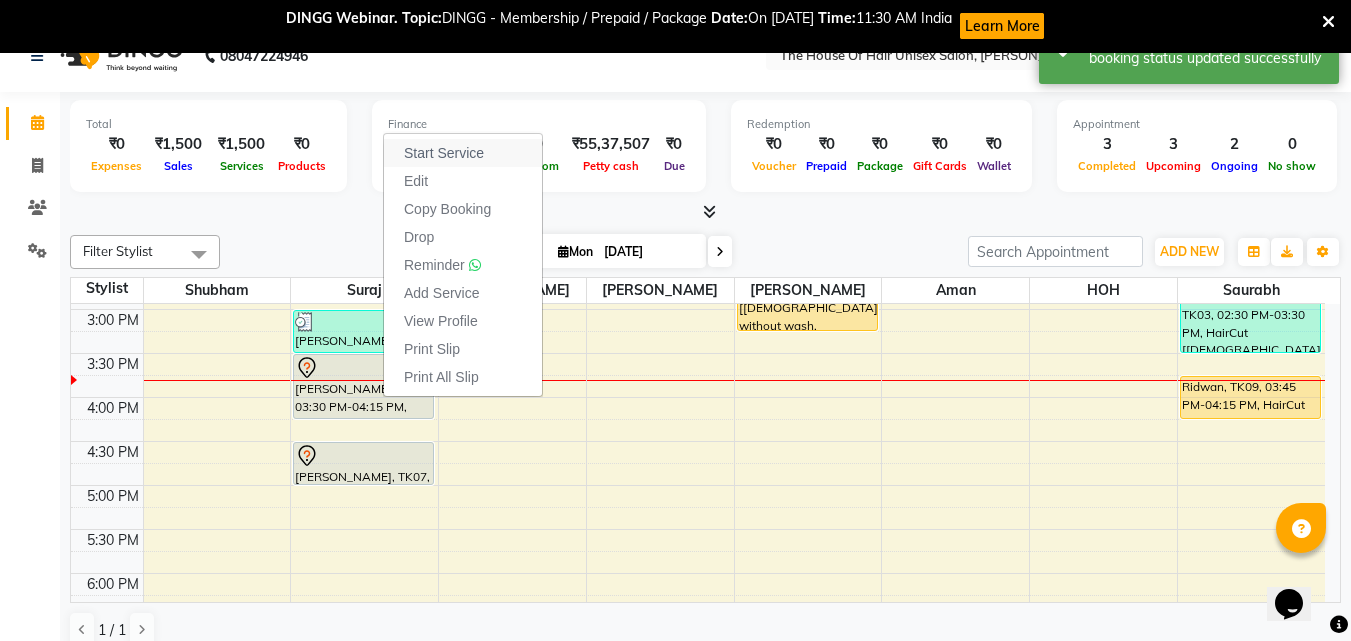 click on "Start Service" at bounding box center [444, 153] 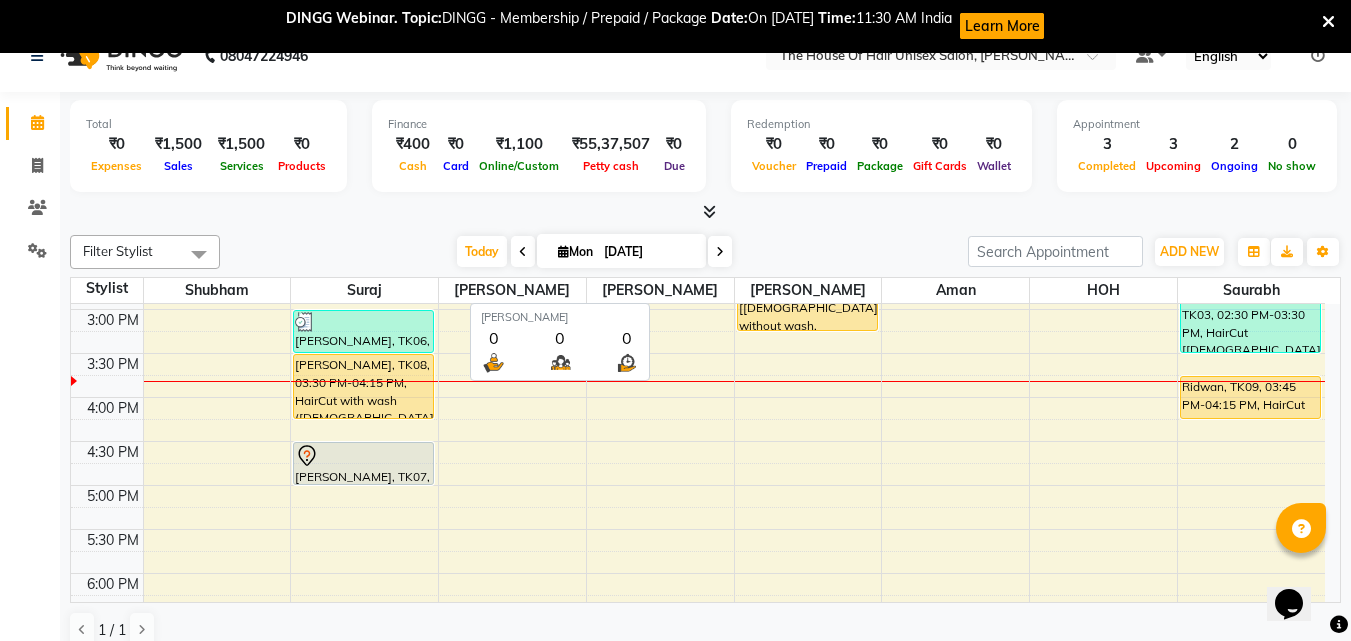 scroll, scrollTop: 54, scrollLeft: 0, axis: vertical 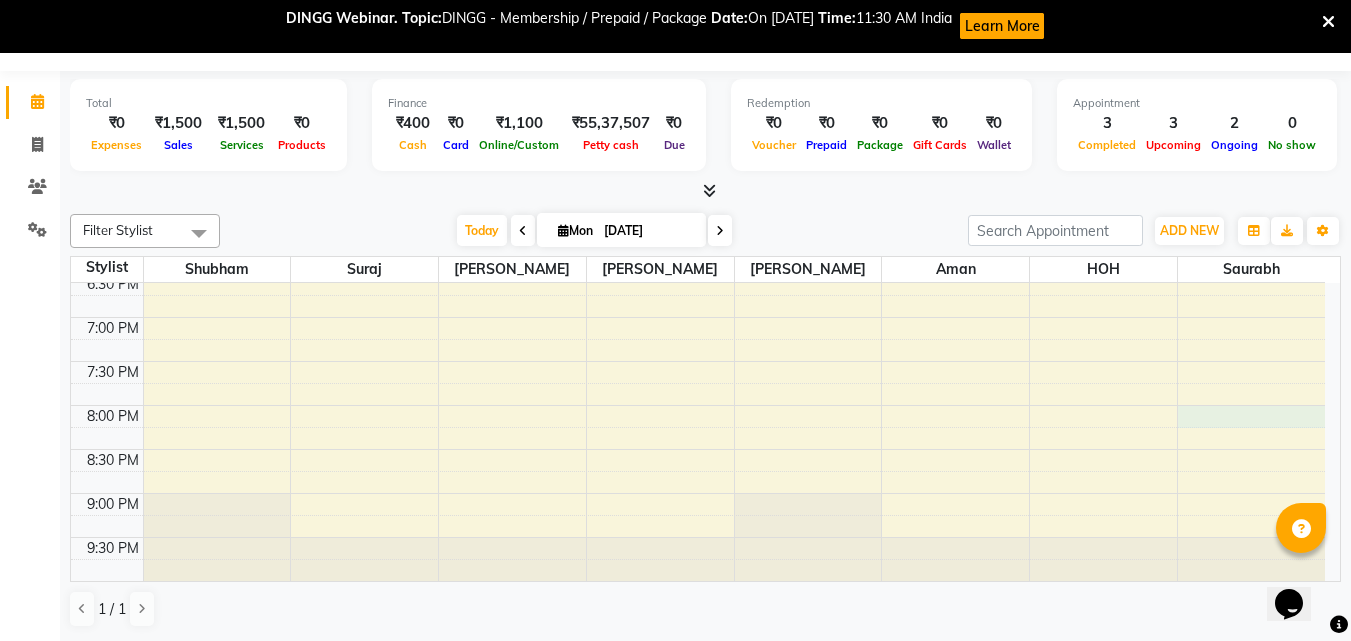 click on "7:00 AM 7:30 AM 8:00 AM 8:30 AM 9:00 AM 9:30 AM 10:00 AM 10:30 AM 11:00 AM 11:30 AM 12:00 PM 12:30 PM 1:00 PM 1:30 PM 2:00 PM 2:30 PM 3:00 PM 3:30 PM 4:00 PM 4:30 PM 5:00 PM 5:30 PM 6:00 PM 6:30 PM 7:00 PM 7:30 PM 8:00 PM 8:30 PM 9:00 PM 9:30 PM     [PERSON_NAME], TK06, 03:00 PM-03:30 PM, HairCut [[DEMOGRAPHIC_DATA]] without wash    [PERSON_NAME], TK08, 03:30 PM-04:15 PM, HairCut with wash ([DEMOGRAPHIC_DATA])             [PERSON_NAME], TK07, 04:30 PM-05:00 PM, HairCut [[DEMOGRAPHIC_DATA]] without wash    Meet [PERSON_NAME], TK05, 01:00 PM-01:30 PM, HairCut [[DEMOGRAPHIC_DATA]] without wash    [PERSON_NAME], TK04, 02:15 PM-03:15 PM, HairCut [[DEMOGRAPHIC_DATA]] without wash,[PERSON_NAME] Triming Crafting([DEMOGRAPHIC_DATA])     [PERSON_NAME], TK01, 09:30 AM-10:00 AM, HairCut [[DEMOGRAPHIC_DATA]] without wash    Suraj, TK02, 11:00 AM-01:00 PM, HairCut [[DEMOGRAPHIC_DATA]] without wash,[PERSON_NAME] Triming Crafting([DEMOGRAPHIC_DATA])     [PERSON_NAME] nakte, TK03, 02:30 PM-03:30 PM, HairCut [[DEMOGRAPHIC_DATA]] without wash,[PERSON_NAME] Triming Crafting([DEMOGRAPHIC_DATA])    Ridwan, TK09, 03:45 PM-04:15 PM, HairCut [[DEMOGRAPHIC_DATA]] without wash" at bounding box center (698, -79) 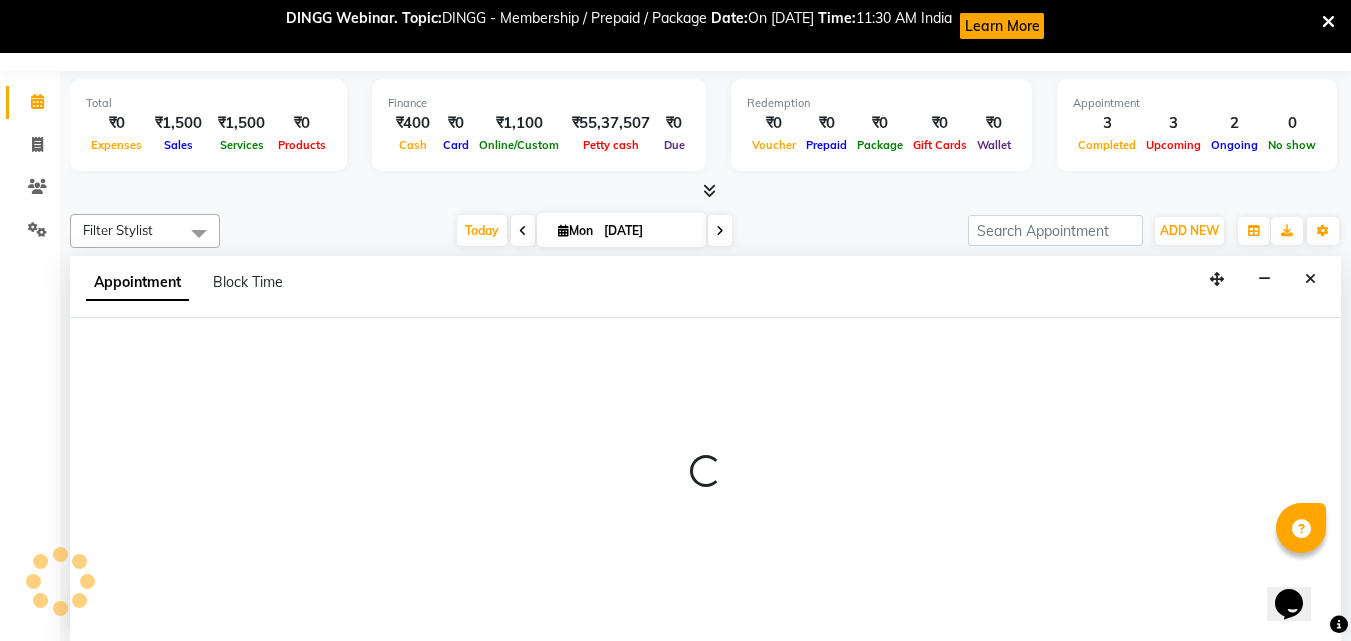 select on "86145" 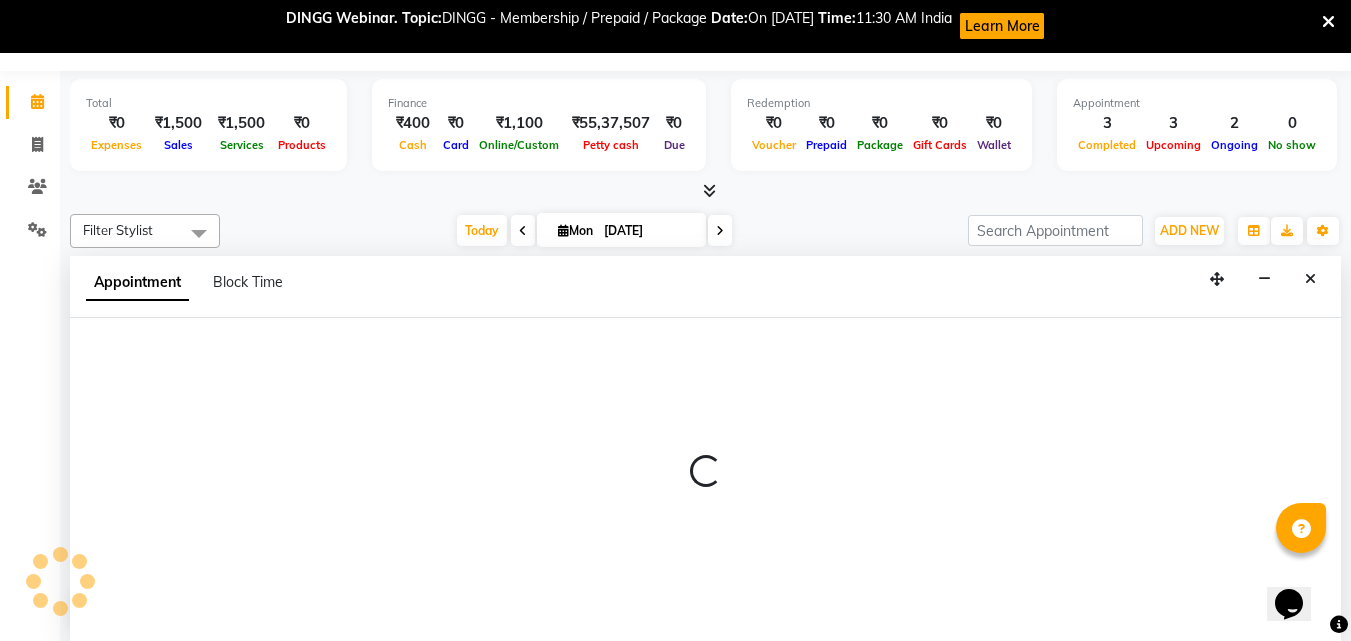 select on "1200" 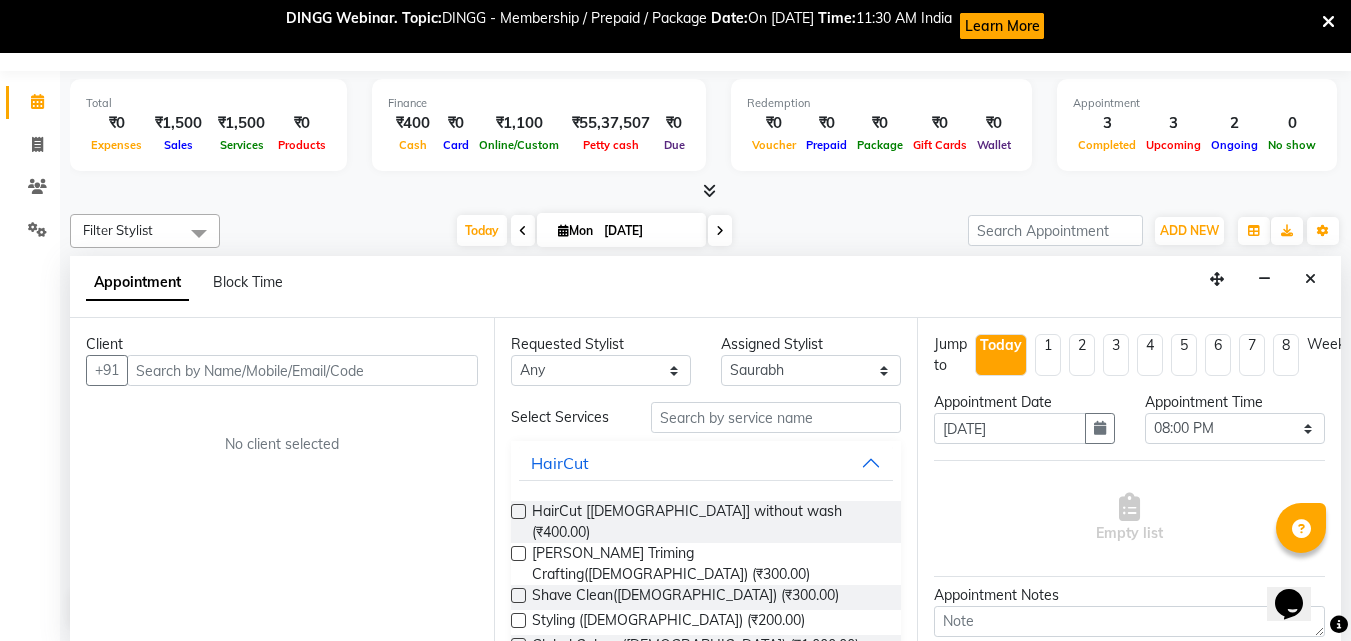 click at bounding box center [302, 370] 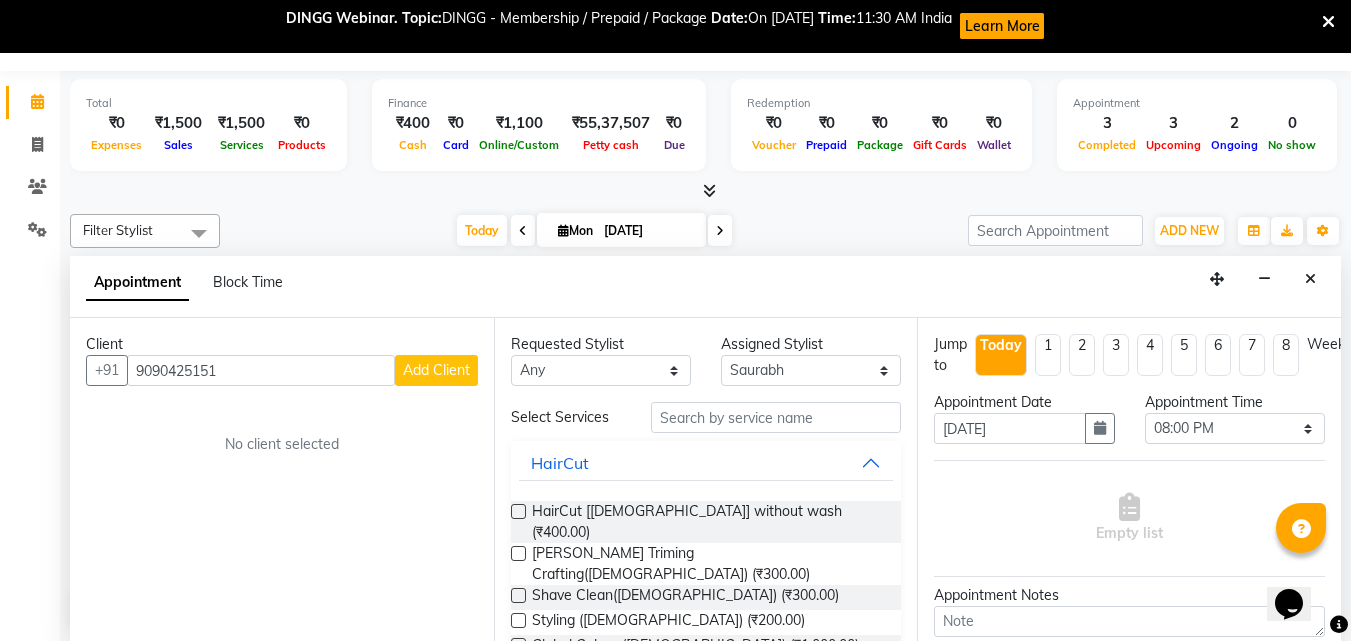 type on "9090425151" 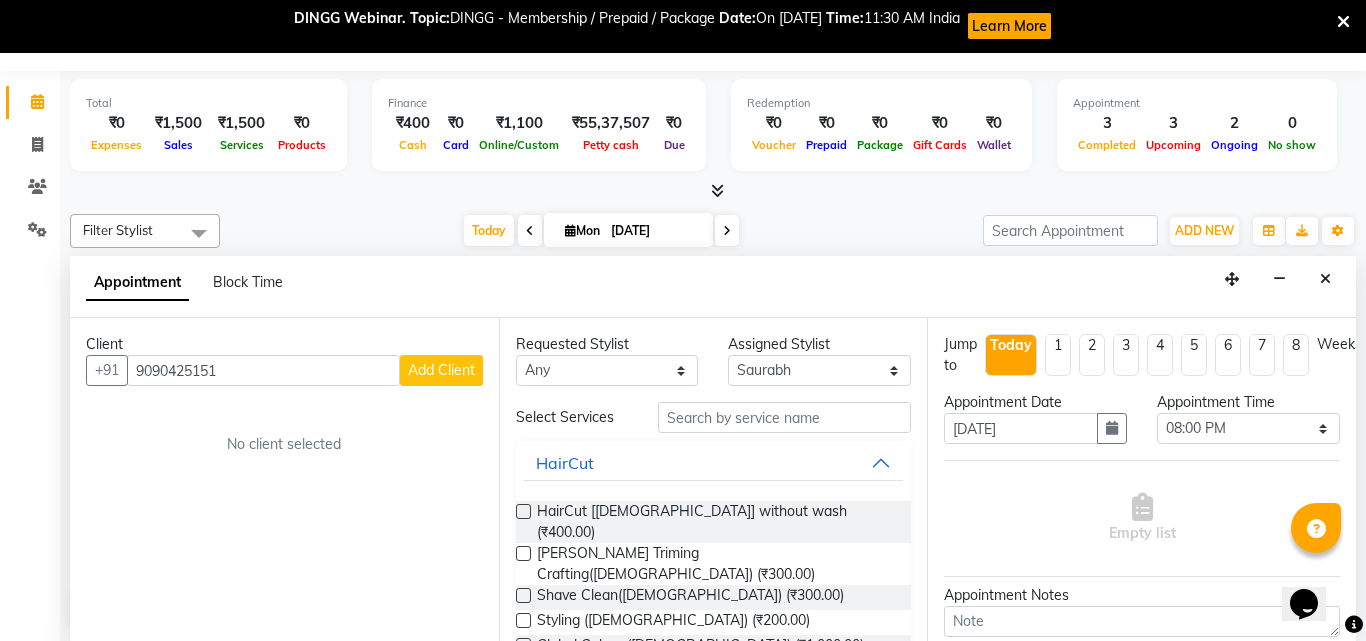select on "22" 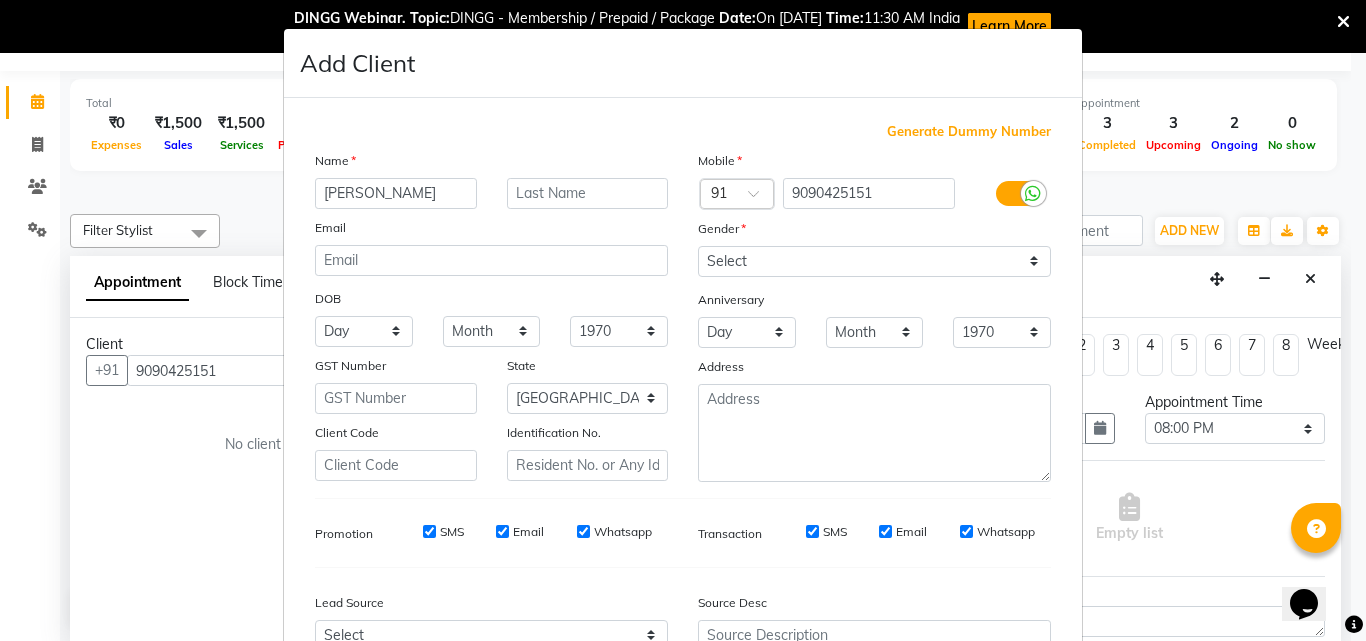 type on "[PERSON_NAME]" 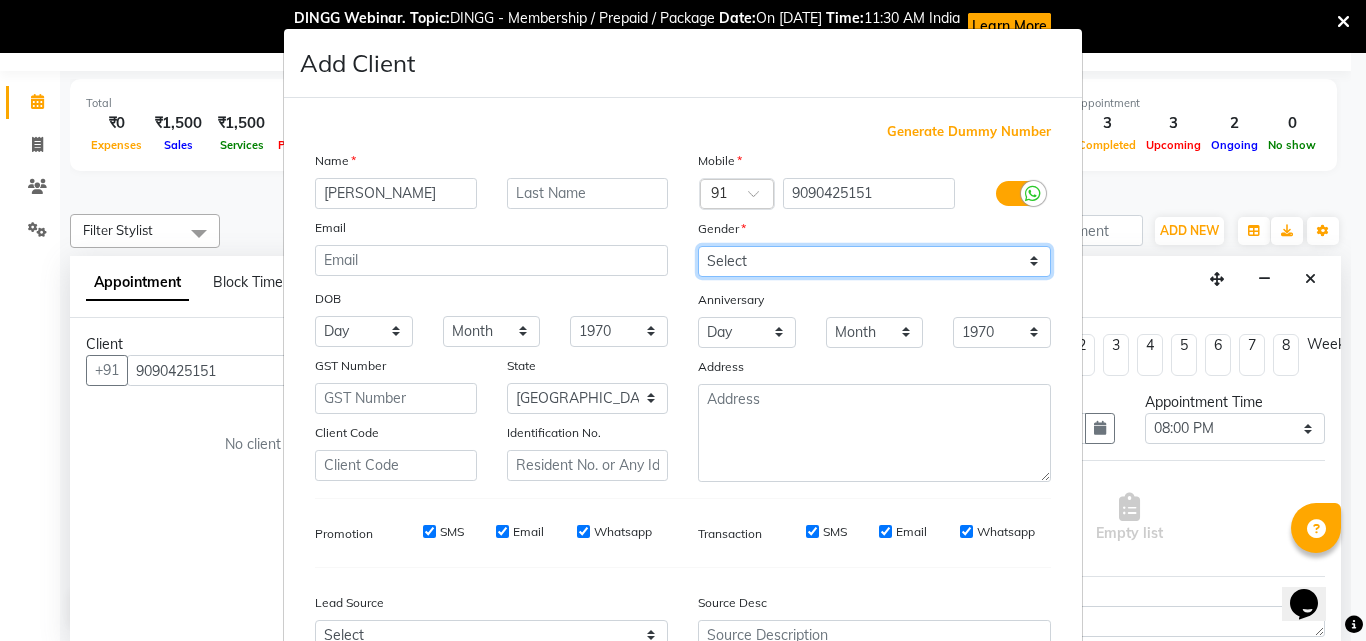 click on "Select [DEMOGRAPHIC_DATA] [DEMOGRAPHIC_DATA] Other Prefer Not To Say" at bounding box center [874, 261] 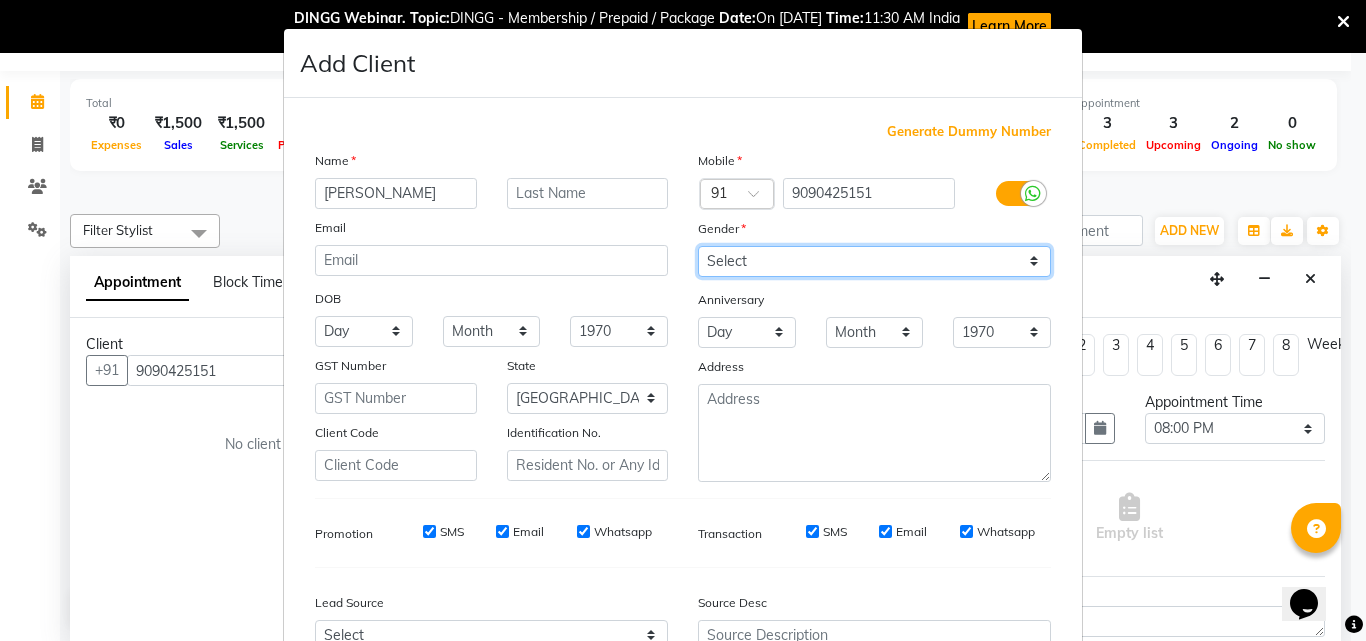 select on "[DEMOGRAPHIC_DATA]" 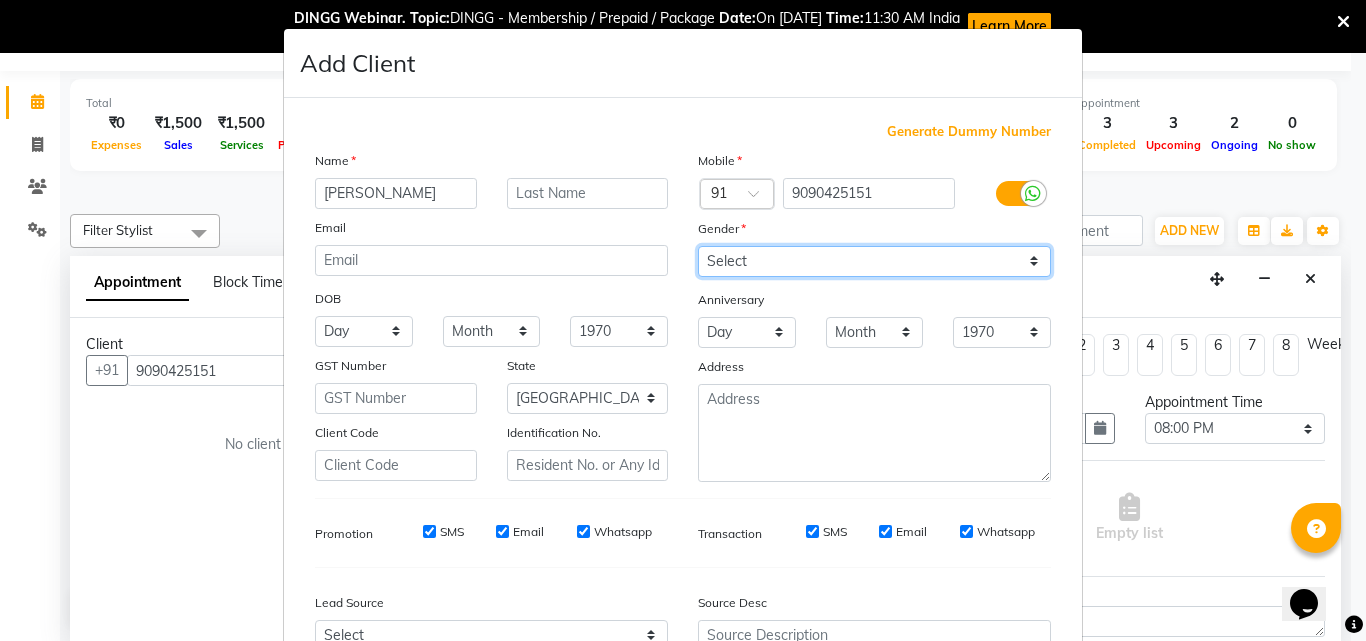 click on "Select [DEMOGRAPHIC_DATA] [DEMOGRAPHIC_DATA] Other Prefer Not To Say" at bounding box center [874, 261] 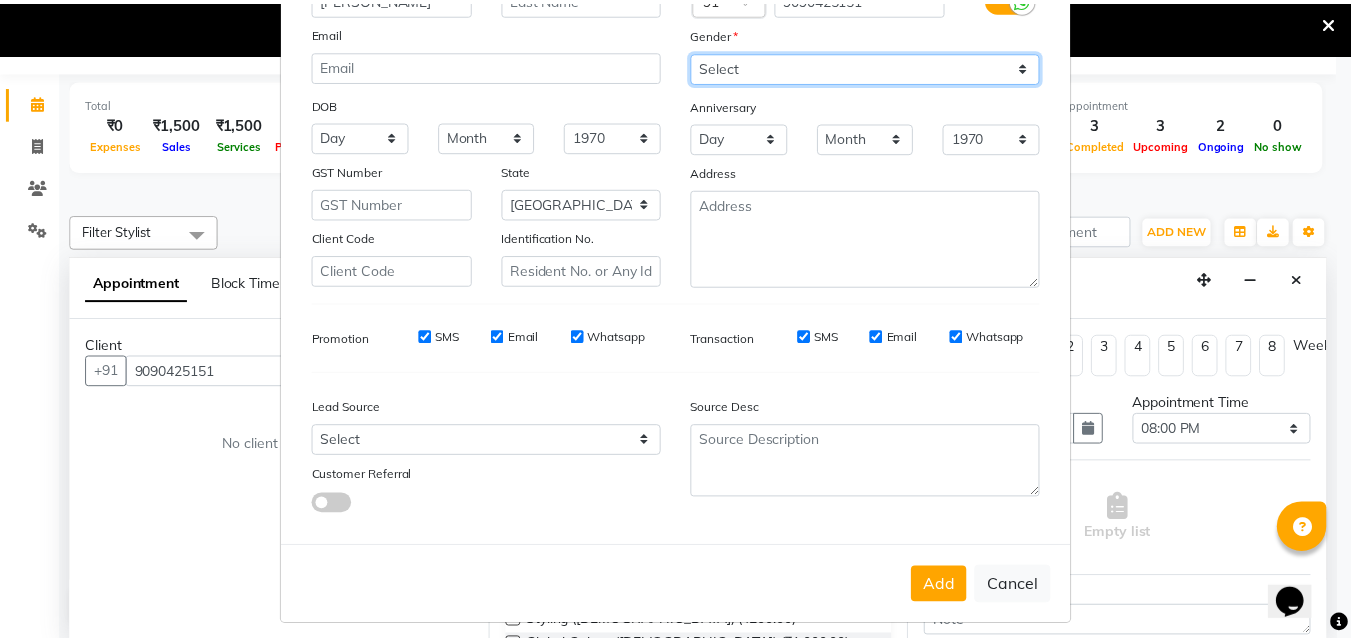 scroll, scrollTop: 208, scrollLeft: 0, axis: vertical 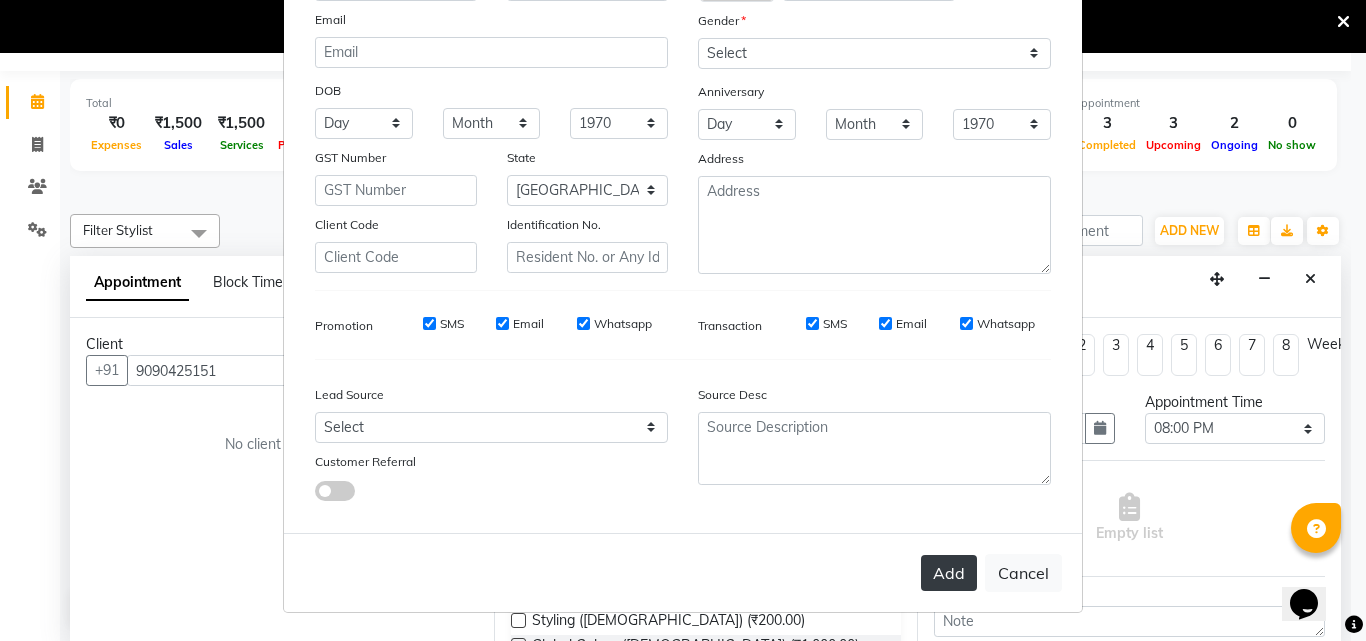click on "Add" at bounding box center (949, 573) 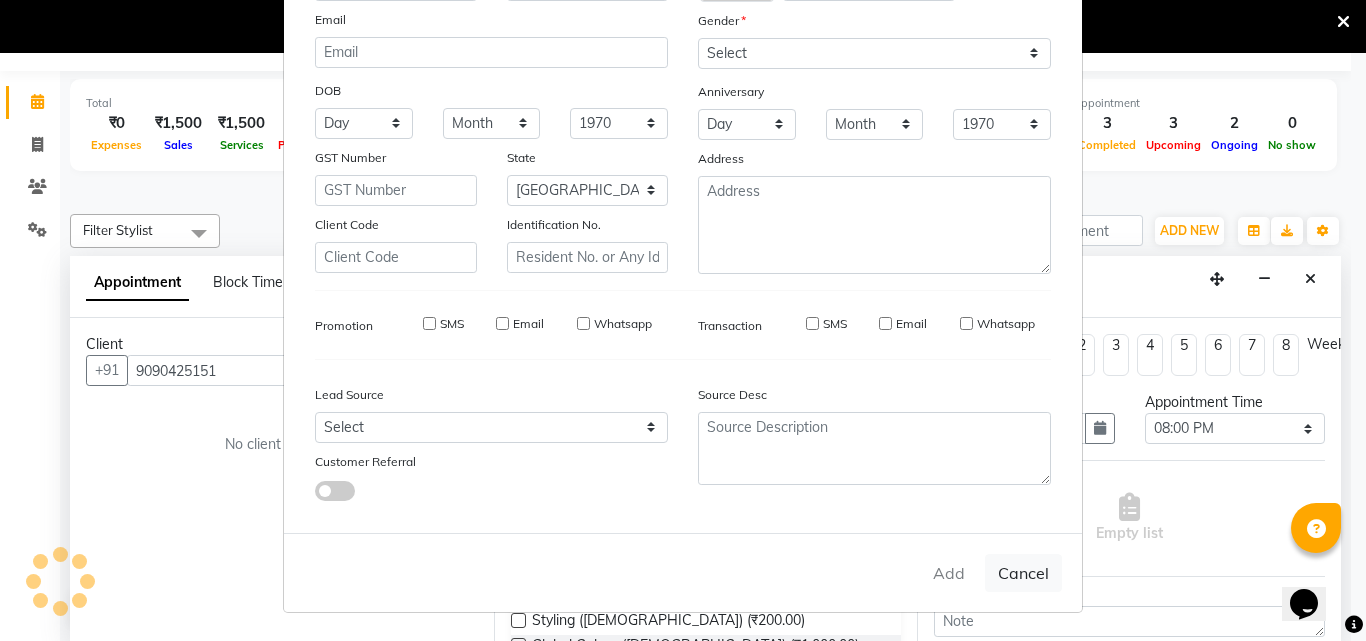 type 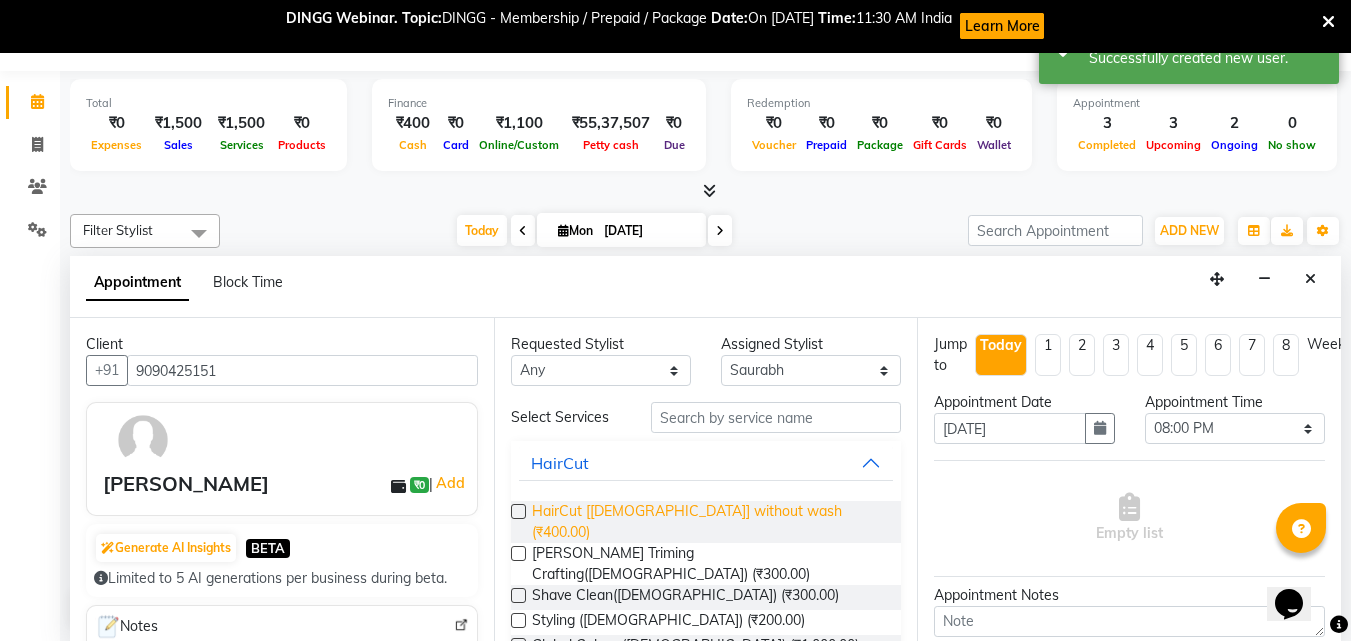 click on "HairCut [[DEMOGRAPHIC_DATA]] without wash (₹400.00)" at bounding box center [709, 522] 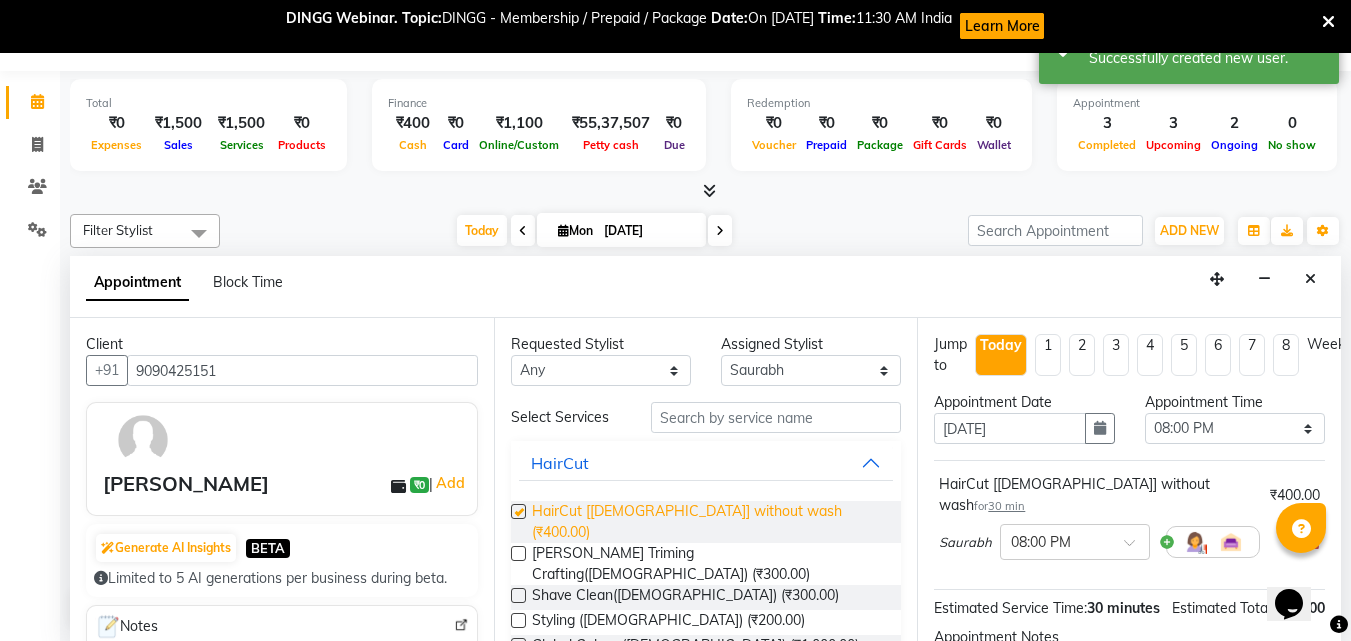 checkbox on "false" 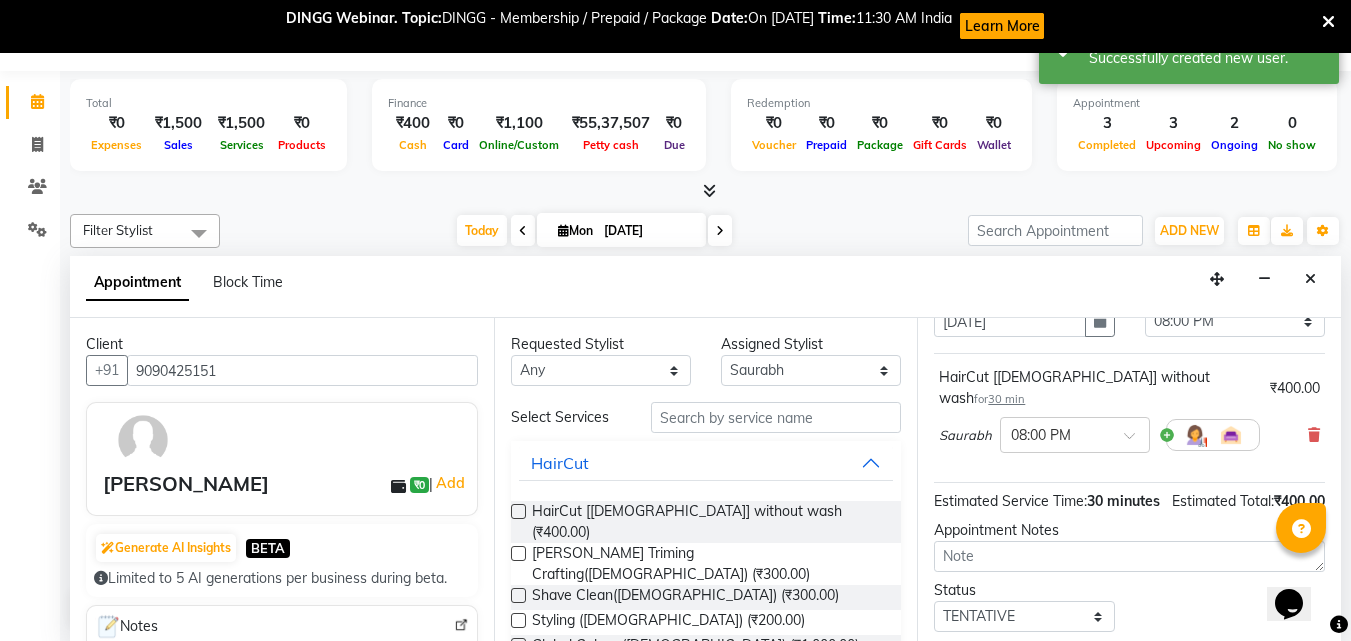 scroll, scrollTop: 239, scrollLeft: 0, axis: vertical 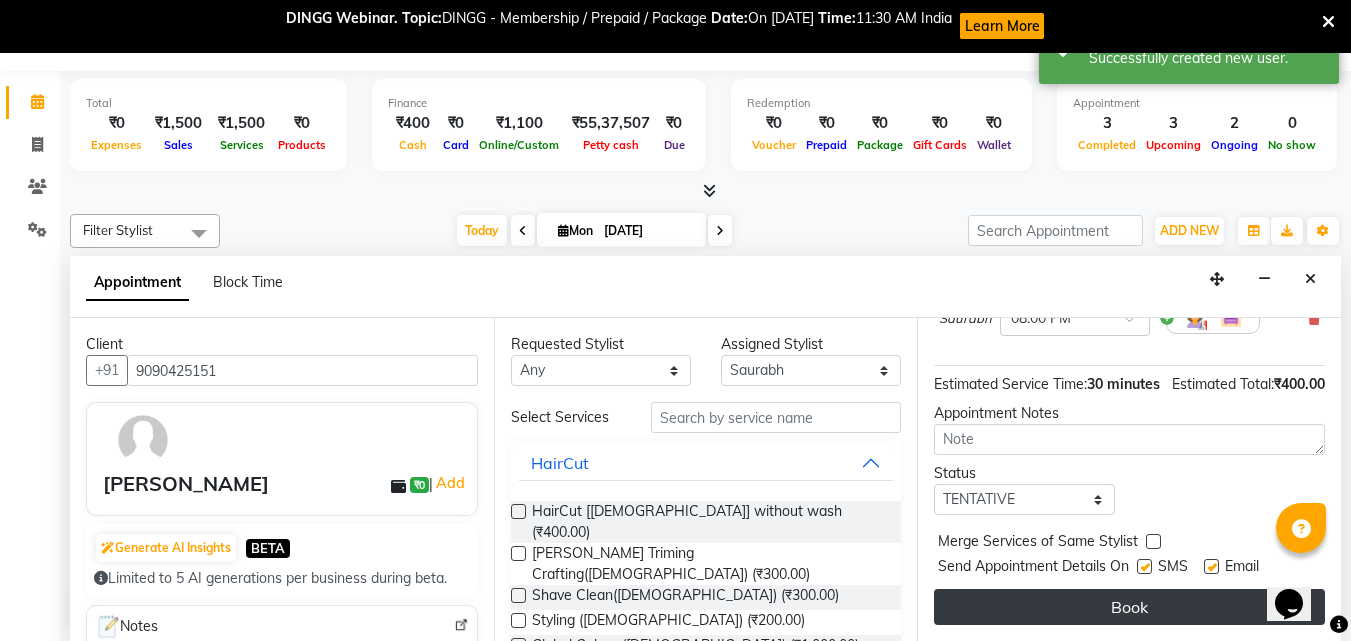 click on "Book" at bounding box center [1129, 607] 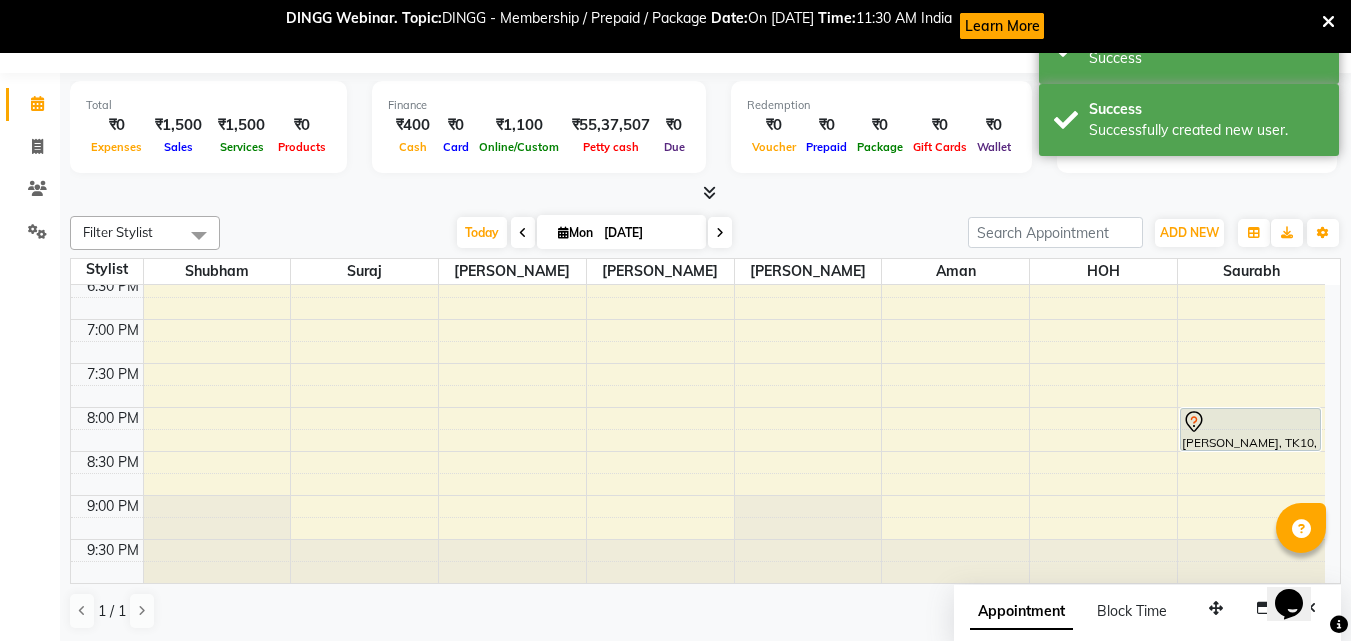 scroll, scrollTop: 0, scrollLeft: 0, axis: both 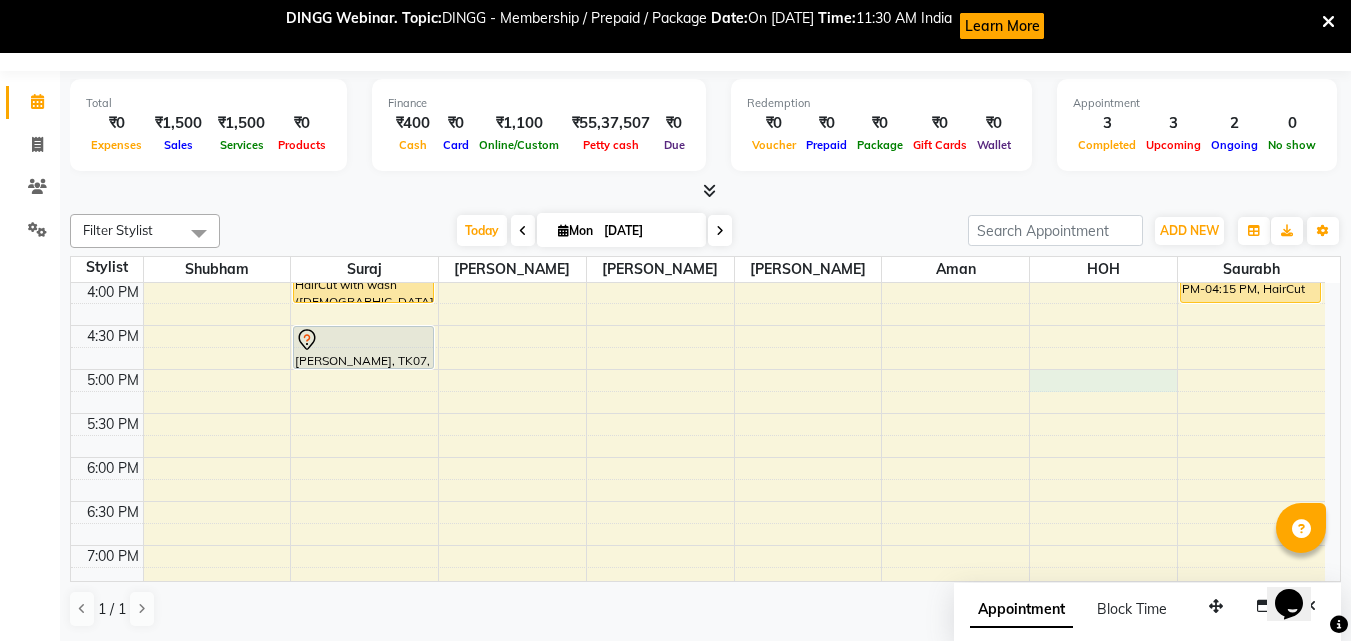 click on "7:00 AM 7:30 AM 8:00 AM 8:30 AM 9:00 AM 9:30 AM 10:00 AM 10:30 AM 11:00 AM 11:30 AM 12:00 PM 12:30 PM 1:00 PM 1:30 PM 2:00 PM 2:30 PM 3:00 PM 3:30 PM 4:00 PM 4:30 PM 5:00 PM 5:30 PM 6:00 PM 6:30 PM 7:00 PM 7:30 PM 8:00 PM 8:30 PM 9:00 PM 9:30 PM     [PERSON_NAME], TK06, 03:00 PM-03:30 PM, HairCut [[DEMOGRAPHIC_DATA]] without wash    [PERSON_NAME], TK08, 03:30 PM-04:15 PM, HairCut with wash ([DEMOGRAPHIC_DATA])             [PERSON_NAME], TK07, 04:30 PM-05:00 PM, HairCut [[DEMOGRAPHIC_DATA]] without wash    Meet [PERSON_NAME], TK05, 01:00 PM-01:30 PM, HairCut [[DEMOGRAPHIC_DATA]] without wash    [PERSON_NAME], TK04, 02:15 PM-03:15 PM, HairCut [[DEMOGRAPHIC_DATA]] without wash,[PERSON_NAME] Triming Crafting([DEMOGRAPHIC_DATA])     [PERSON_NAME], TK01, 09:30 AM-10:00 AM, HairCut [[DEMOGRAPHIC_DATA]] without wash    Suraj, TK02, 11:00 AM-01:00 PM, HairCut [[DEMOGRAPHIC_DATA]] without wash,[PERSON_NAME] Triming Crafting([DEMOGRAPHIC_DATA])     [PERSON_NAME] nakte, TK03, 02:30 PM-03:30 PM, HairCut [[DEMOGRAPHIC_DATA]] without wash,[PERSON_NAME] Triming Crafting([DEMOGRAPHIC_DATA])    Ridwan, TK09, 03:45 PM-04:15 PM, HairCut [[DEMOGRAPHIC_DATA]] without wash" at bounding box center [698, 149] 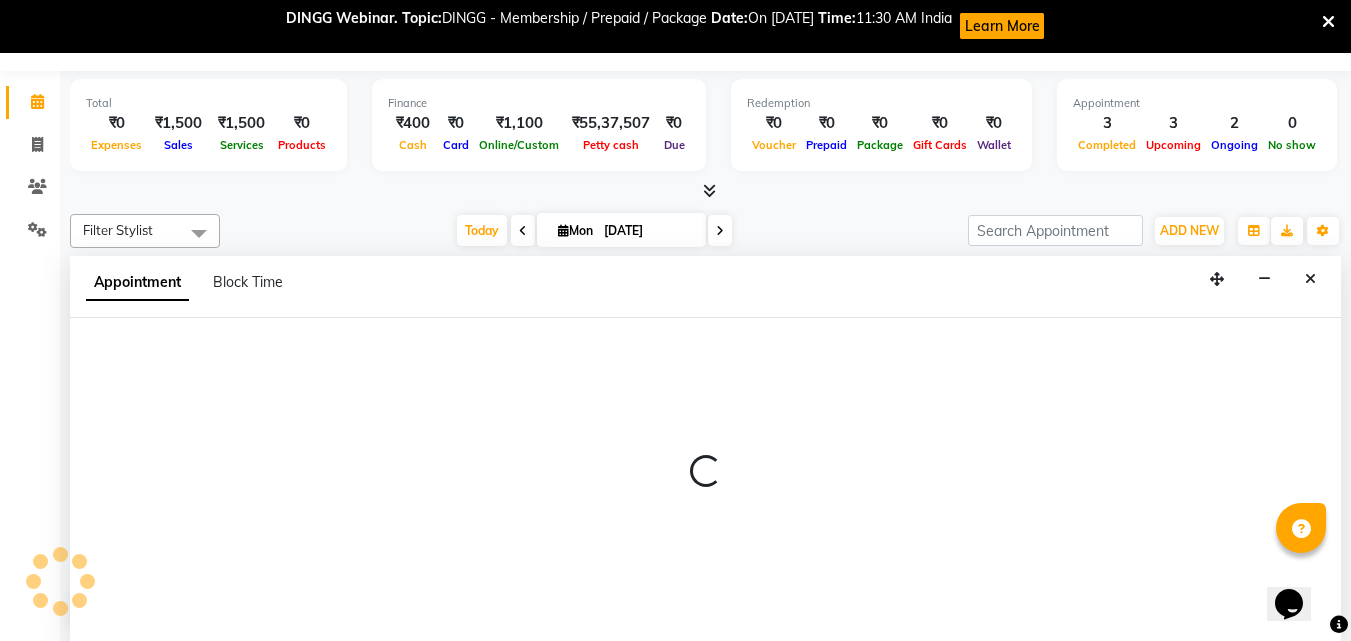 select on "85989" 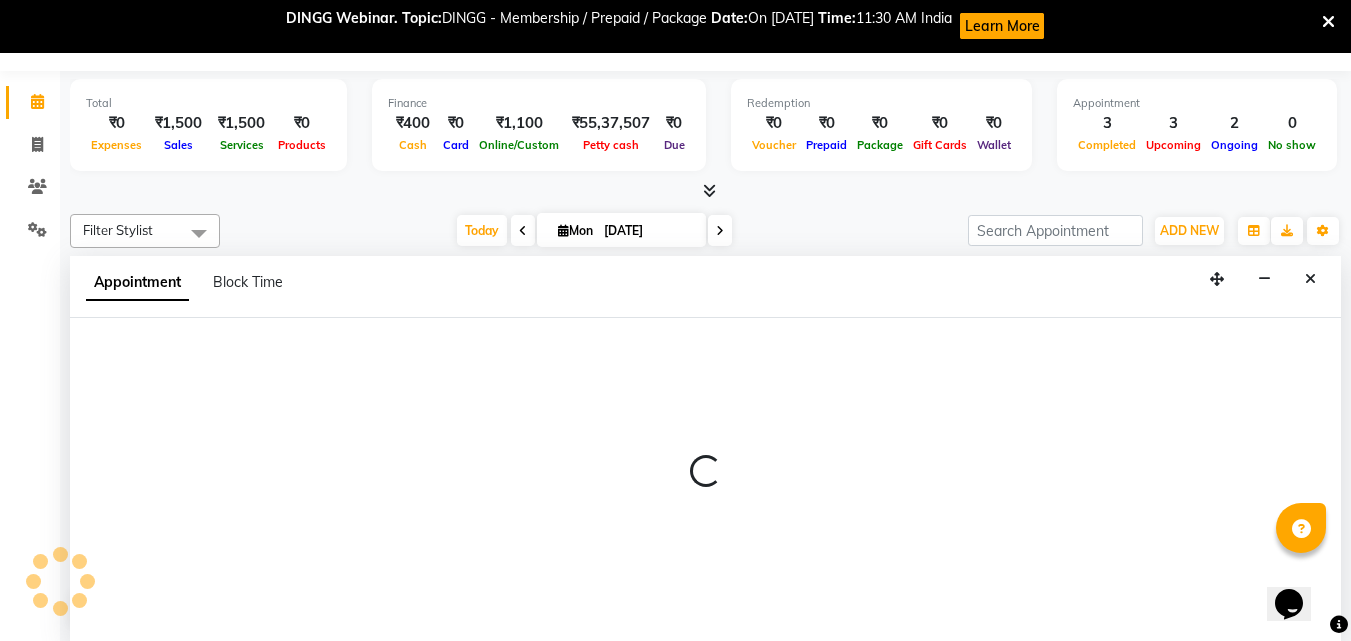select on "tentative" 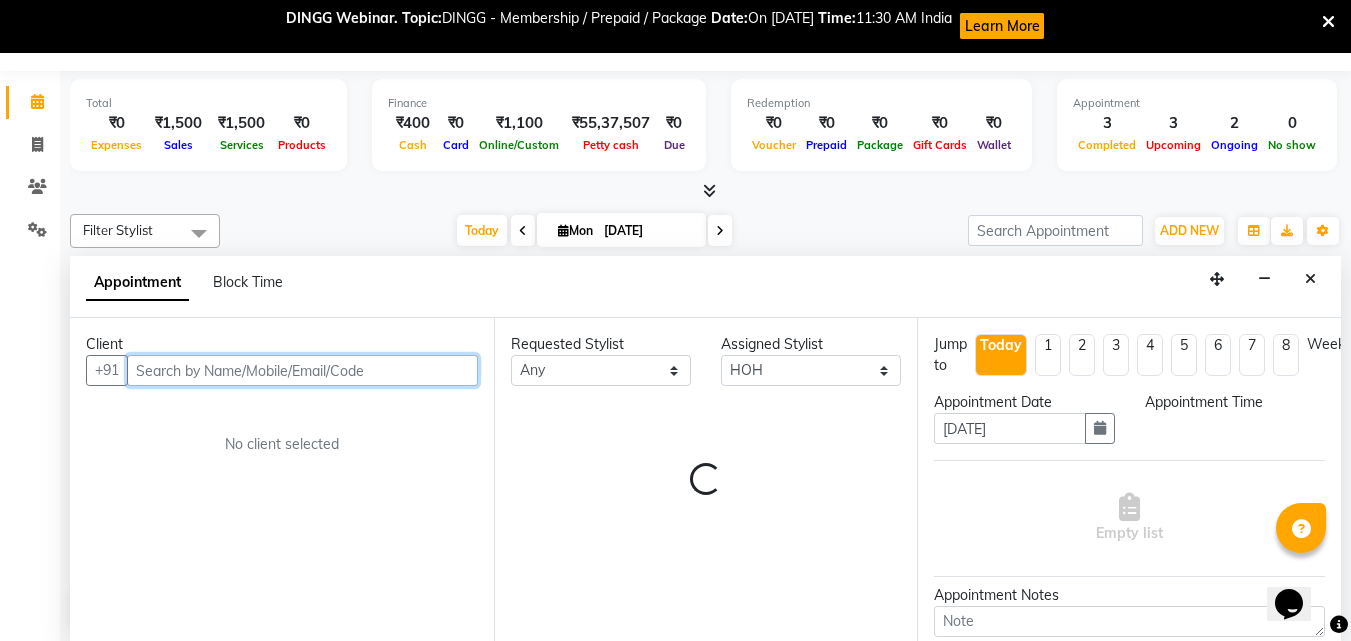 select on "1020" 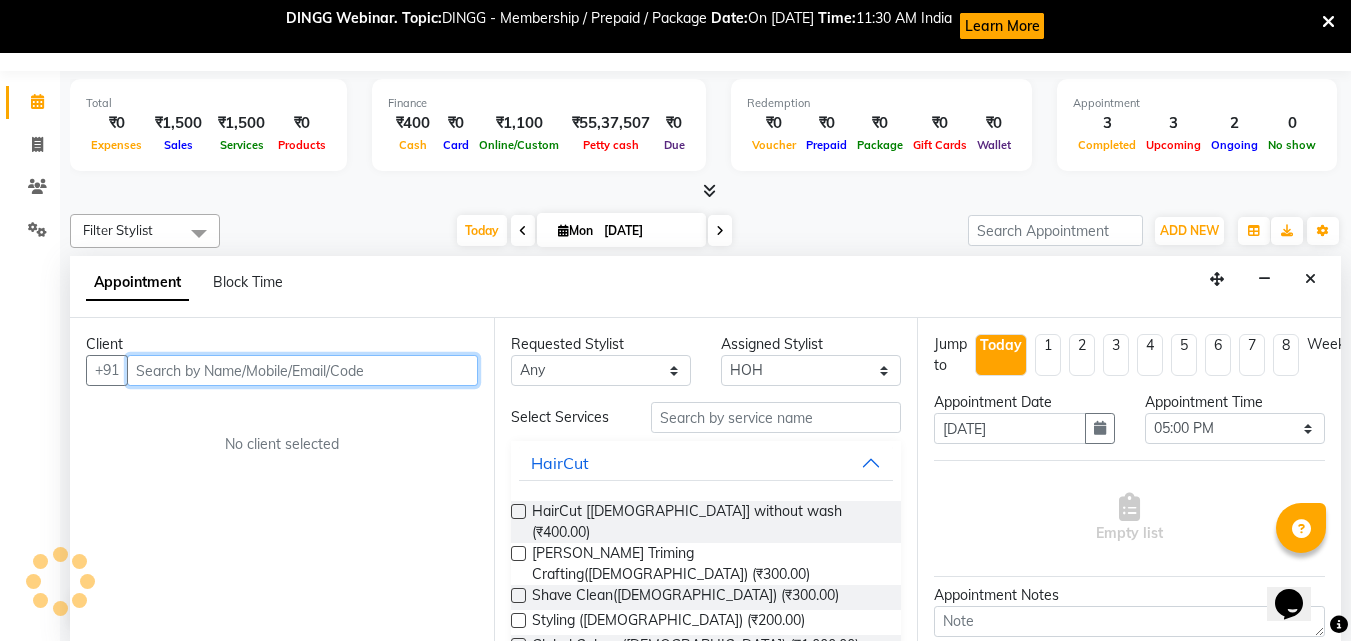 click at bounding box center (302, 370) 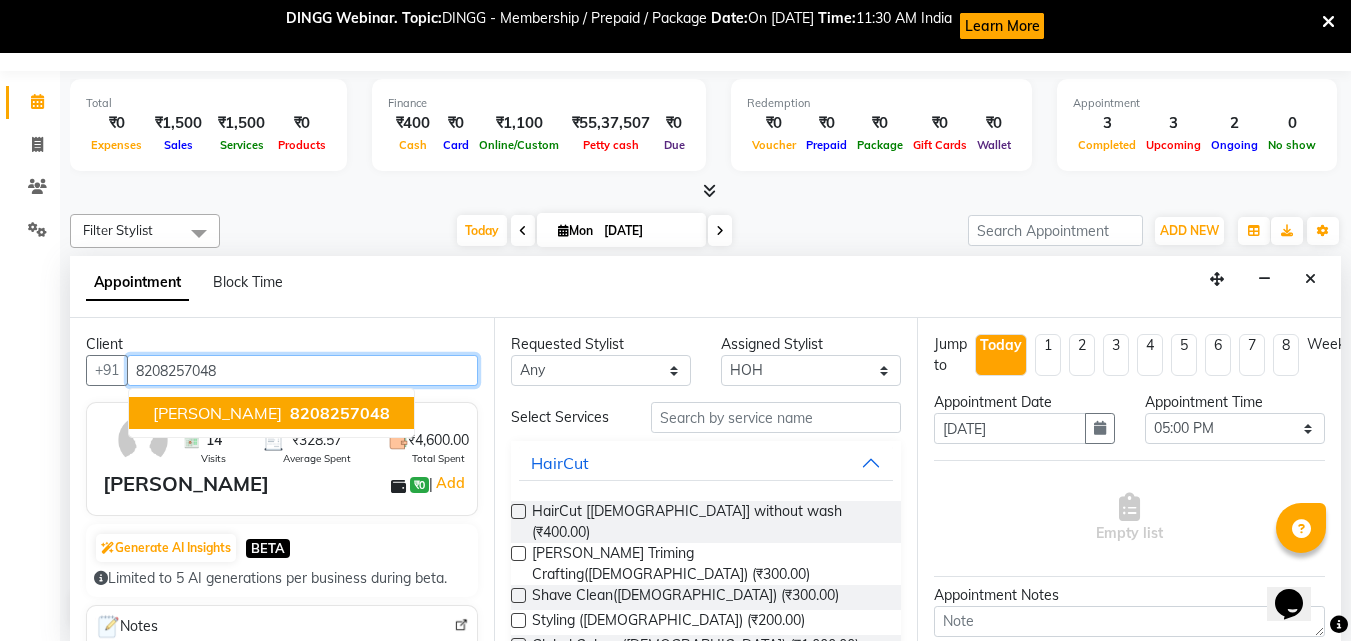 click on "8208257048" at bounding box center (340, 413) 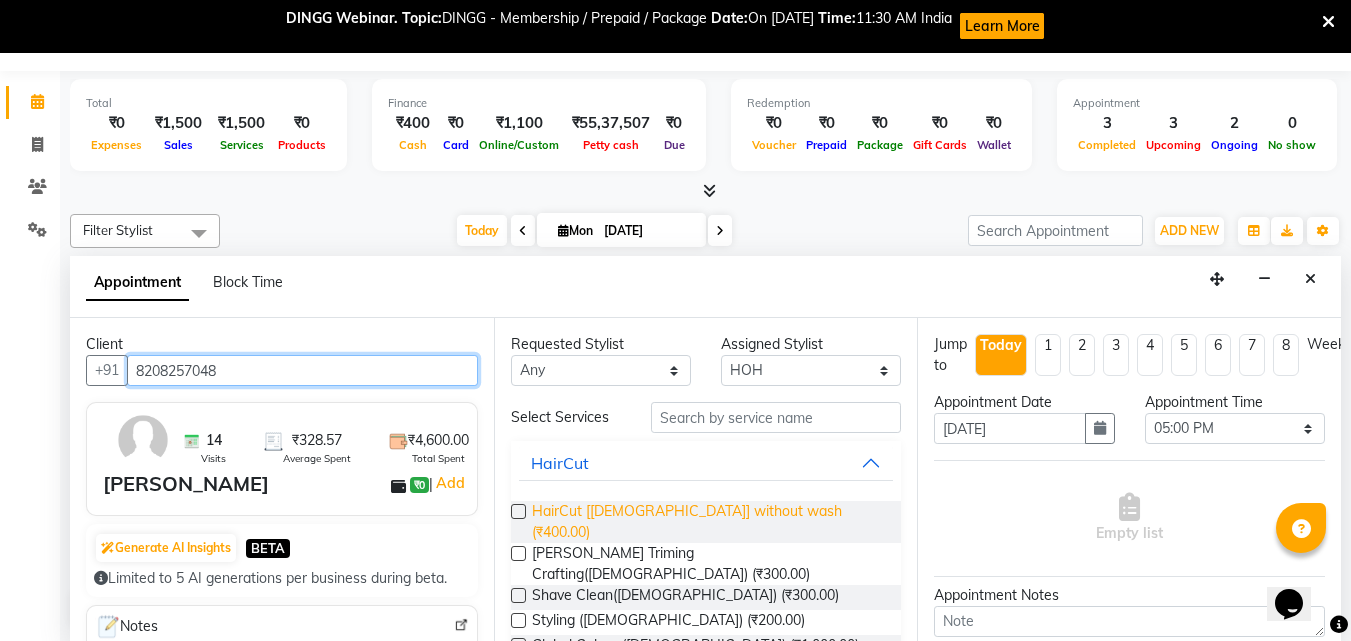 type on "8208257048" 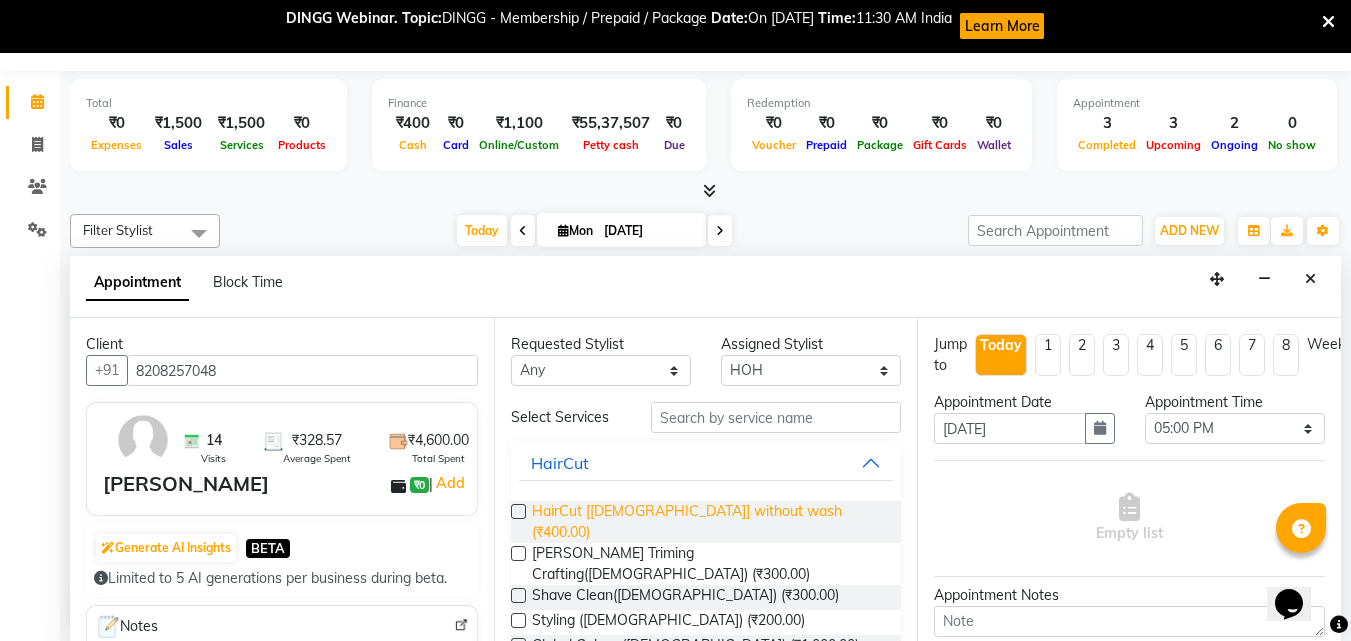 click on "HairCut [[DEMOGRAPHIC_DATA]] without wash (₹400.00)" at bounding box center (709, 522) 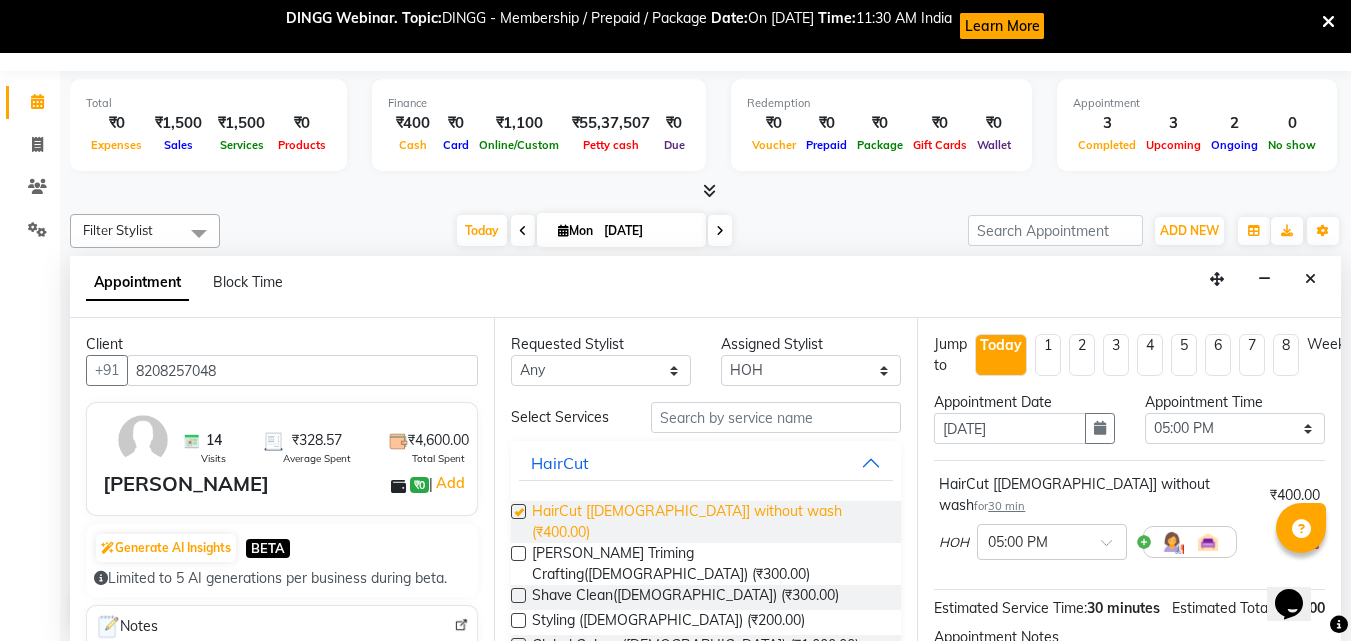 checkbox on "false" 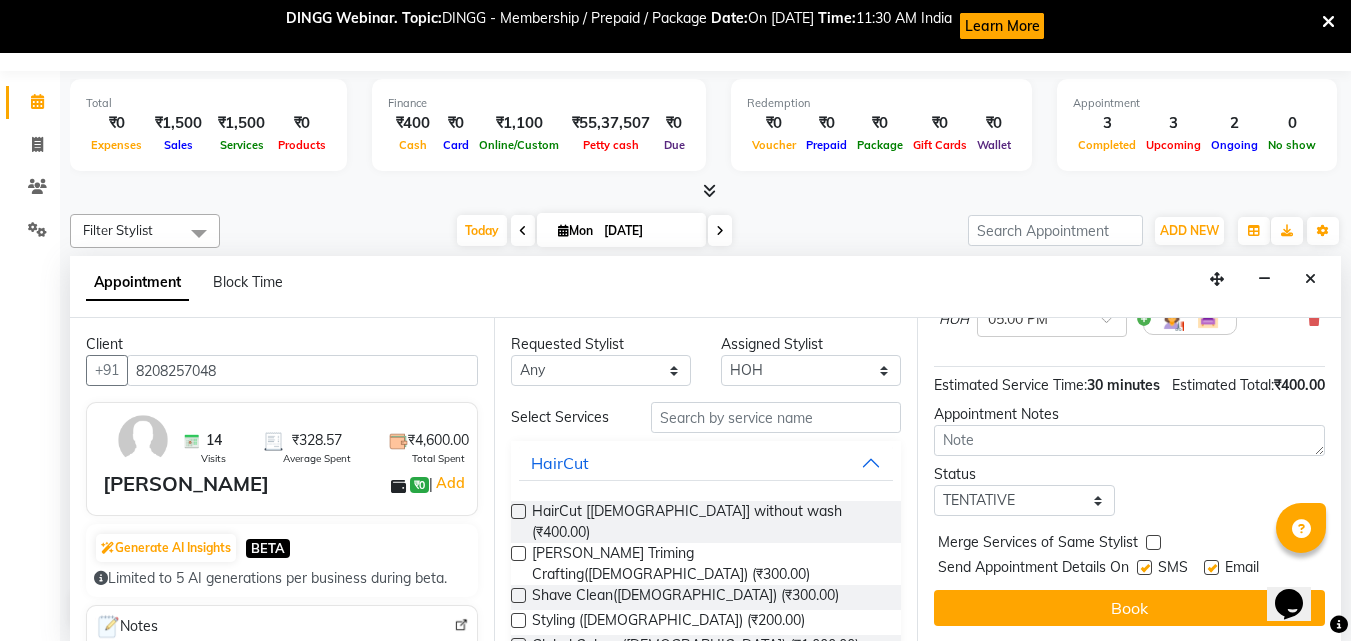 scroll, scrollTop: 239, scrollLeft: 0, axis: vertical 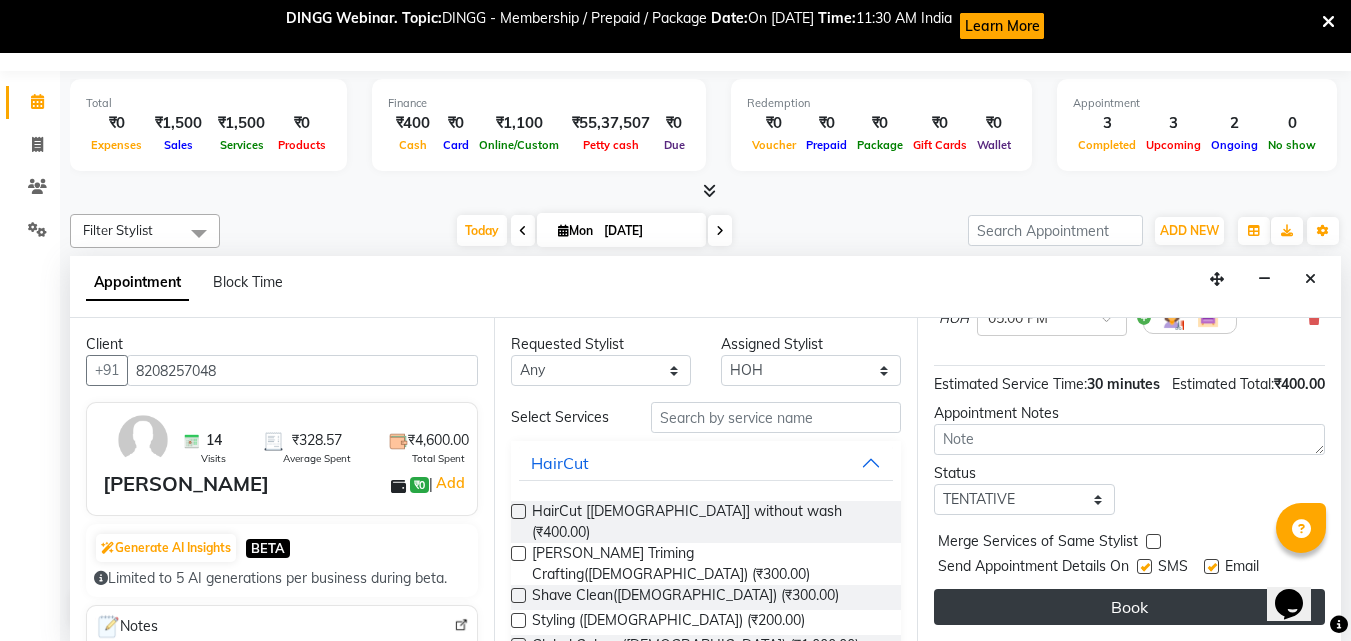 click on "Book" at bounding box center (1129, 607) 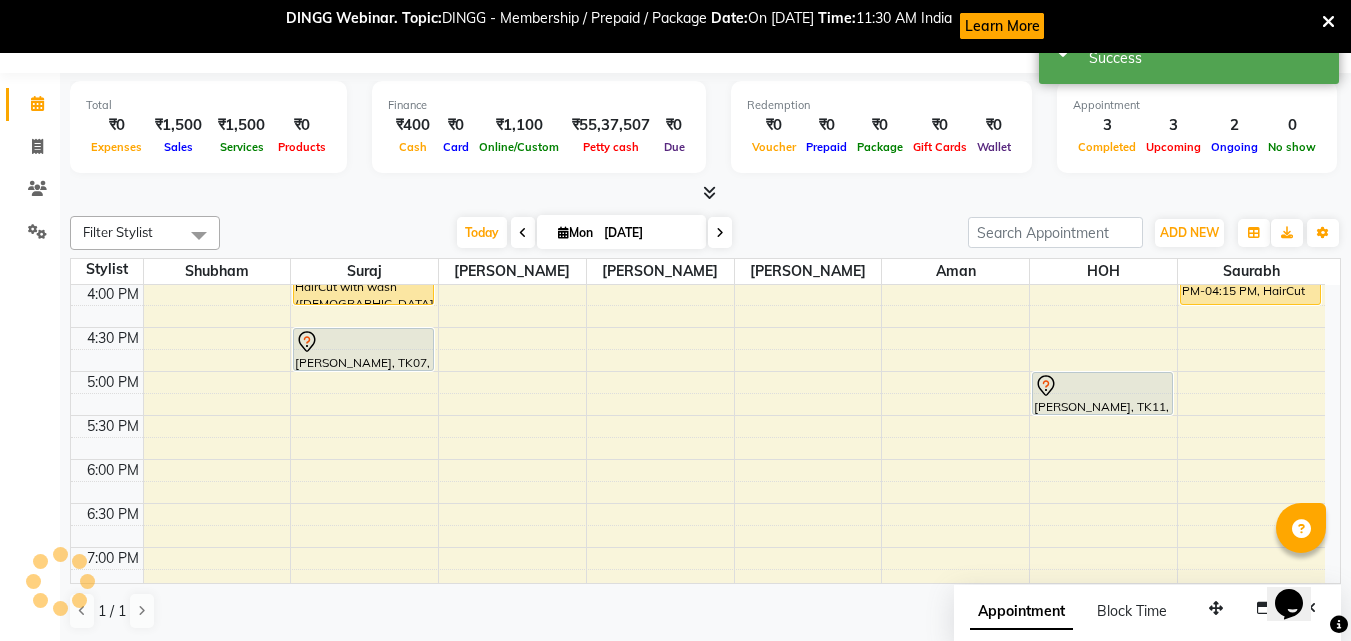 scroll, scrollTop: 0, scrollLeft: 0, axis: both 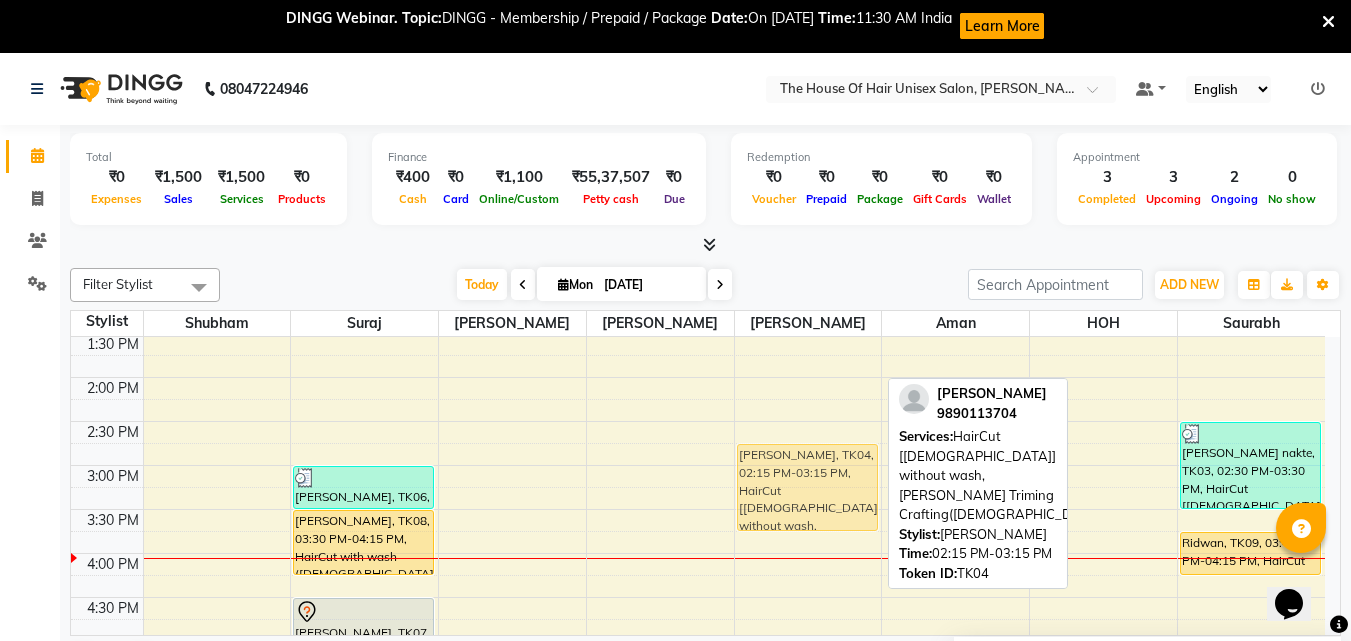 drag, startPoint x: 811, startPoint y: 436, endPoint x: 812, endPoint y: 471, distance: 35.014282 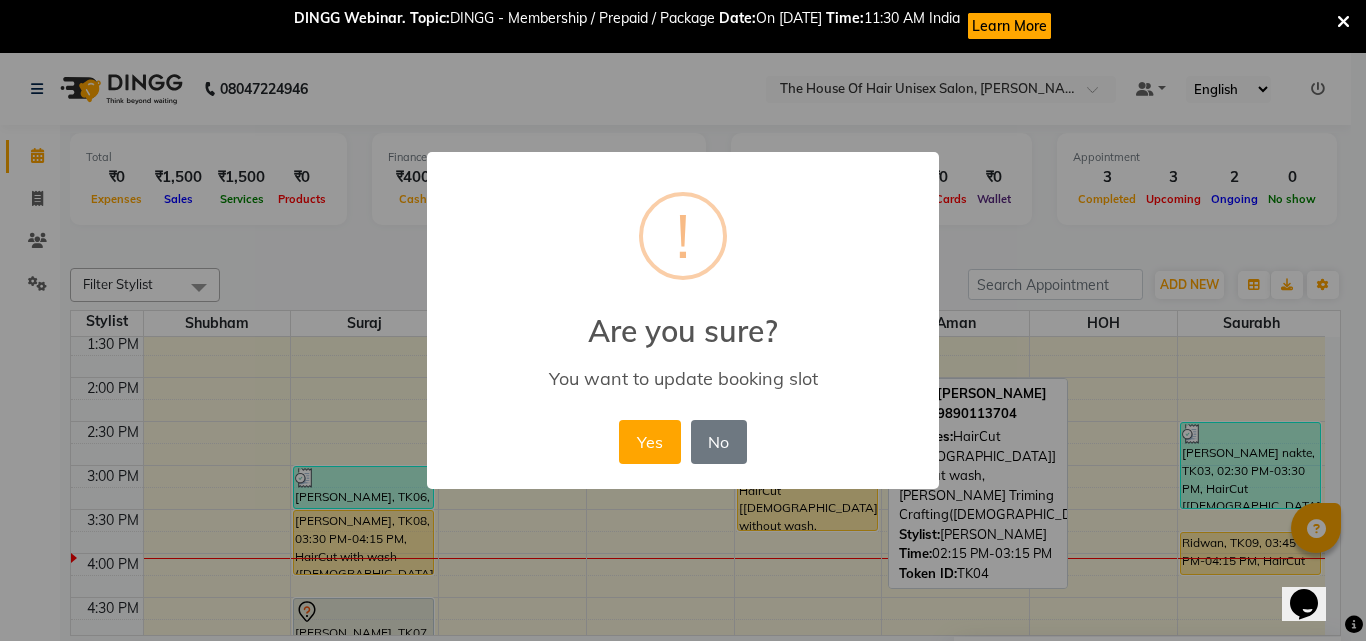 click on "× ! Are you sure? You want to update booking slot Yes No No" at bounding box center (683, 320) 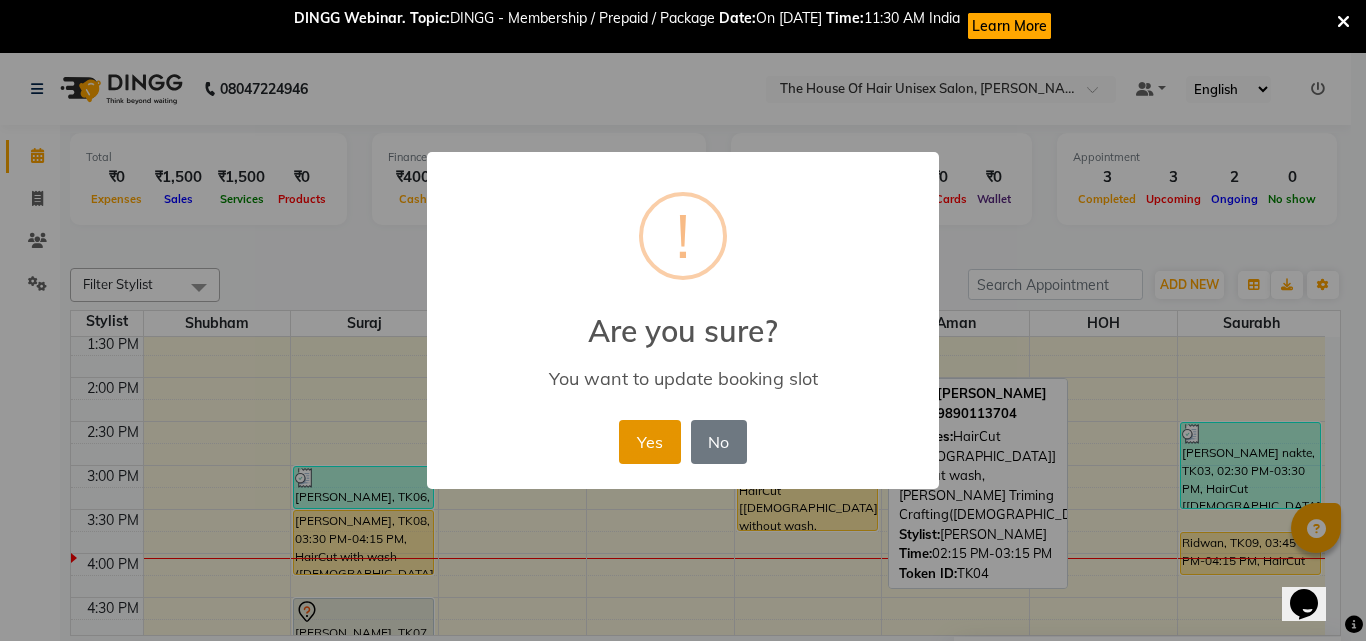 click on "Yes" at bounding box center (649, 442) 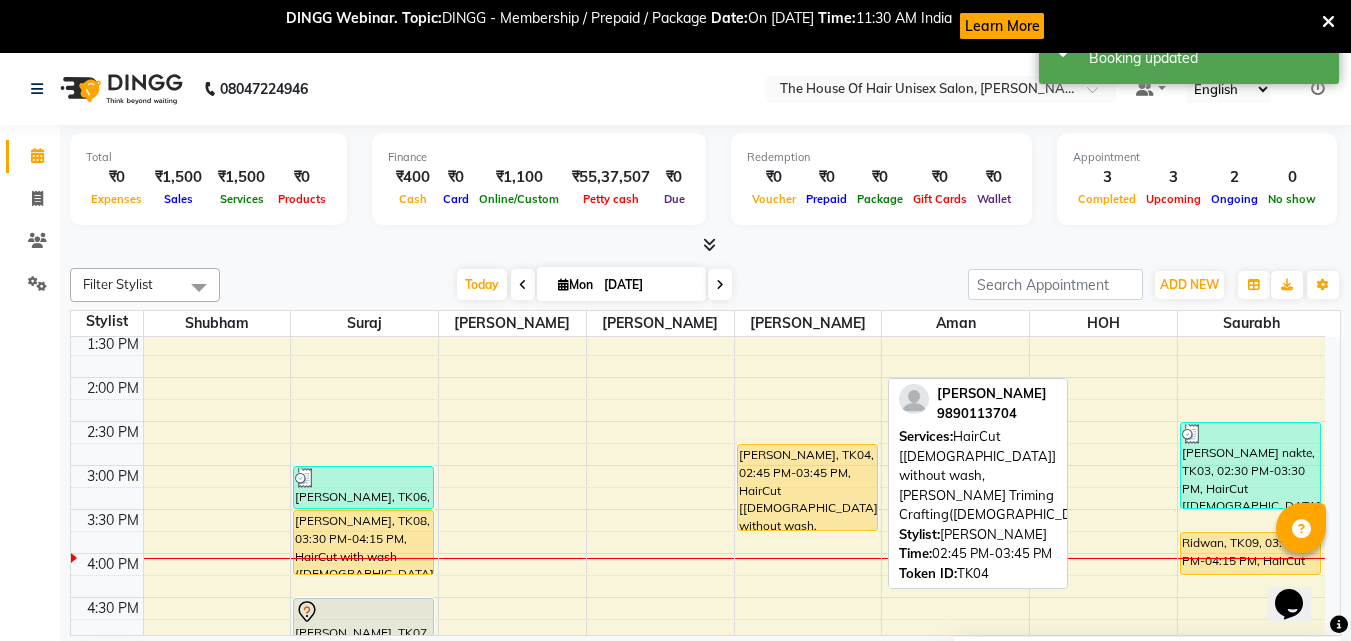 click on "[PERSON_NAME], TK04, 02:45 PM-03:45 PM, HairCut [[DEMOGRAPHIC_DATA]] without wash,[PERSON_NAME] Triming Crafting([DEMOGRAPHIC_DATA])" at bounding box center (807, 487) 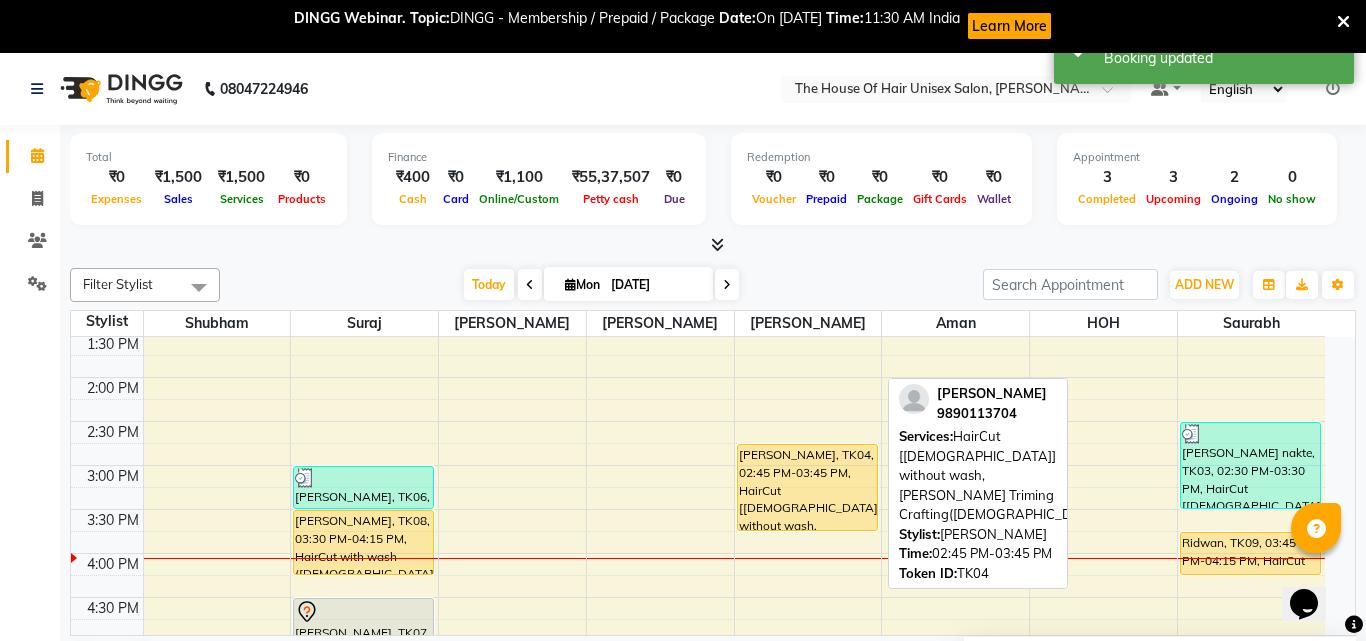 select on "1" 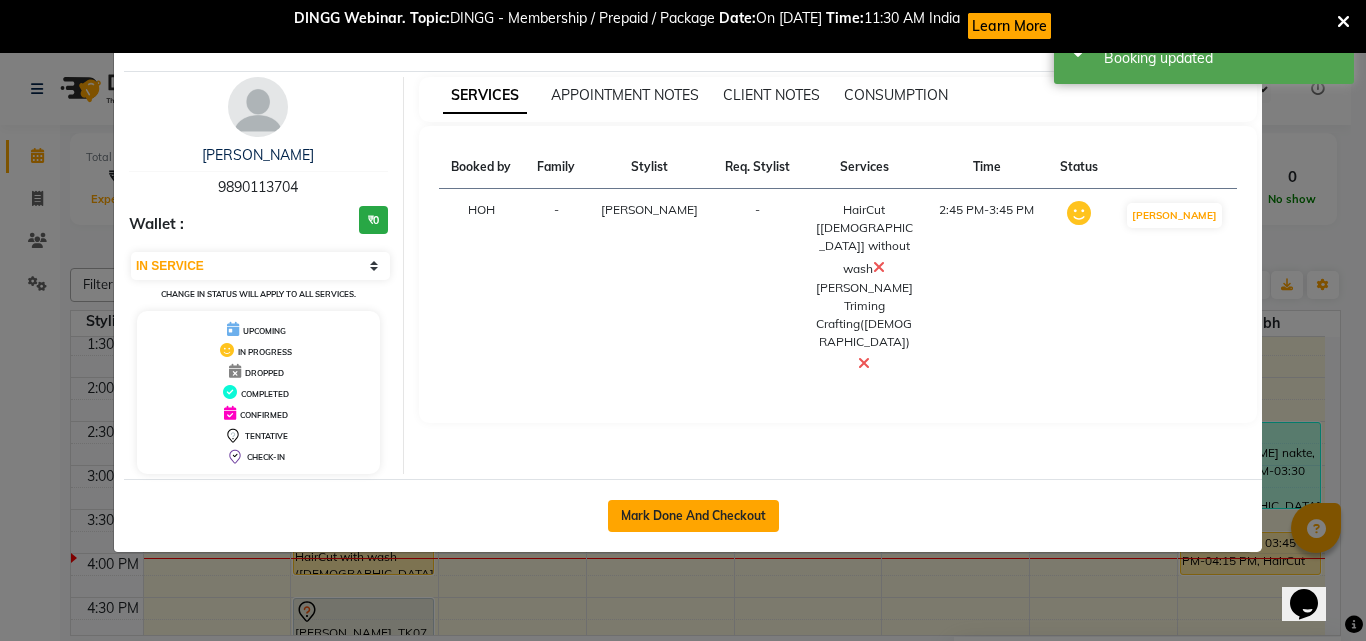 click on "Mark Done And Checkout" 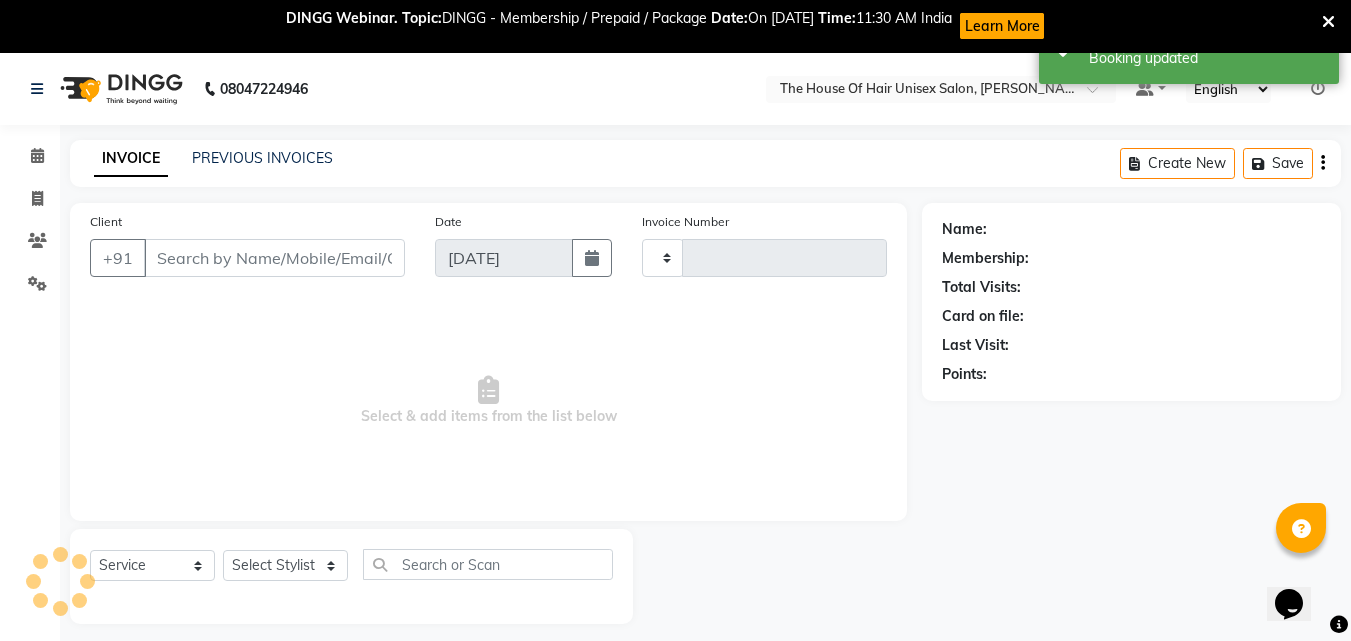 type on "1798" 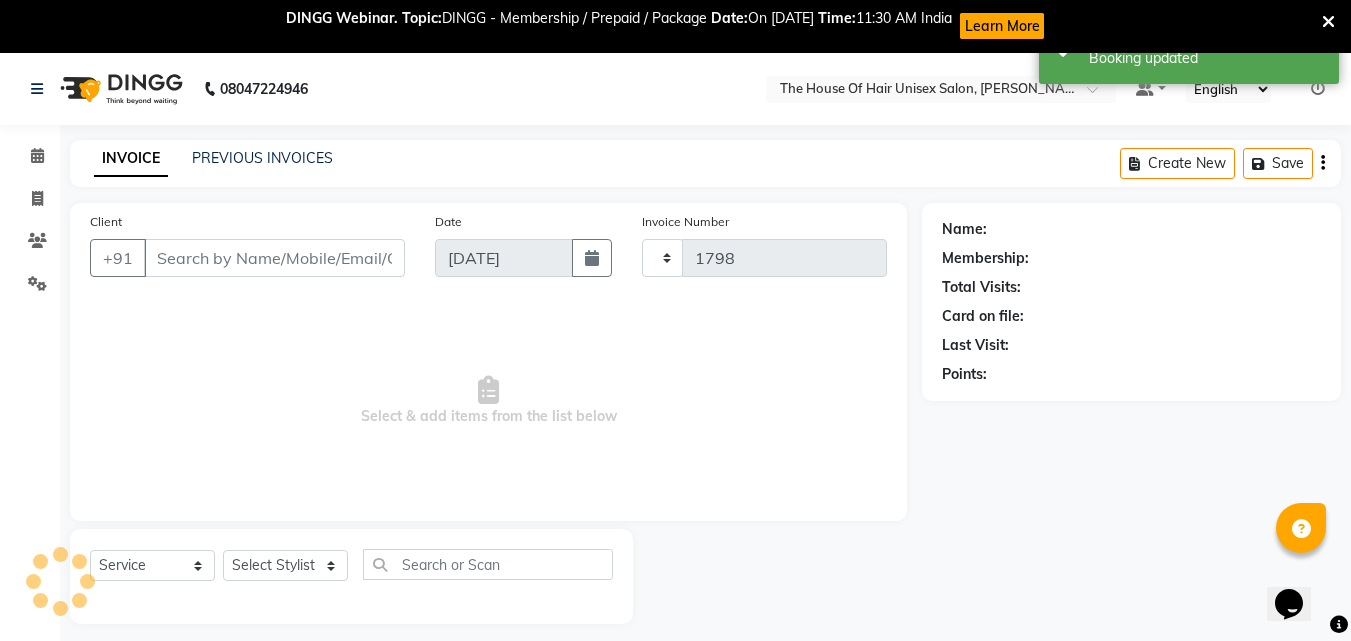 select on "598" 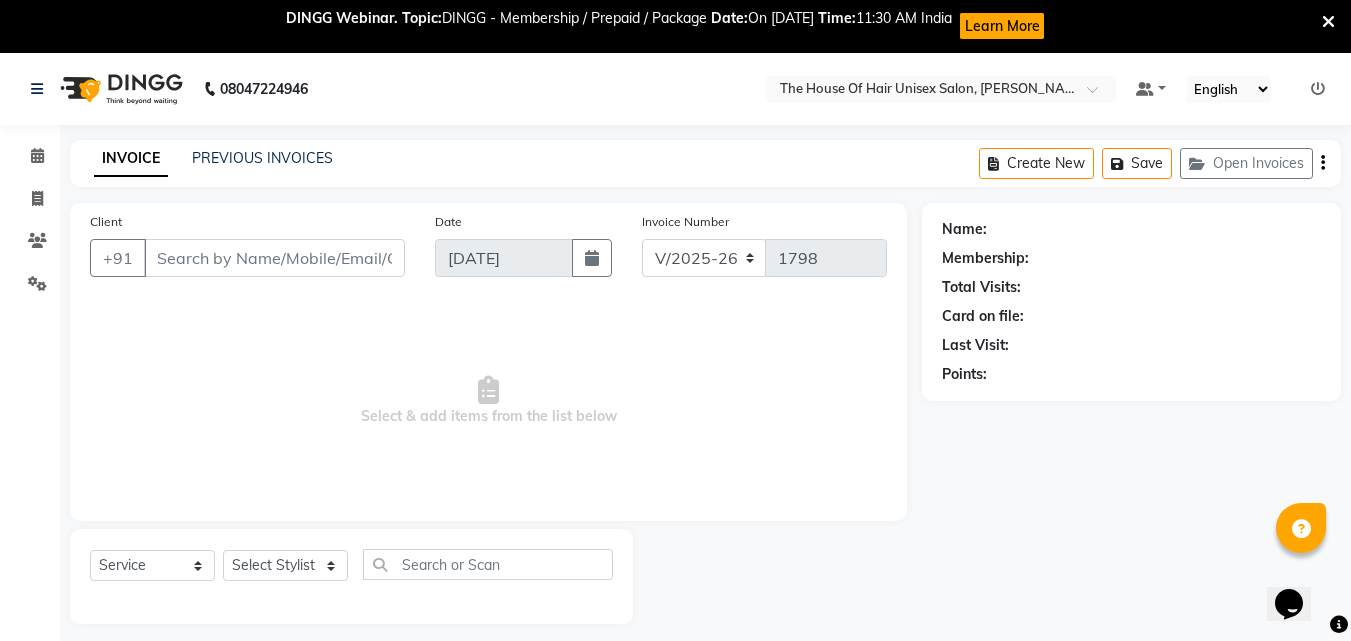 type on "9890113704" 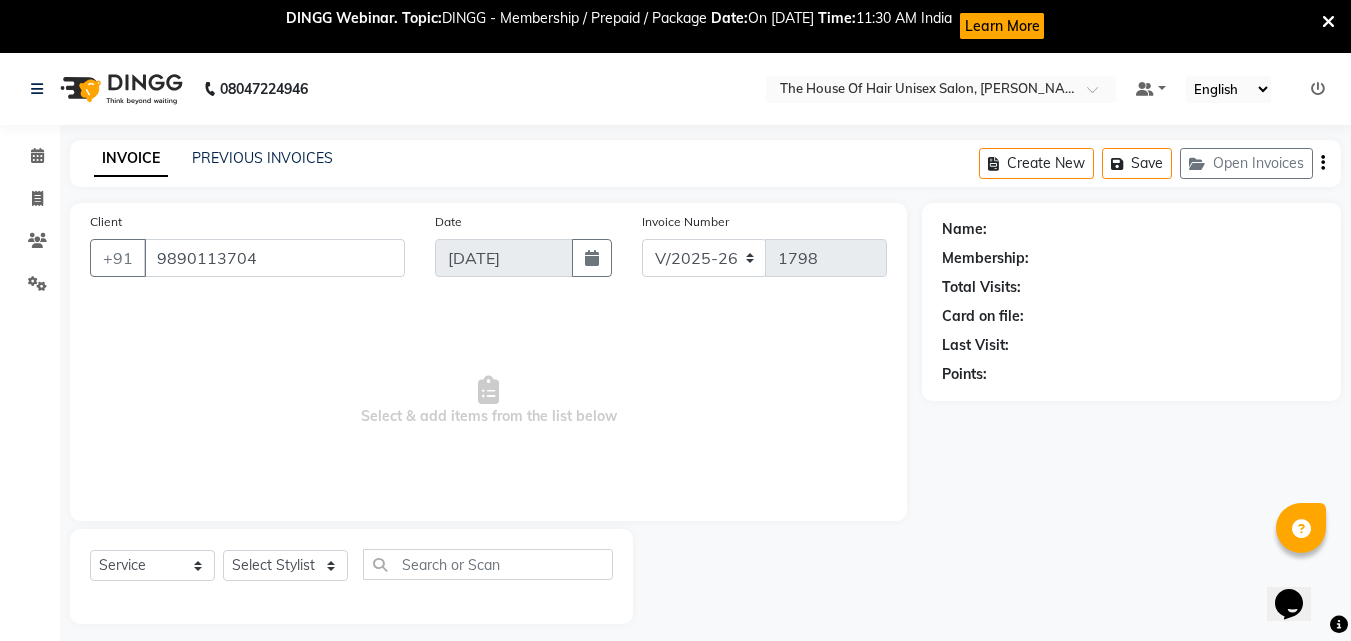 select on "42814" 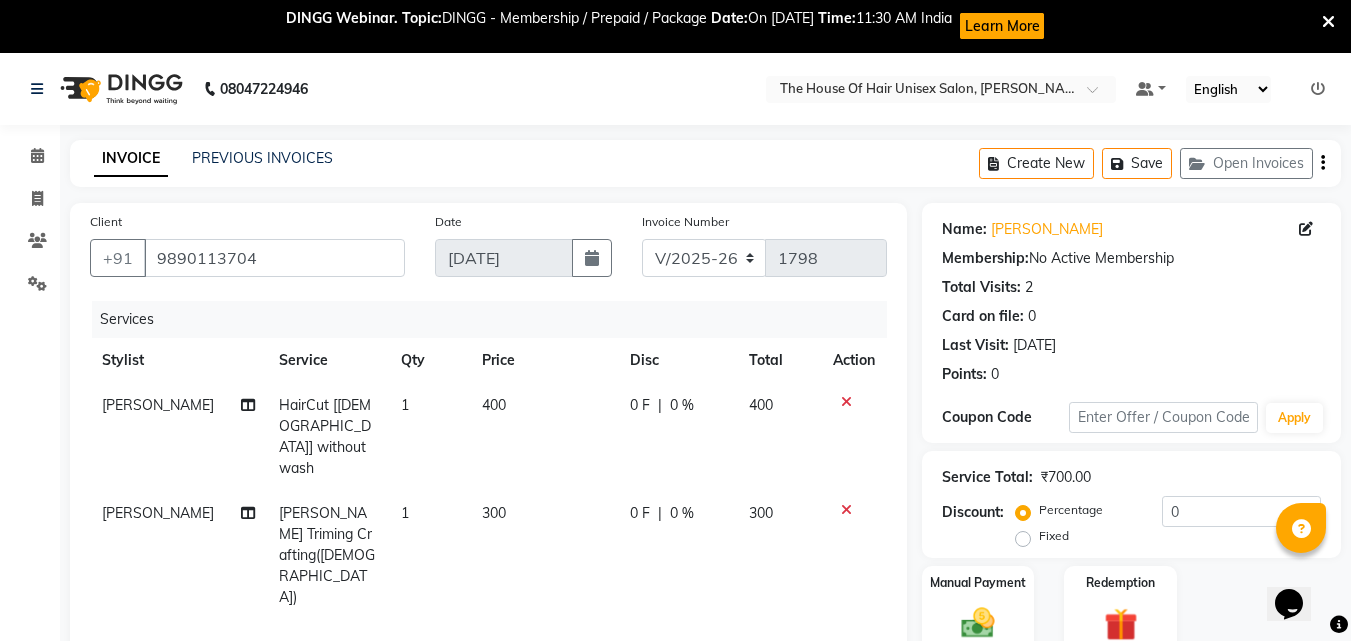 scroll, scrollTop: 167, scrollLeft: 0, axis: vertical 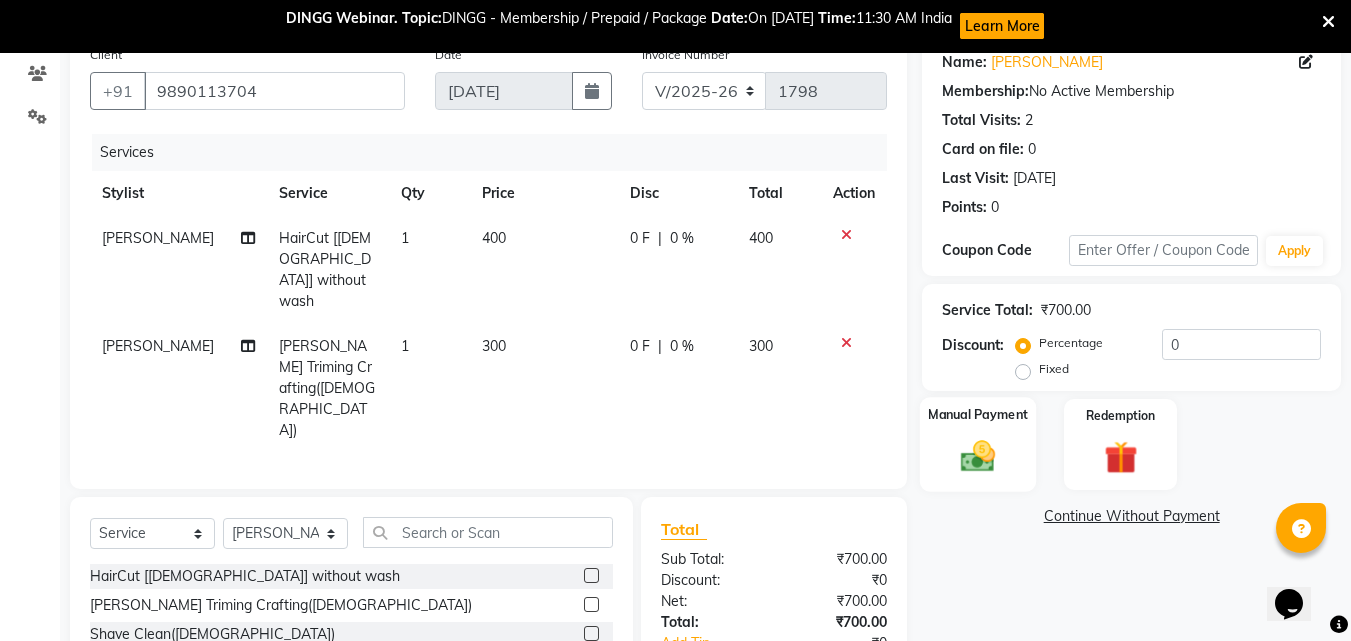 click 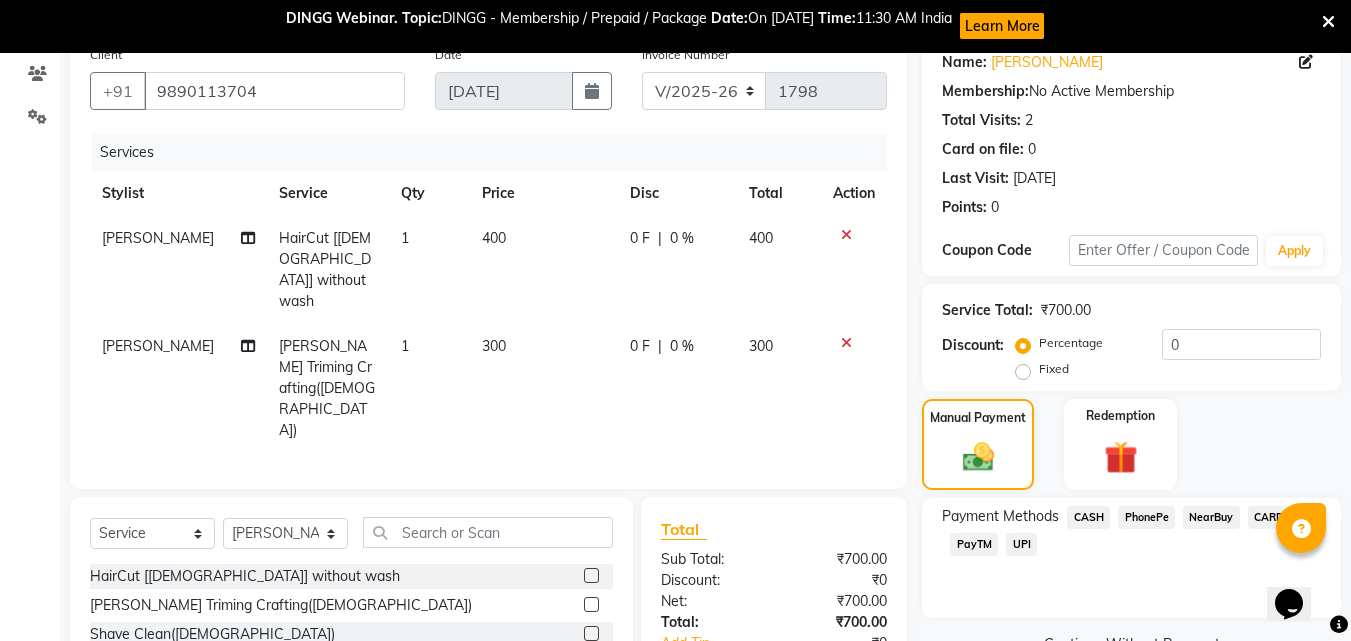 click on "UPI" 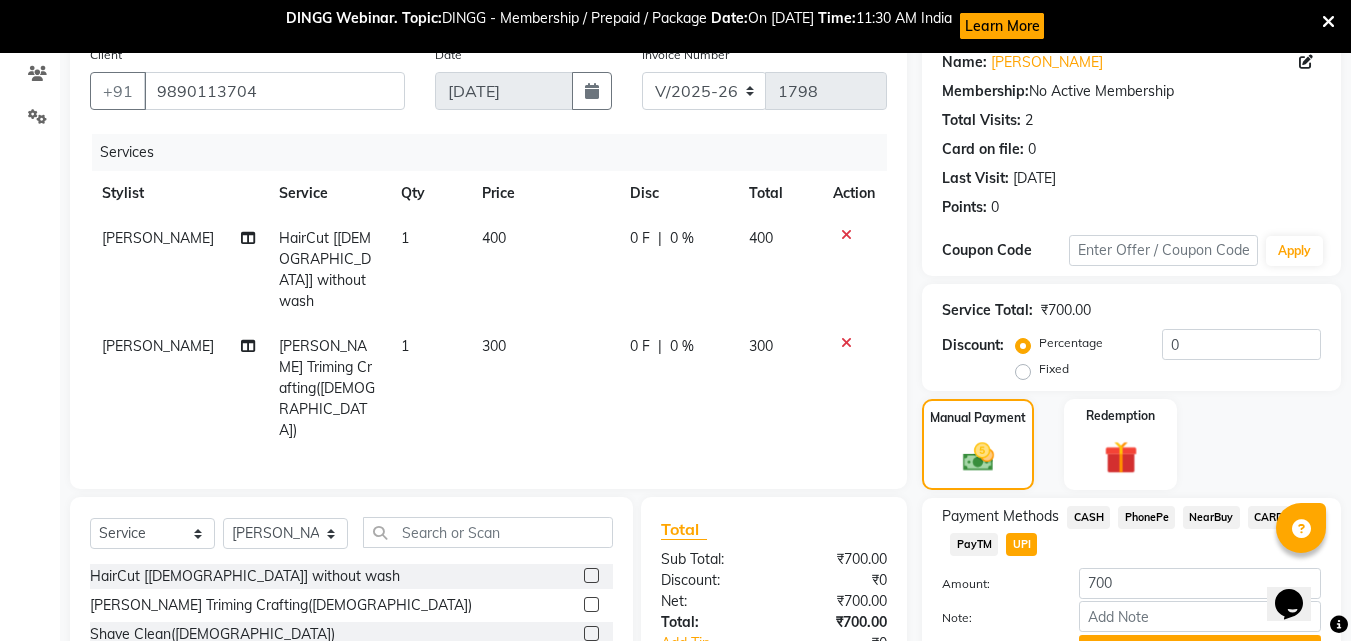 scroll, scrollTop: 271, scrollLeft: 0, axis: vertical 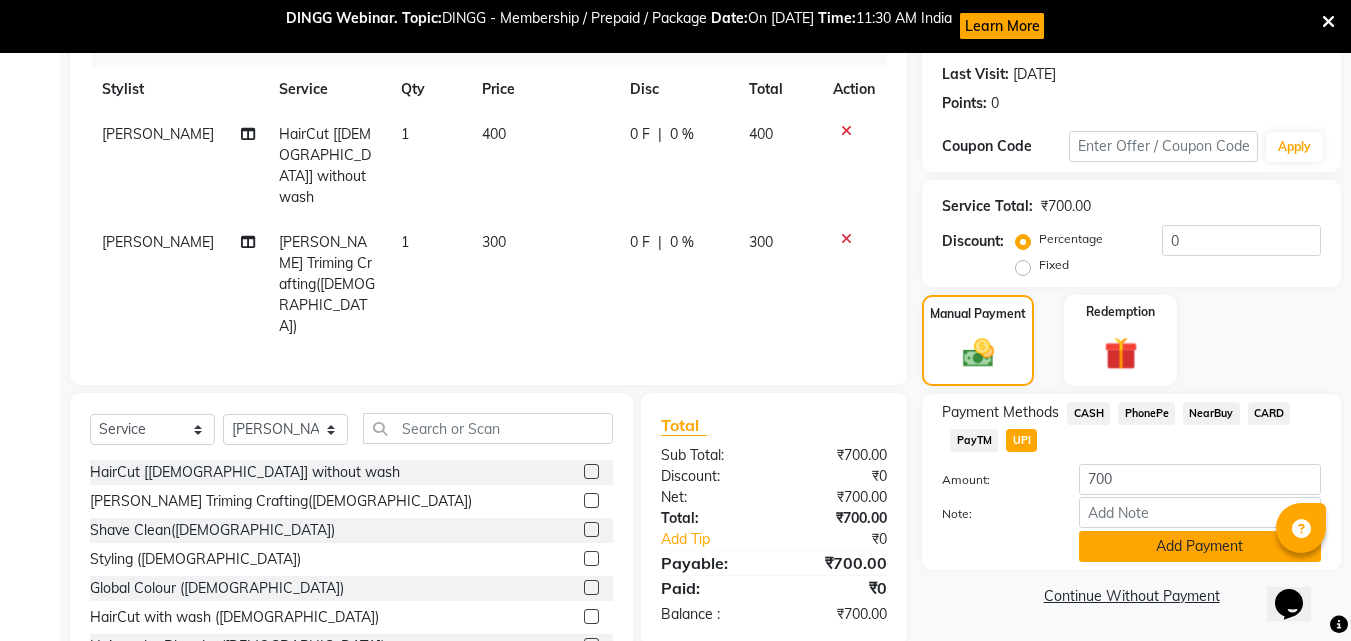 click on "Add Payment" 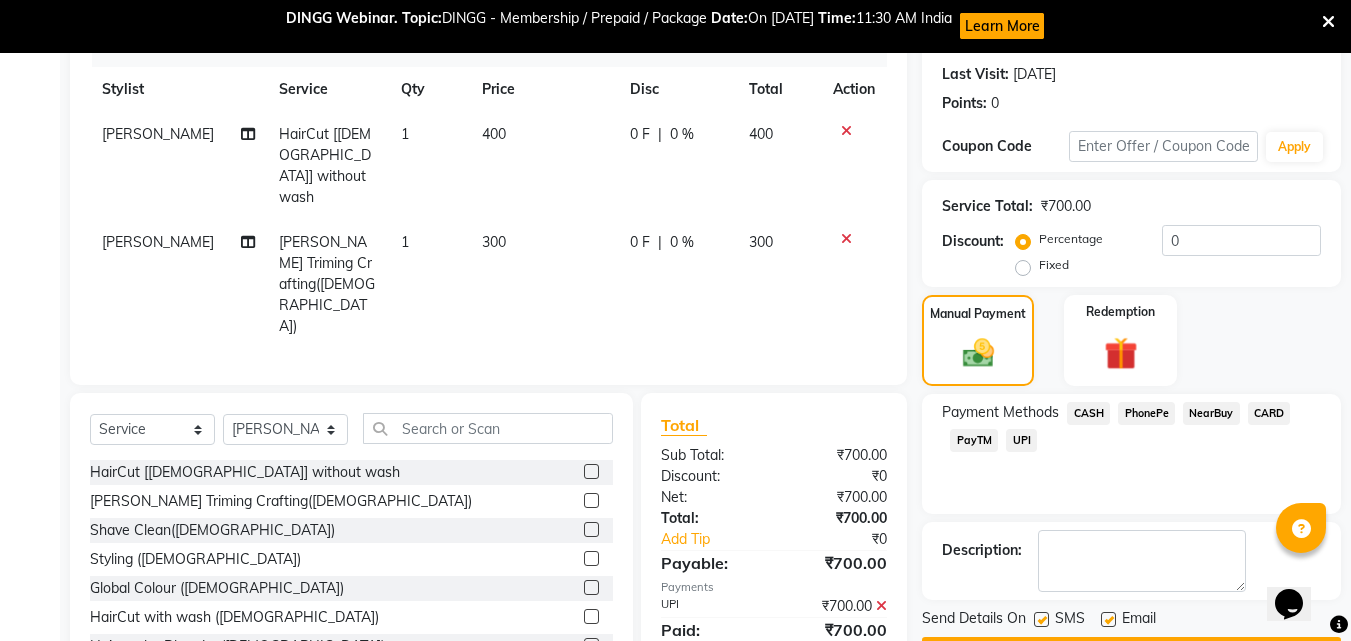 scroll, scrollTop: 328, scrollLeft: 0, axis: vertical 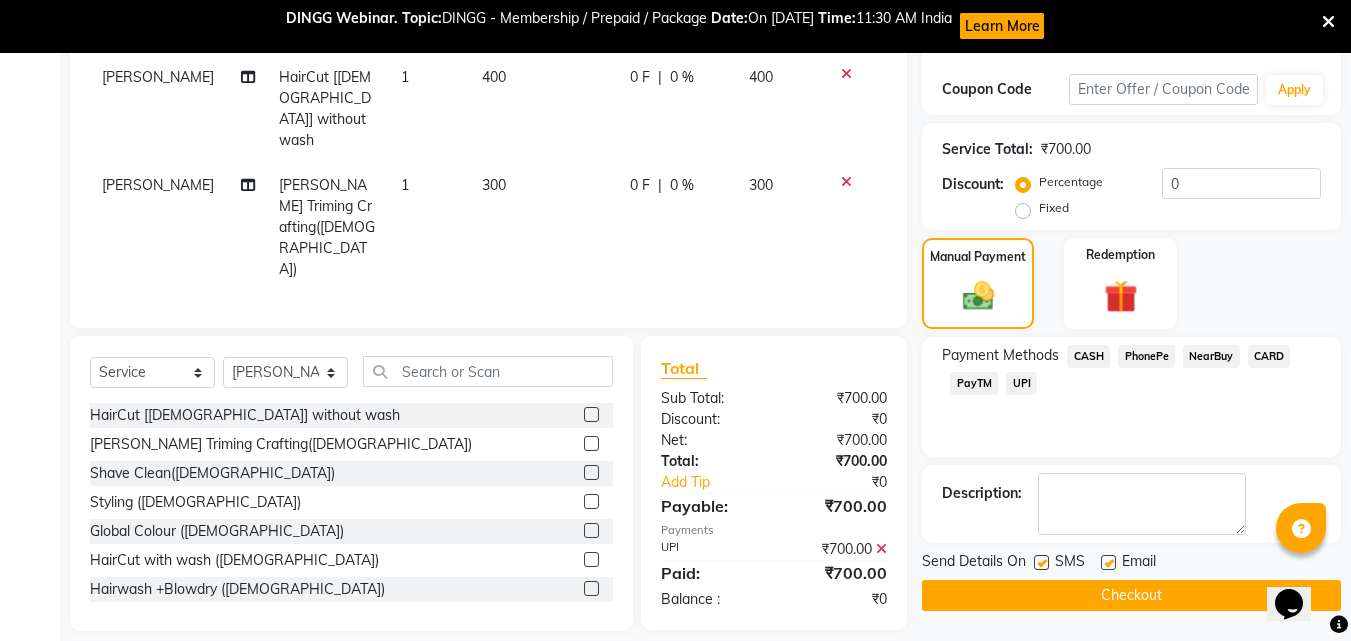 click on "Checkout" 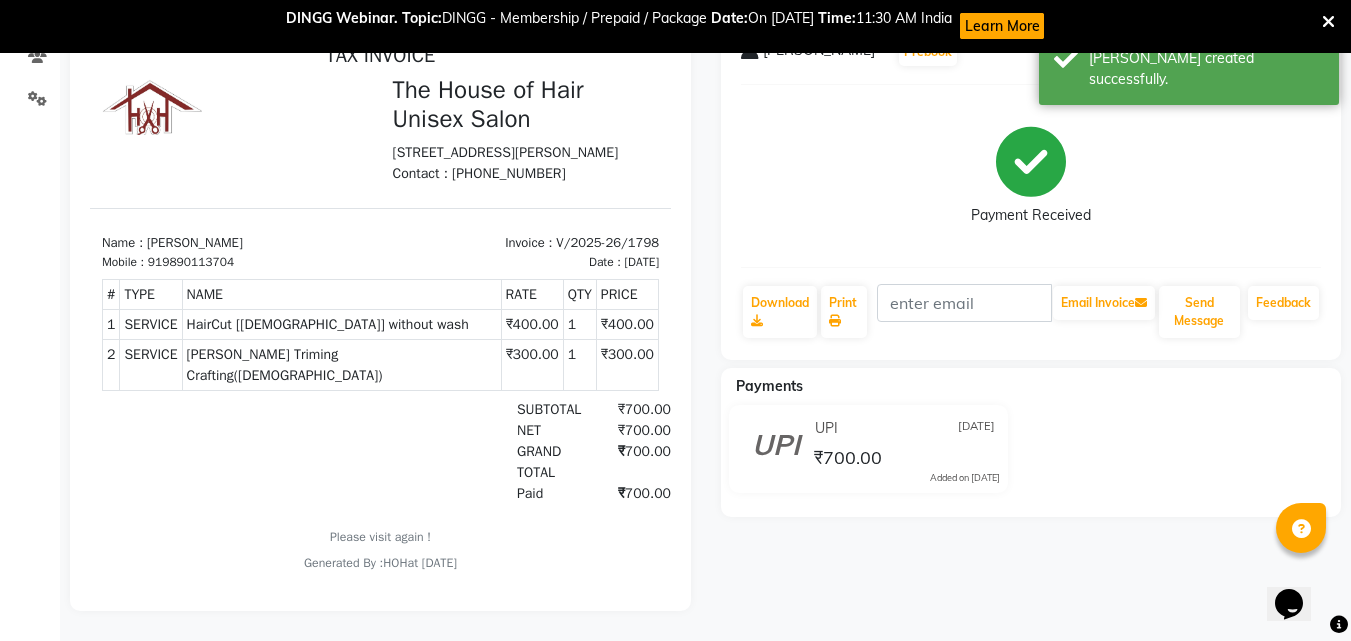 scroll, scrollTop: 41, scrollLeft: 0, axis: vertical 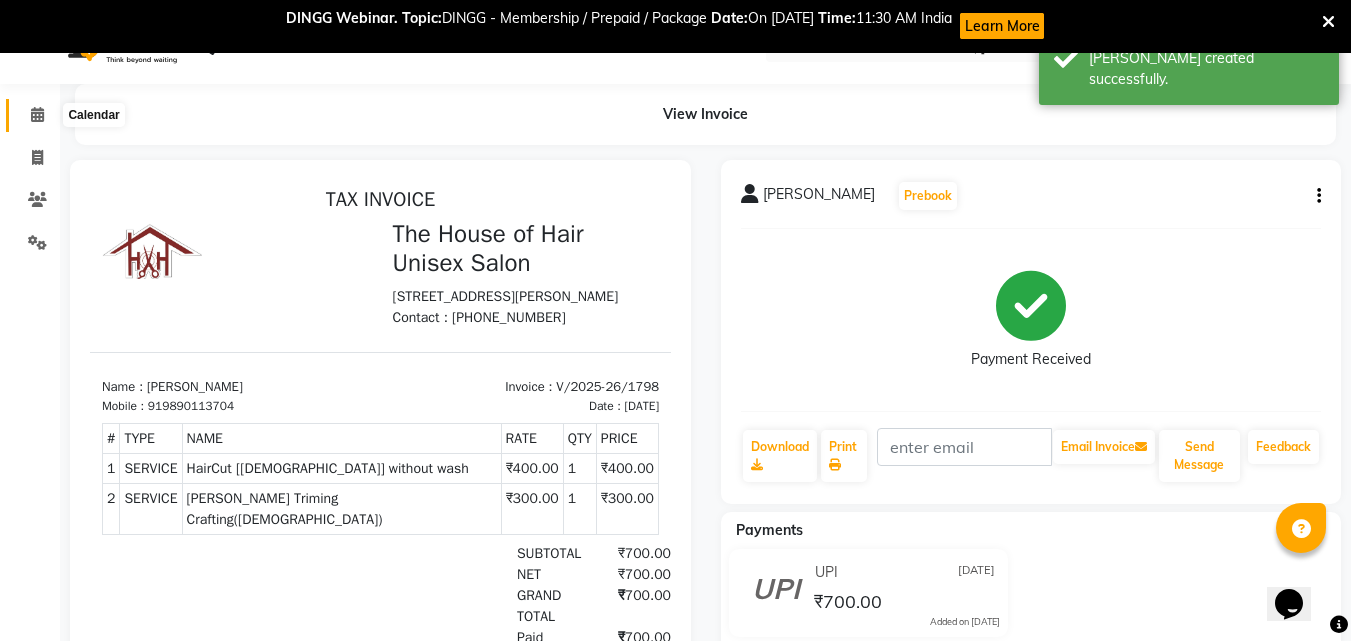 click 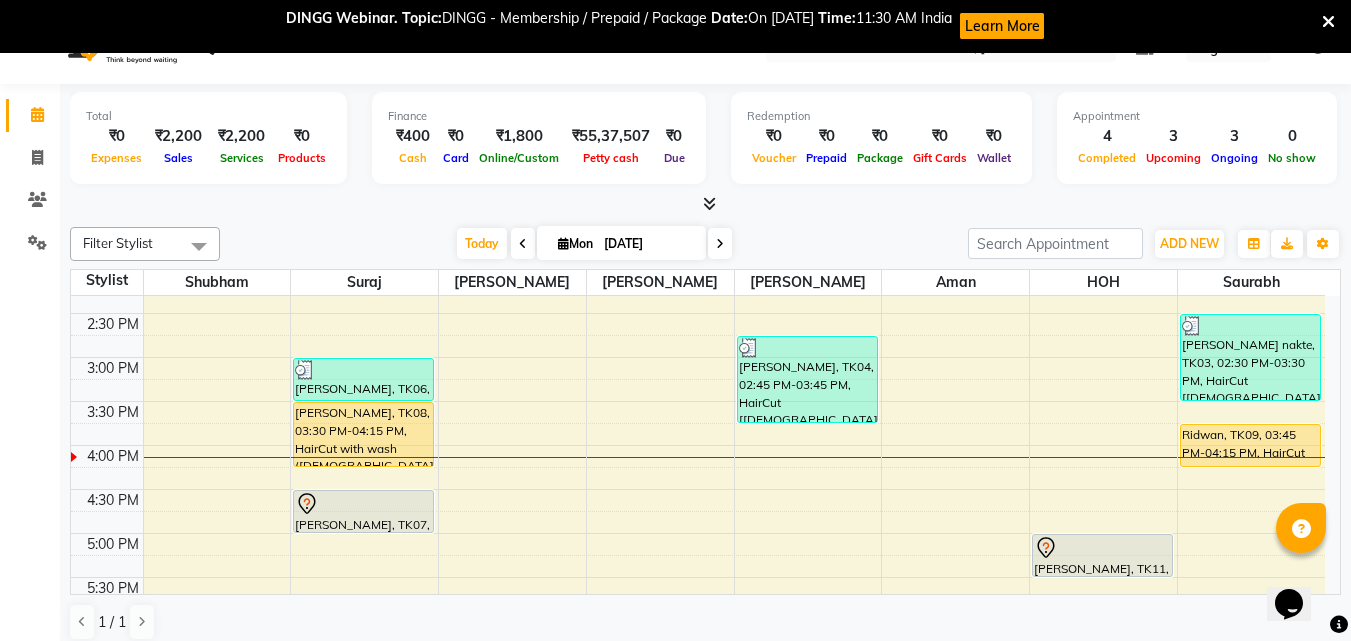 scroll, scrollTop: 638, scrollLeft: 0, axis: vertical 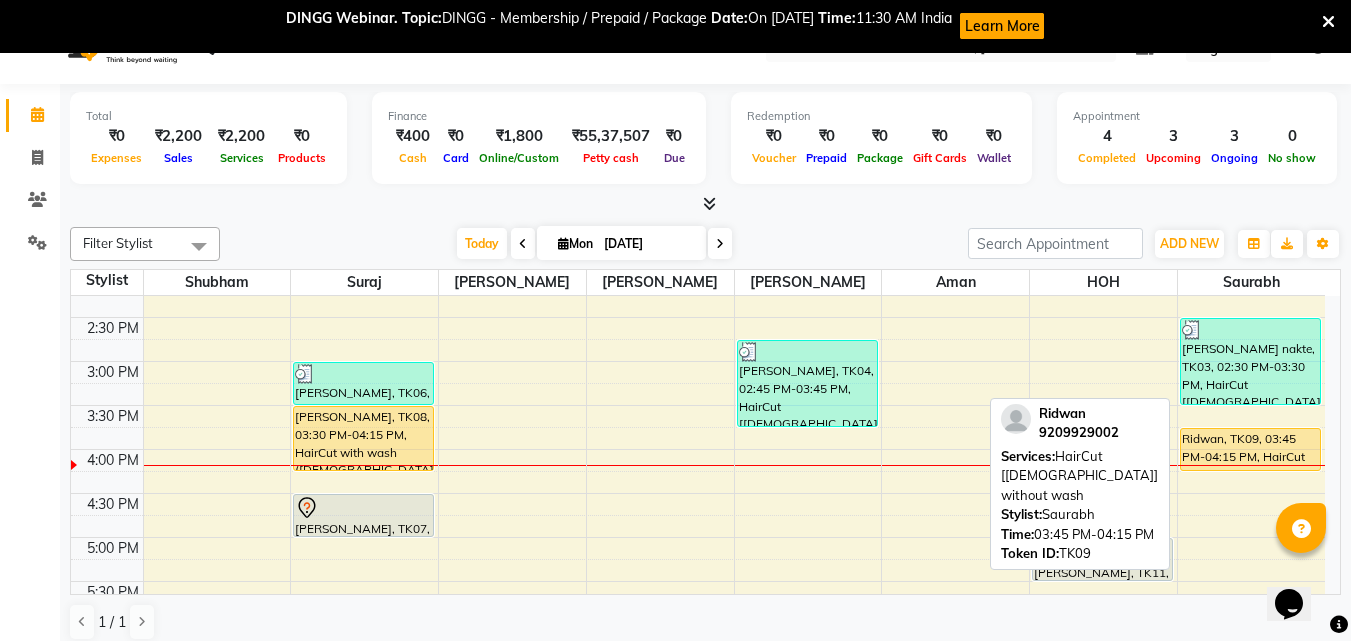 click on "Ridwan, TK09, 03:45 PM-04:15 PM, HairCut [[DEMOGRAPHIC_DATA]] without wash" at bounding box center (1251, 449) 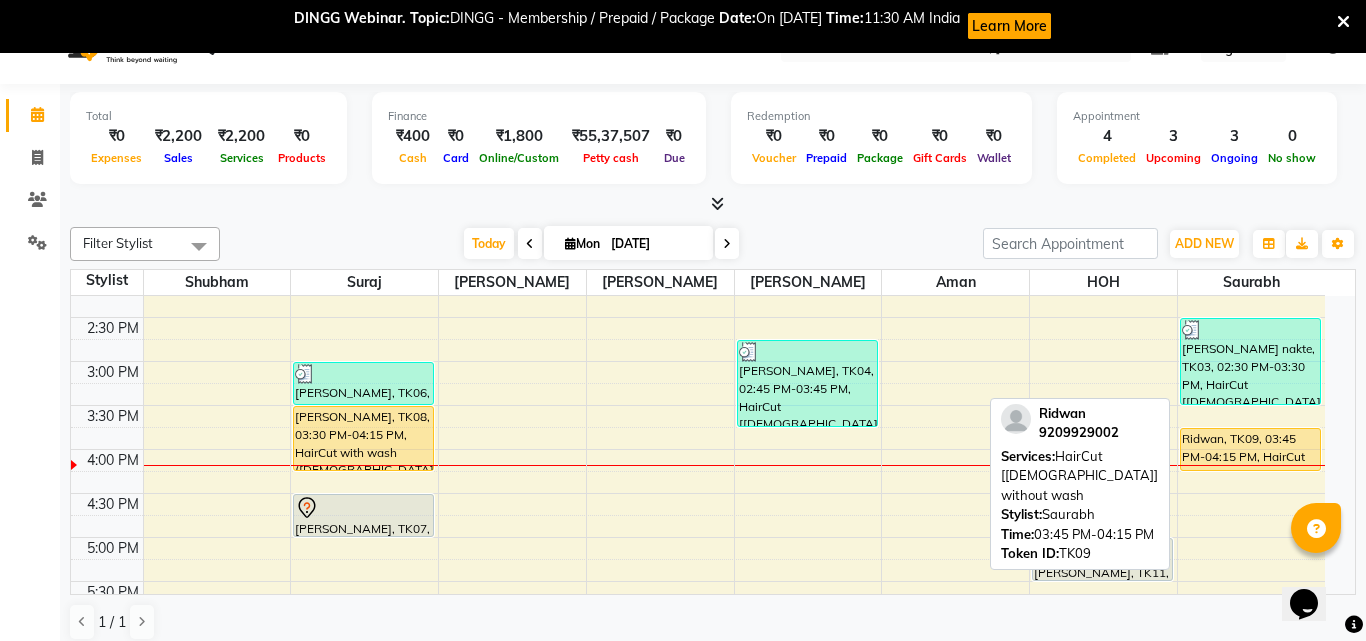 select on "1" 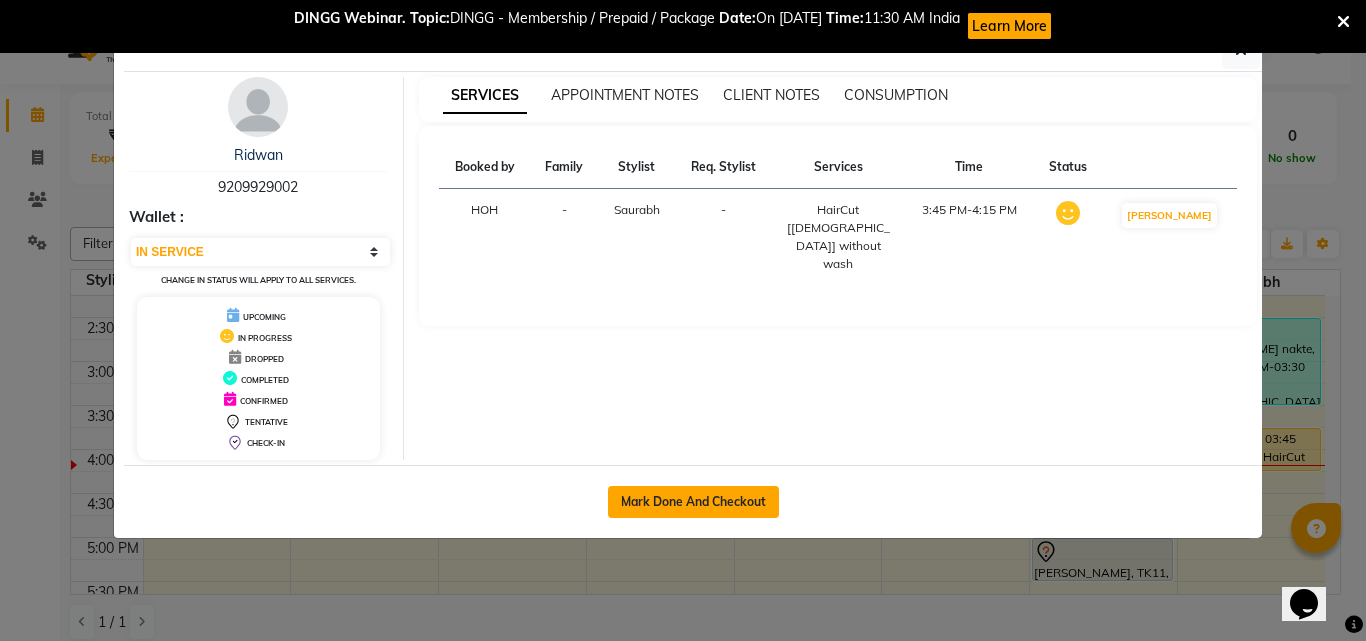 click on "Mark Done And Checkout" 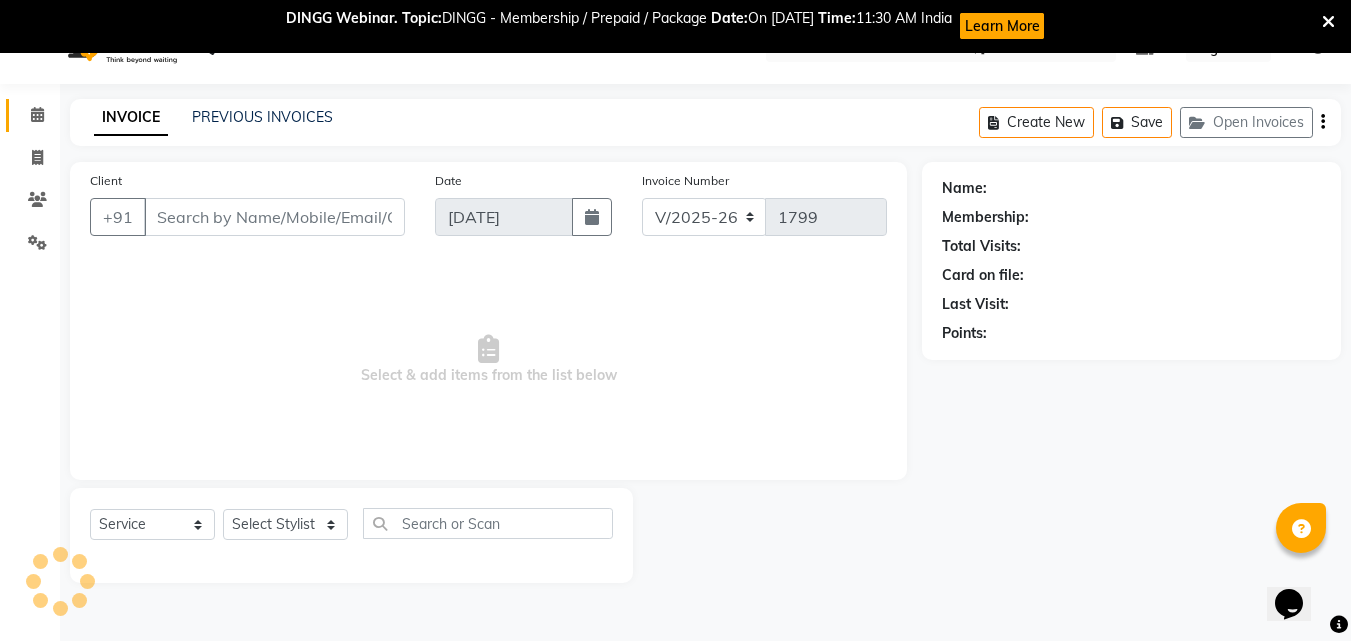 type on "9209929002" 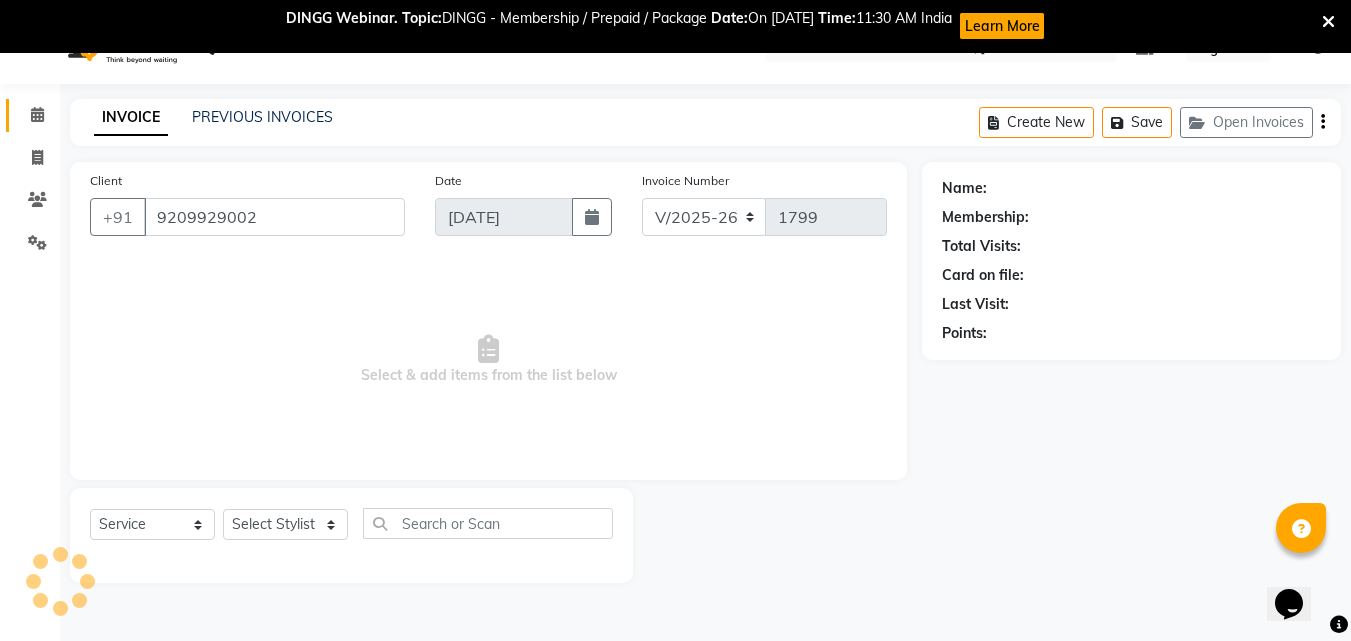 select on "86145" 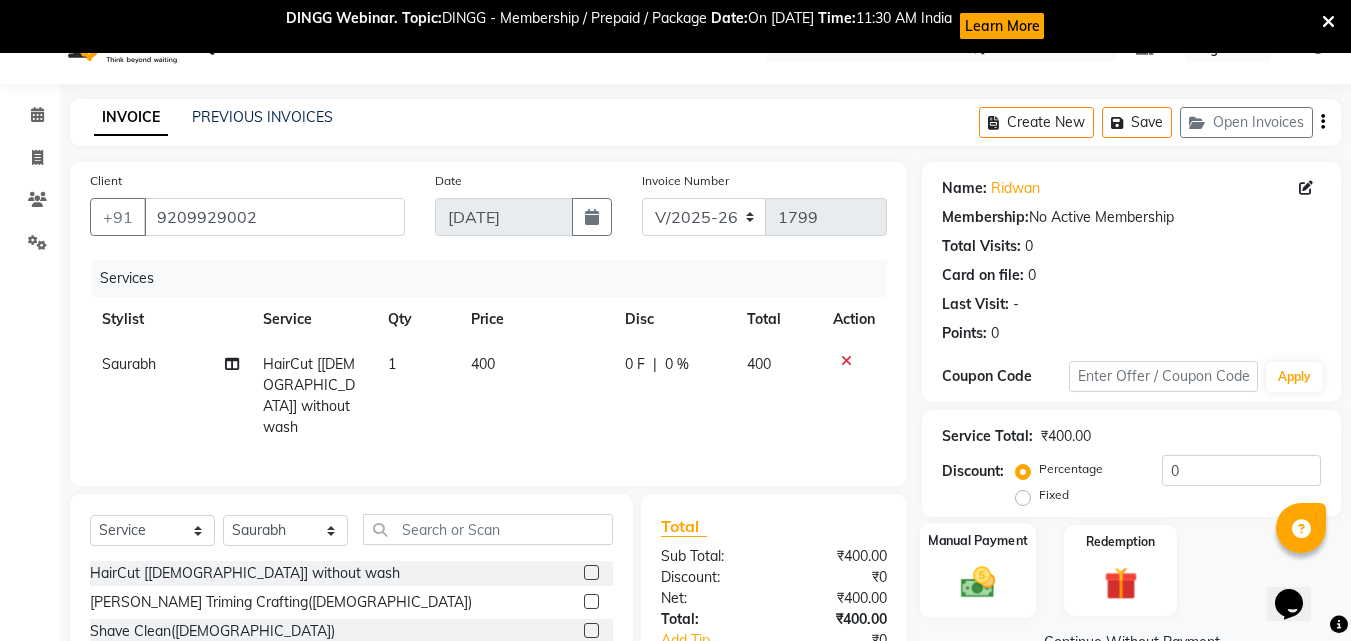 click 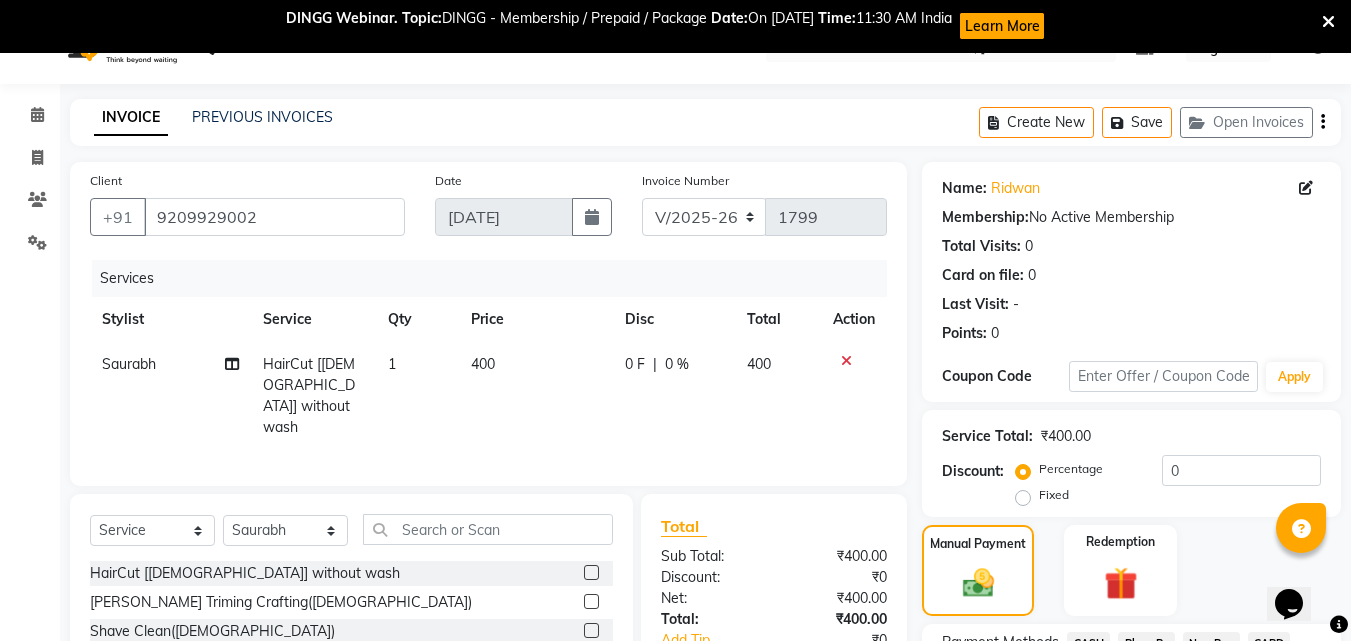 scroll, scrollTop: 210, scrollLeft: 0, axis: vertical 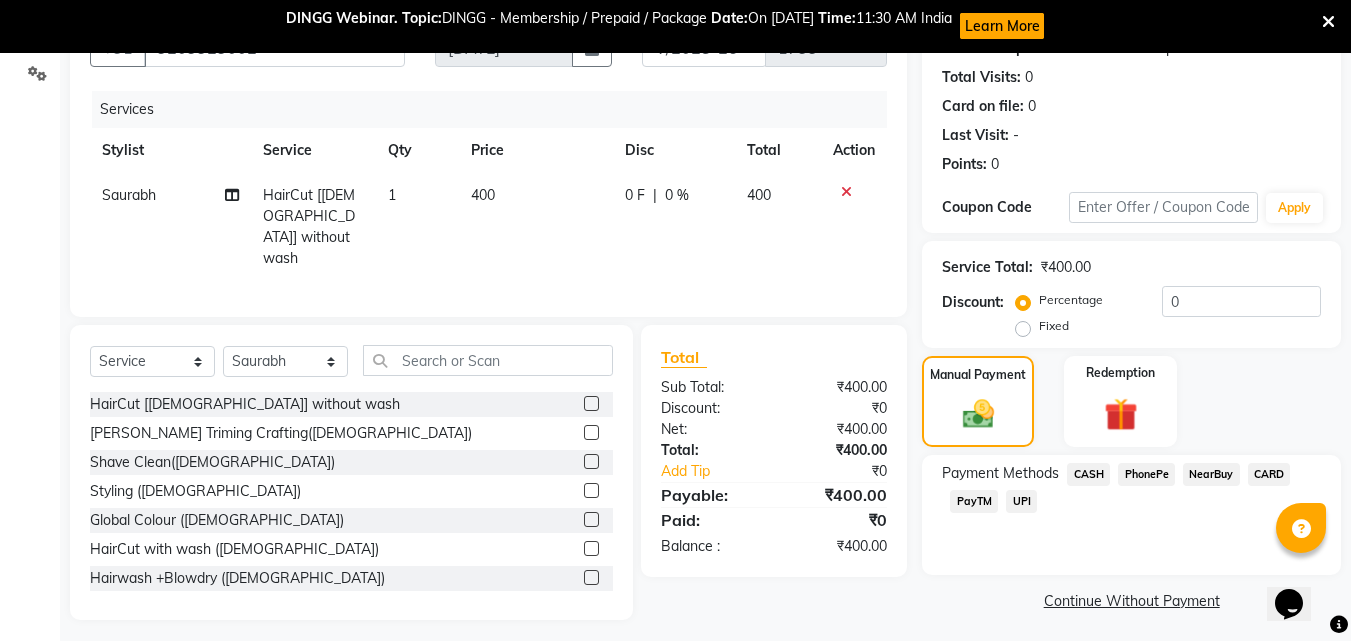 click on "UPI" 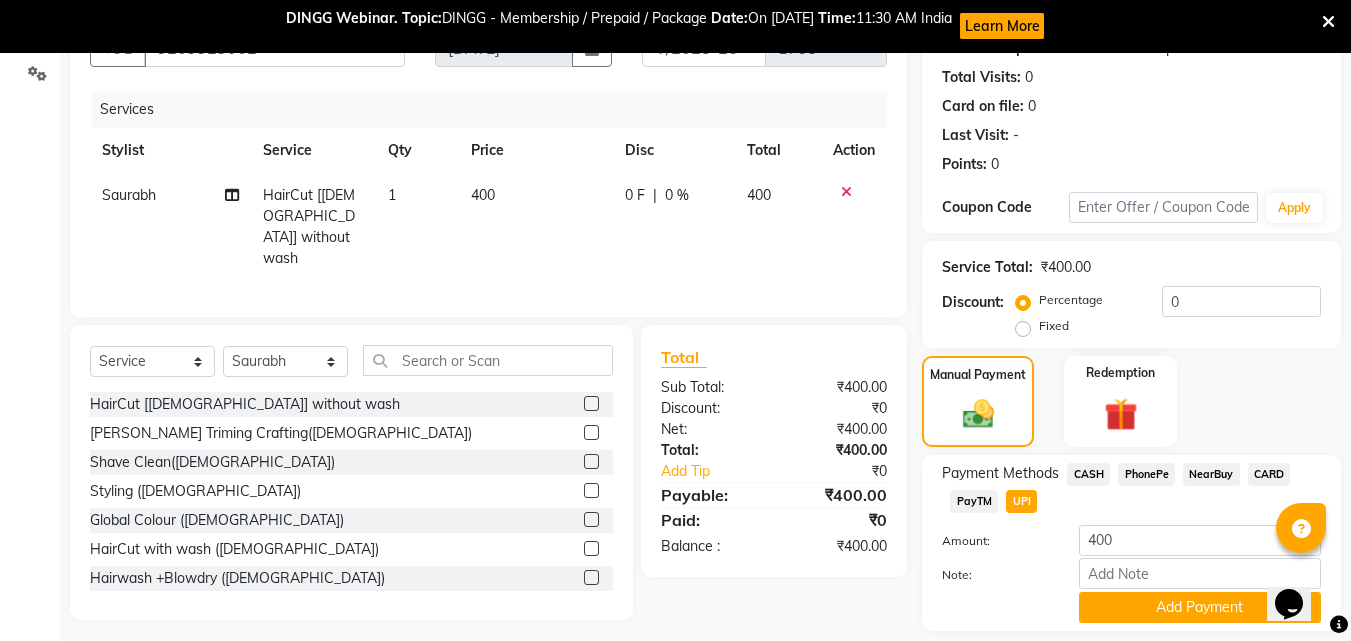 scroll, scrollTop: 271, scrollLeft: 0, axis: vertical 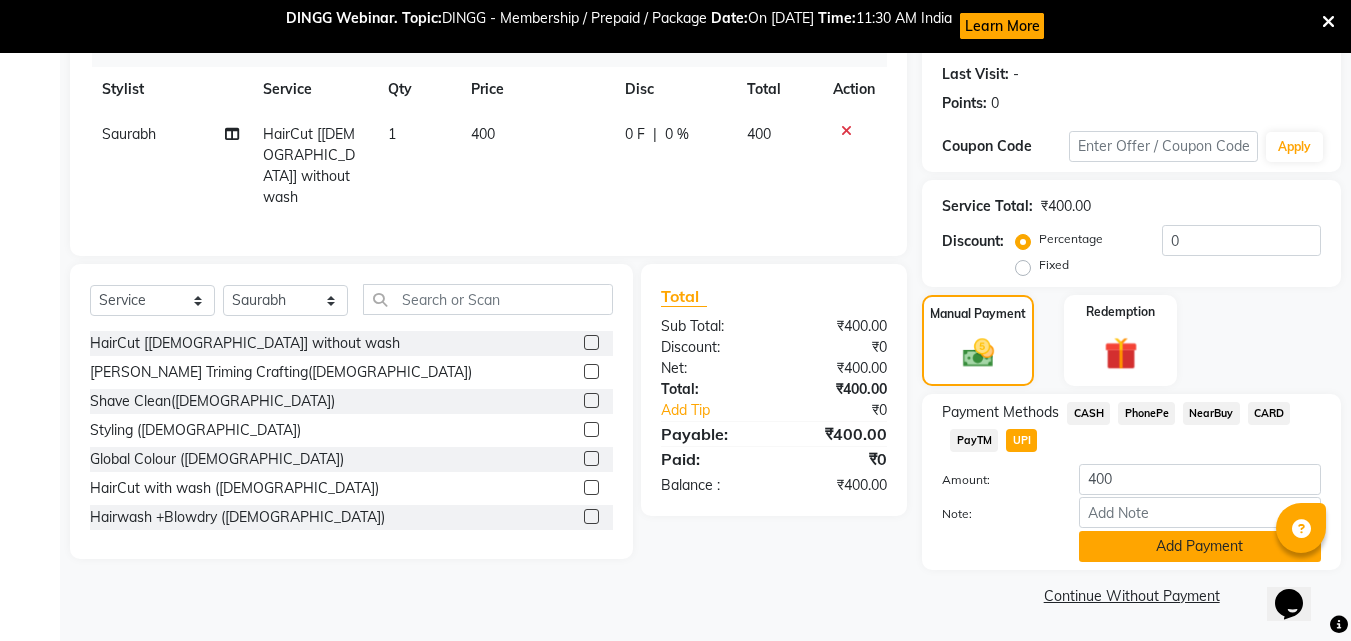 click on "Add Payment" 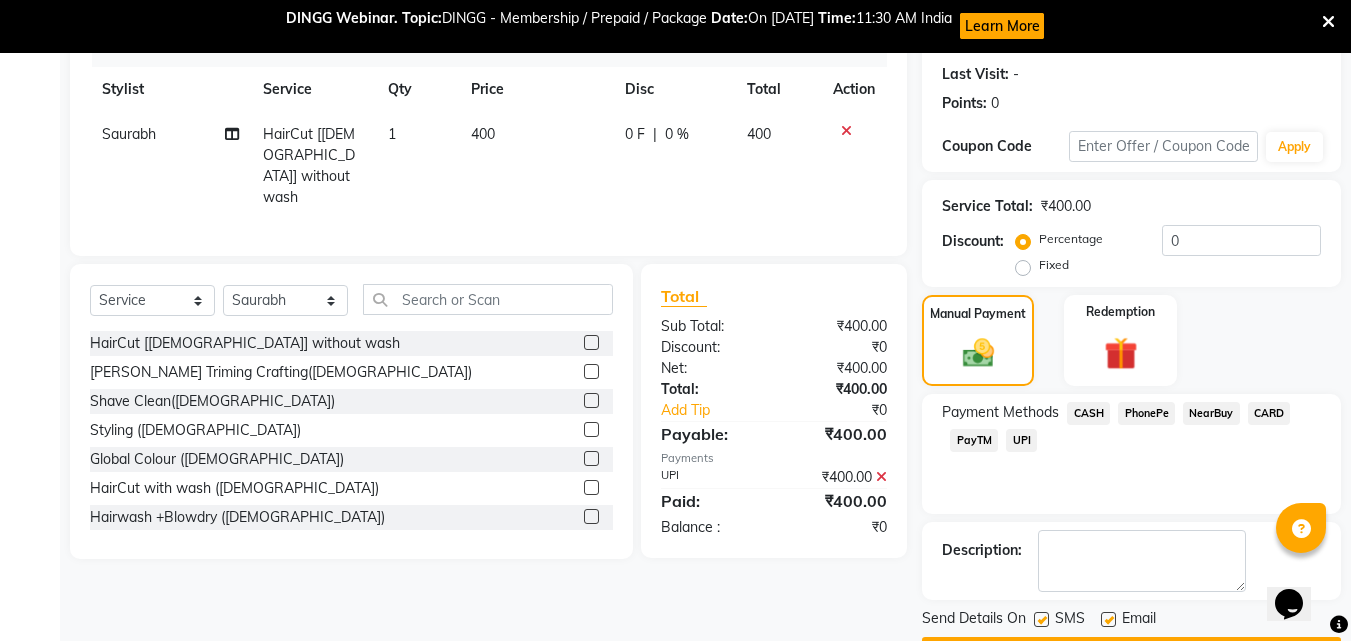scroll, scrollTop: 328, scrollLeft: 0, axis: vertical 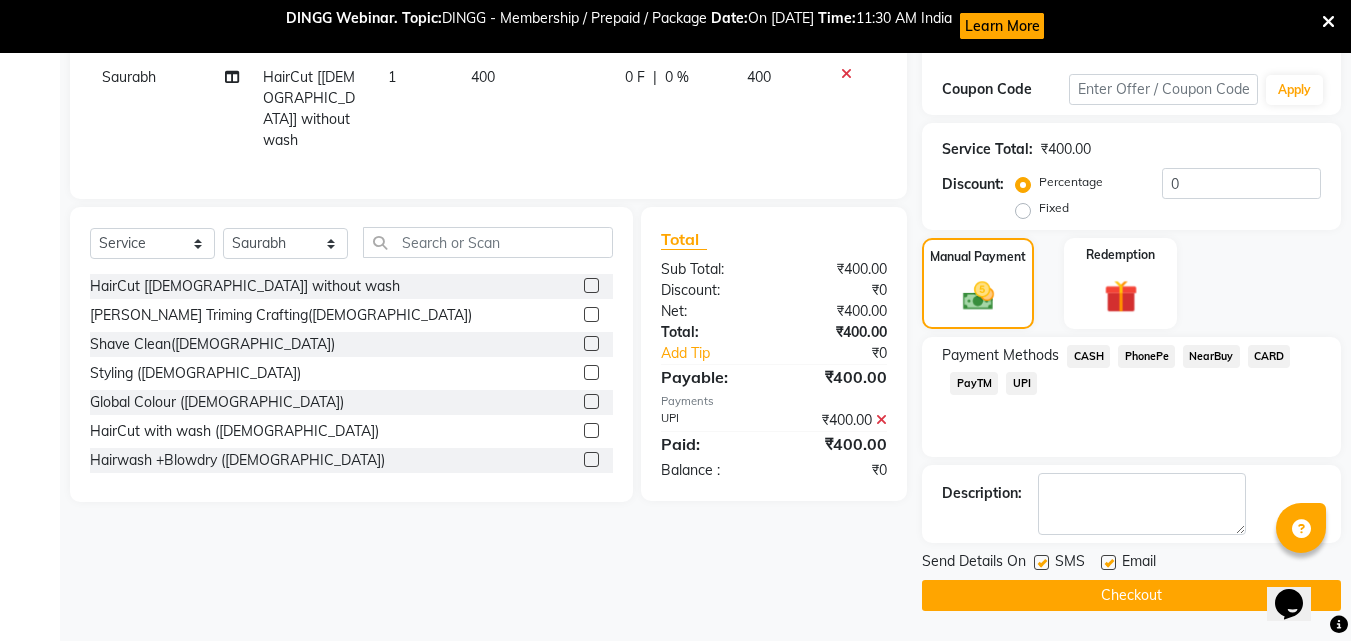 click on "Checkout" 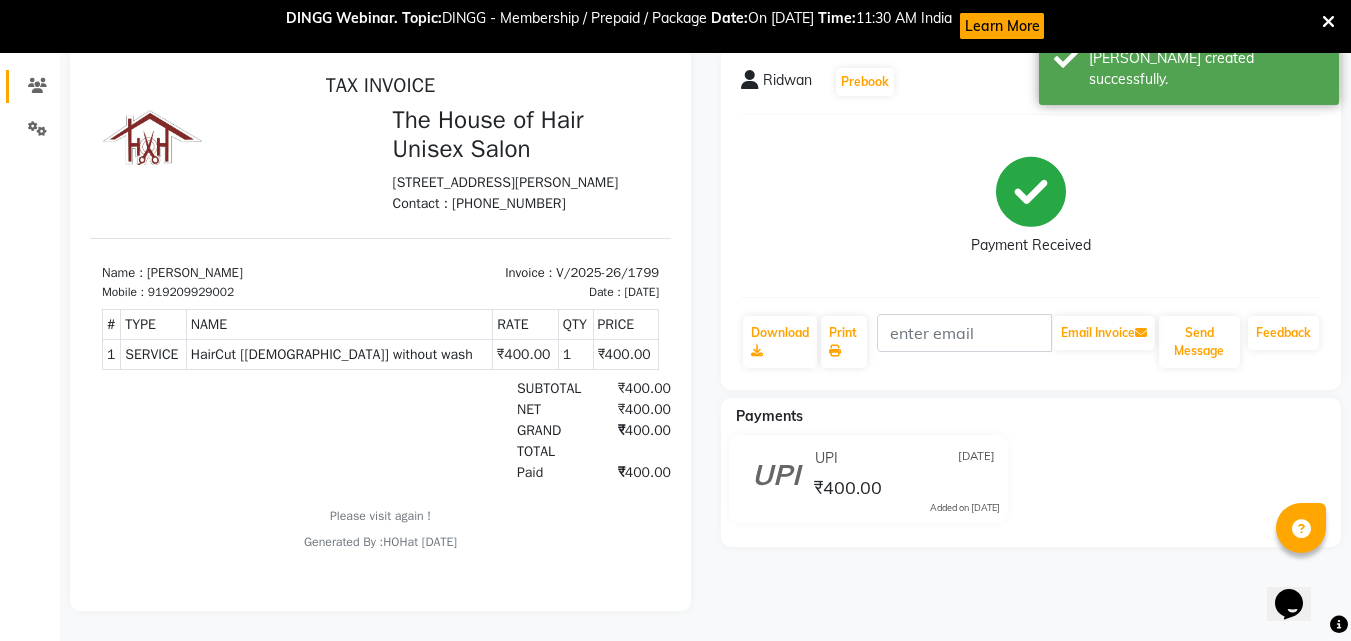 scroll, scrollTop: 0, scrollLeft: 0, axis: both 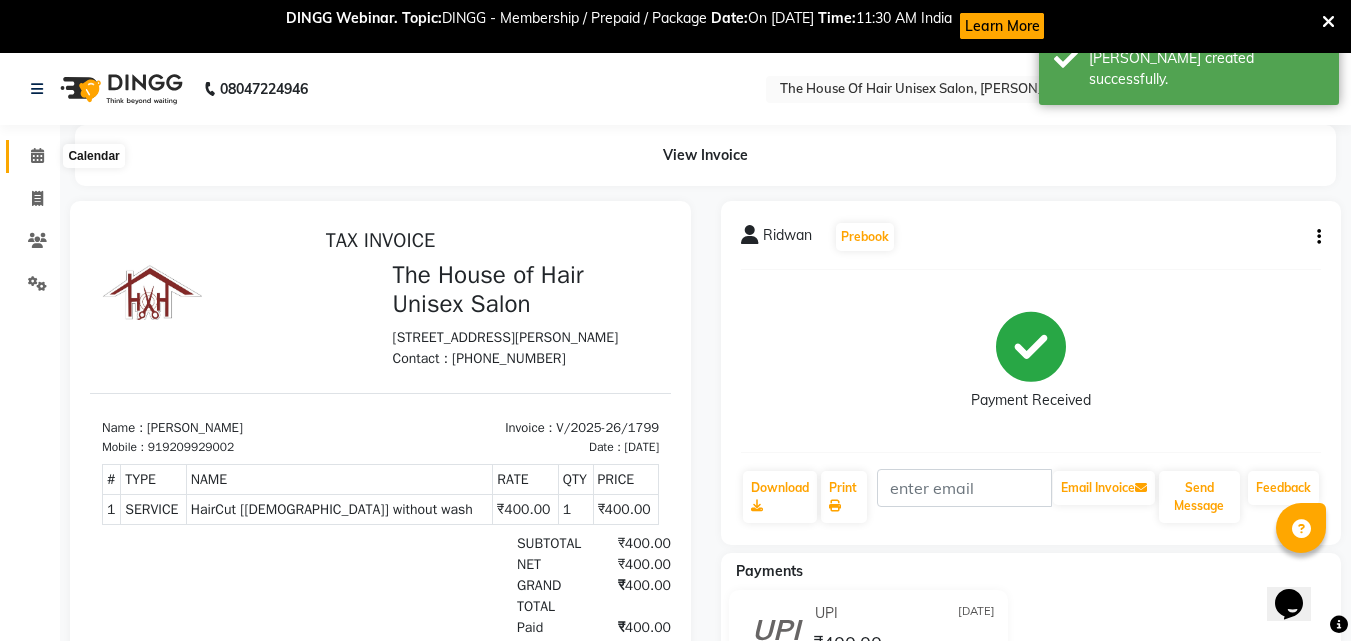 click 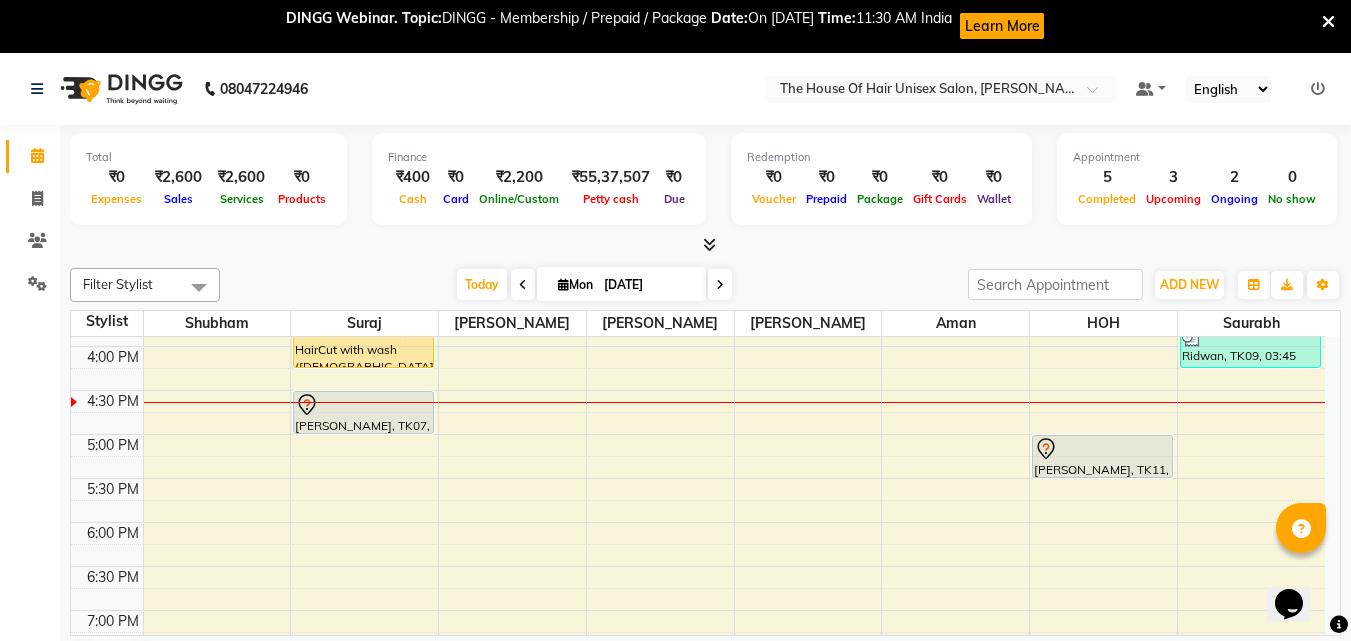 scroll, scrollTop: 783, scrollLeft: 0, axis: vertical 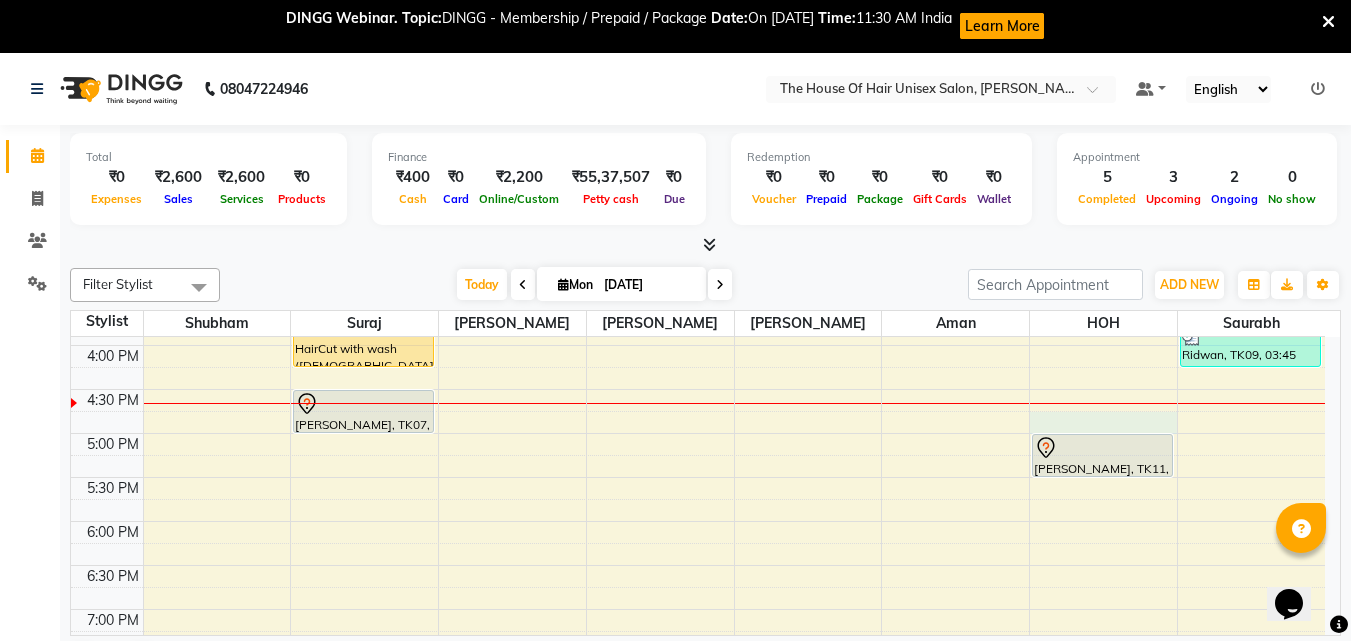 click on "7:00 AM 7:30 AM 8:00 AM 8:30 AM 9:00 AM 9:30 AM 10:00 AM 10:30 AM 11:00 AM 11:30 AM 12:00 PM 12:30 PM 1:00 PM 1:30 PM 2:00 PM 2:30 PM 3:00 PM 3:30 PM 4:00 PM 4:30 PM 5:00 PM 5:30 PM 6:00 PM 6:30 PM 7:00 PM 7:30 PM 8:00 PM 8:30 PM 9:00 PM 9:30 PM     [PERSON_NAME], TK06, 03:00 PM-03:30 PM, HairCut [[DEMOGRAPHIC_DATA]] without wash    [PERSON_NAME], TK08, 03:30 PM-04:15 PM, HairCut with wash ([DEMOGRAPHIC_DATA])             [PERSON_NAME], TK07, 04:30 PM-05:00 PM, HairCut [[DEMOGRAPHIC_DATA]] without wash    Meet [PERSON_NAME], TK05, 01:00 PM-01:30 PM, HairCut [[DEMOGRAPHIC_DATA]] without wash     [PERSON_NAME], TK04, 02:45 PM-03:45 PM, HairCut [[DEMOGRAPHIC_DATA]] without wash,[PERSON_NAME] Triming Crafting([DEMOGRAPHIC_DATA])     [PERSON_NAME], TK01, 09:30 AM-10:00 AM, HairCut [[DEMOGRAPHIC_DATA]] without wash    Suraj, TK02, 11:00 AM-01:00 PM, HairCut [[DEMOGRAPHIC_DATA]] without wash,[PERSON_NAME] Triming Crafting([DEMOGRAPHIC_DATA])             [PERSON_NAME], TK11, 05:00 PM-05:30 PM, HairCut [[DEMOGRAPHIC_DATA]] without wash     [PERSON_NAME] nakte, TK03, 02:30 PM-03:30 PM, HairCut [[DEMOGRAPHIC_DATA]] without wash,[PERSON_NAME] Triming Crafting([DEMOGRAPHIC_DATA])" at bounding box center (698, 213) 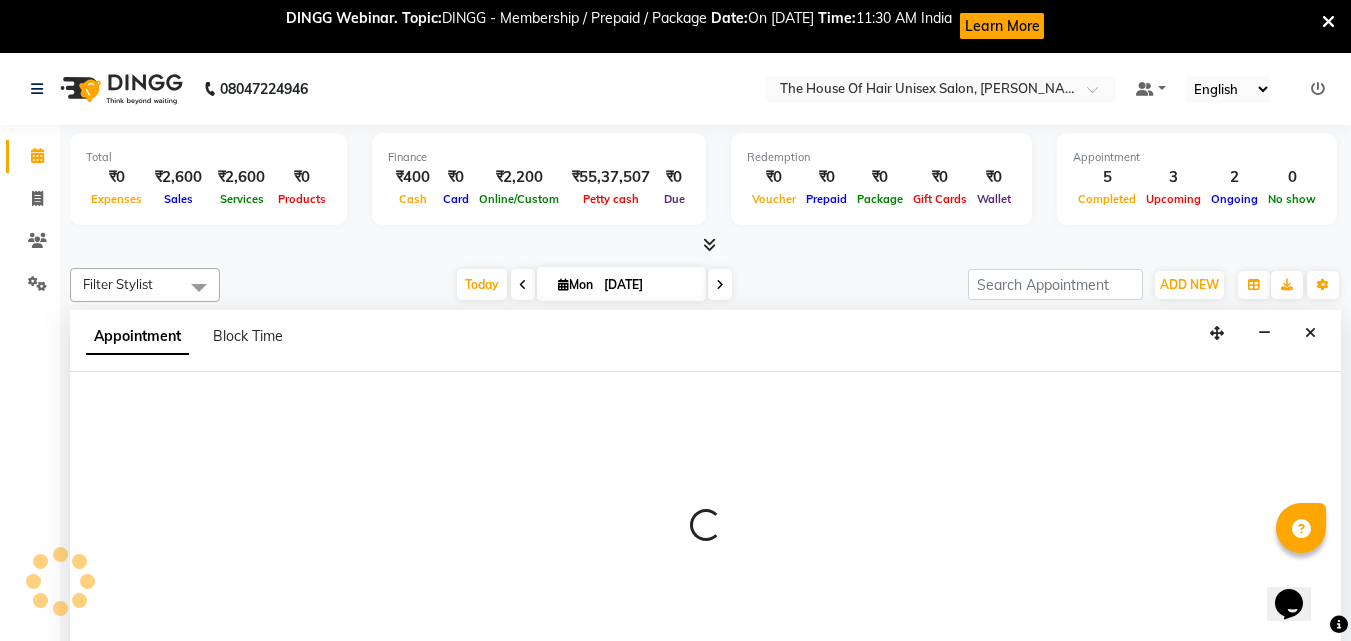 scroll, scrollTop: 54, scrollLeft: 0, axis: vertical 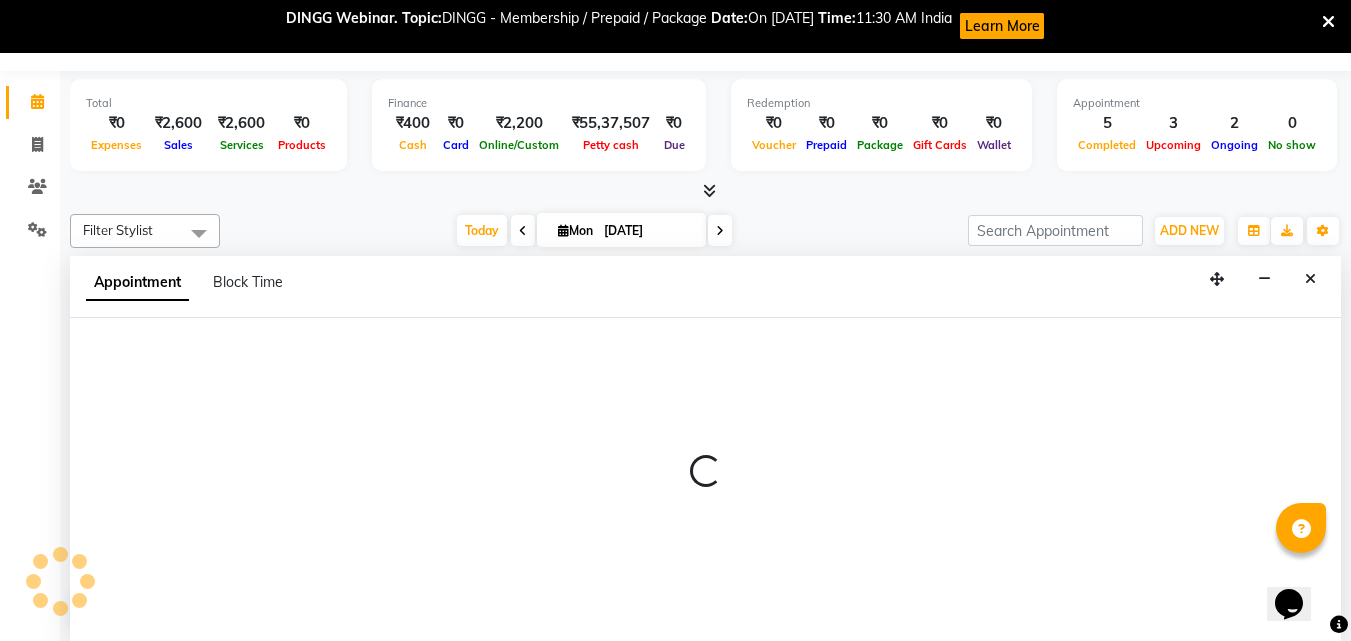 select on "85989" 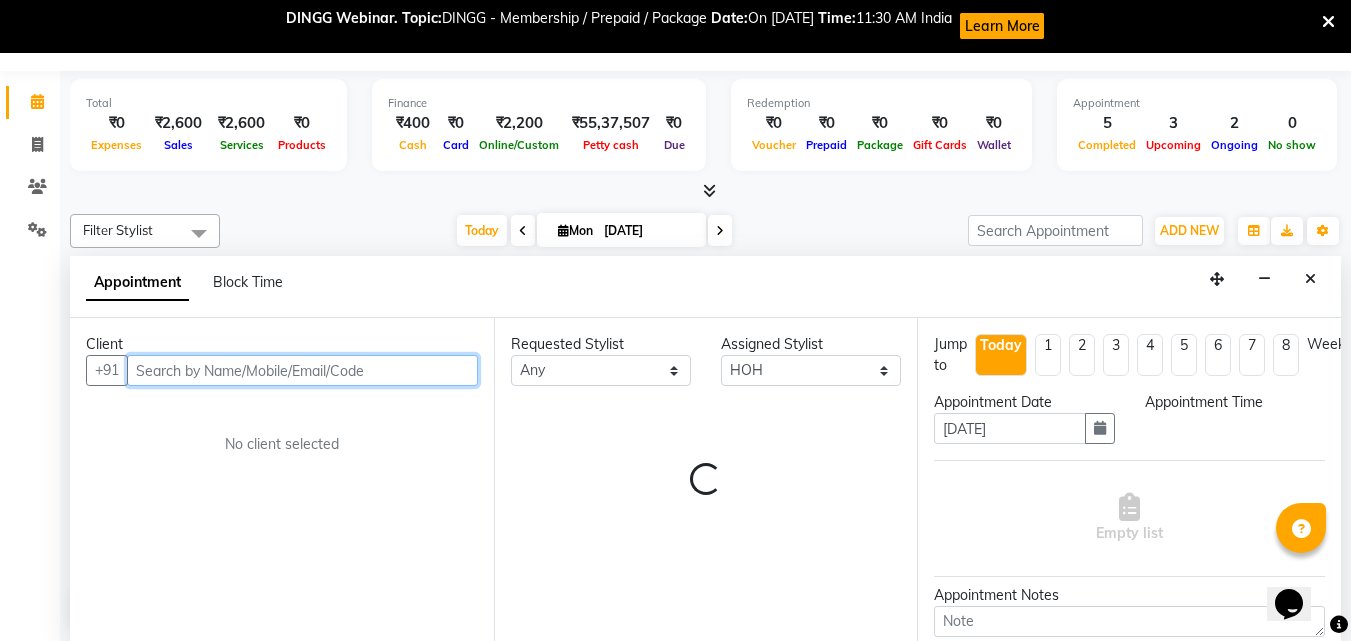 select on "1005" 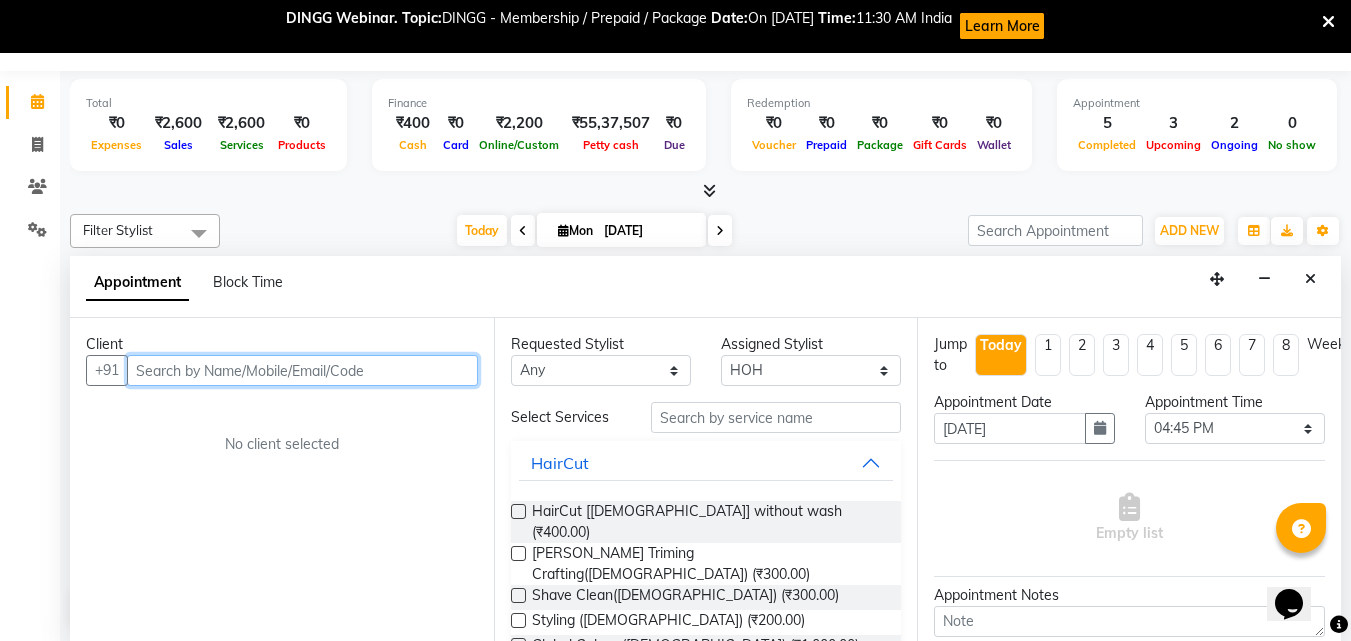 click at bounding box center (302, 370) 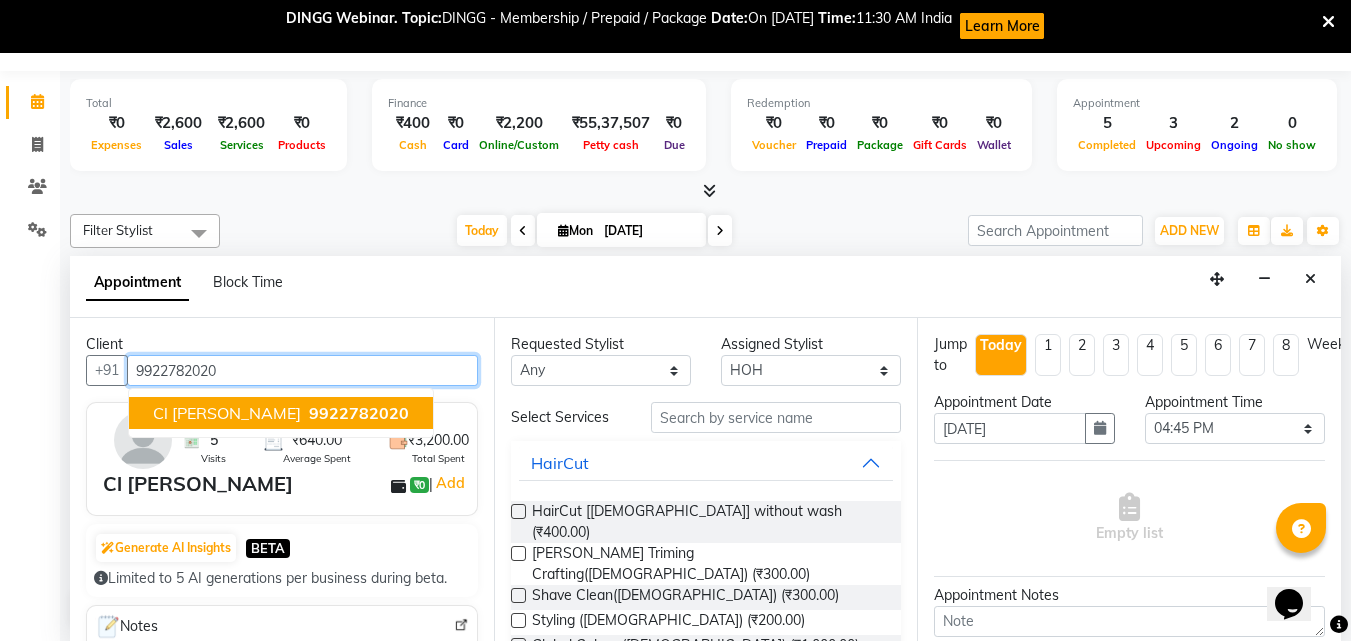 click on "Cl [PERSON_NAME]   9922782020" at bounding box center (281, 413) 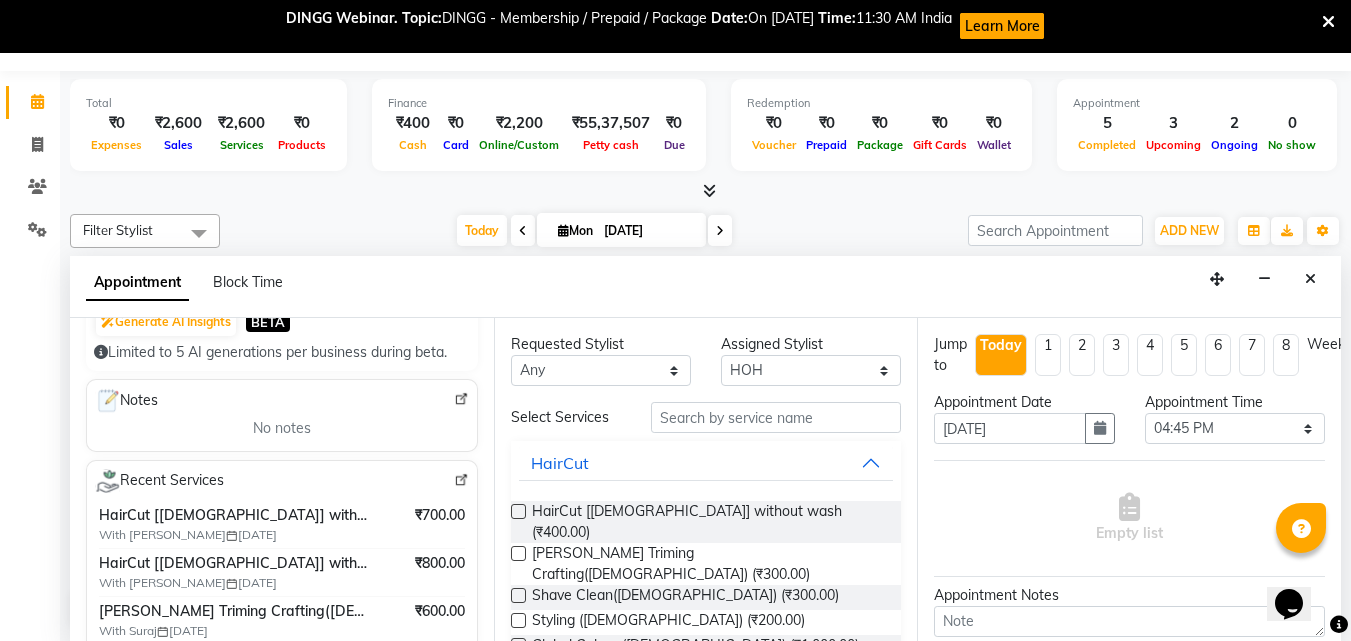 scroll, scrollTop: 227, scrollLeft: 0, axis: vertical 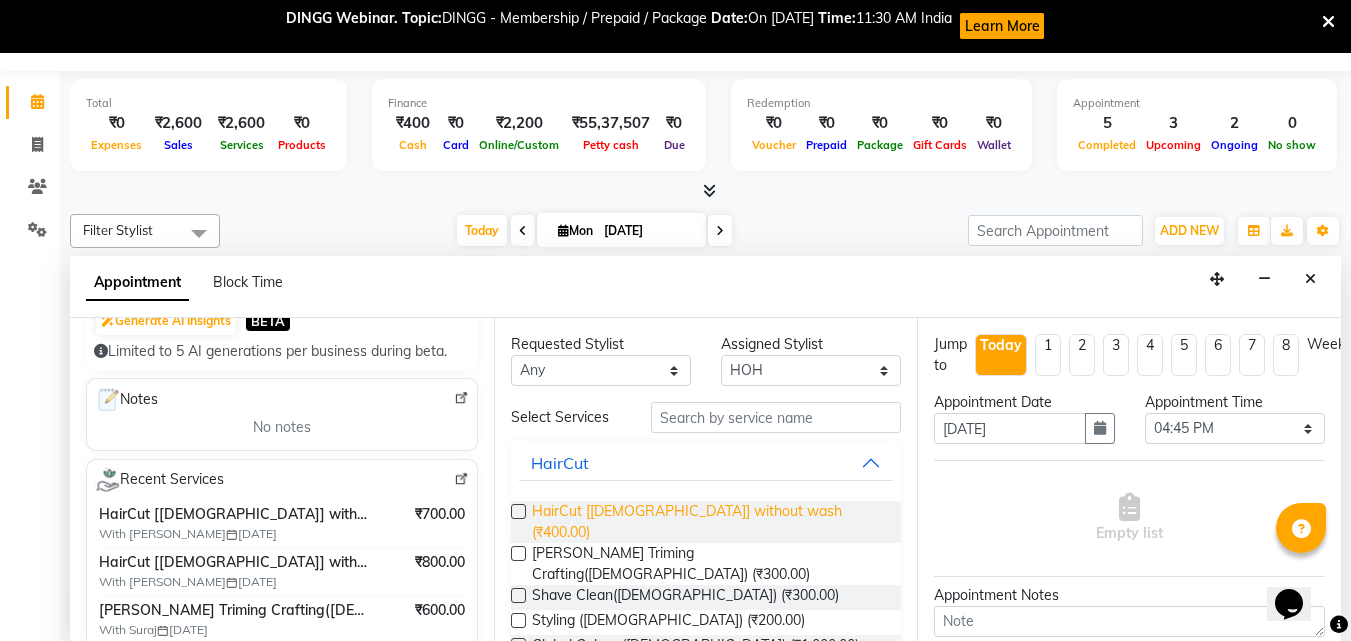 type on "9922782020" 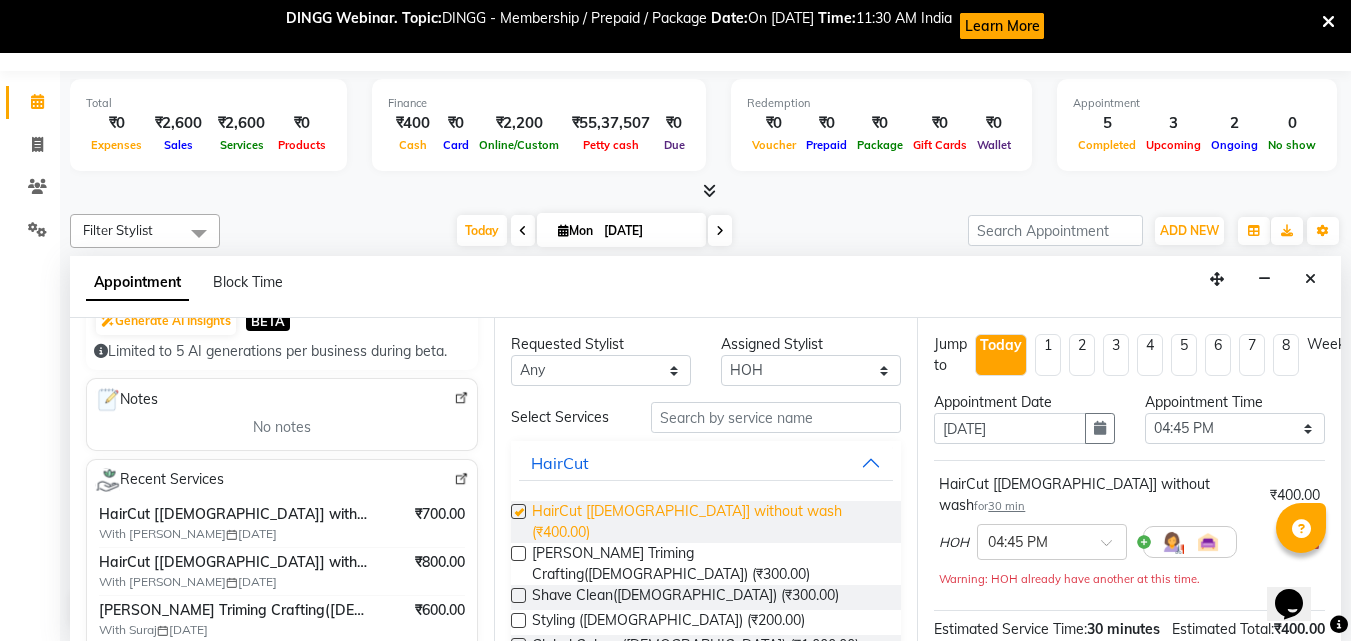 checkbox on "false" 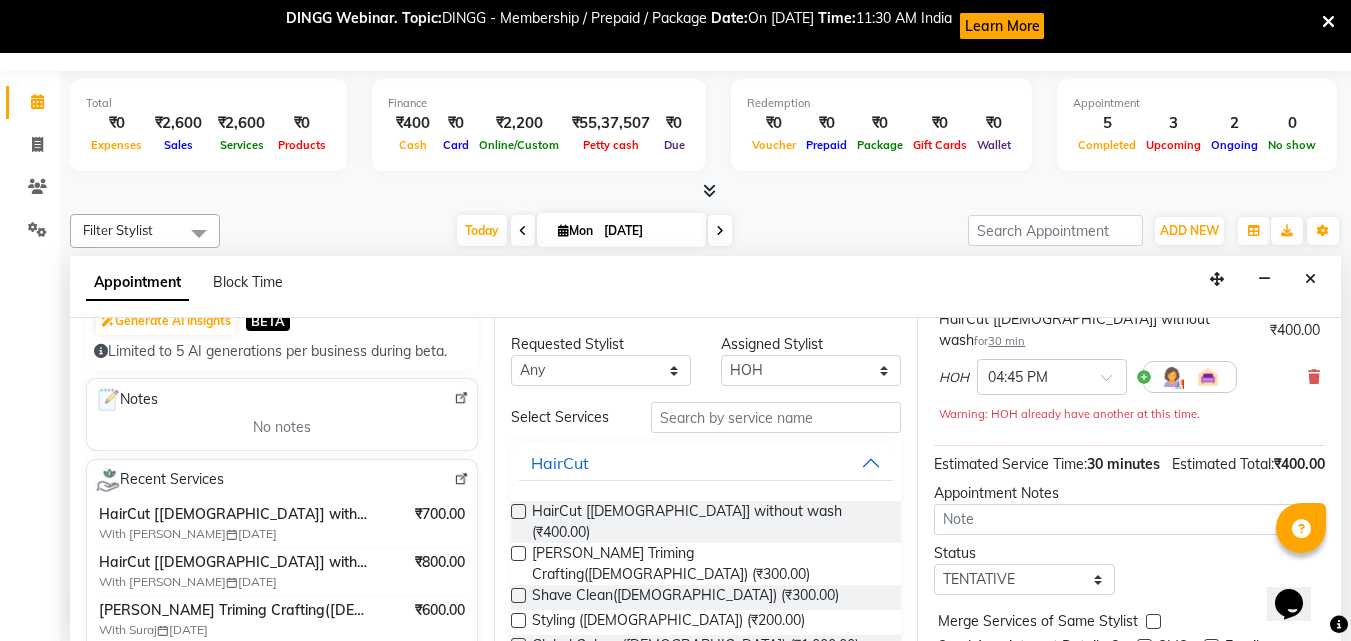 scroll, scrollTop: 260, scrollLeft: 0, axis: vertical 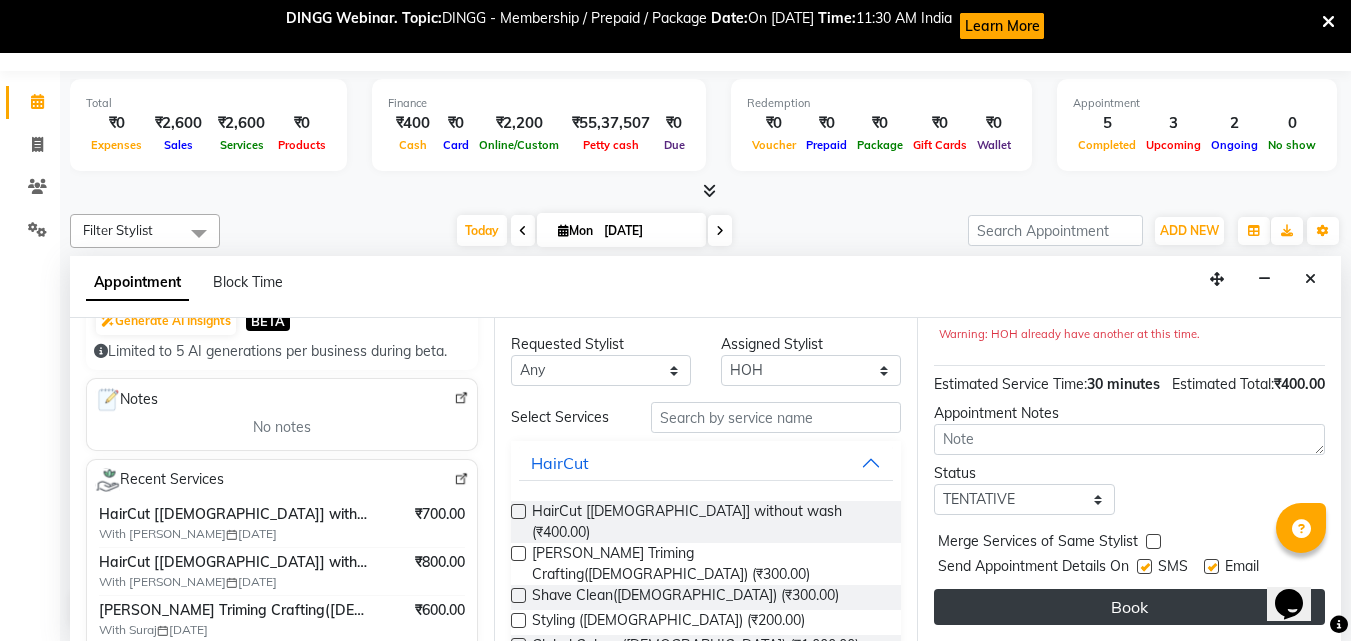 click on "Book" at bounding box center (1129, 607) 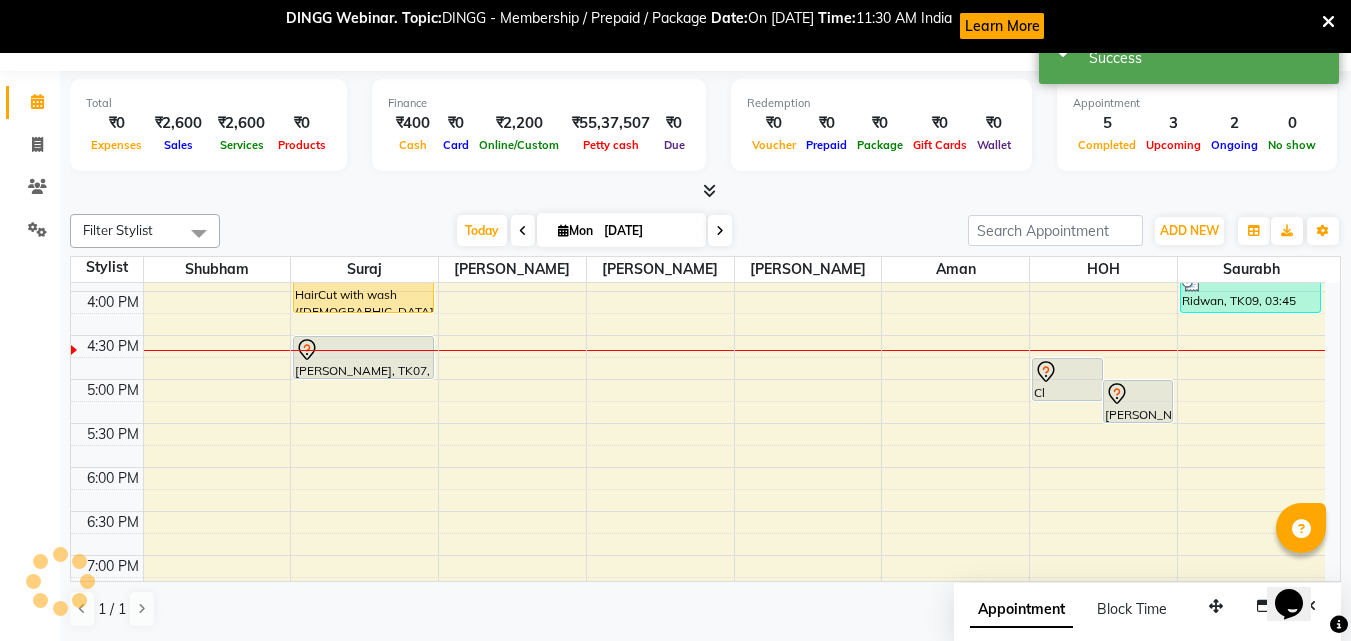 scroll, scrollTop: 0, scrollLeft: 0, axis: both 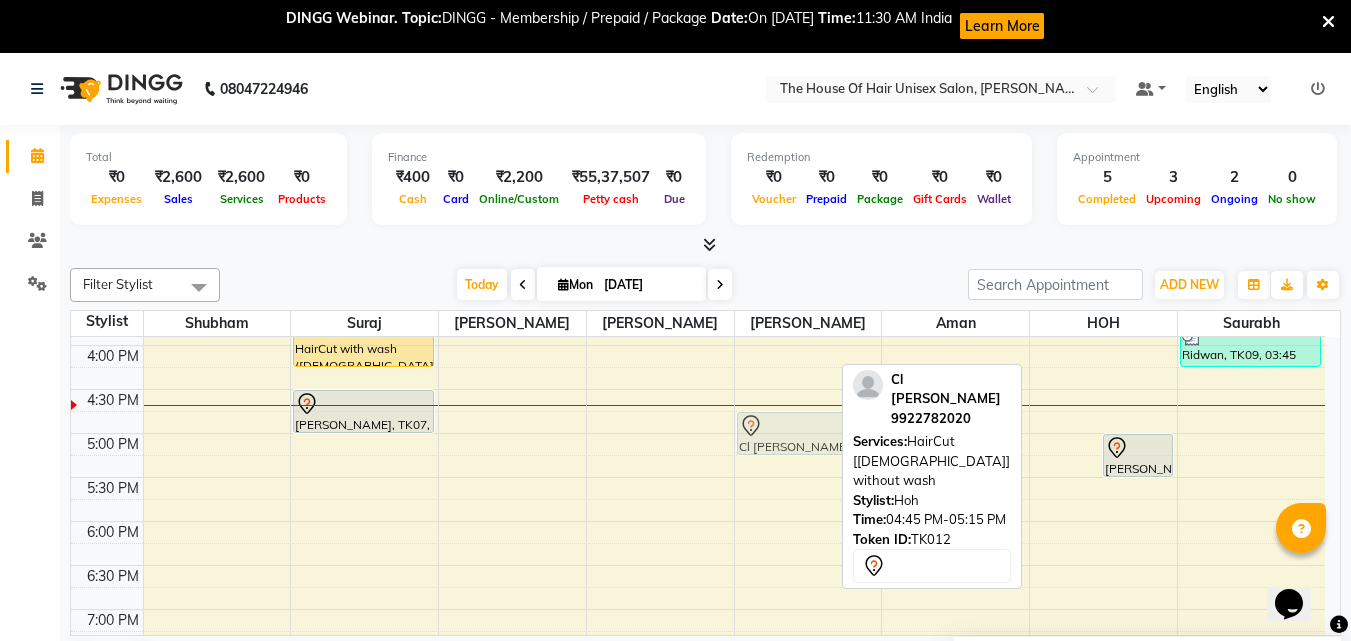 drag, startPoint x: 1056, startPoint y: 444, endPoint x: 823, endPoint y: 436, distance: 233.1373 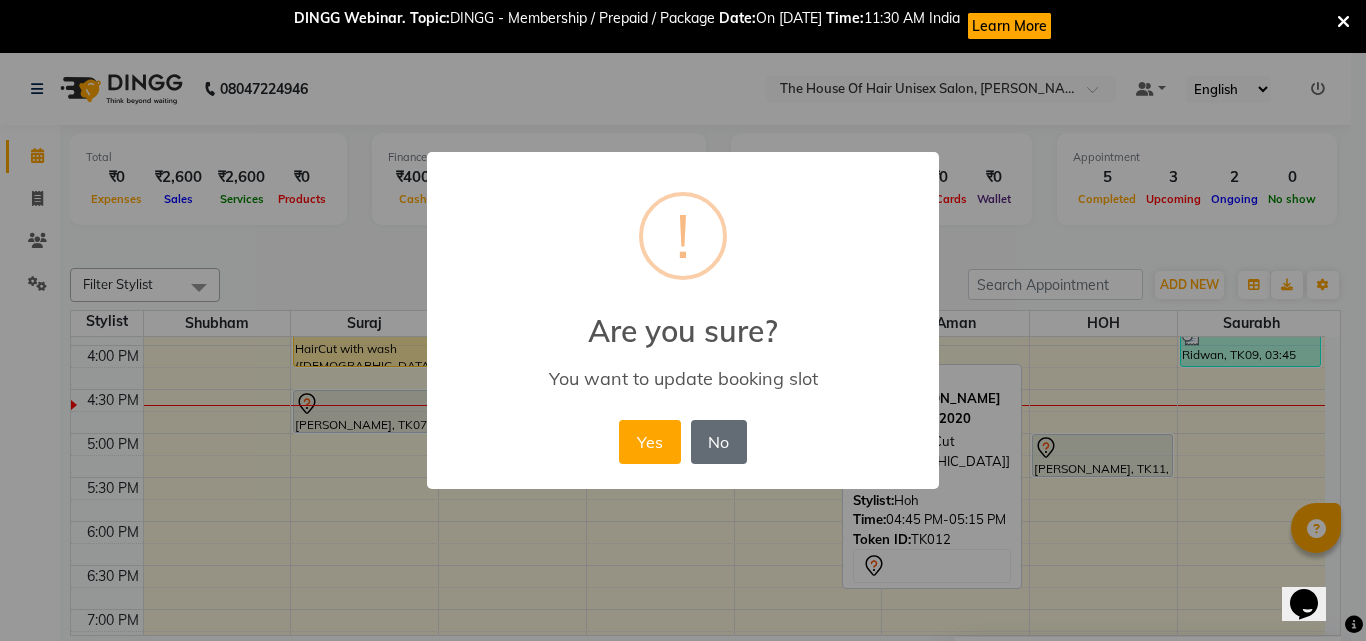 click on "No" at bounding box center [719, 442] 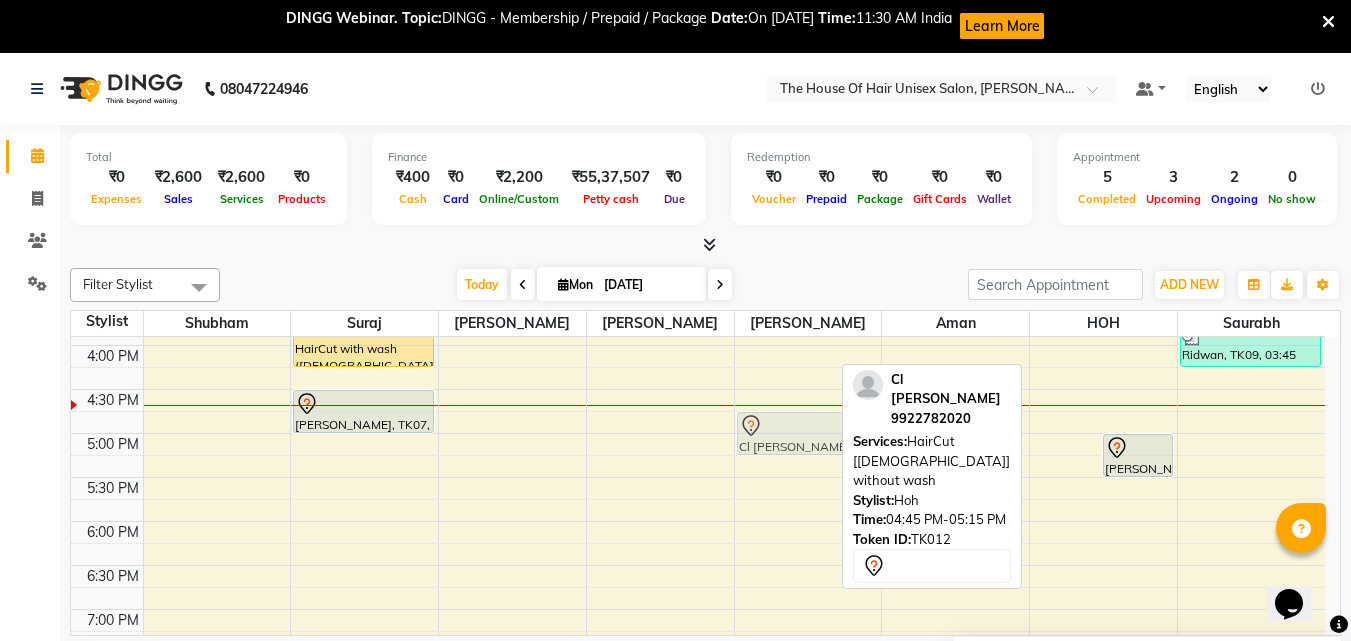 drag, startPoint x: 1070, startPoint y: 434, endPoint x: 810, endPoint y: 440, distance: 260.0692 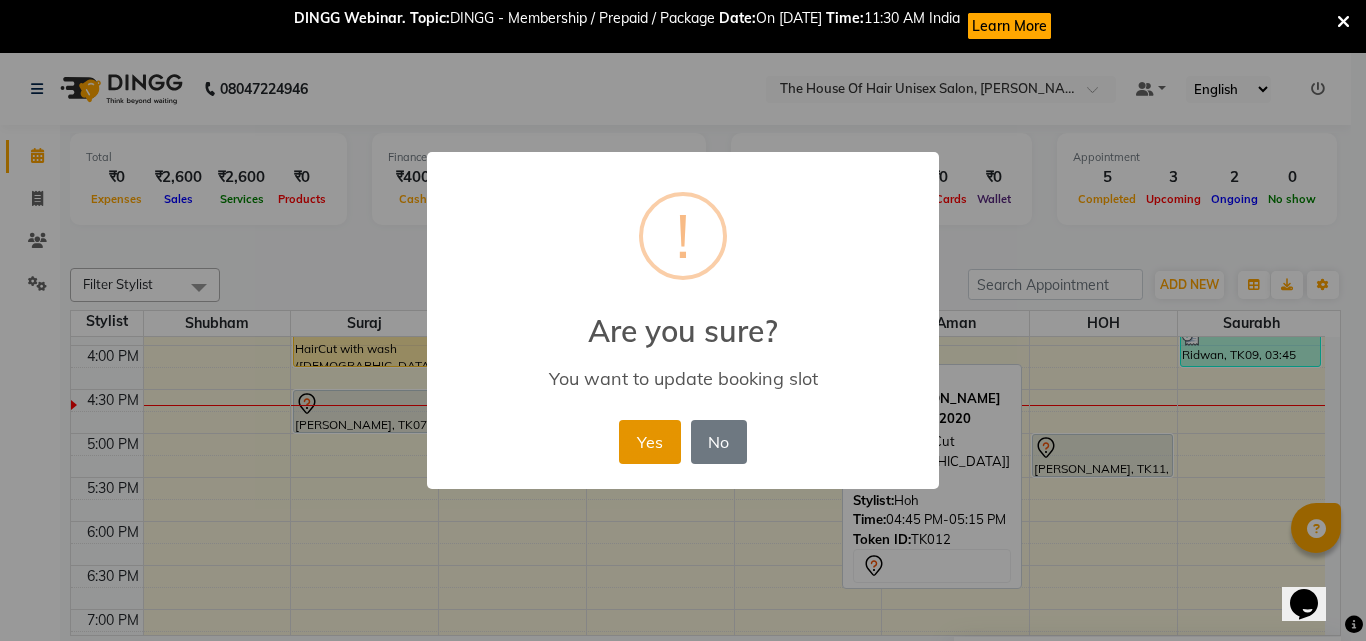 click on "Yes" at bounding box center (649, 442) 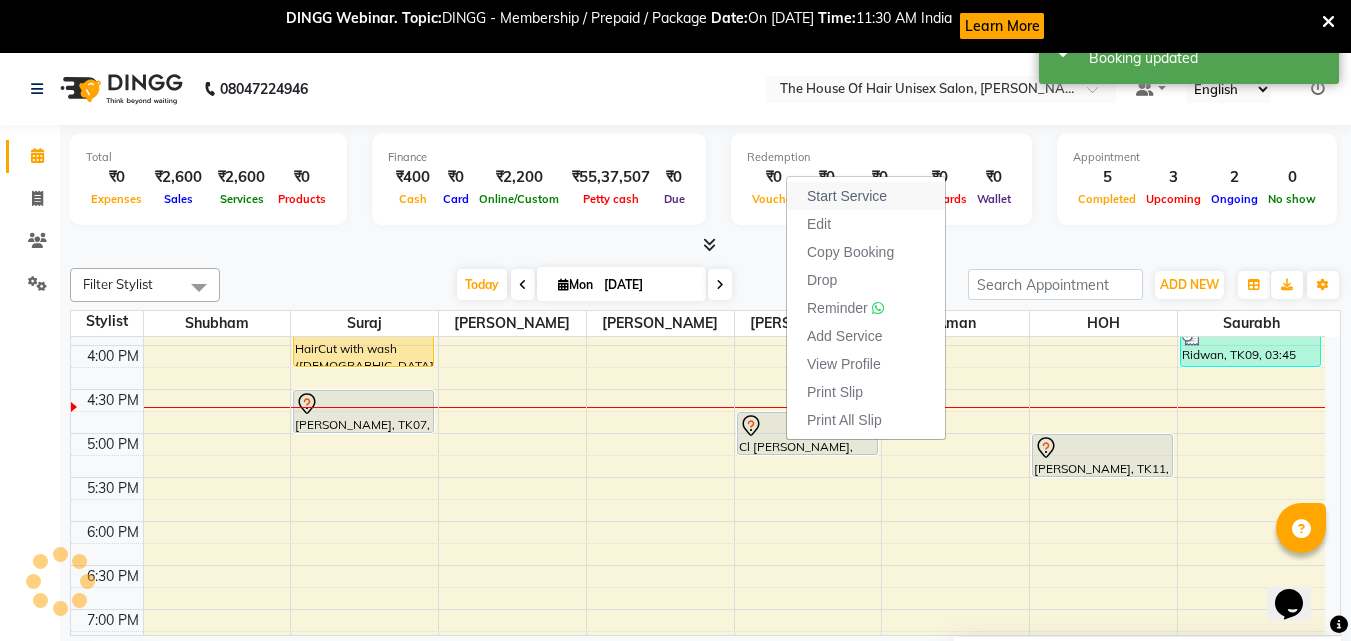 click on "Start Service" at bounding box center (847, 196) 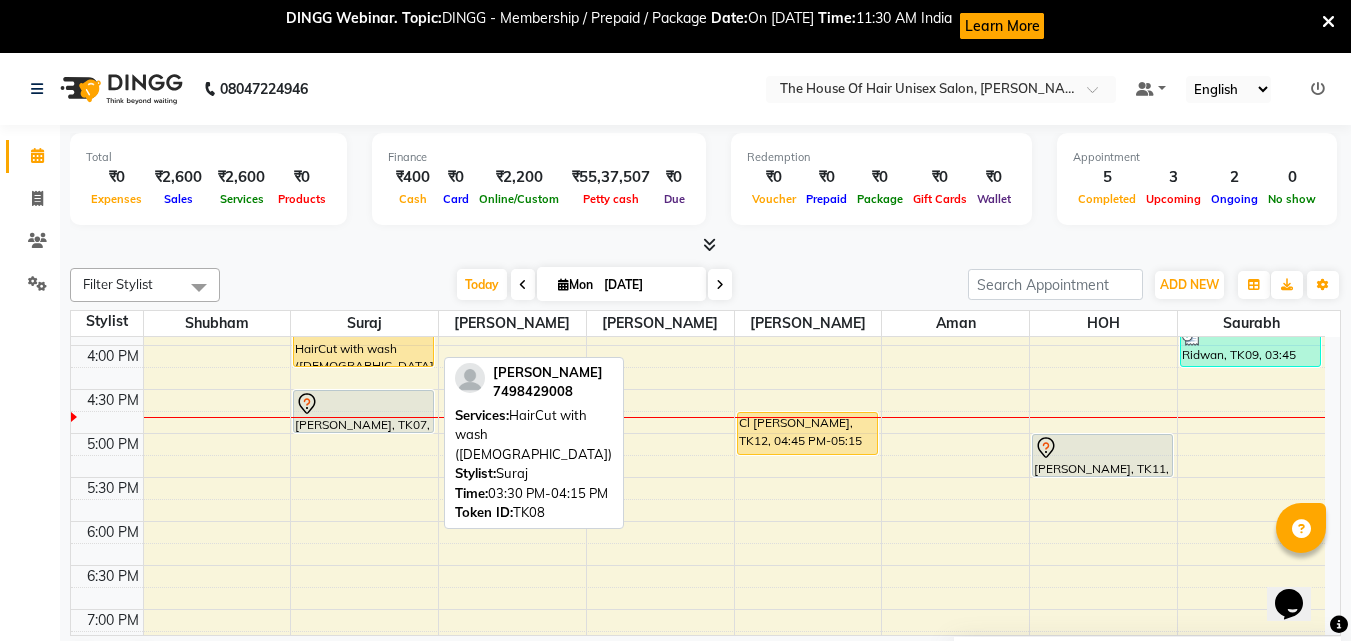 click on "[PERSON_NAME], TK08, 03:30 PM-04:15 PM, HairCut with wash ([DEMOGRAPHIC_DATA])" at bounding box center [363, 334] 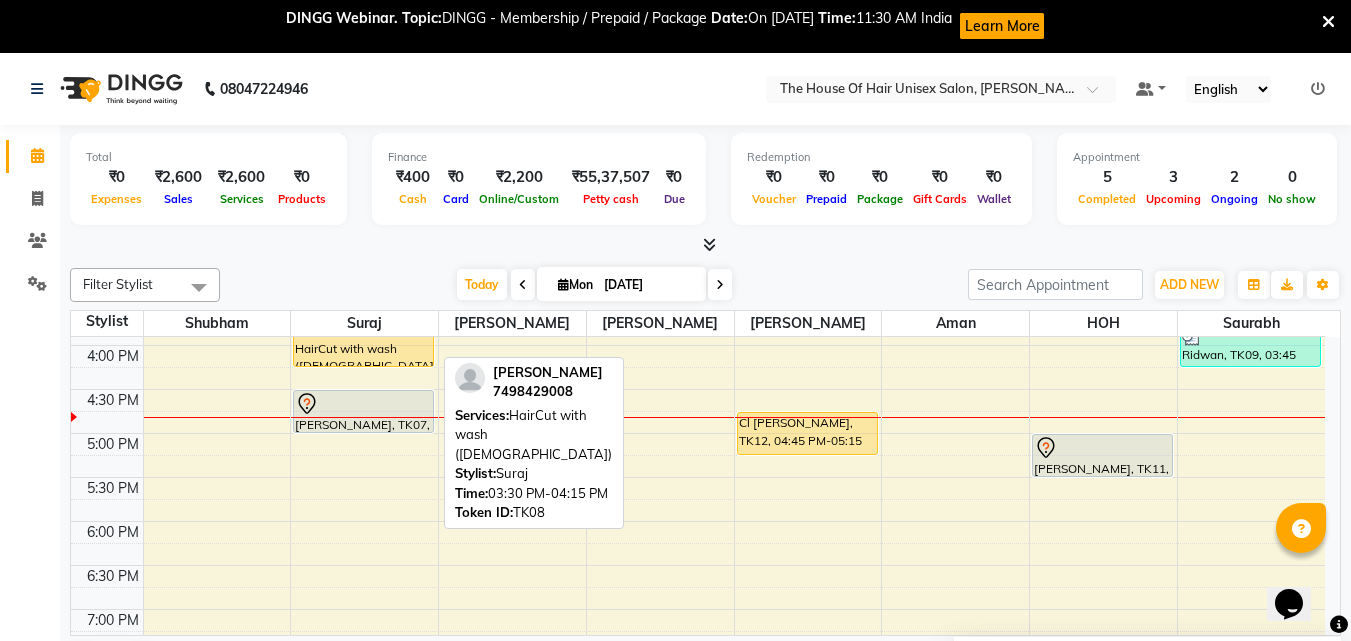 click on "[PERSON_NAME], TK08, 03:30 PM-04:15 PM, HairCut with wash ([DEMOGRAPHIC_DATA])" at bounding box center (363, 334) 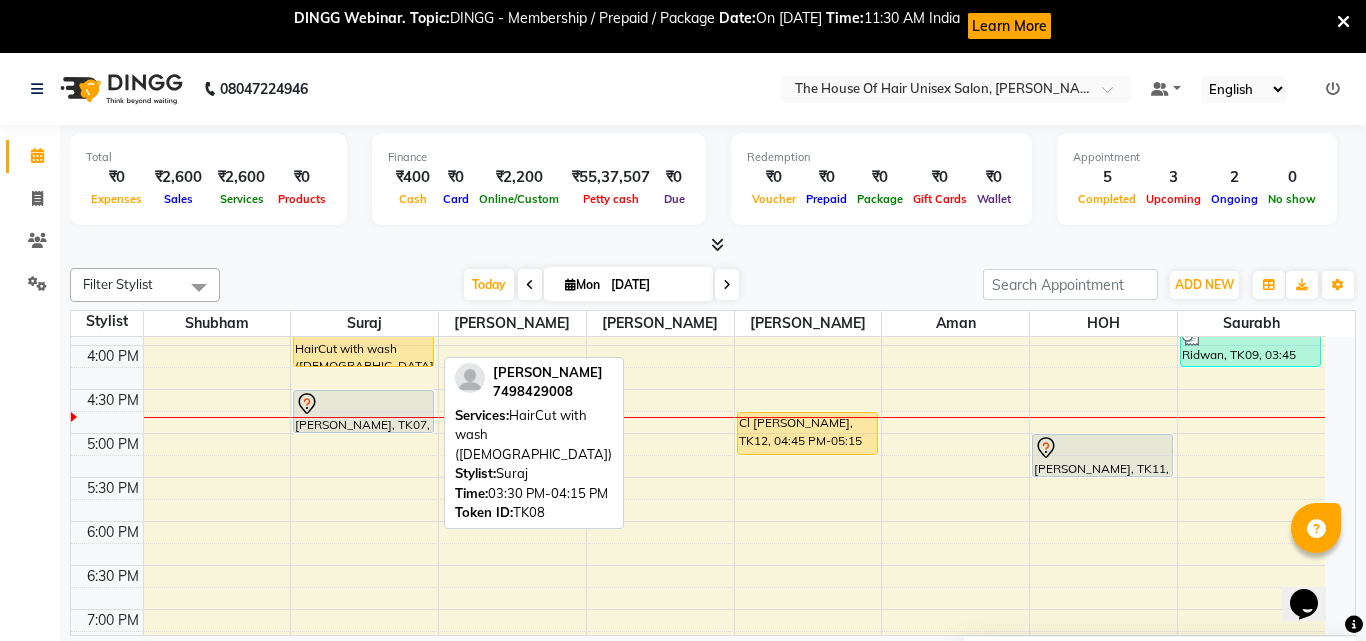 select on "1" 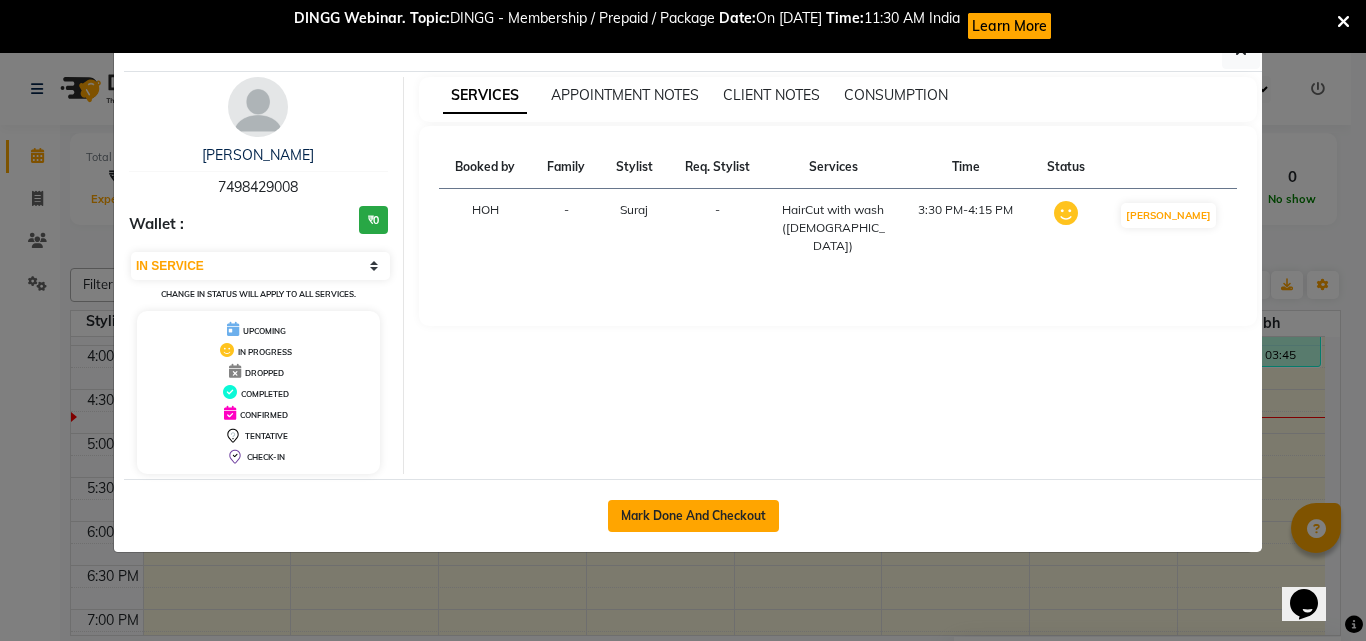 click on "Mark Done And Checkout" 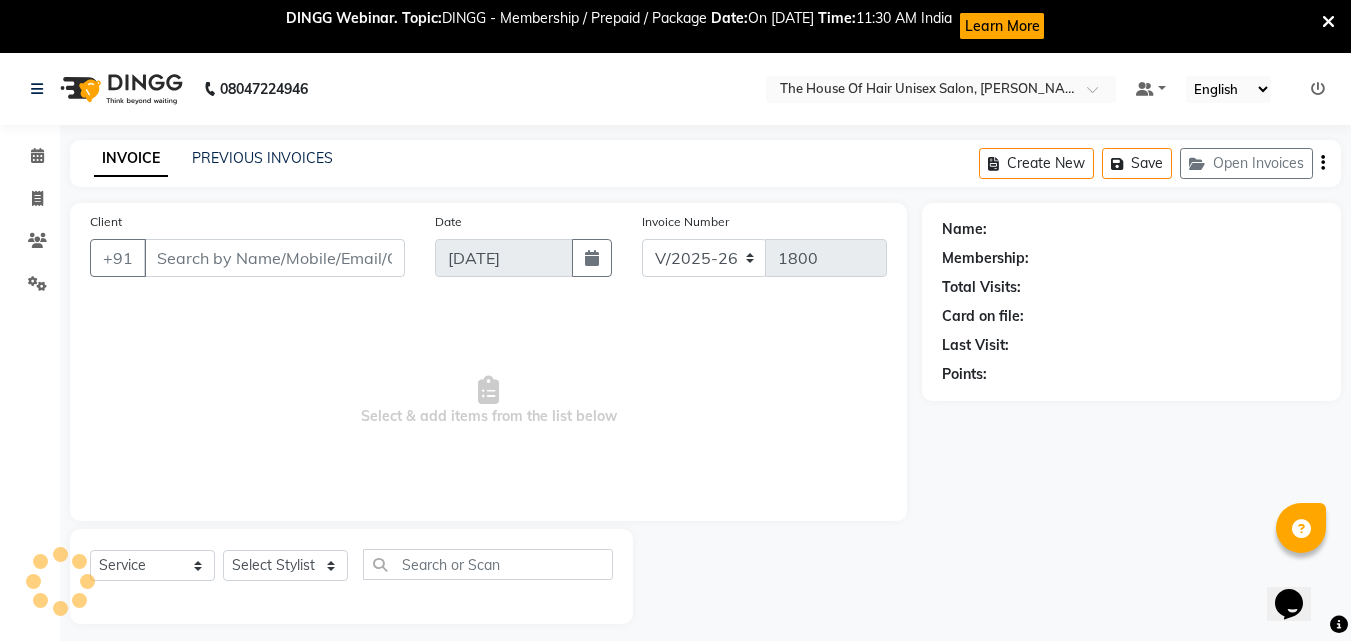 type on "7498429008" 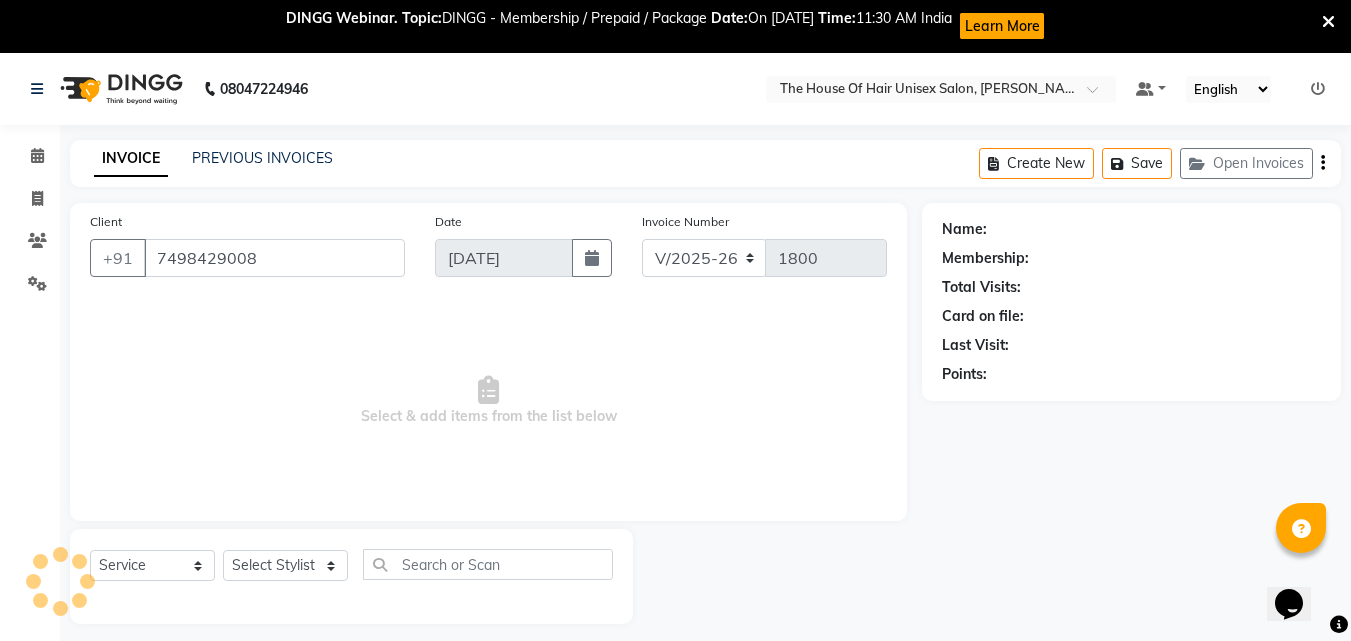 select on "12122" 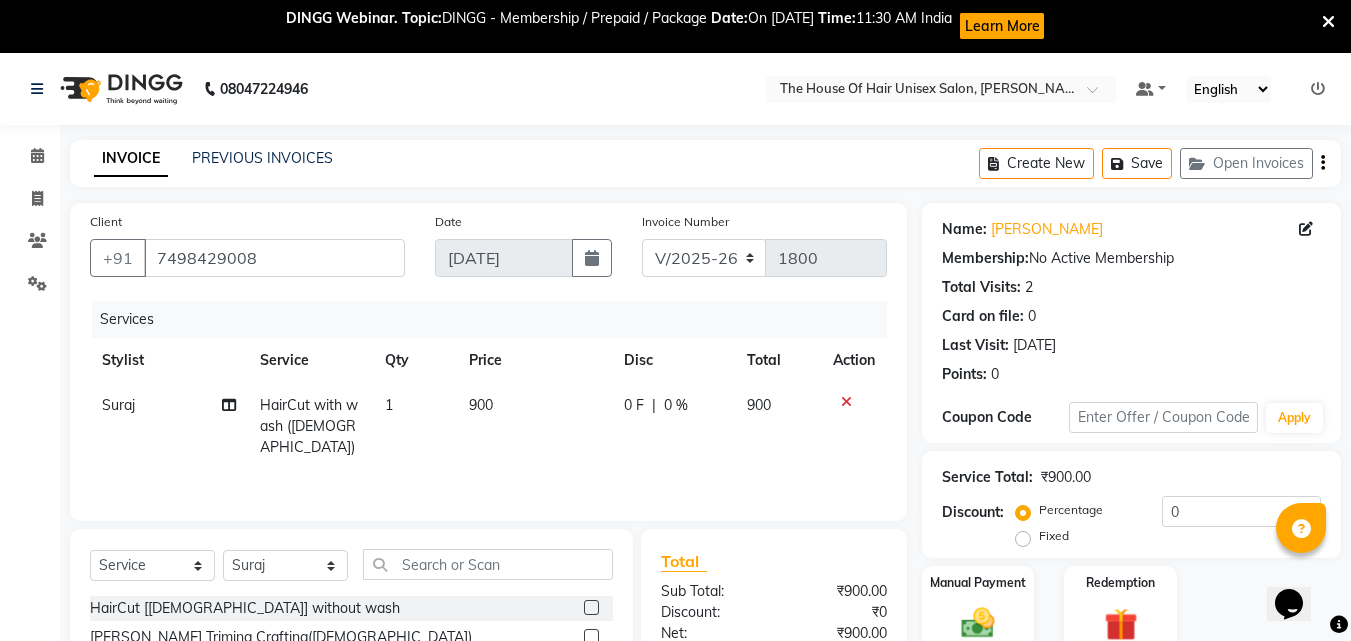 scroll, scrollTop: 100, scrollLeft: 0, axis: vertical 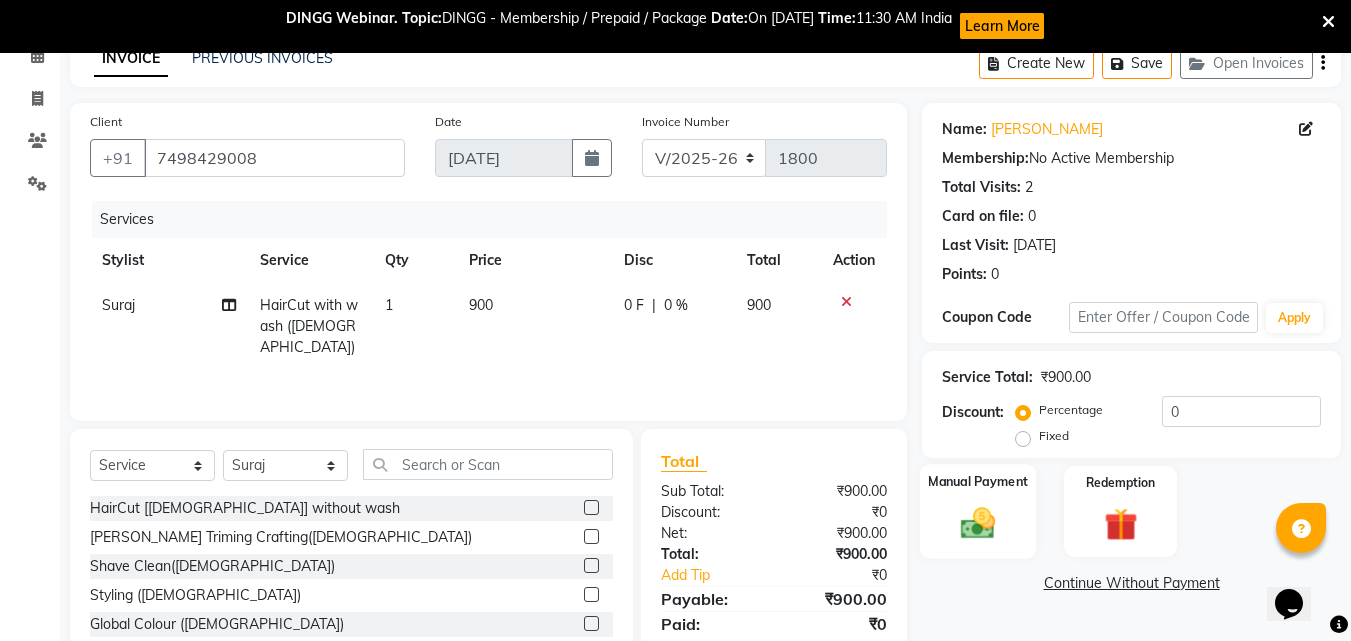 click 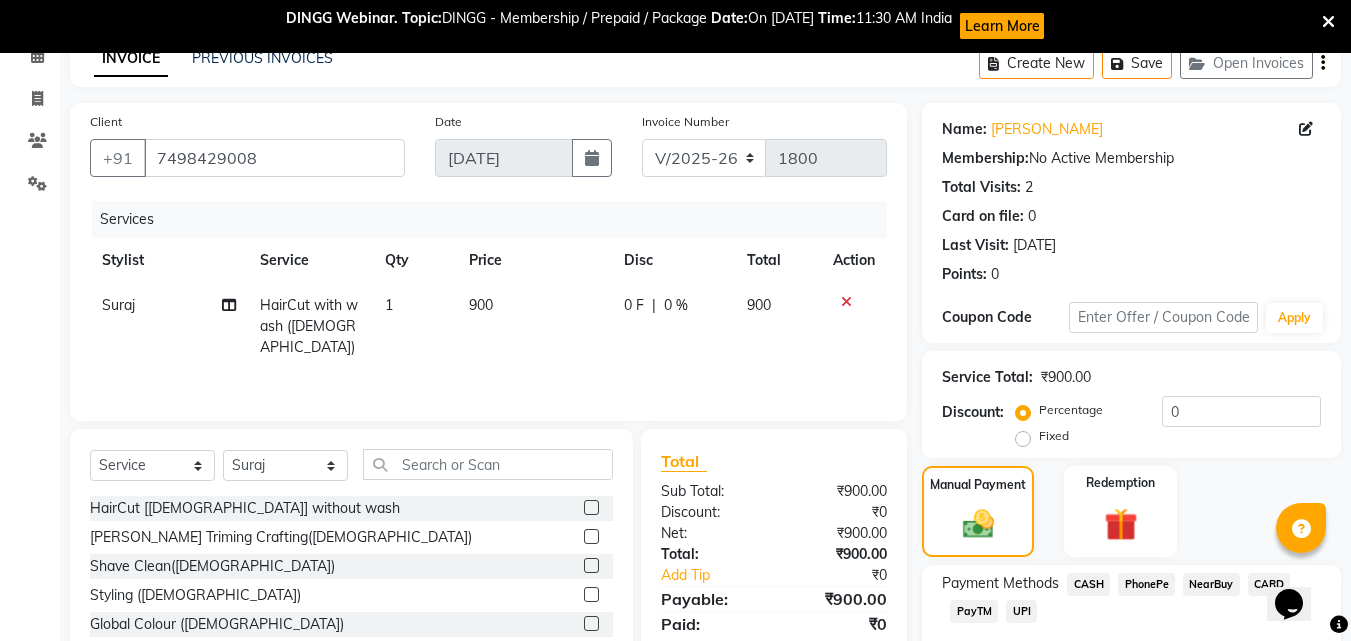 scroll, scrollTop: 215, scrollLeft: 0, axis: vertical 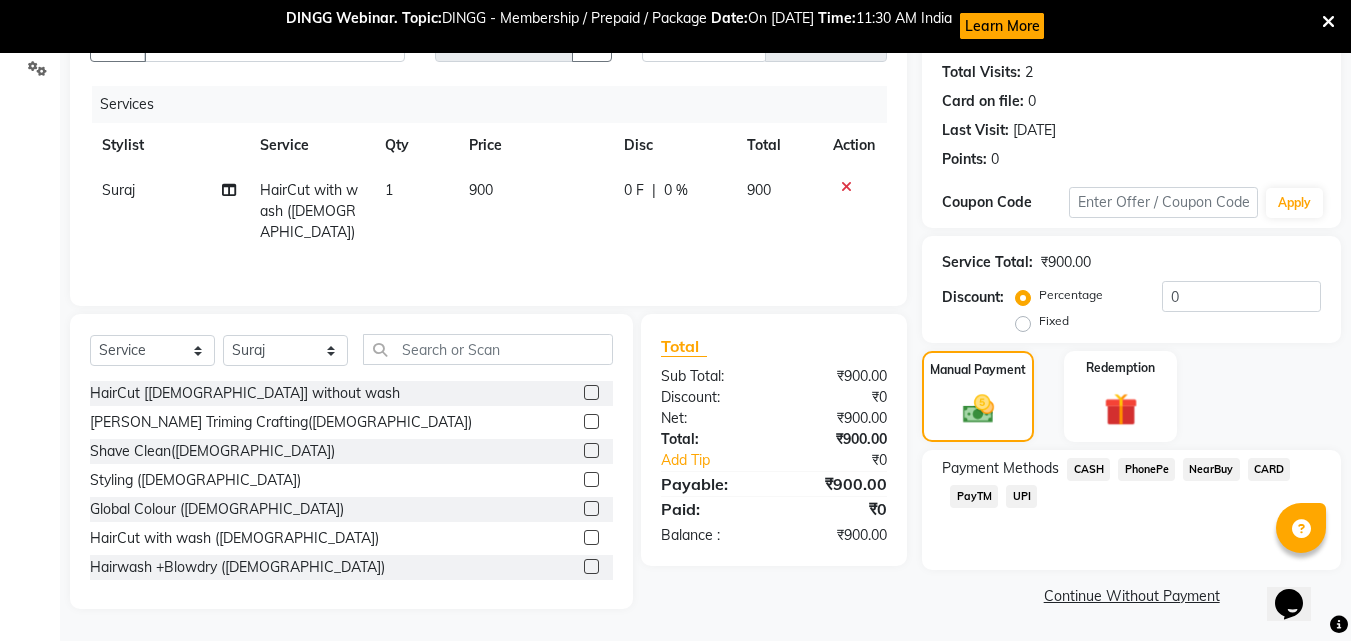 click on "CASH" 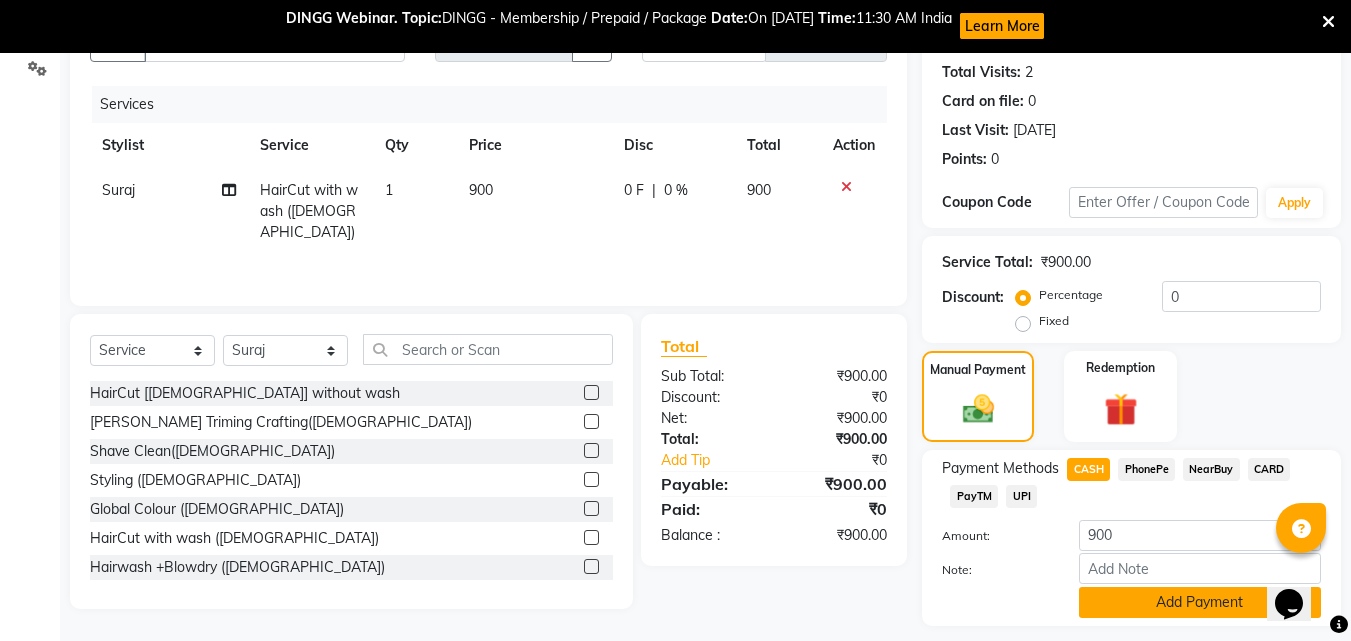 click on "Add Payment" 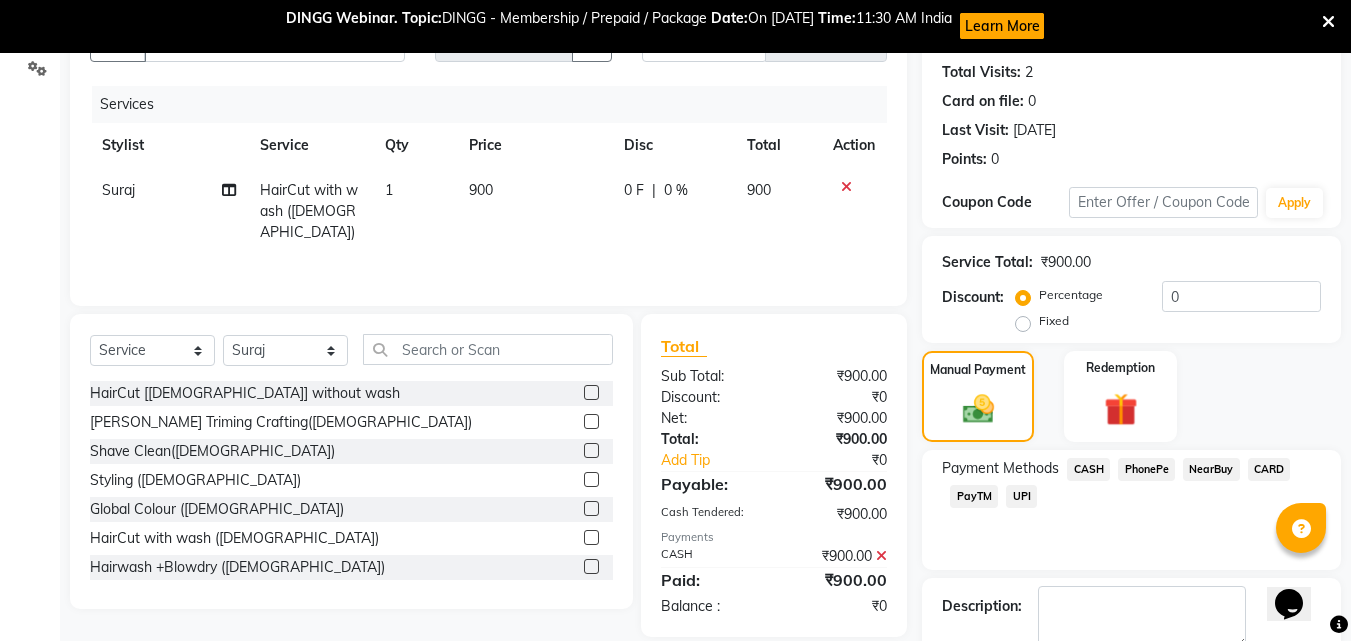 scroll, scrollTop: 328, scrollLeft: 0, axis: vertical 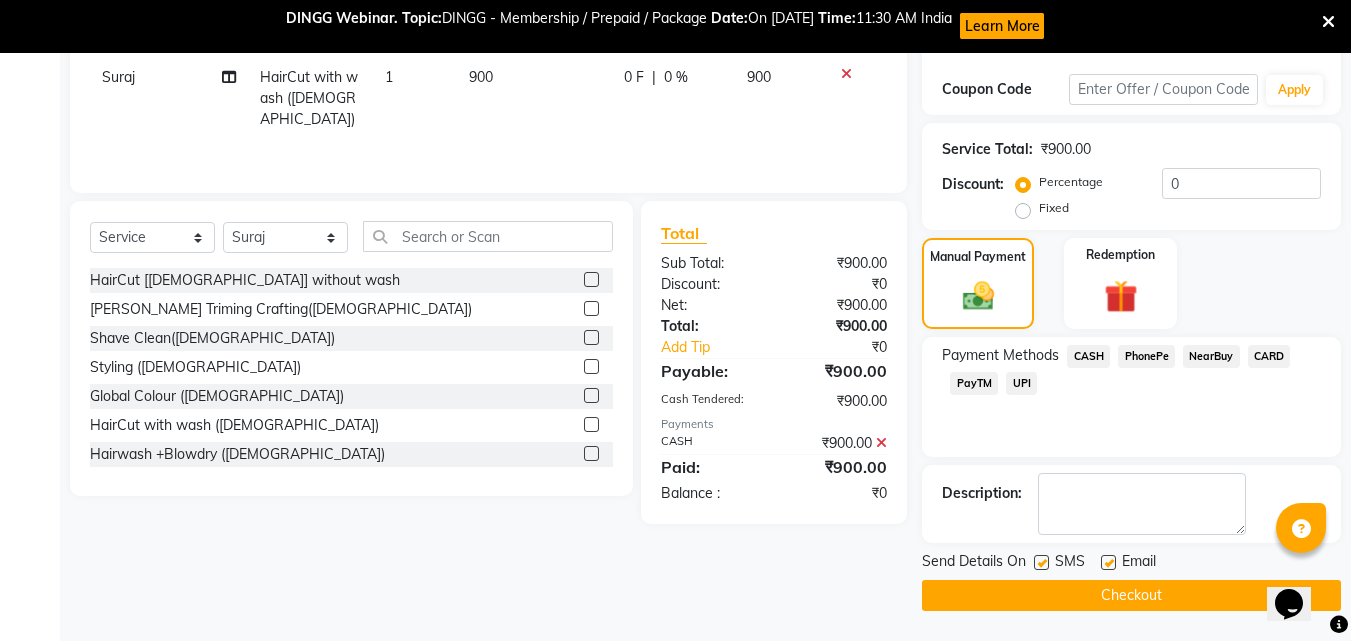 click on "Checkout" 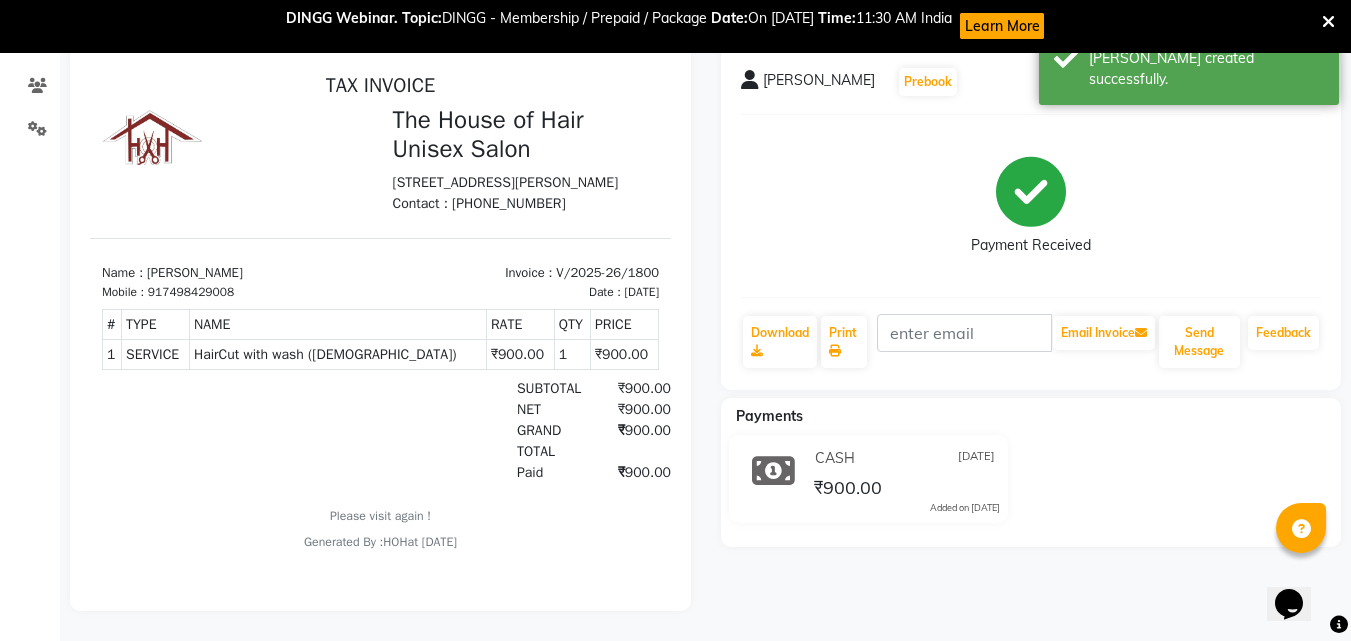 scroll, scrollTop: 17, scrollLeft: 0, axis: vertical 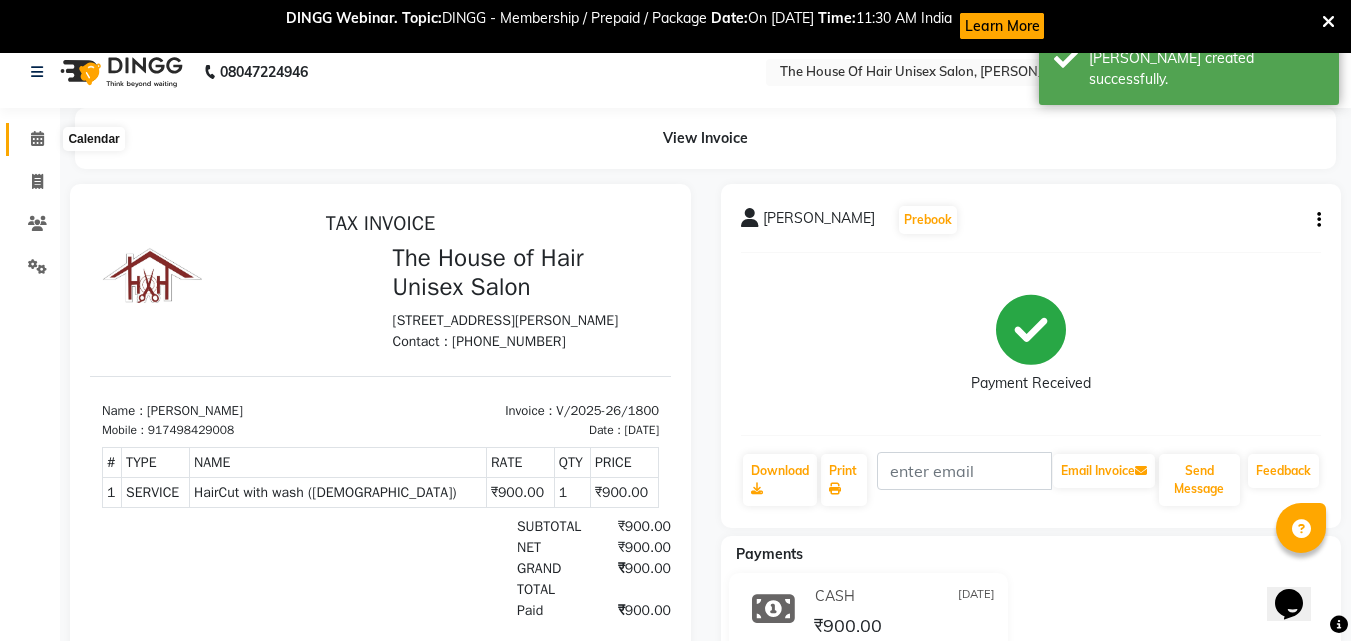 click 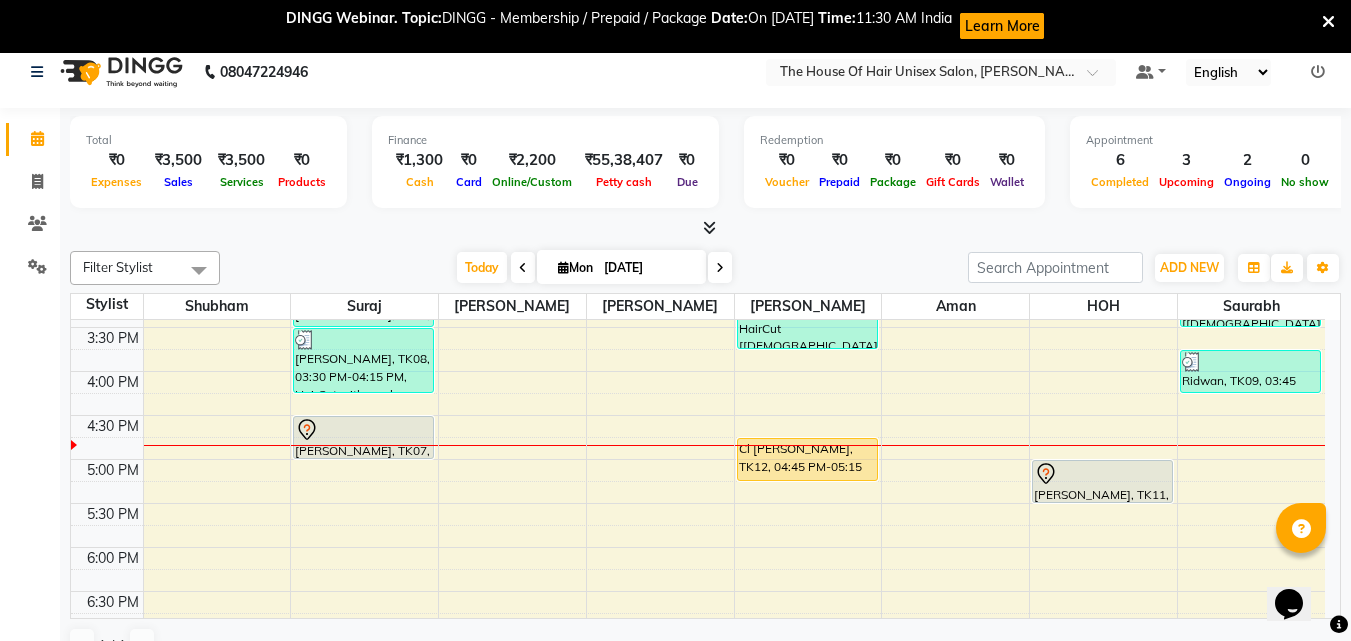 scroll, scrollTop: 741, scrollLeft: 0, axis: vertical 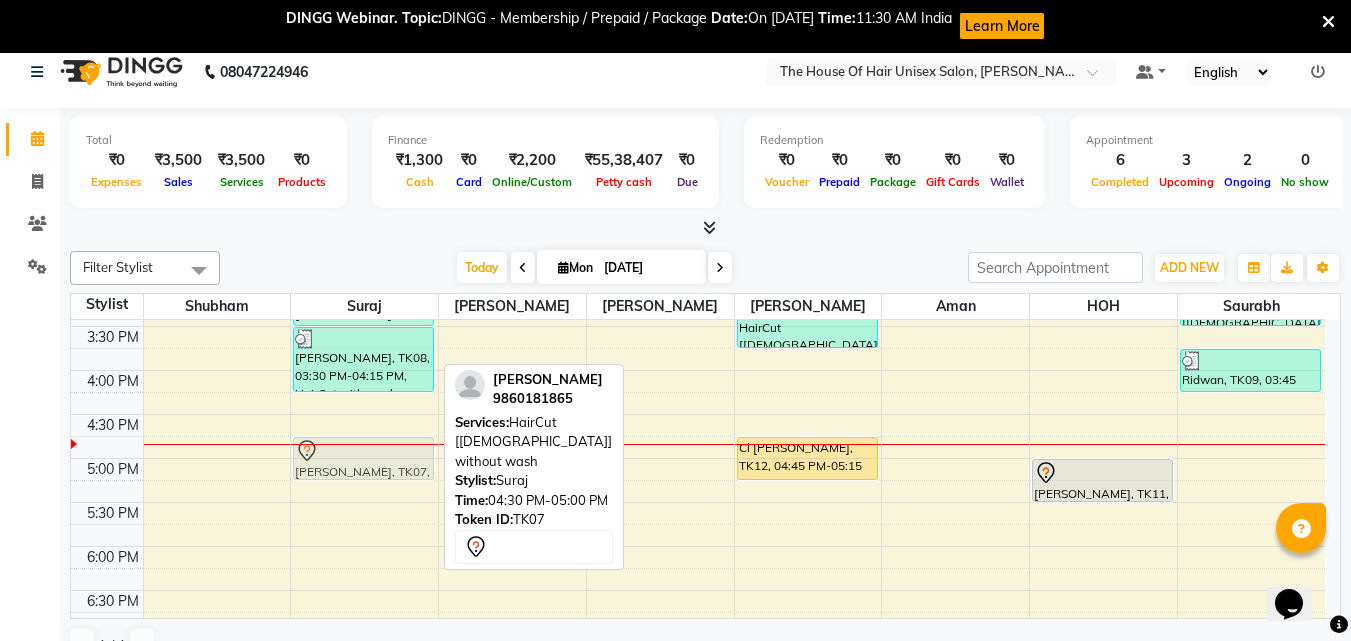 drag, startPoint x: 381, startPoint y: 427, endPoint x: 383, endPoint y: 450, distance: 23.086792 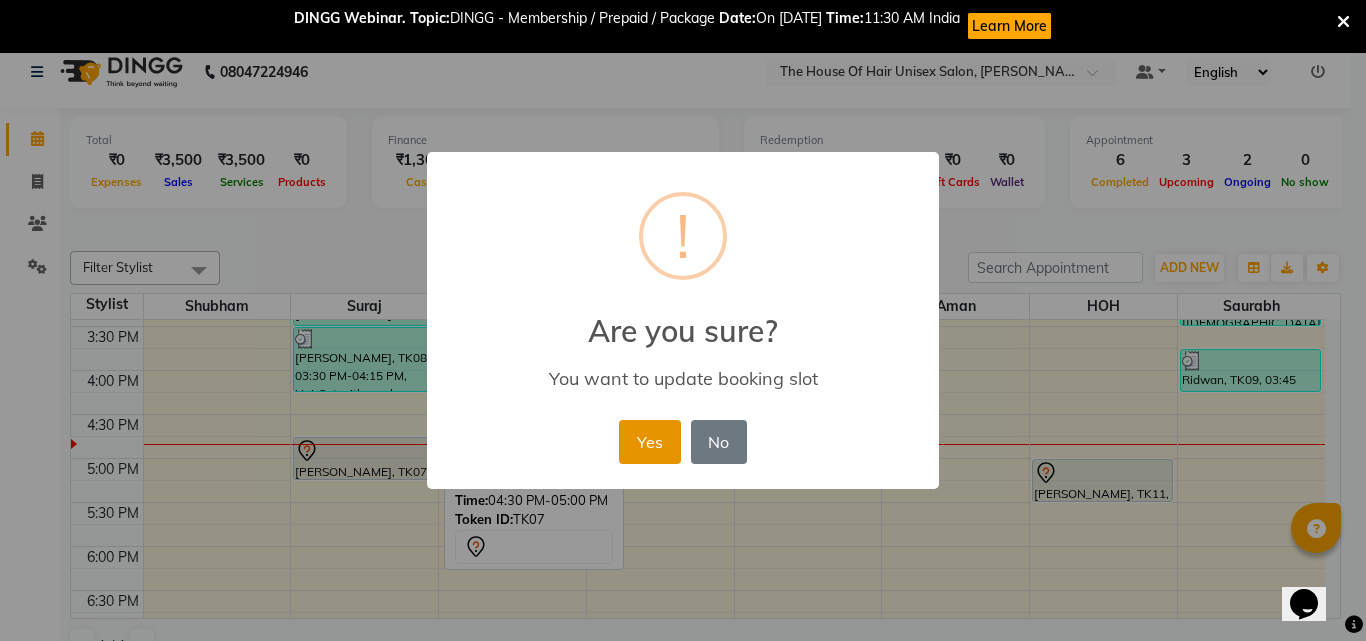 click on "Yes" at bounding box center [649, 442] 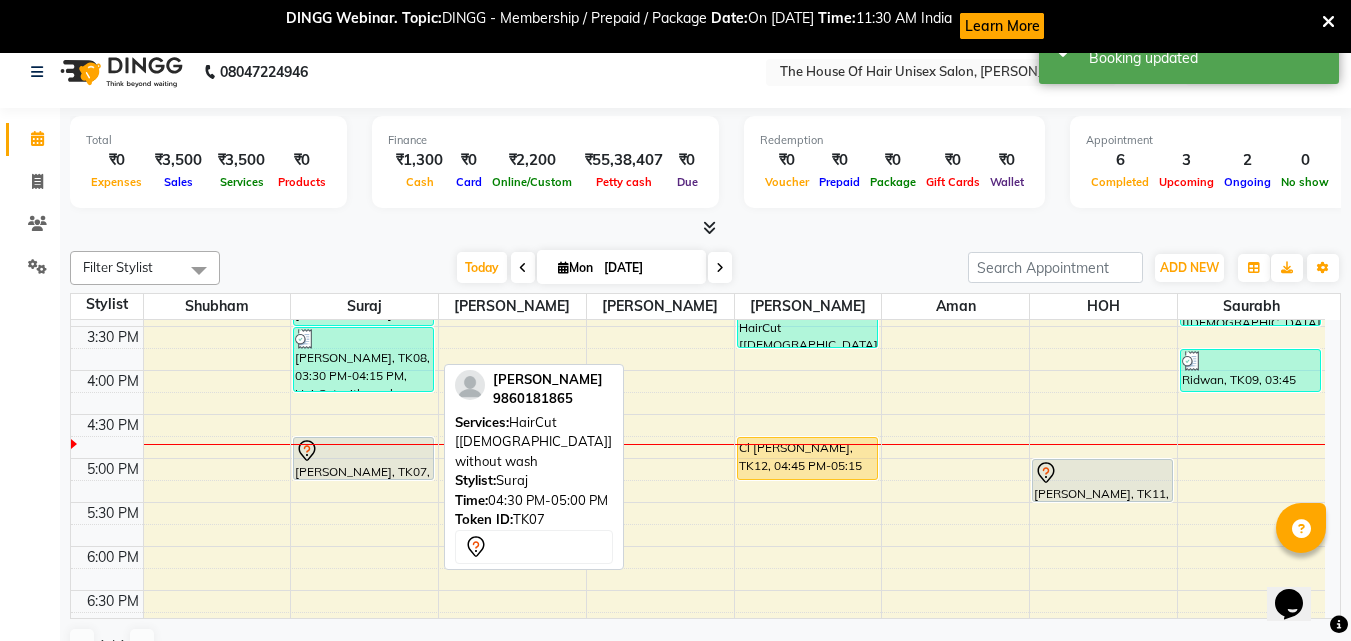 click on "7:00 AM 7:30 AM 8:00 AM 8:30 AM 9:00 AM 9:30 AM 10:00 AM 10:30 AM 11:00 AM 11:30 AM 12:00 PM 12:30 PM 1:00 PM 1:30 PM 2:00 PM 2:30 PM 3:00 PM 3:30 PM 4:00 PM 4:30 PM 5:00 PM 5:30 PM 6:00 PM 6:30 PM 7:00 PM 7:30 PM 8:00 PM 8:30 PM 9:00 PM 9:30 PM     [PERSON_NAME], TK06, 03:00 PM-03:30 PM, HairCut [[DEMOGRAPHIC_DATA]] without wash     [PERSON_NAME], TK08, 03:30 PM-04:15 PM, HairCut with wash ([DEMOGRAPHIC_DATA])             [PERSON_NAME], TK07, 04:45 PM-05:15 PM, HairCut [[DEMOGRAPHIC_DATA]] without wash    Meet [PERSON_NAME], TK05, 01:00 PM-01:30 PM, HairCut [[DEMOGRAPHIC_DATA]] without wash     [PERSON_NAME], TK04, 02:45 PM-03:45 PM, HairCut [[DEMOGRAPHIC_DATA]] without wash,[PERSON_NAME] Triming Crafting([DEMOGRAPHIC_DATA])    Cl [PERSON_NAME], TK12, 04:45 PM-05:15 PM, HairCut [[DEMOGRAPHIC_DATA]] without wash     [PERSON_NAME], TK01, 09:30 AM-10:00 AM, HairCut [[DEMOGRAPHIC_DATA]] without wash    Suraj, TK02, 11:00 AM-01:00 PM, HairCut [[DEMOGRAPHIC_DATA]] without wash,[PERSON_NAME] Triming Crafting([DEMOGRAPHIC_DATA])             [PERSON_NAME], TK11, 05:00 PM-05:30 PM, HairCut [[DEMOGRAPHIC_DATA]] without wash         Ridwan, TK09, 03:45 PM-04:15 PM, HairCut [[DEMOGRAPHIC_DATA]] without wash" at bounding box center [698, 238] 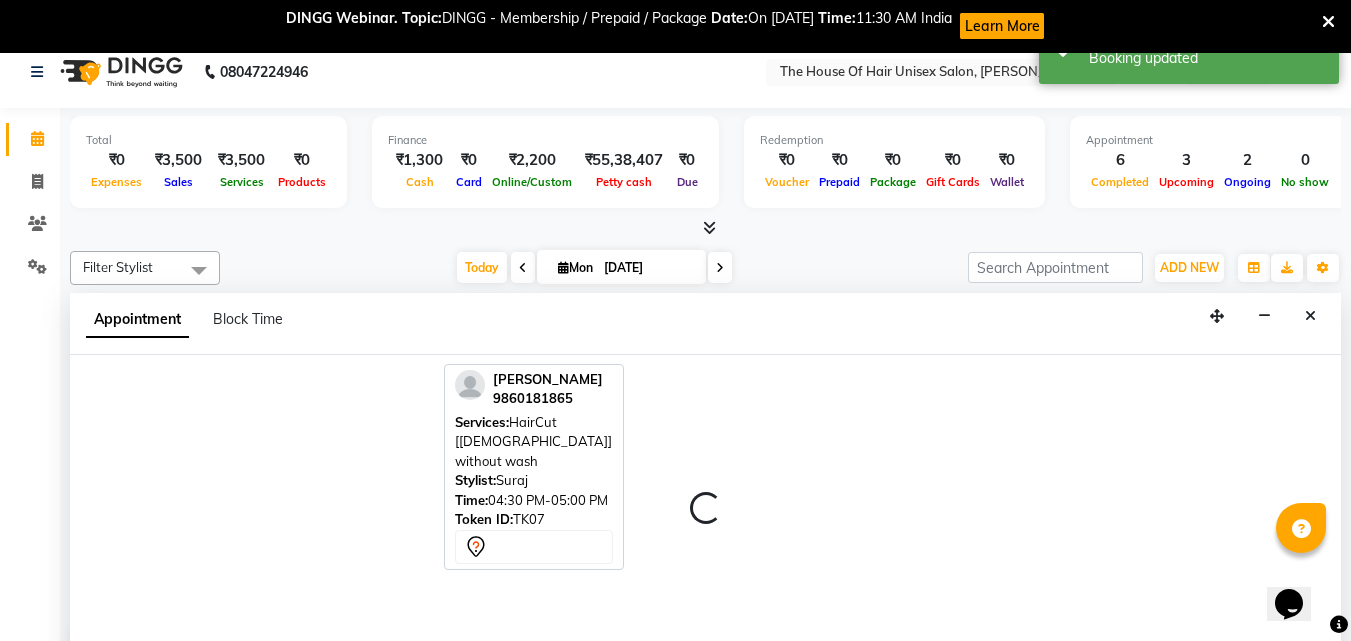 select on "20971" 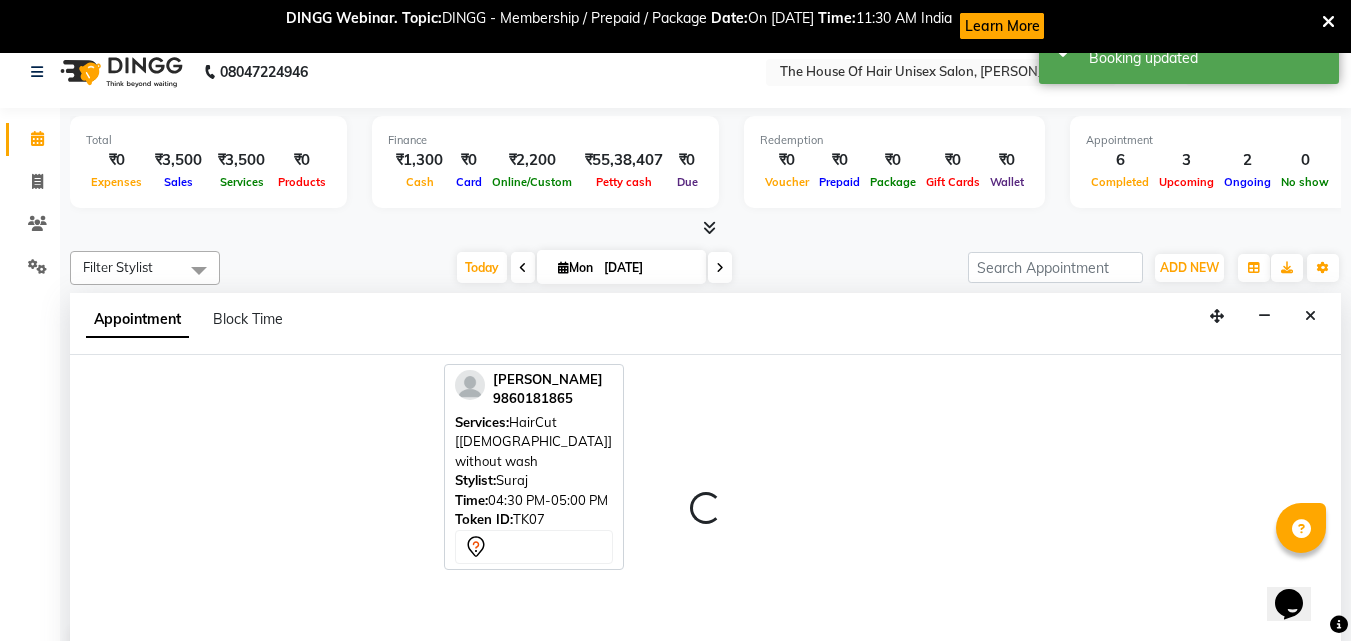 select on "tentative" 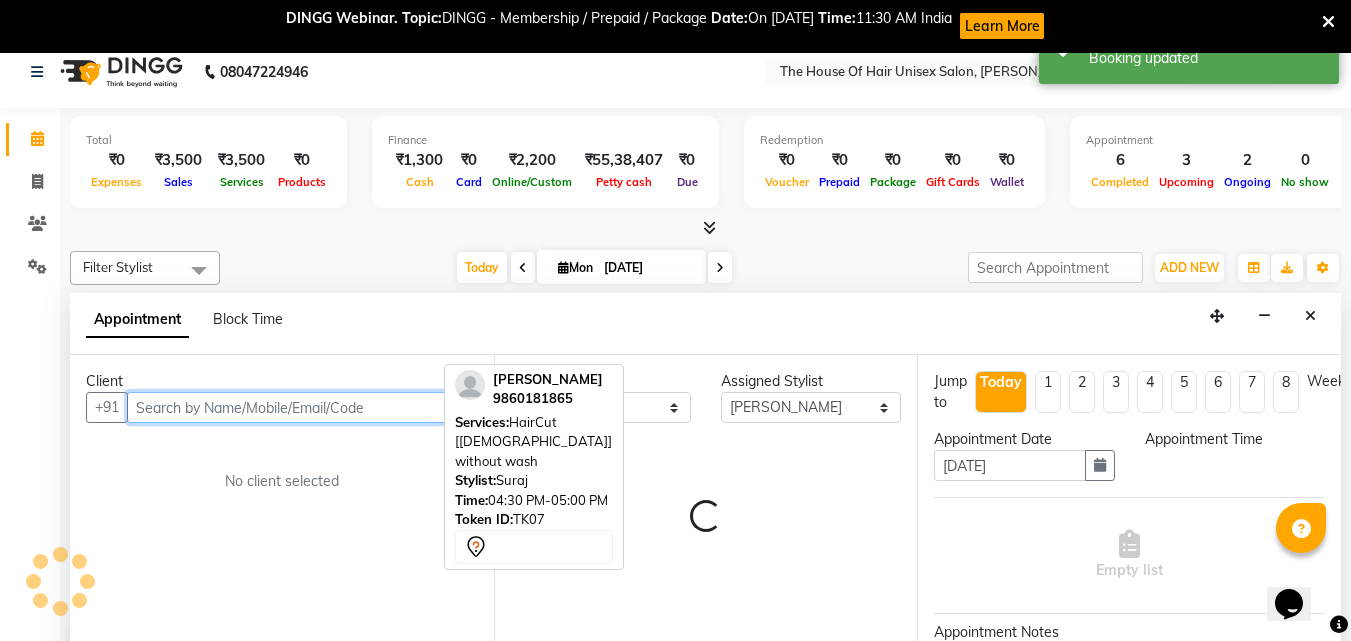 select on "1005" 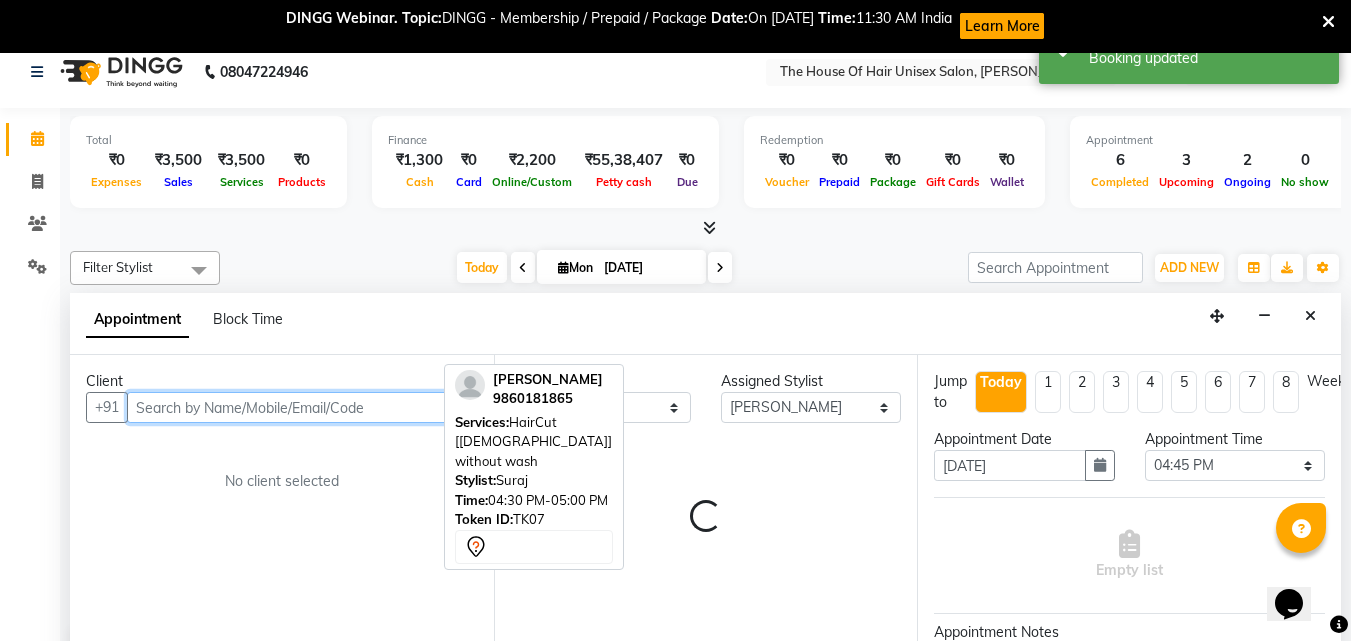 scroll, scrollTop: 54, scrollLeft: 0, axis: vertical 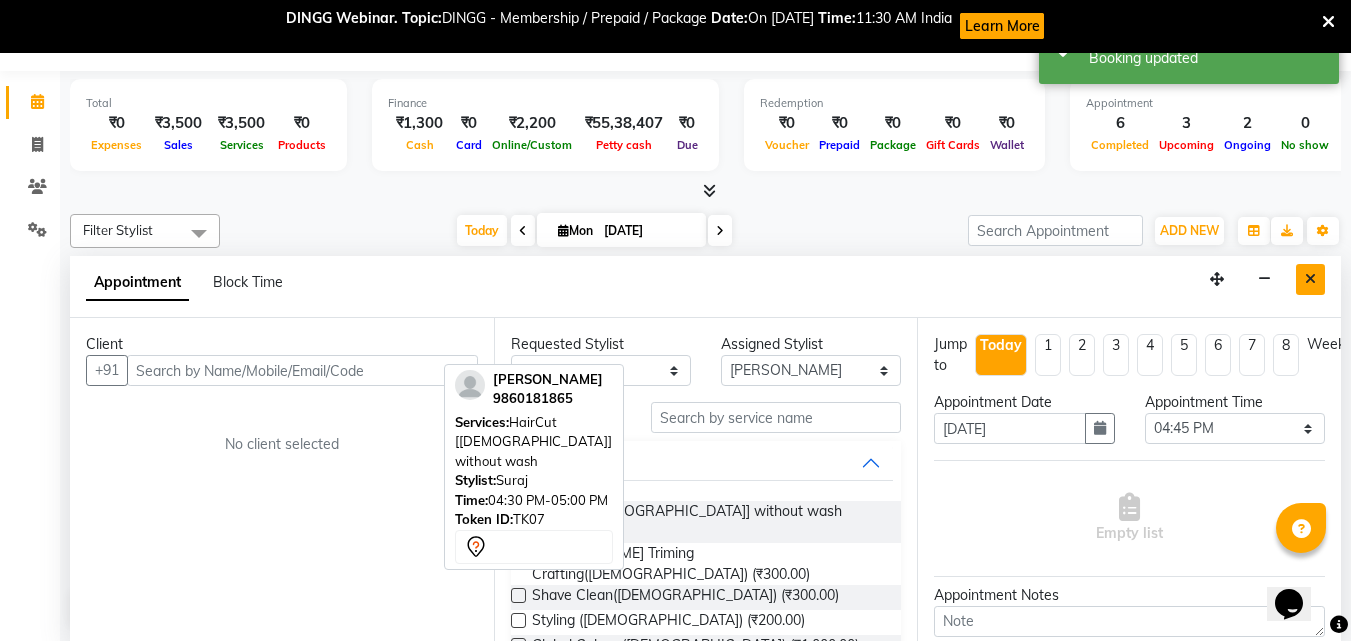 click at bounding box center (1310, 279) 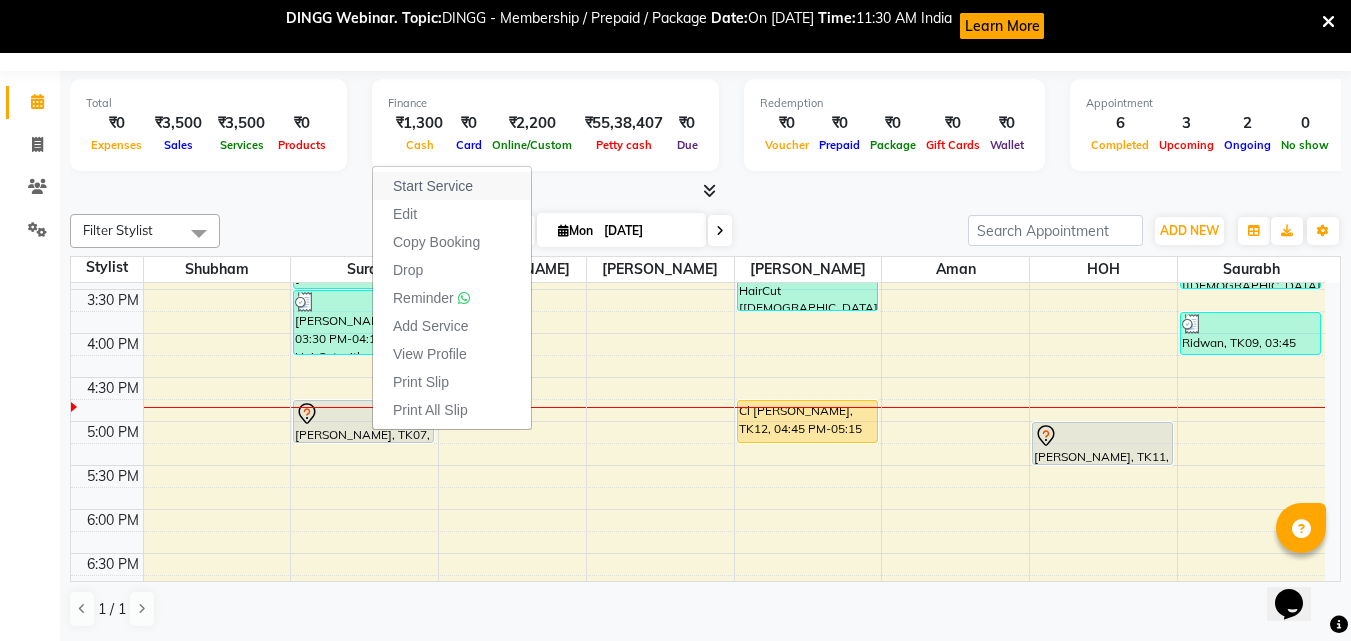 click on "Start Service" at bounding box center [433, 186] 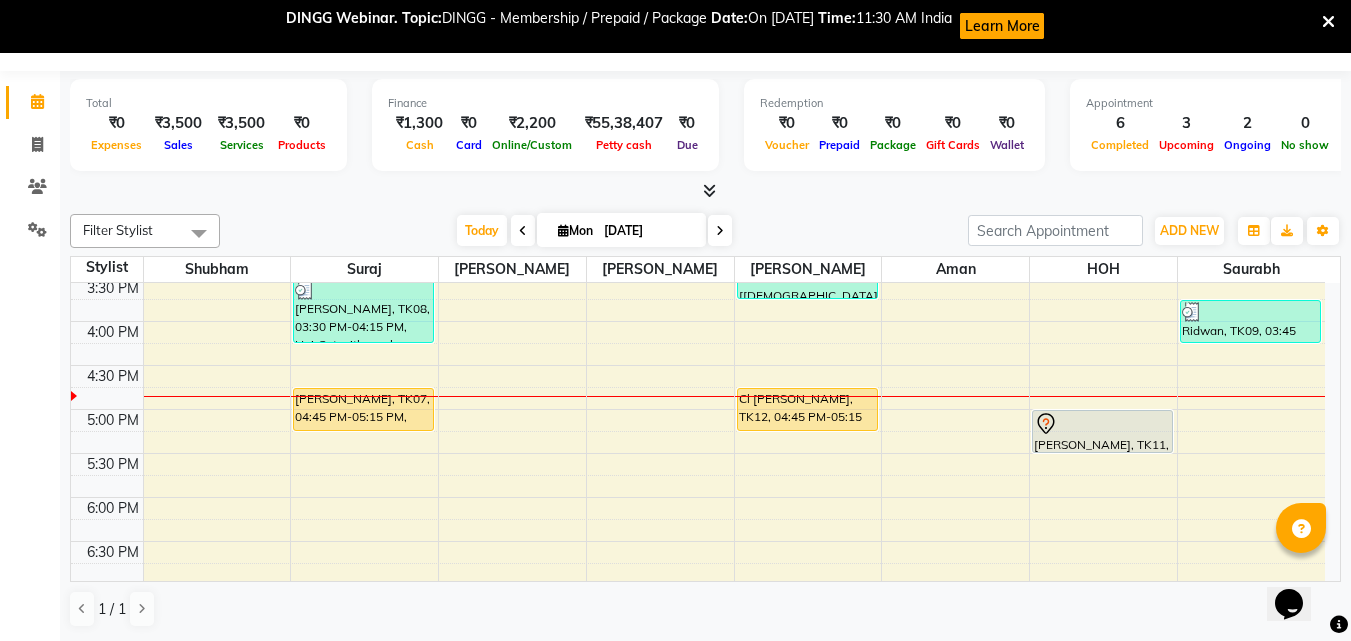 scroll, scrollTop: 752, scrollLeft: 0, axis: vertical 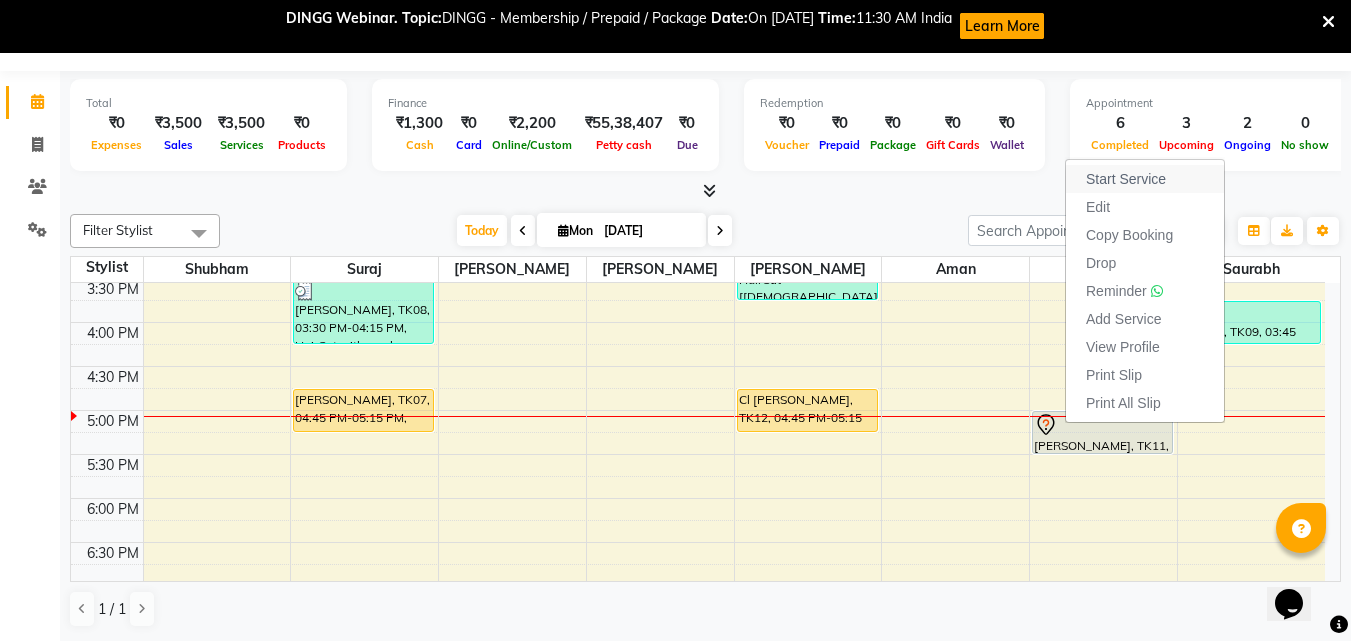 click on "Start Service" at bounding box center [1126, 179] 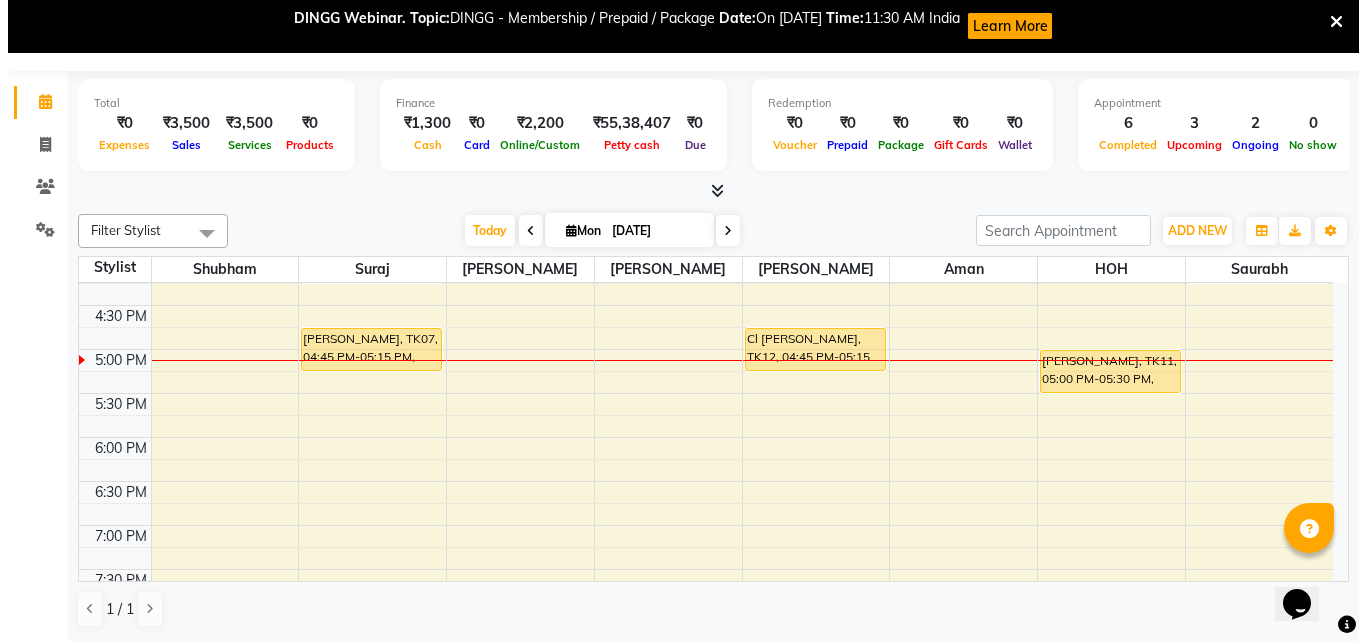 scroll, scrollTop: 811, scrollLeft: 0, axis: vertical 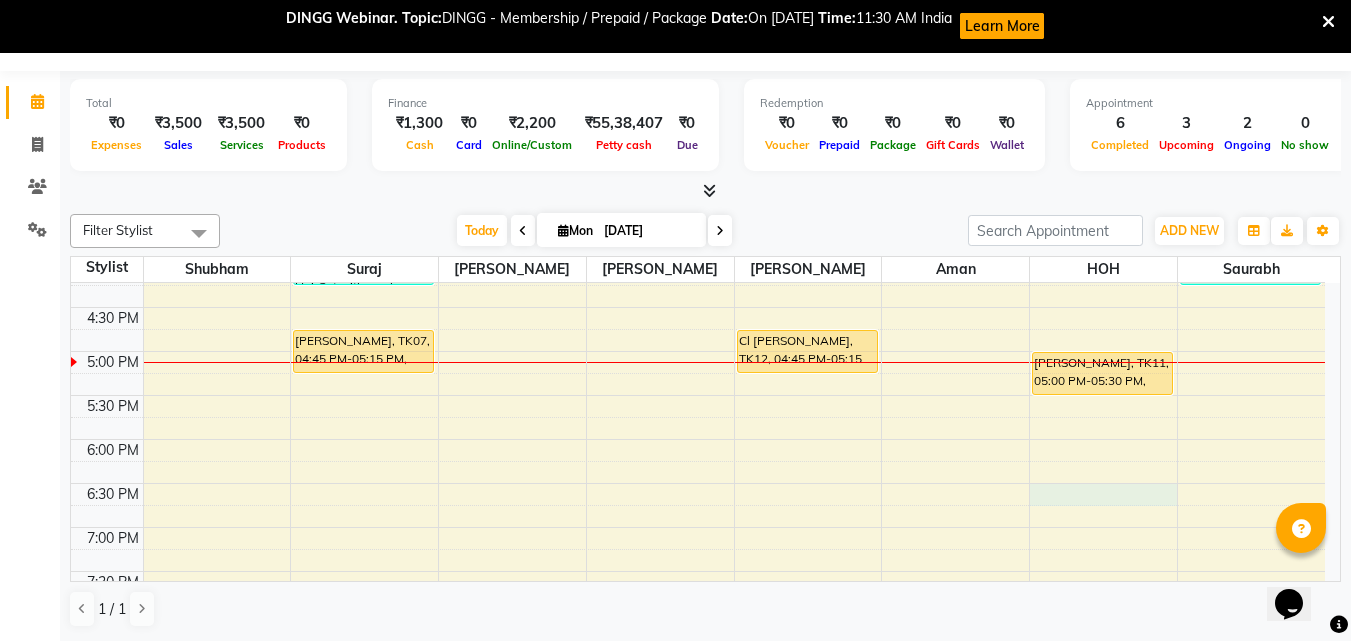 click on "7:00 AM 7:30 AM 8:00 AM 8:30 AM 9:00 AM 9:30 AM 10:00 AM 10:30 AM 11:00 AM 11:30 AM 12:00 PM 12:30 PM 1:00 PM 1:30 PM 2:00 PM 2:30 PM 3:00 PM 3:30 PM 4:00 PM 4:30 PM 5:00 PM 5:30 PM 6:00 PM 6:30 PM 7:00 PM 7:30 PM 8:00 PM 8:30 PM 9:00 PM 9:30 PM     [PERSON_NAME], TK06, 03:00 PM-03:30 PM, HairCut [[DEMOGRAPHIC_DATA]] without wash     [PERSON_NAME], TK08, 03:30 PM-04:15 PM, HairCut with wash ([DEMOGRAPHIC_DATA])    [PERSON_NAME], TK07, 04:45 PM-05:15 PM, HairCut [[DEMOGRAPHIC_DATA]] without wash    Meet [PERSON_NAME], TK05, 01:00 PM-01:30 PM, HairCut [[DEMOGRAPHIC_DATA]] without wash     [PERSON_NAME], TK04, 02:45 PM-03:45 PM, HairCut [[DEMOGRAPHIC_DATA]] without wash,[PERSON_NAME] Triming Crafting([DEMOGRAPHIC_DATA])    Cl [PERSON_NAME], TK12, 04:45 PM-05:15 PM, HairCut [[DEMOGRAPHIC_DATA]] without wash     [PERSON_NAME], TK01, 09:30 AM-10:00 AM, HairCut [[DEMOGRAPHIC_DATA]] without wash    Suraj, TK02, 11:00 AM-01:00 PM, HairCut [[DEMOGRAPHIC_DATA]] without wash,[PERSON_NAME] Triming Crafting([DEMOGRAPHIC_DATA])    [PERSON_NAME], TK11, 05:00 PM-05:30 PM, HairCut [[DEMOGRAPHIC_DATA]] without wash     [PERSON_NAME] nakte, TK03, 02:30 PM-03:30 PM, HairCut [[DEMOGRAPHIC_DATA]] without wash,[PERSON_NAME] Triming Crafting([DEMOGRAPHIC_DATA])" at bounding box center [698, 131] 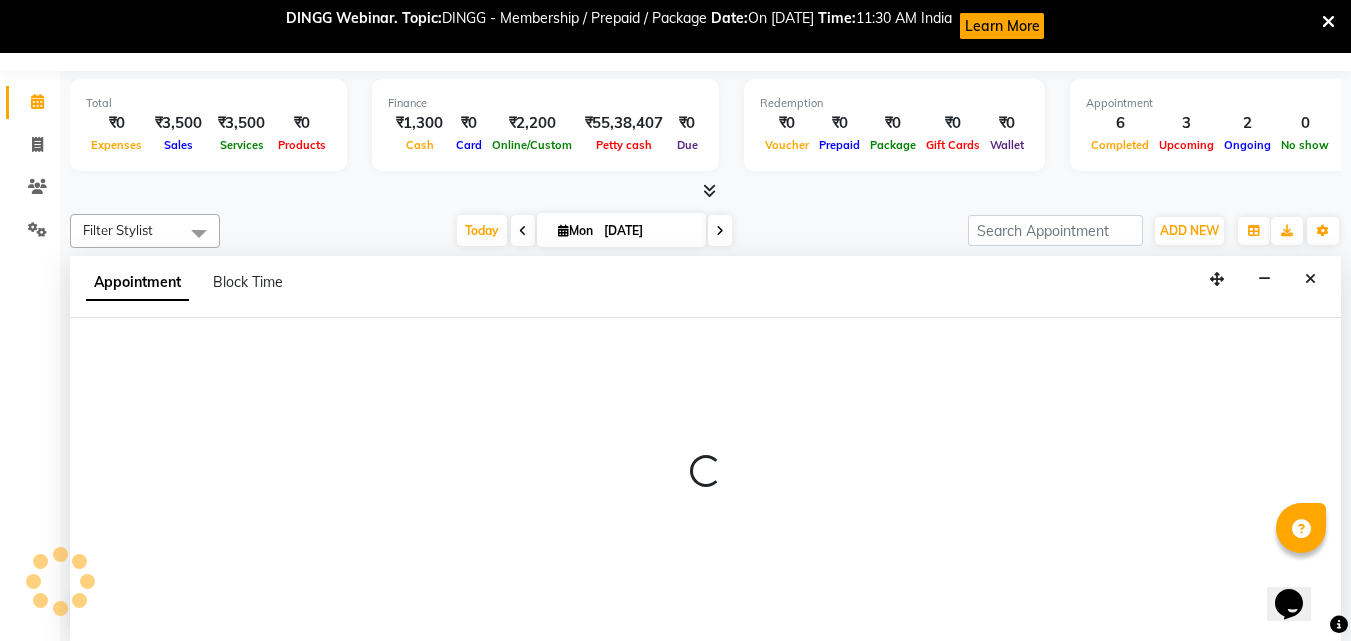 select on "85989" 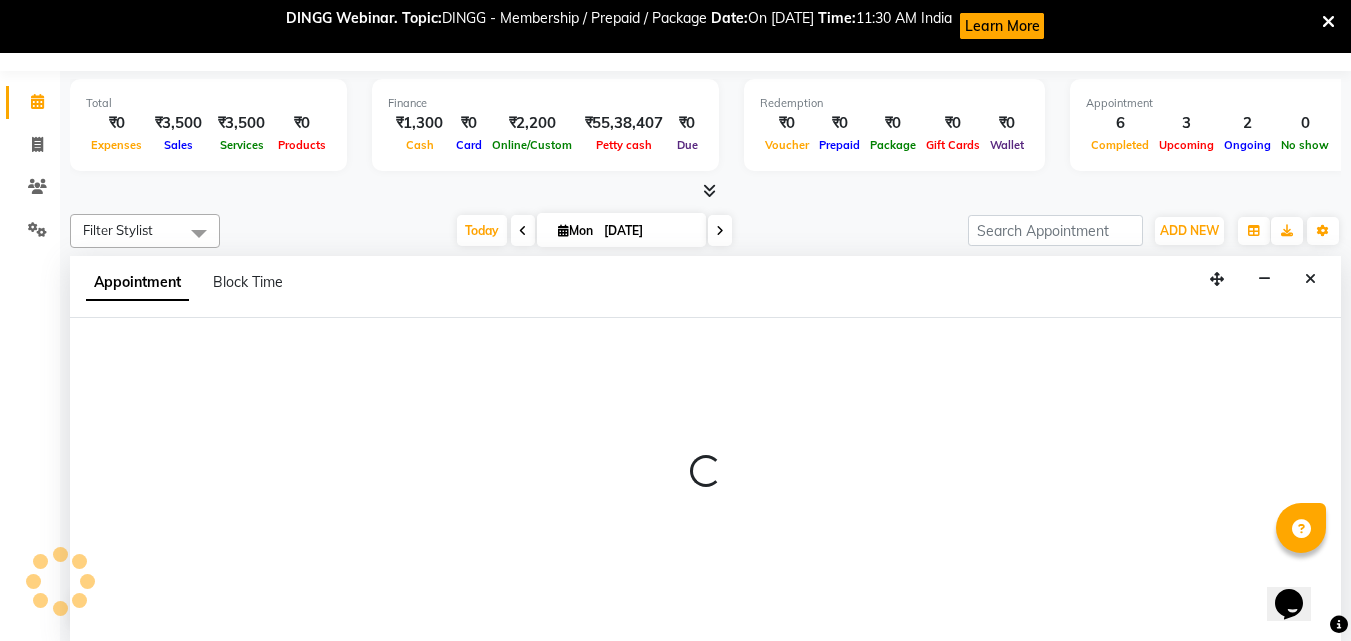 select on "tentative" 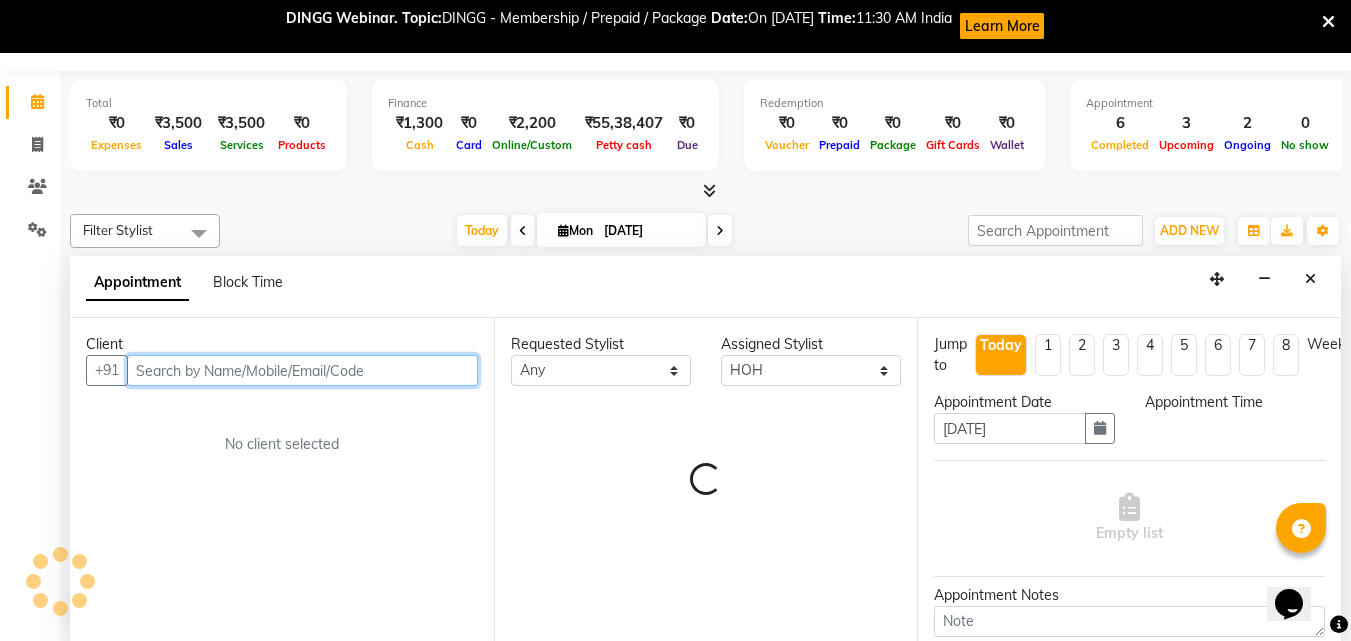 select on "1110" 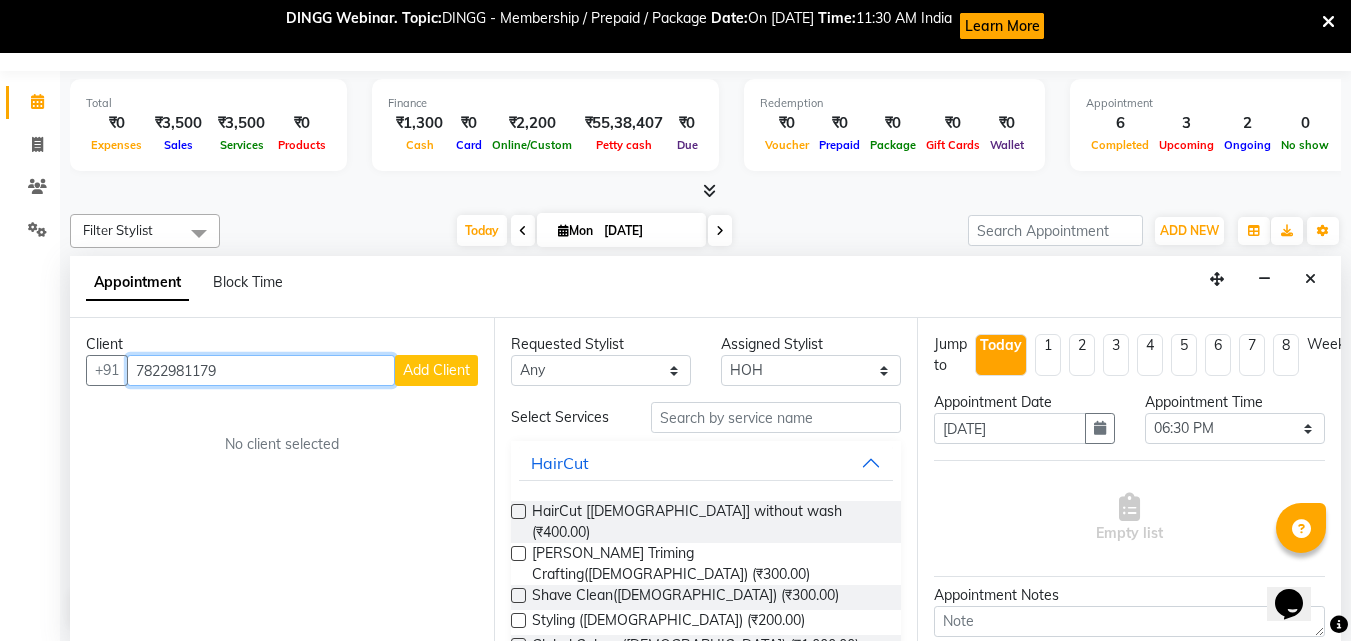 type on "7822981179" 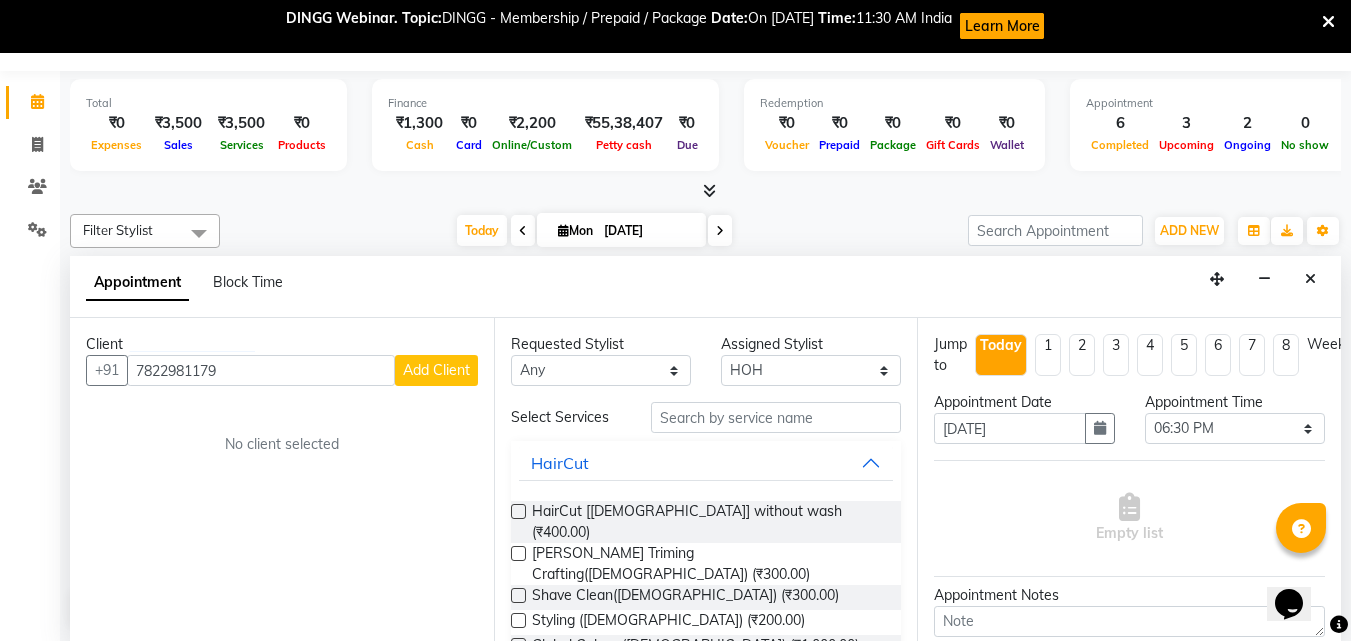 click on "Add Client" at bounding box center [436, 370] 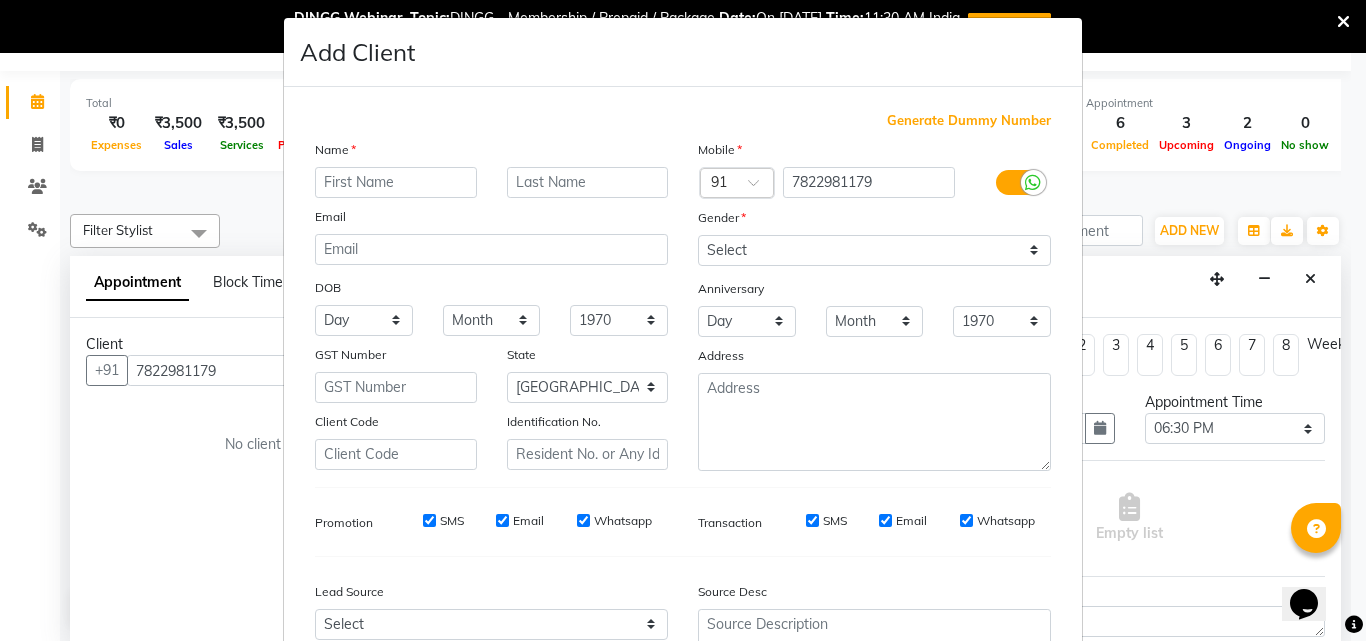 scroll, scrollTop: 12, scrollLeft: 0, axis: vertical 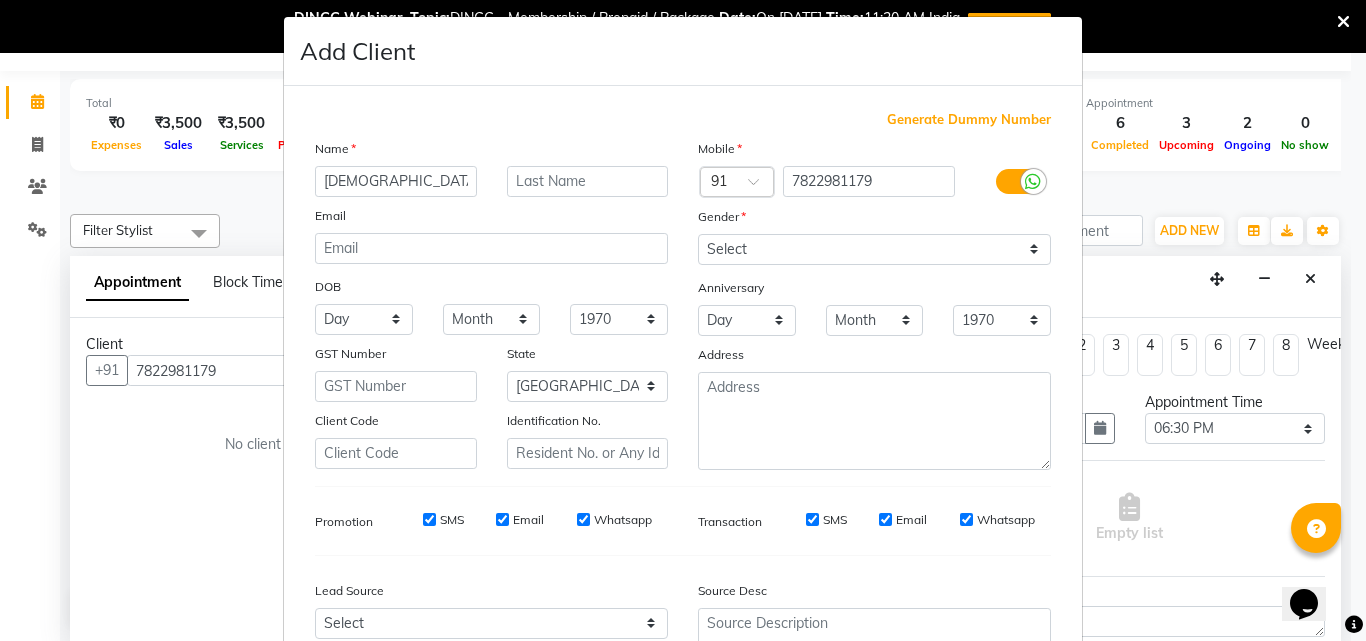 type on "[DEMOGRAPHIC_DATA]" 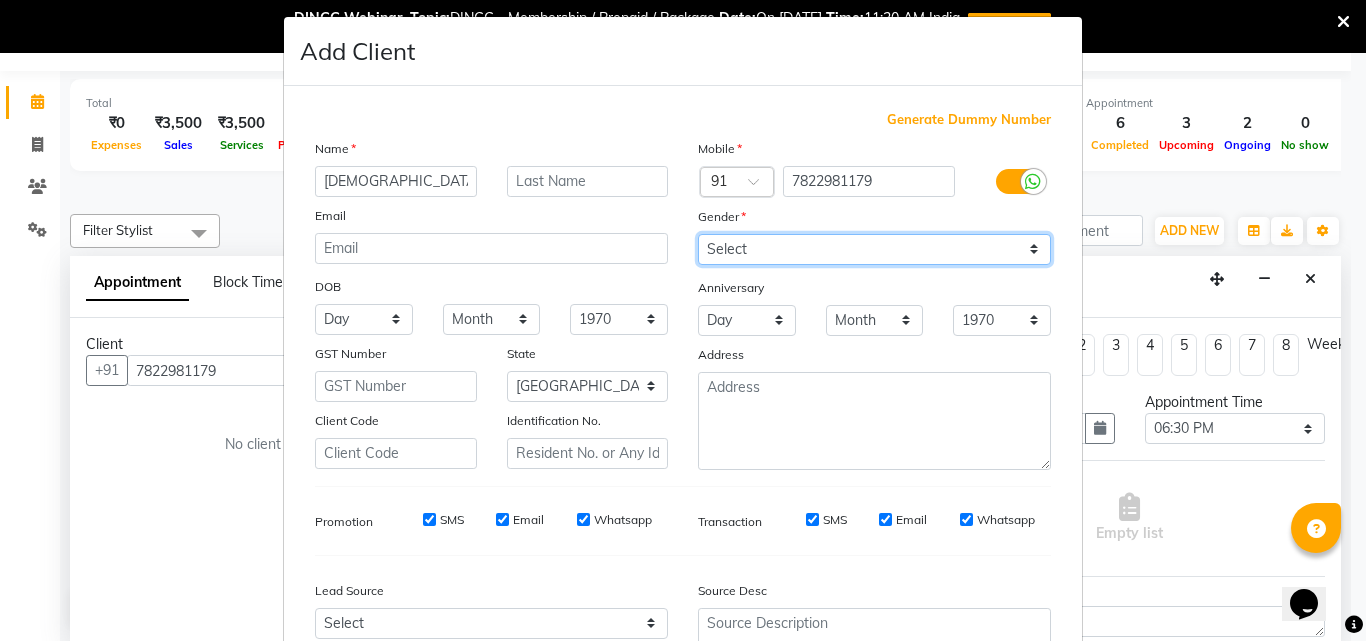 click on "Select [DEMOGRAPHIC_DATA] [DEMOGRAPHIC_DATA] Other Prefer Not To Say" at bounding box center [874, 249] 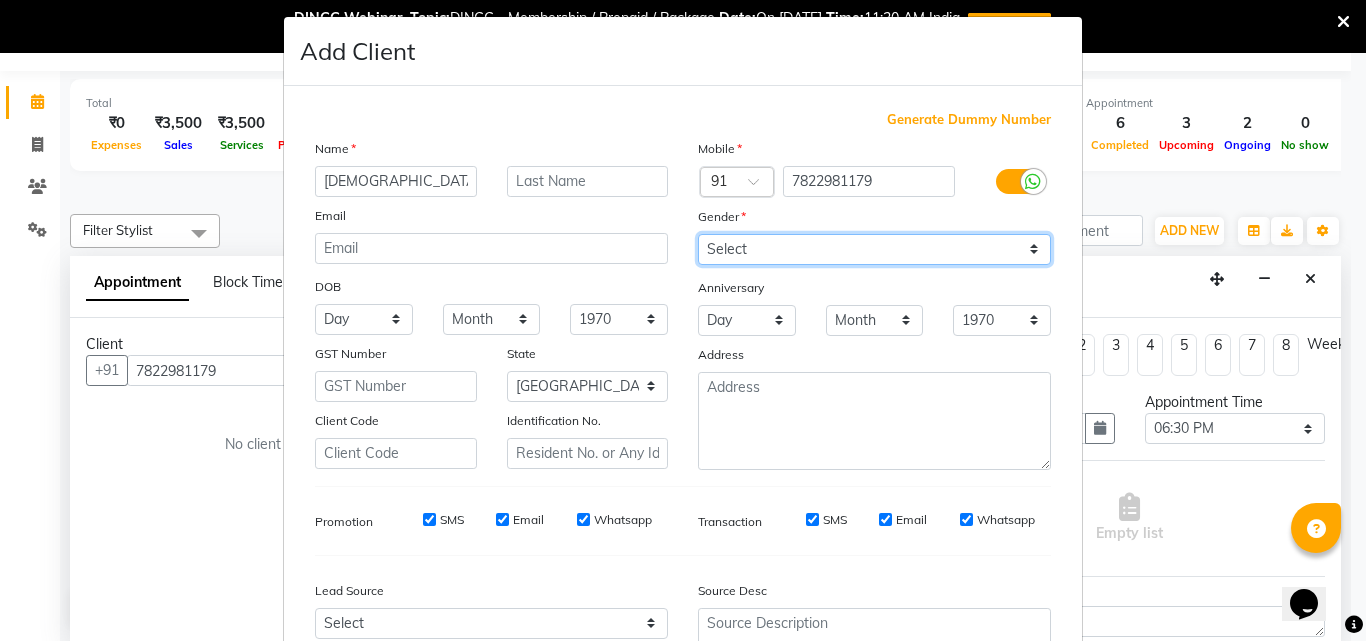 select on "[DEMOGRAPHIC_DATA]" 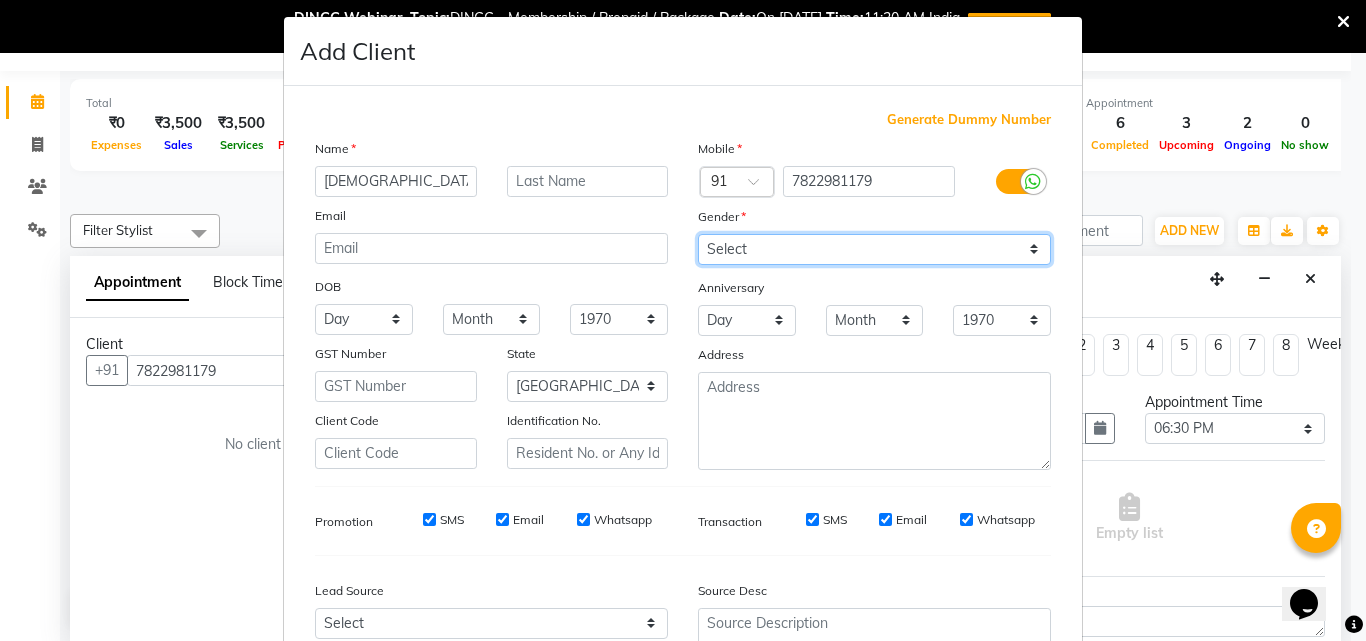 click on "Select [DEMOGRAPHIC_DATA] [DEMOGRAPHIC_DATA] Other Prefer Not To Say" at bounding box center [874, 249] 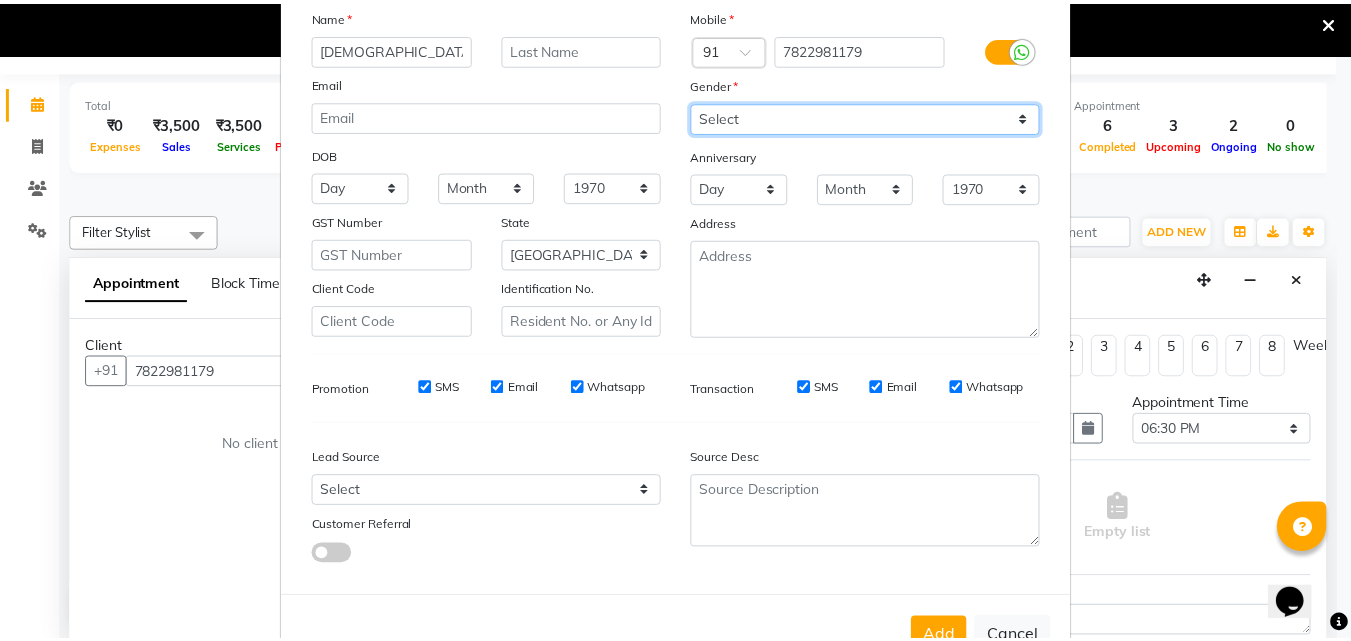 scroll, scrollTop: 208, scrollLeft: 0, axis: vertical 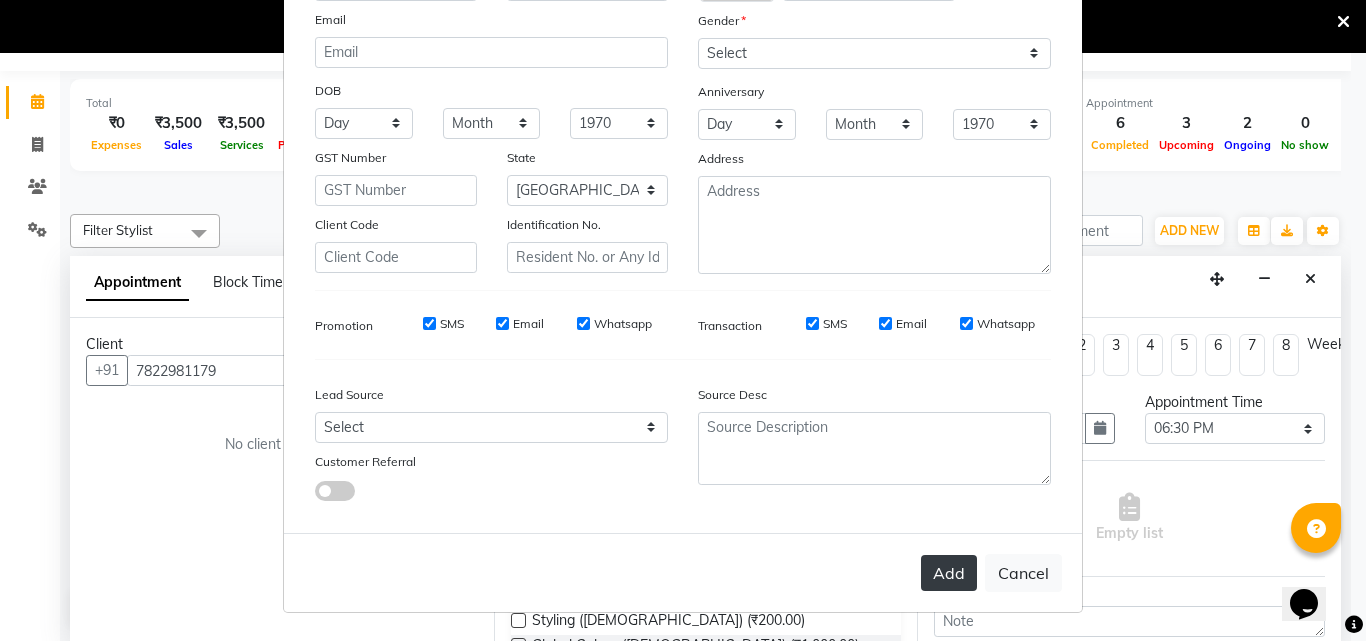 click on "Add" at bounding box center [949, 573] 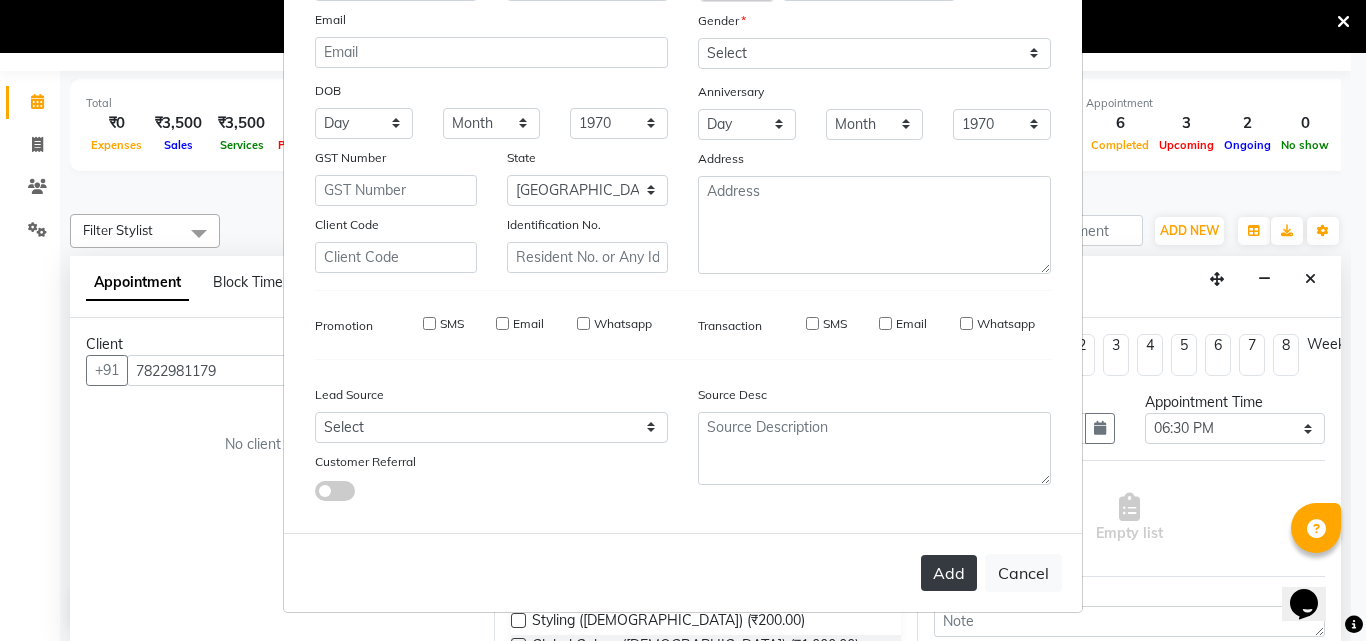 type 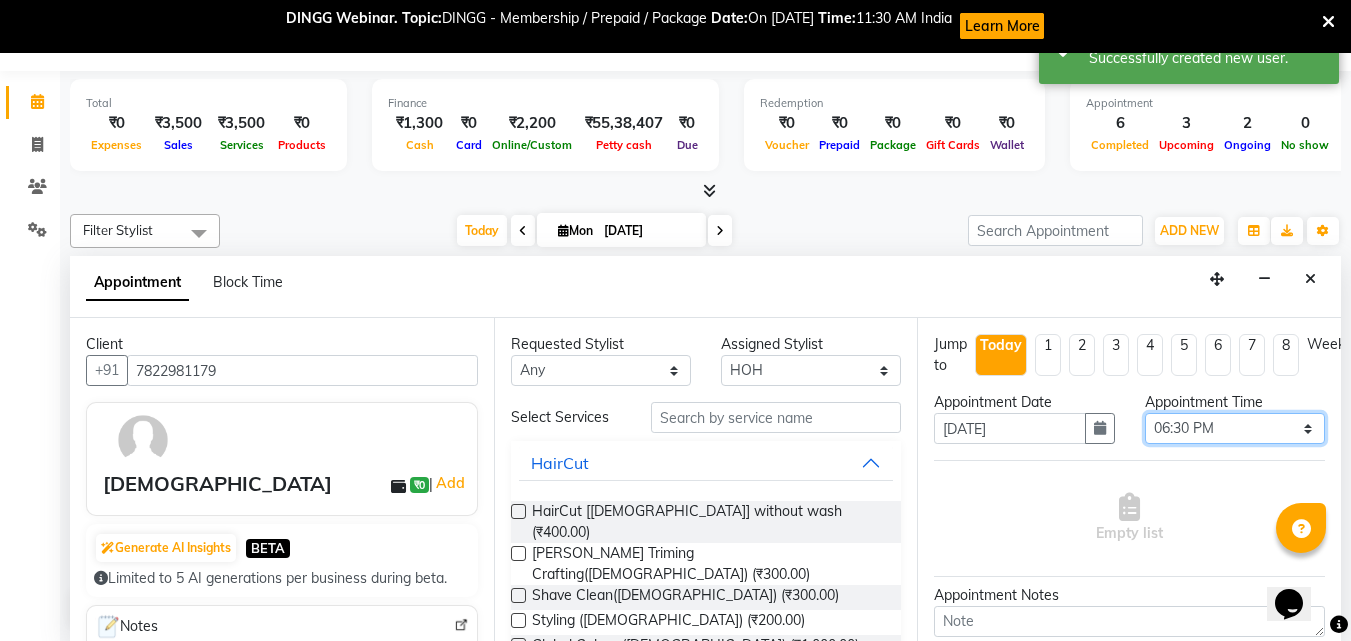click on "Select 08:00 AM 08:15 AM 08:30 AM 08:45 AM 09:00 AM 09:15 AM 09:30 AM 09:45 AM 10:00 AM 10:15 AM 10:30 AM 10:45 AM 11:00 AM 11:15 AM 11:30 AM 11:45 AM 12:00 PM 12:15 PM 12:30 PM 12:45 PM 01:00 PM 01:15 PM 01:30 PM 01:45 PM 02:00 PM 02:15 PM 02:30 PM 02:45 PM 03:00 PM 03:15 PM 03:30 PM 03:45 PM 04:00 PM 04:15 PM 04:30 PM 04:45 PM 05:00 PM 05:15 PM 05:30 PM 05:45 PM 06:00 PM 06:15 PM 06:30 PM 06:45 PM 07:00 PM 07:15 PM 07:30 PM 07:45 PM 08:00 PM 08:15 PM 08:30 PM 08:45 PM 09:00 PM 09:15 PM 09:30 PM" at bounding box center [1235, 428] 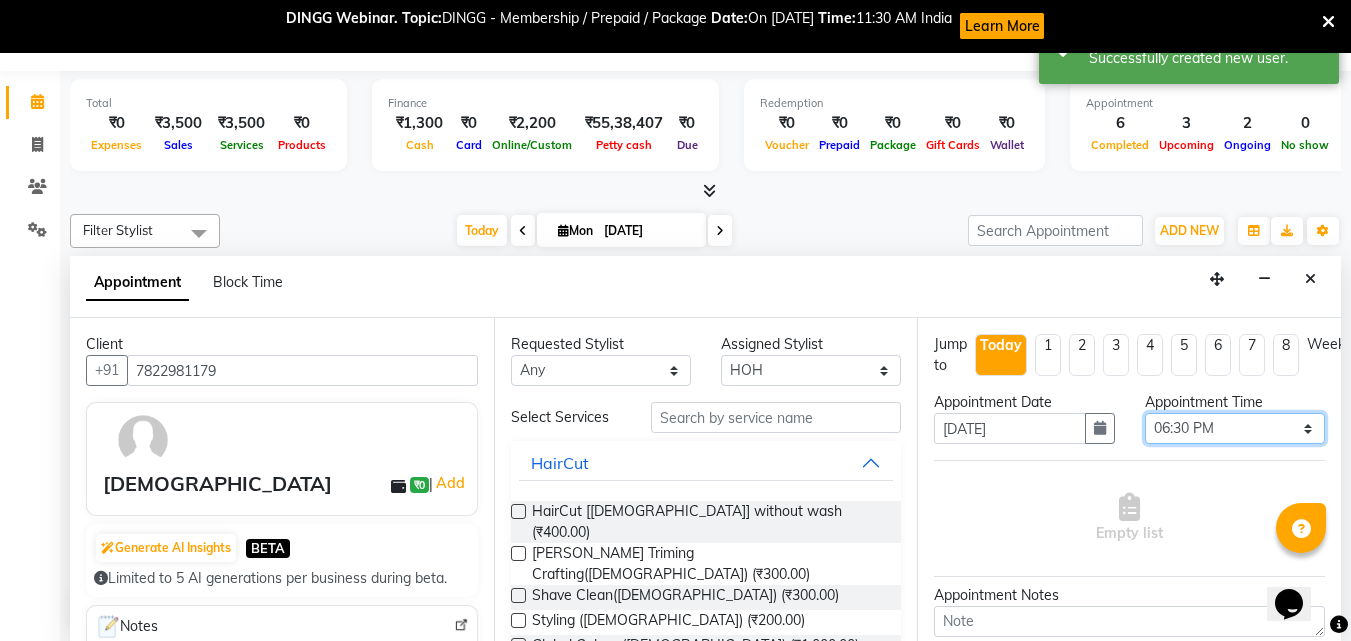 select on "1095" 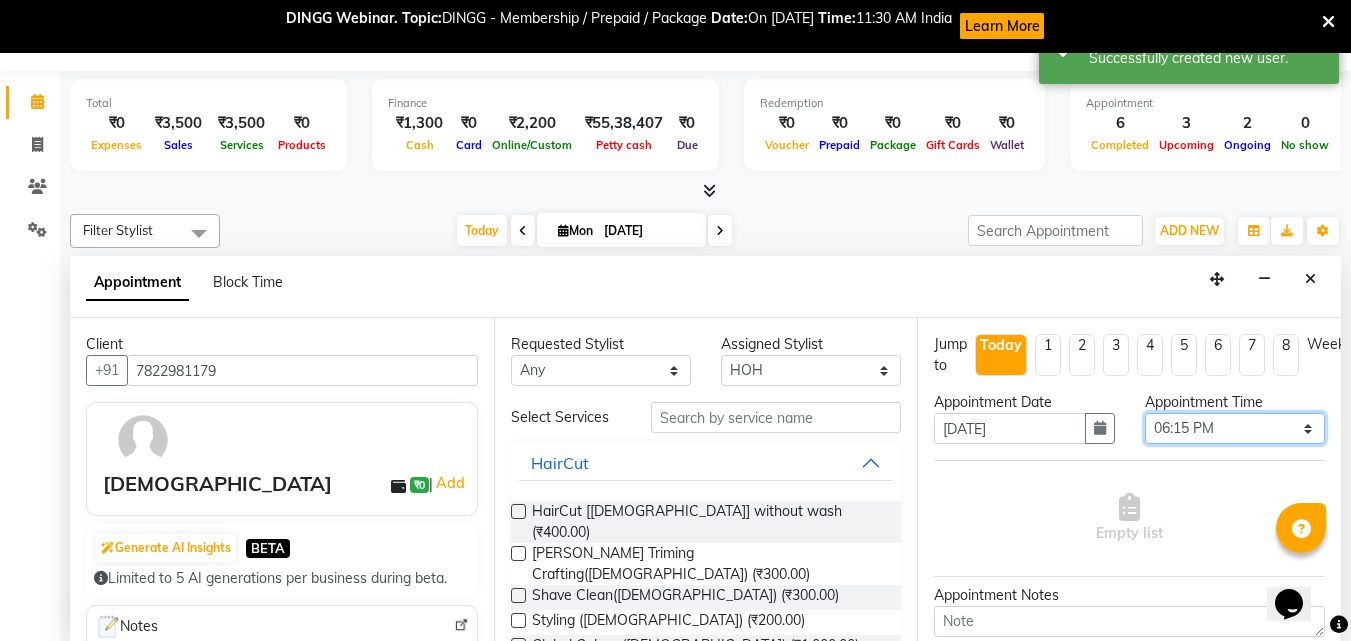 click on "Select 08:00 AM 08:15 AM 08:30 AM 08:45 AM 09:00 AM 09:15 AM 09:30 AM 09:45 AM 10:00 AM 10:15 AM 10:30 AM 10:45 AM 11:00 AM 11:15 AM 11:30 AM 11:45 AM 12:00 PM 12:15 PM 12:30 PM 12:45 PM 01:00 PM 01:15 PM 01:30 PM 01:45 PM 02:00 PM 02:15 PM 02:30 PM 02:45 PM 03:00 PM 03:15 PM 03:30 PM 03:45 PM 04:00 PM 04:15 PM 04:30 PM 04:45 PM 05:00 PM 05:15 PM 05:30 PM 05:45 PM 06:00 PM 06:15 PM 06:30 PM 06:45 PM 07:00 PM 07:15 PM 07:30 PM 07:45 PM 08:00 PM 08:15 PM 08:30 PM 08:45 PM 09:00 PM 09:15 PM 09:30 PM" at bounding box center [1235, 428] 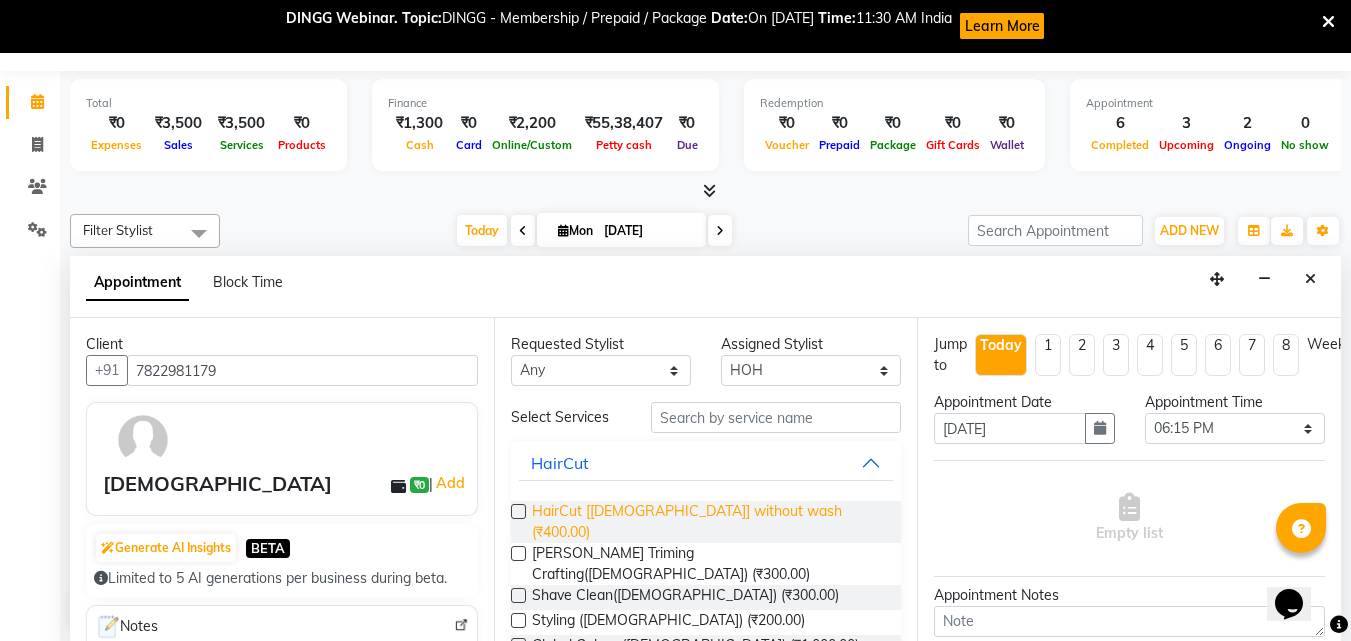 click on "HairCut [[DEMOGRAPHIC_DATA]] without wash (₹400.00)" at bounding box center (709, 522) 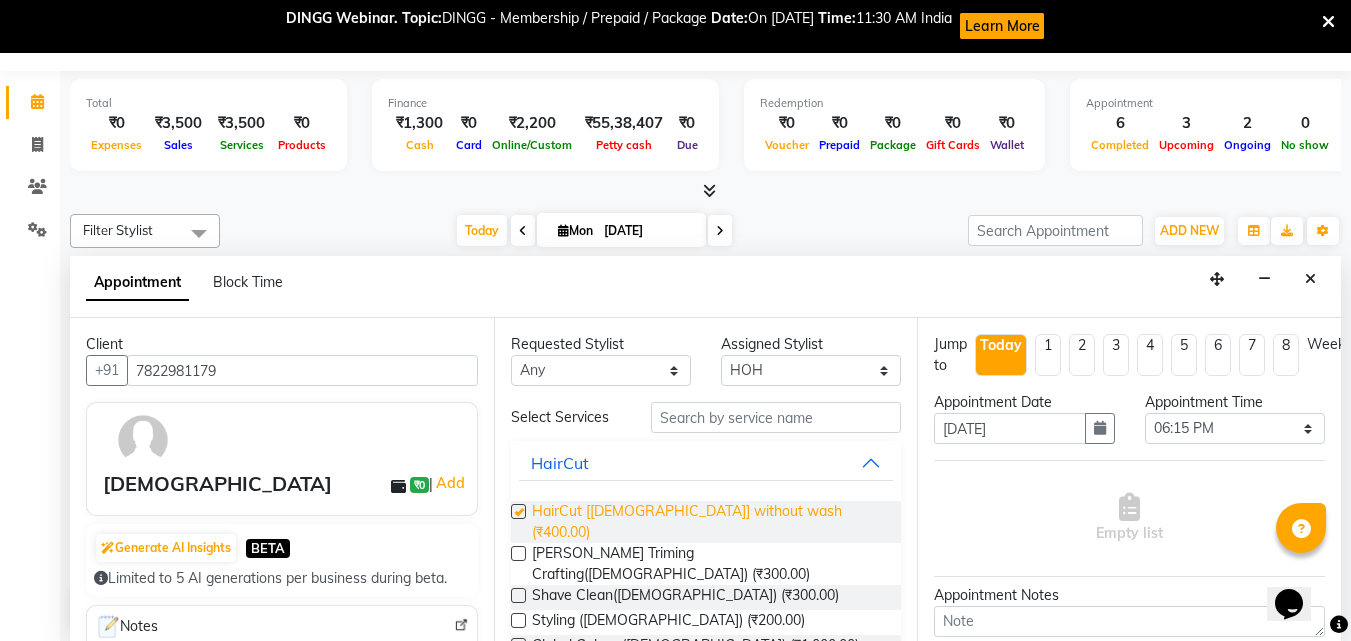 checkbox on "false" 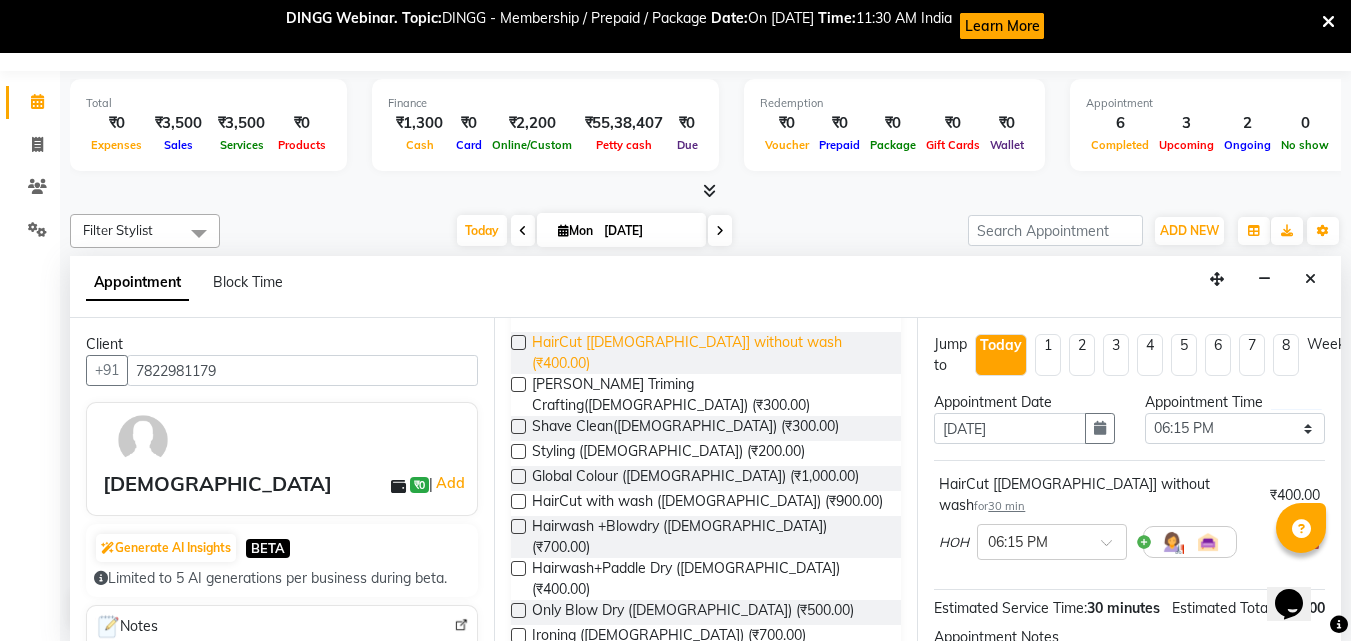 scroll, scrollTop: 221, scrollLeft: 0, axis: vertical 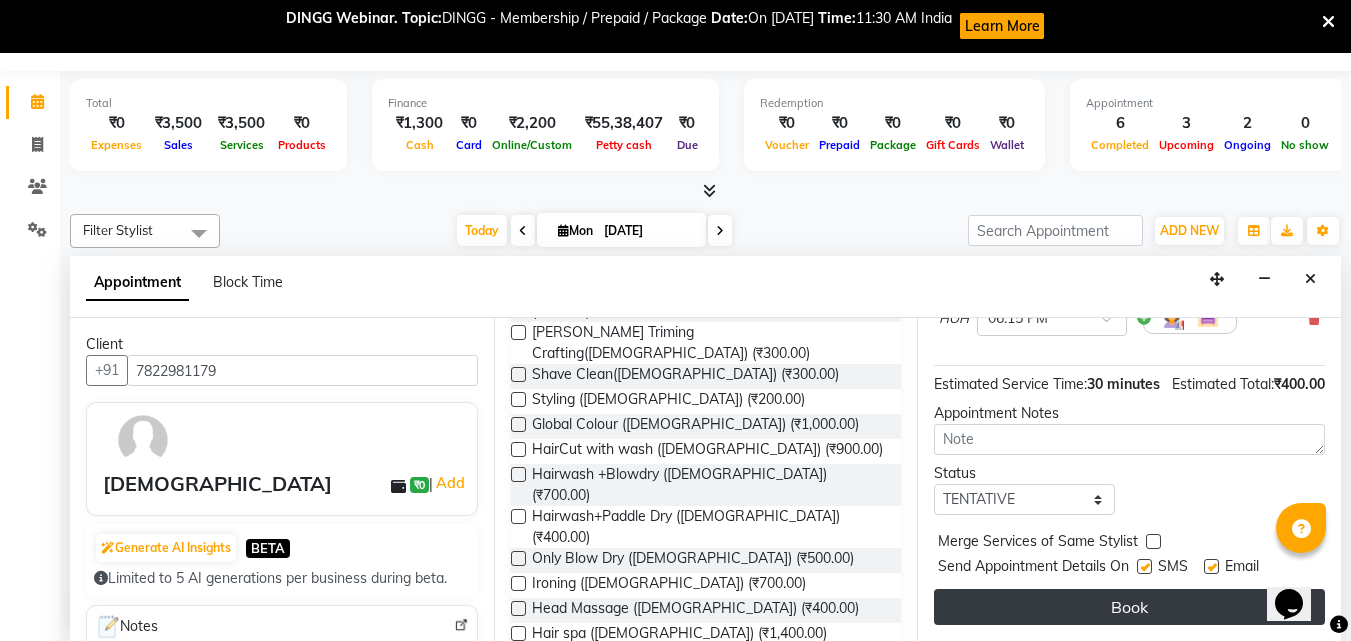 click on "Book" at bounding box center (1129, 607) 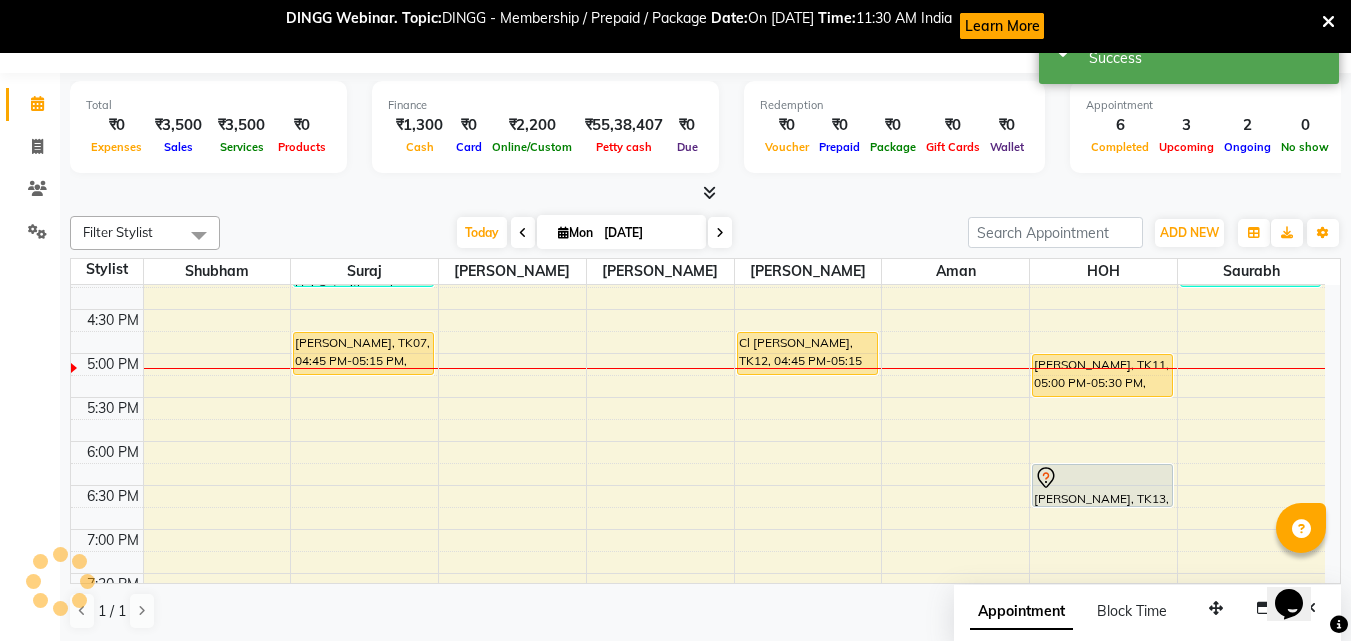 scroll, scrollTop: 0, scrollLeft: 0, axis: both 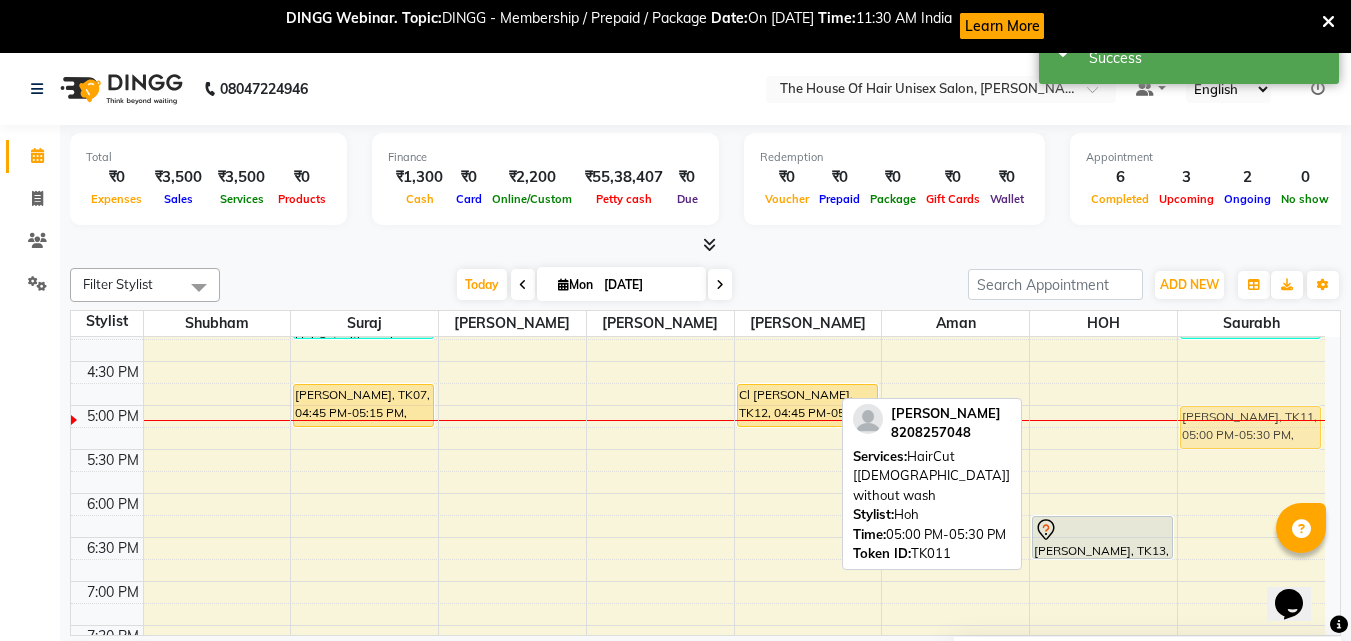 drag, startPoint x: 1141, startPoint y: 416, endPoint x: 1231, endPoint y: 416, distance: 90 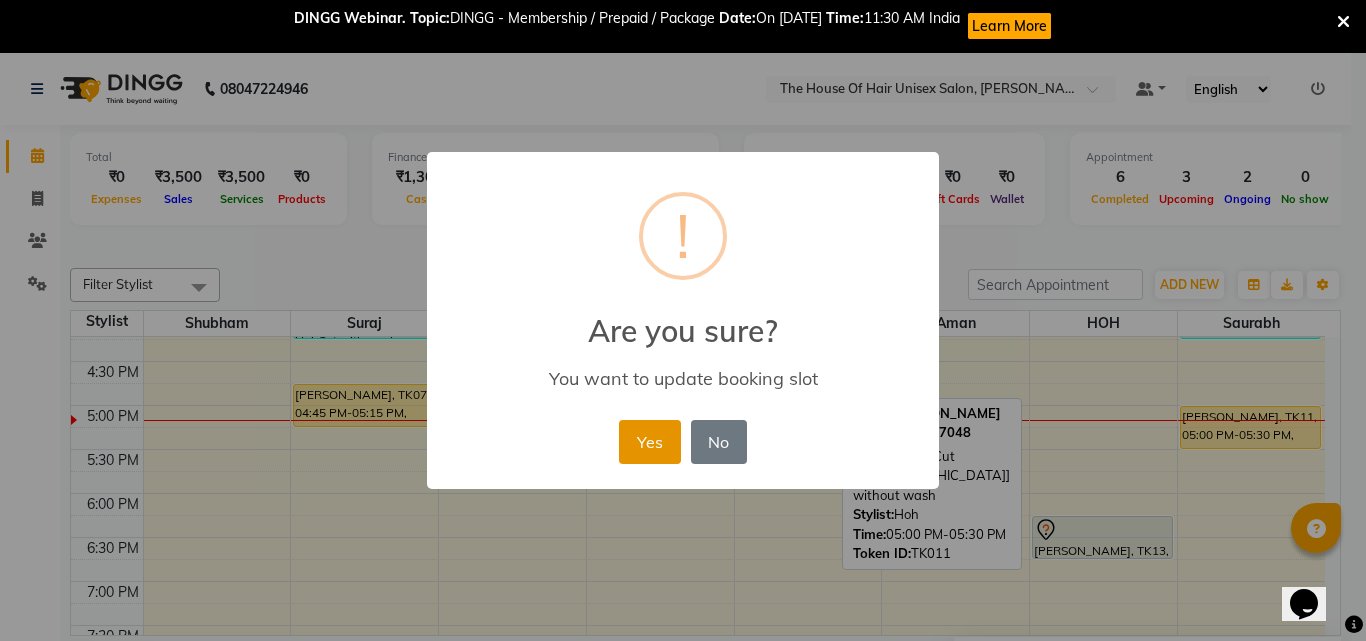 click on "Yes" at bounding box center [649, 442] 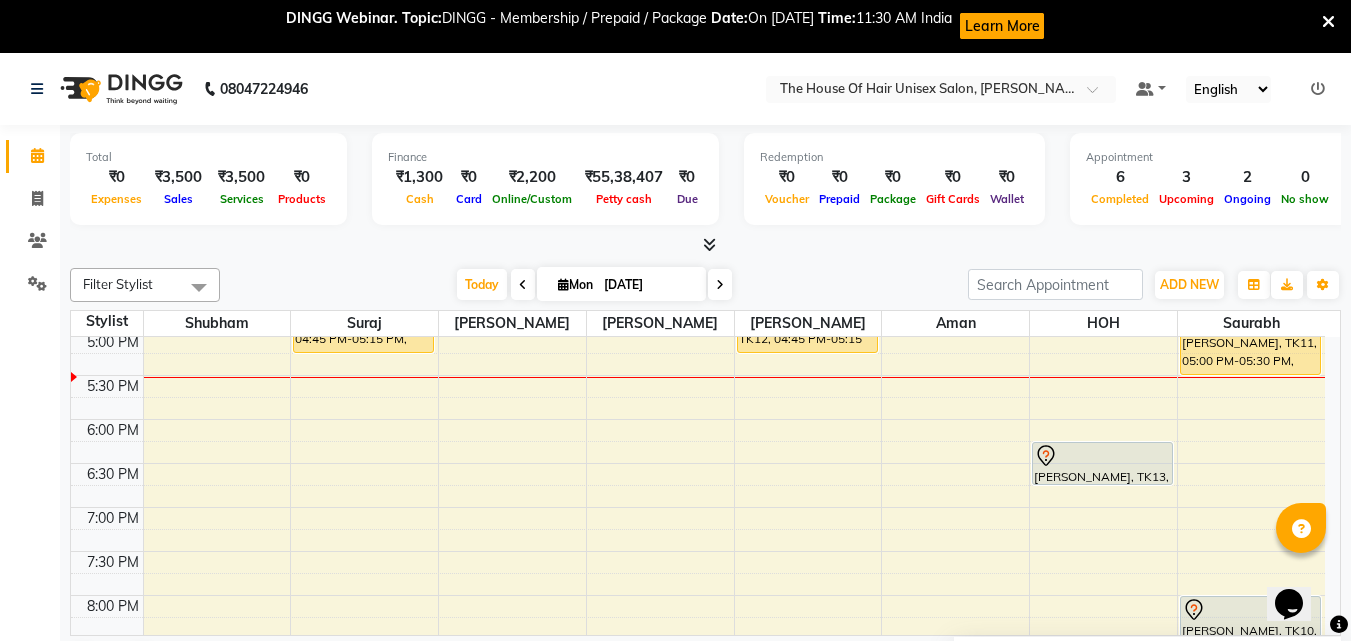 scroll, scrollTop: 887, scrollLeft: 0, axis: vertical 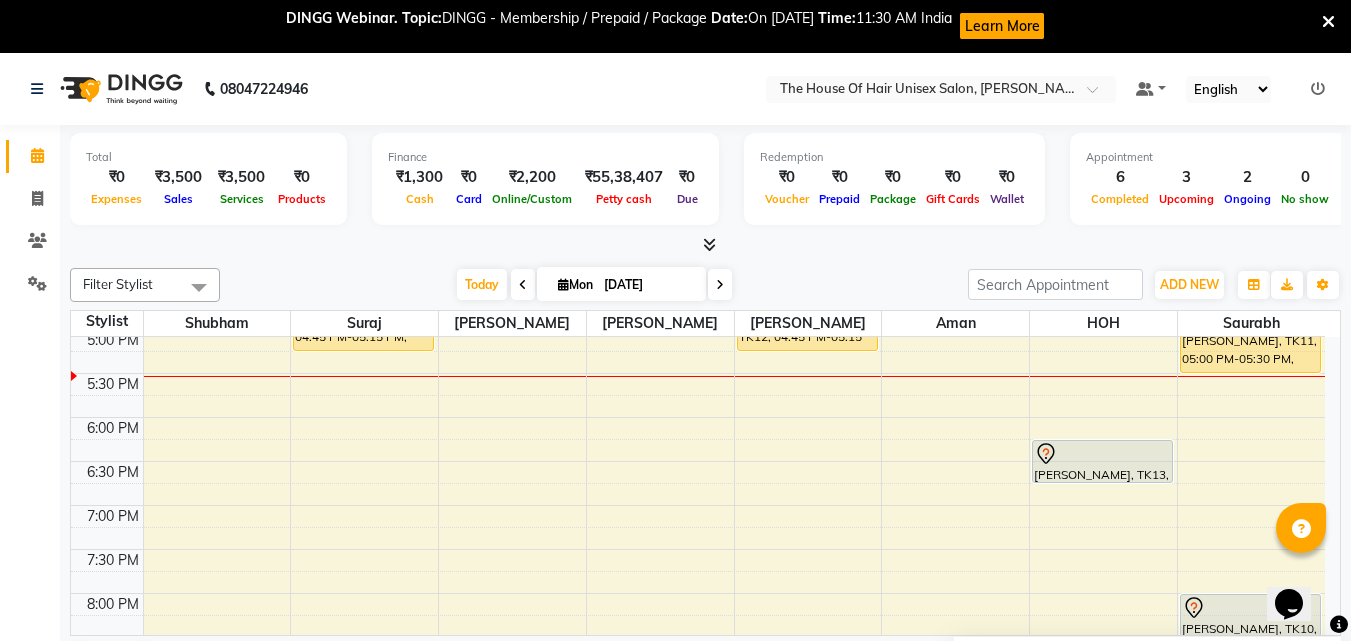 click on "7:00 AM 7:30 AM 8:00 AM 8:30 AM 9:00 AM 9:30 AM 10:00 AM 10:30 AM 11:00 AM 11:30 AM 12:00 PM 12:30 PM 1:00 PM 1:30 PM 2:00 PM 2:30 PM 3:00 PM 3:30 PM 4:00 PM 4:30 PM 5:00 PM 5:30 PM 6:00 PM 6:30 PM 7:00 PM 7:30 PM 8:00 PM 8:30 PM 9:00 PM 9:30 PM     [PERSON_NAME], TK06, 03:00 PM-03:30 PM, HairCut [[DEMOGRAPHIC_DATA]] without wash     [PERSON_NAME], TK08, 03:30 PM-04:15 PM, HairCut with wash ([DEMOGRAPHIC_DATA])    [PERSON_NAME], TK07, 04:45 PM-05:15 PM, HairCut [[DEMOGRAPHIC_DATA]] without wash    Meet [PERSON_NAME], TK05, 01:00 PM-01:30 PM, HairCut [[DEMOGRAPHIC_DATA]] without wash     [PERSON_NAME], TK04, 02:45 PM-03:45 PM, HairCut [[DEMOGRAPHIC_DATA]] without wash,[PERSON_NAME] Triming Crafting([DEMOGRAPHIC_DATA])    Cl [PERSON_NAME], TK12, 04:45 PM-05:15 PM, HairCut [[DEMOGRAPHIC_DATA]] without wash     [PERSON_NAME], TK01, 09:30 AM-10:00 AM, HairCut [[DEMOGRAPHIC_DATA]] without wash    Suraj, TK02, 11:00 AM-01:00 PM, HairCut [[DEMOGRAPHIC_DATA]] without wash,[PERSON_NAME] Triming Crafting([DEMOGRAPHIC_DATA])             [PERSON_NAME], TK13, 06:15 PM-06:45 PM, HairCut [[DEMOGRAPHIC_DATA]] without wash         Ridwan, TK09, 03:45 PM-04:15 PM, HairCut [[DEMOGRAPHIC_DATA]] without wash" at bounding box center (698, 109) 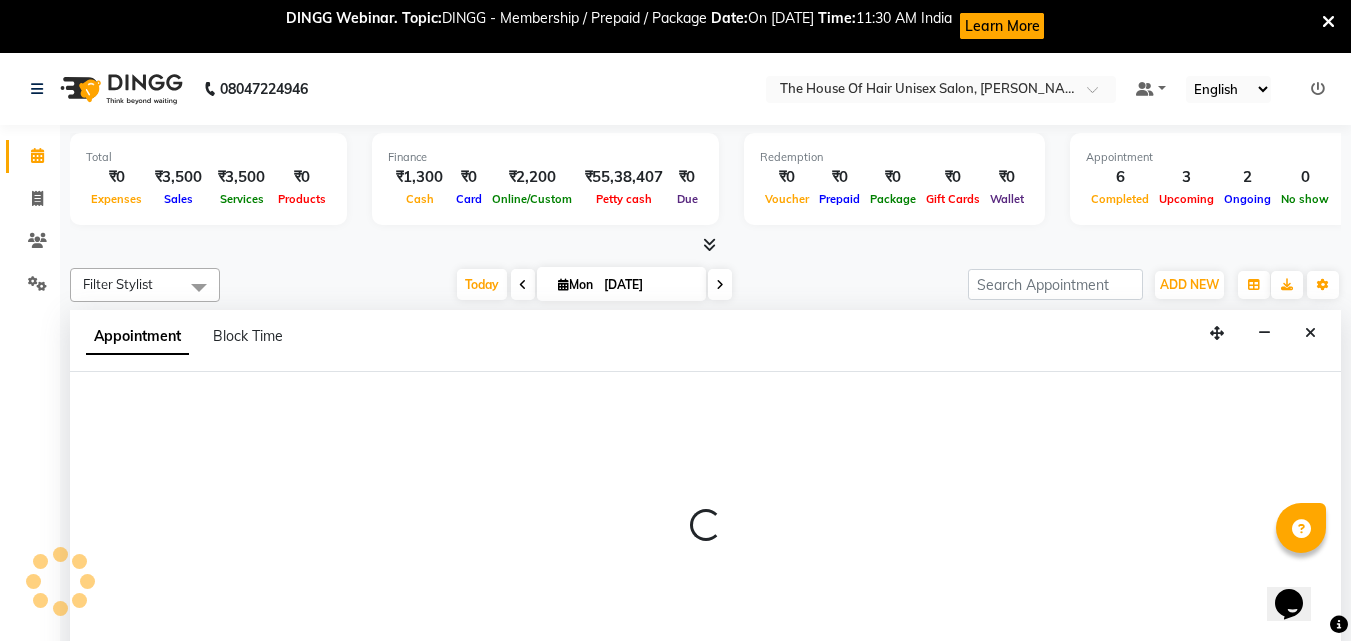 select on "85989" 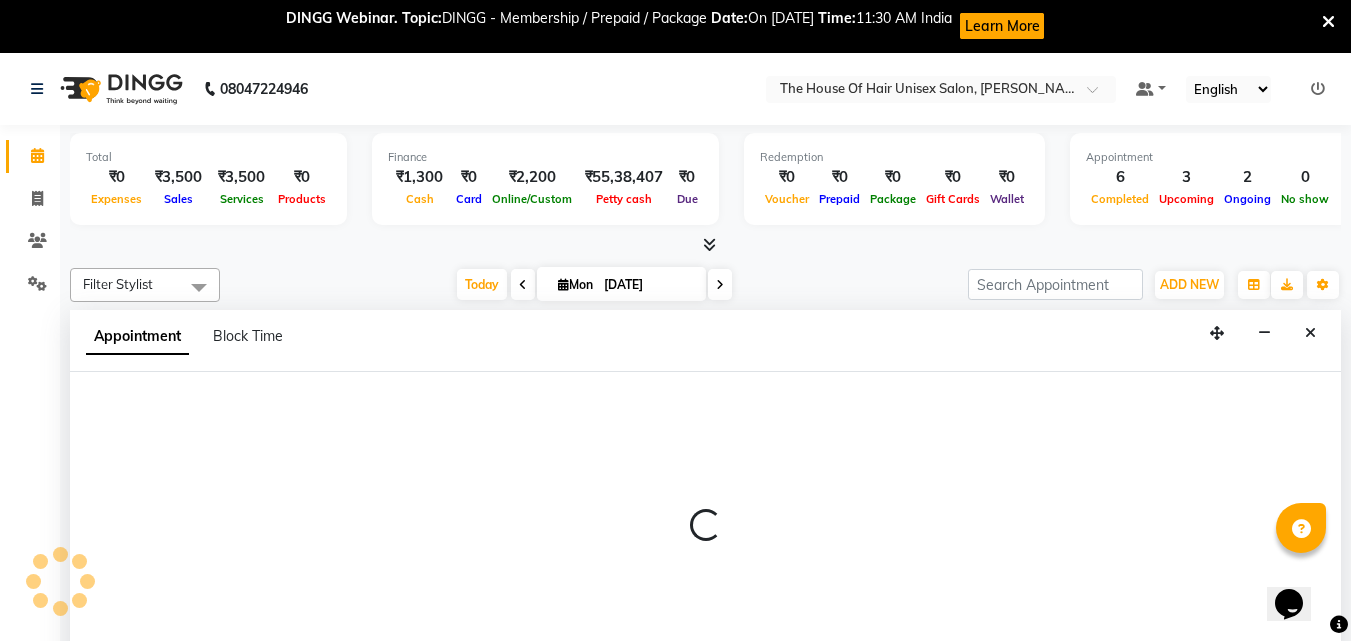 select on "tentative" 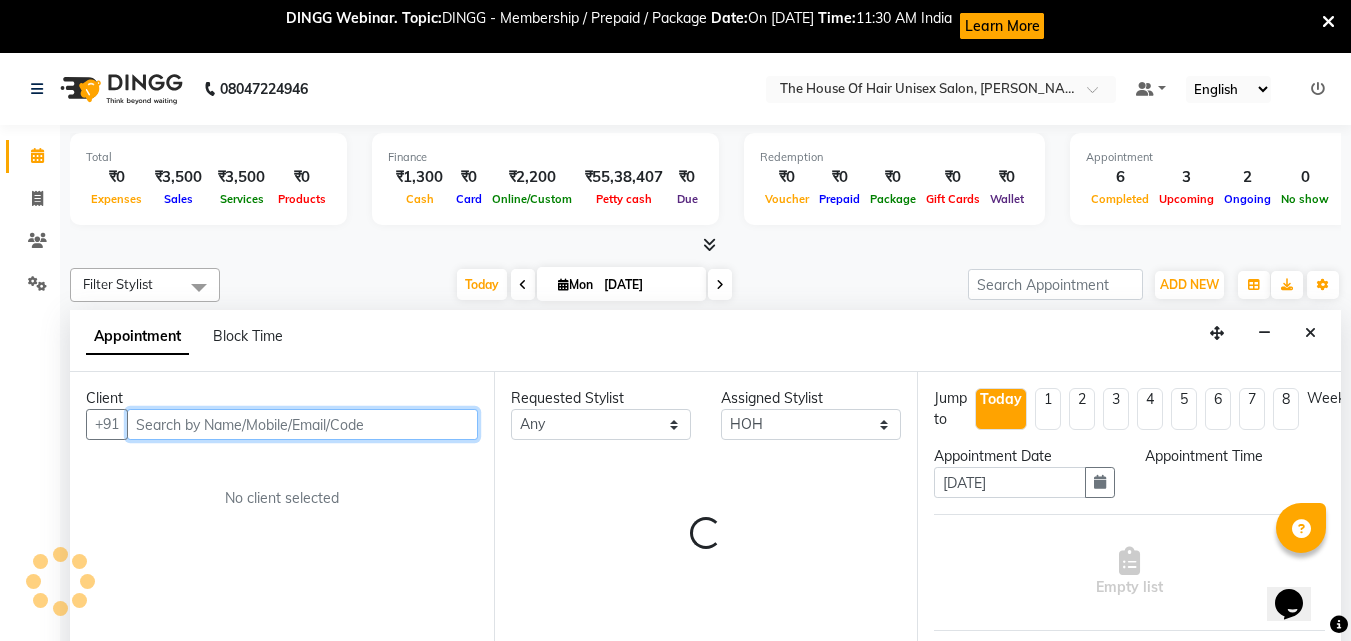 select on "1155" 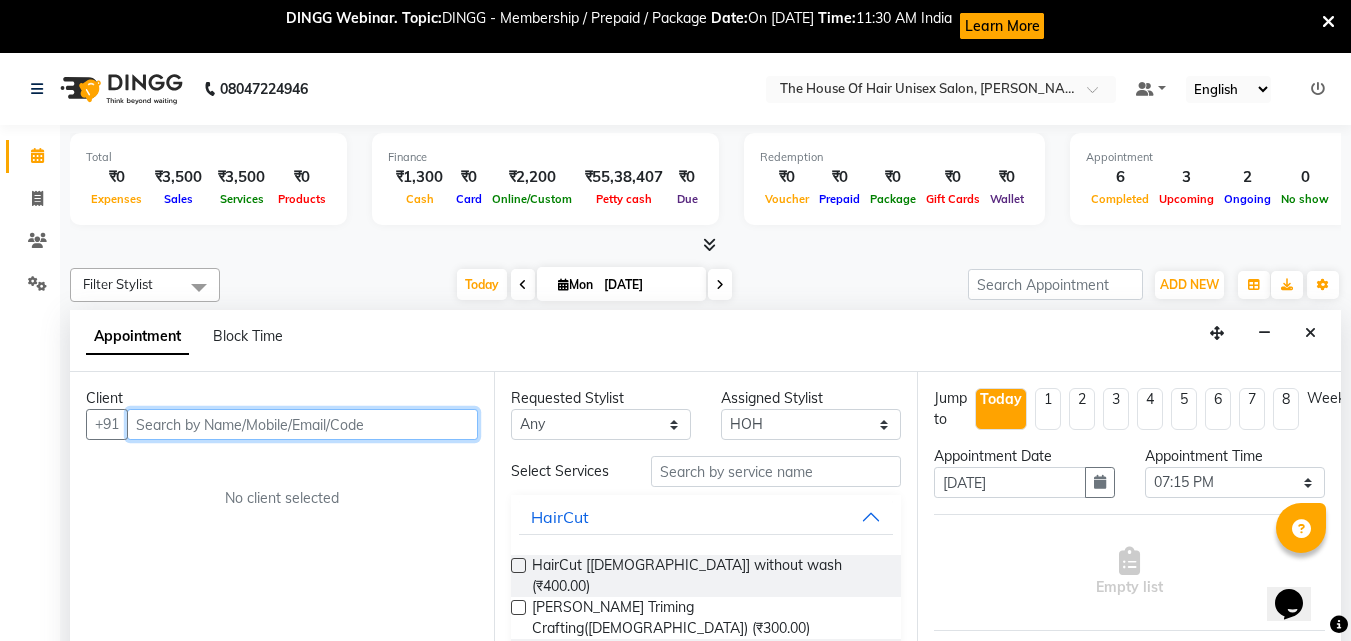 scroll, scrollTop: 54, scrollLeft: 0, axis: vertical 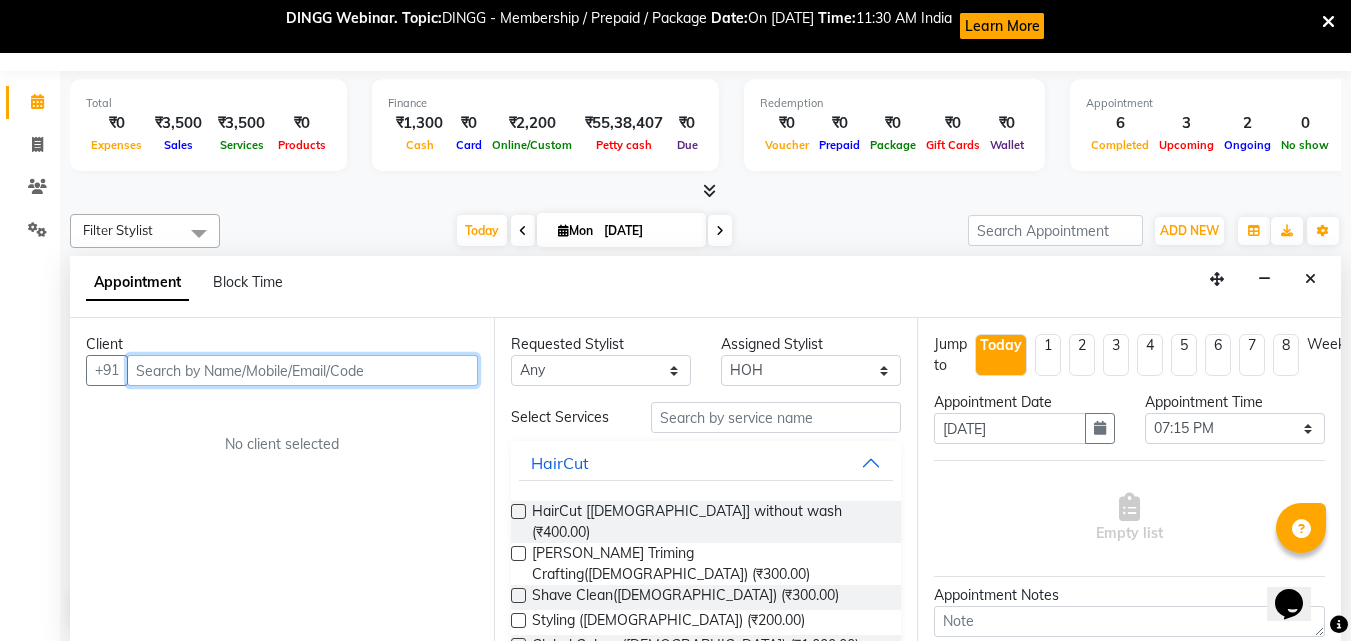 click at bounding box center (302, 370) 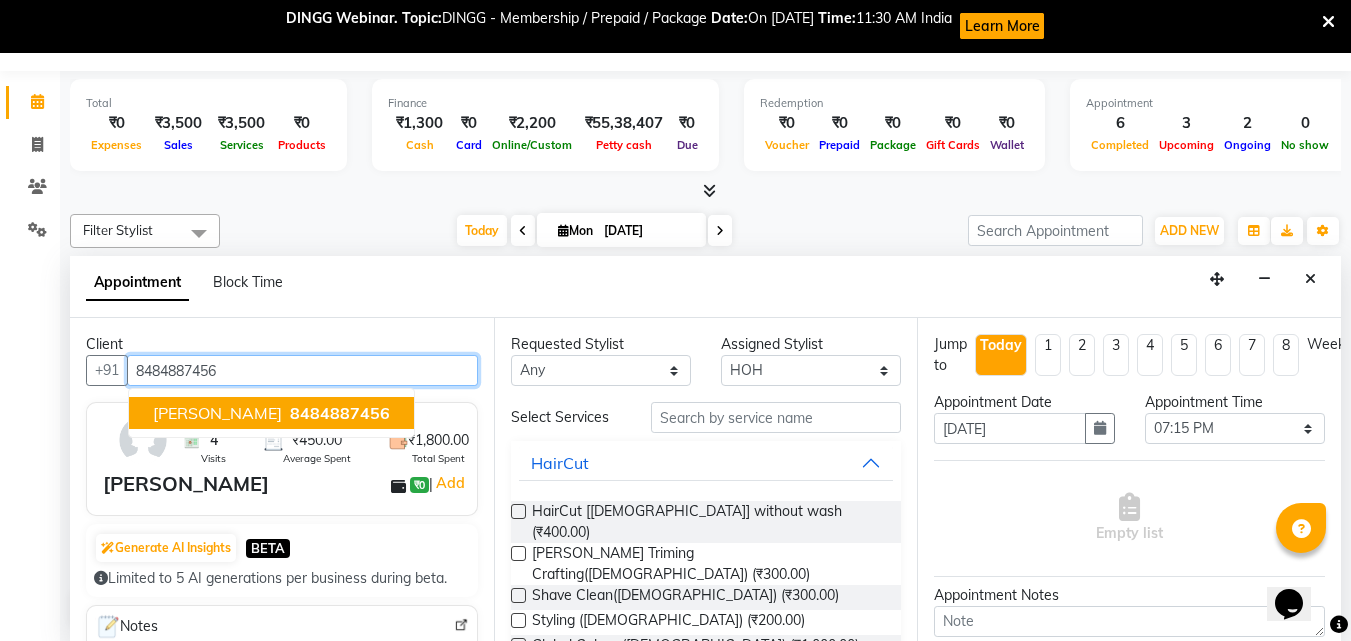 click on "8484887456" at bounding box center (340, 413) 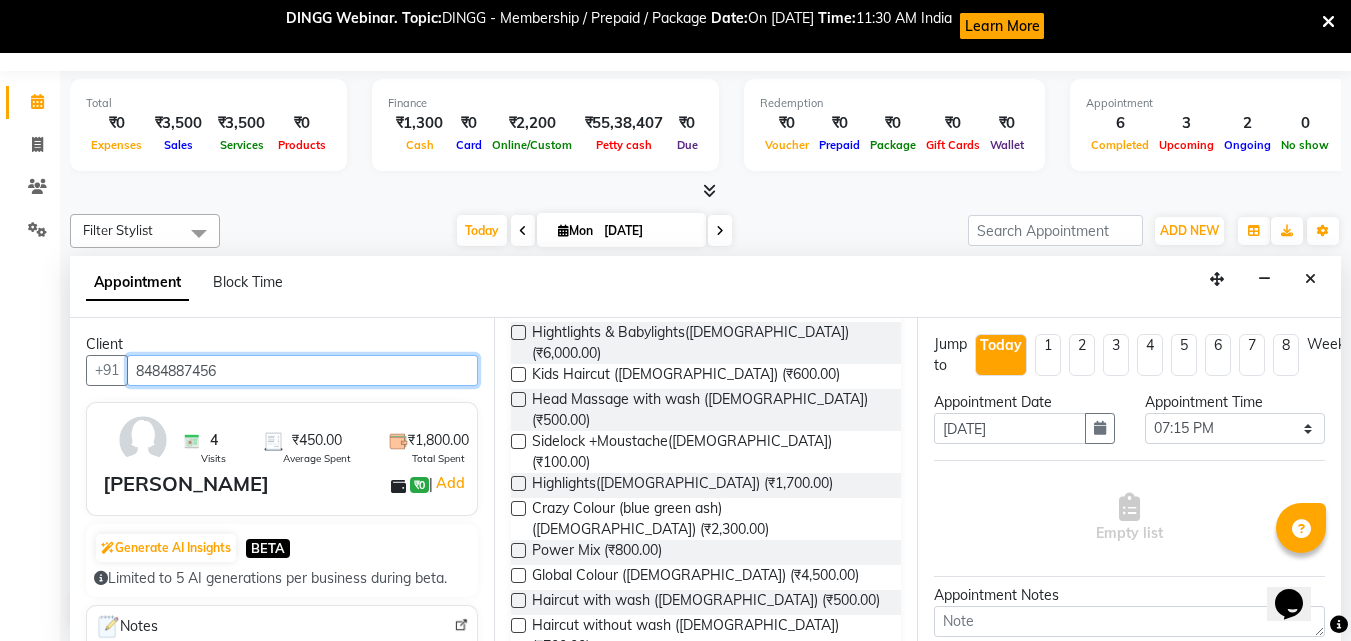 scroll, scrollTop: 907, scrollLeft: 0, axis: vertical 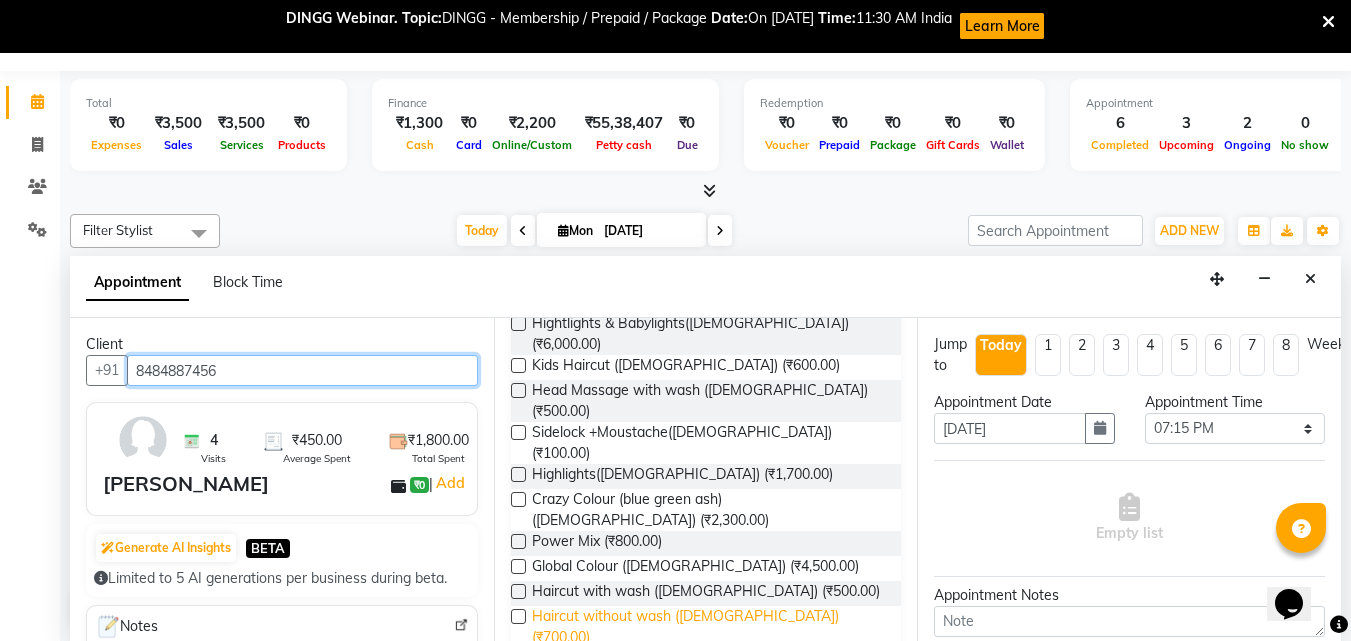type on "8484887456" 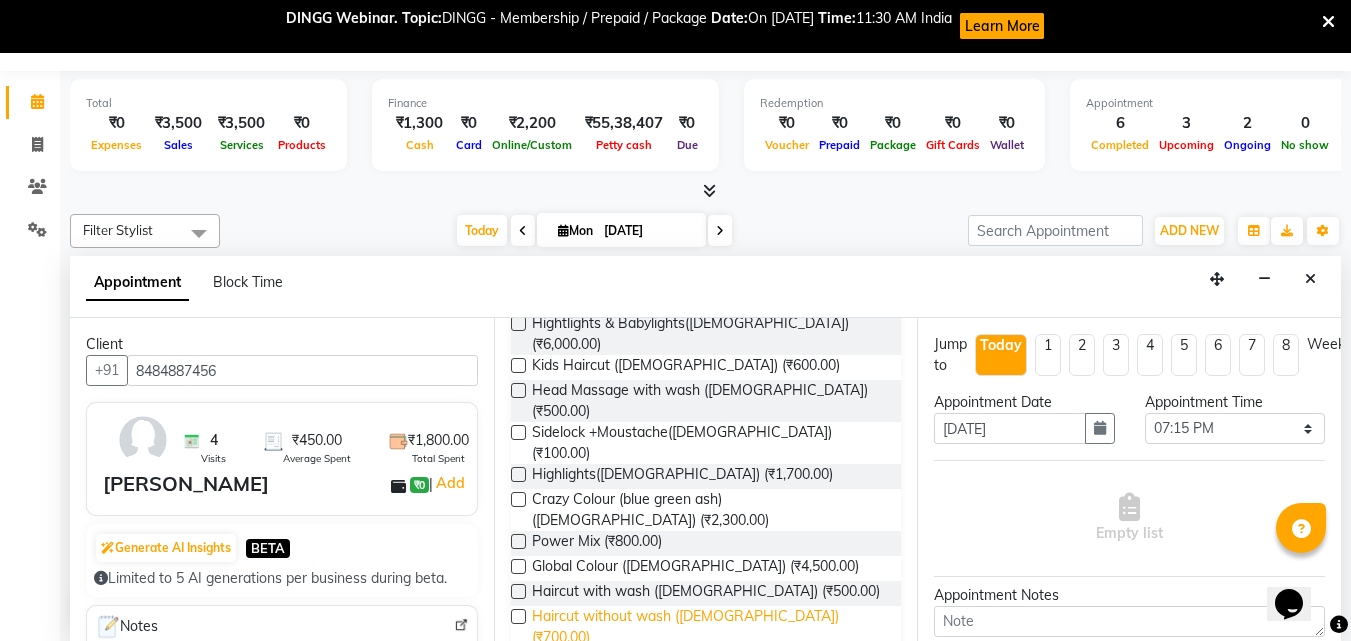 click on "Haircut without wash ([DEMOGRAPHIC_DATA]) (₹700.00)" at bounding box center [709, 627] 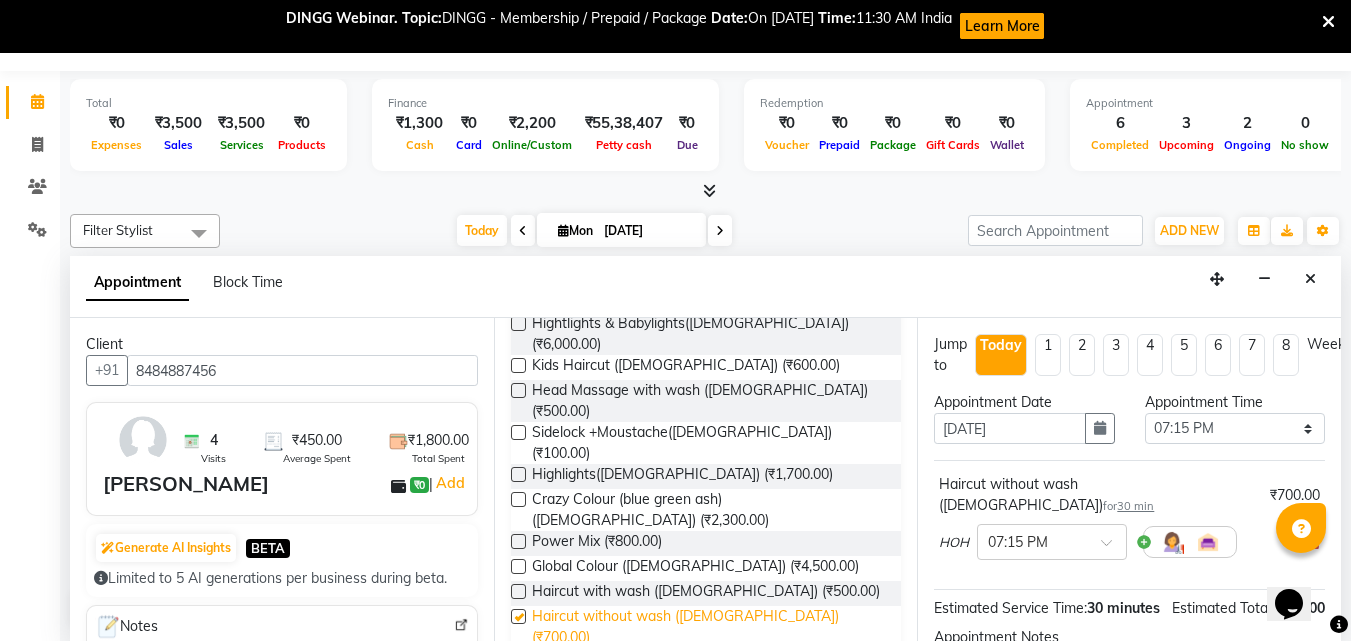 checkbox on "false" 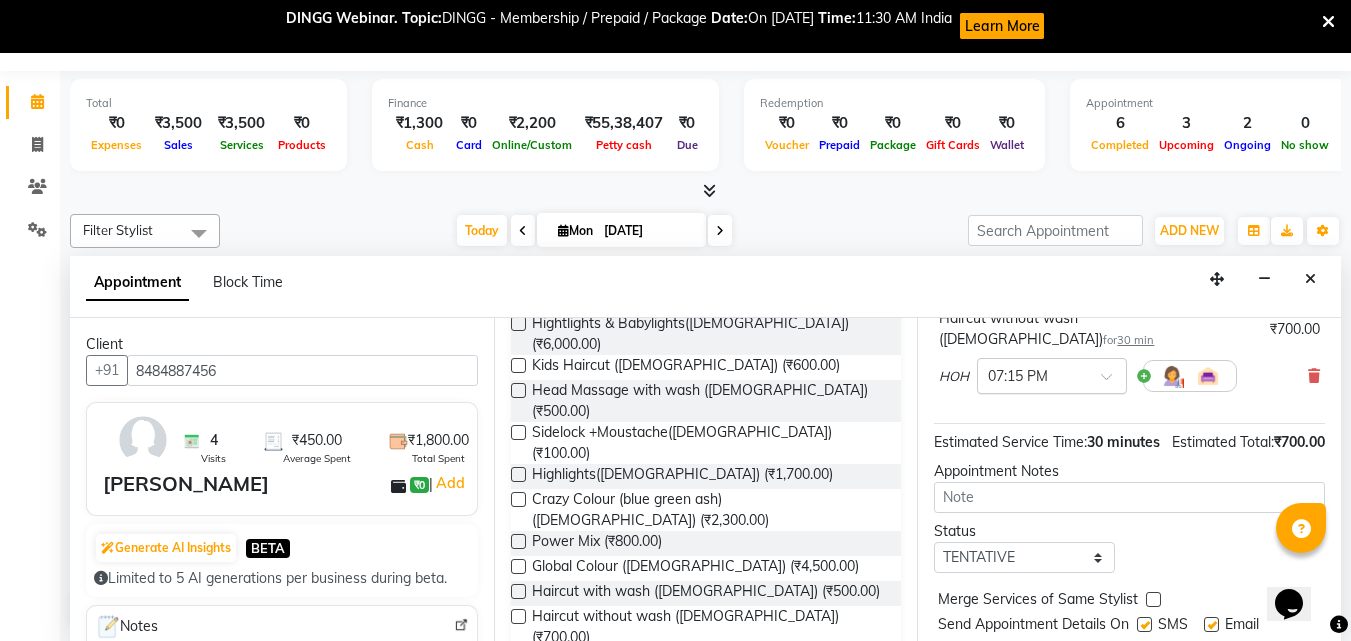 scroll, scrollTop: 239, scrollLeft: 0, axis: vertical 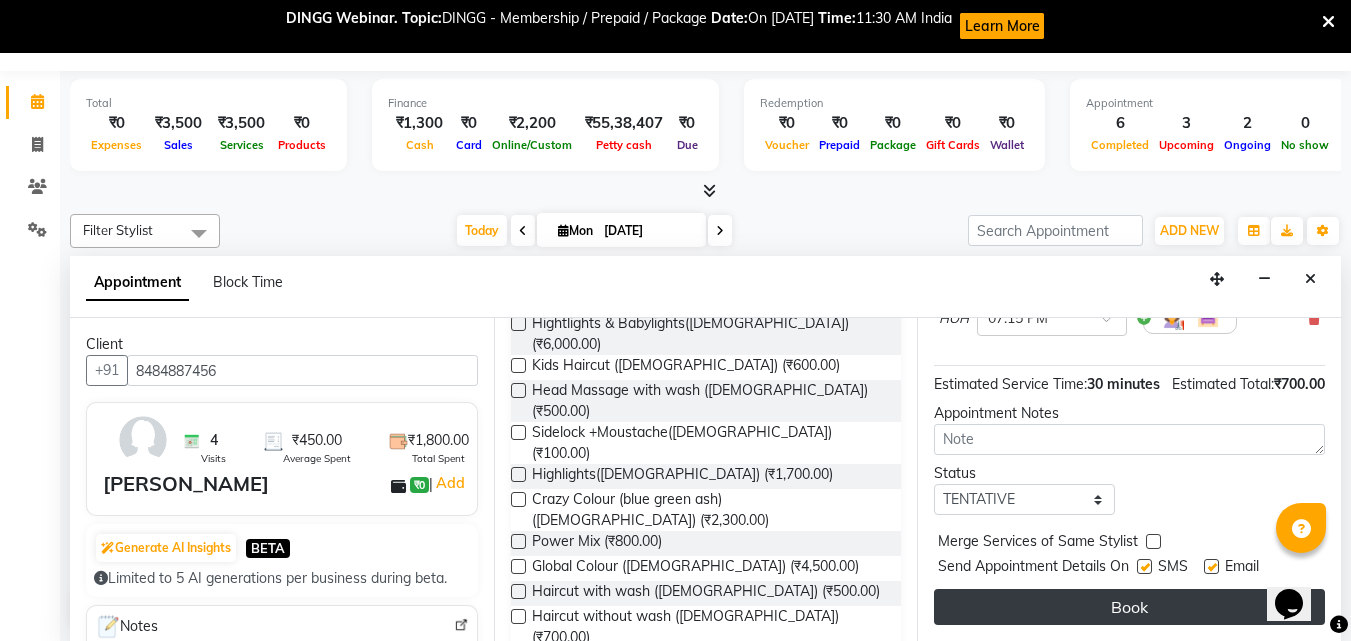 click on "Book" at bounding box center (1129, 607) 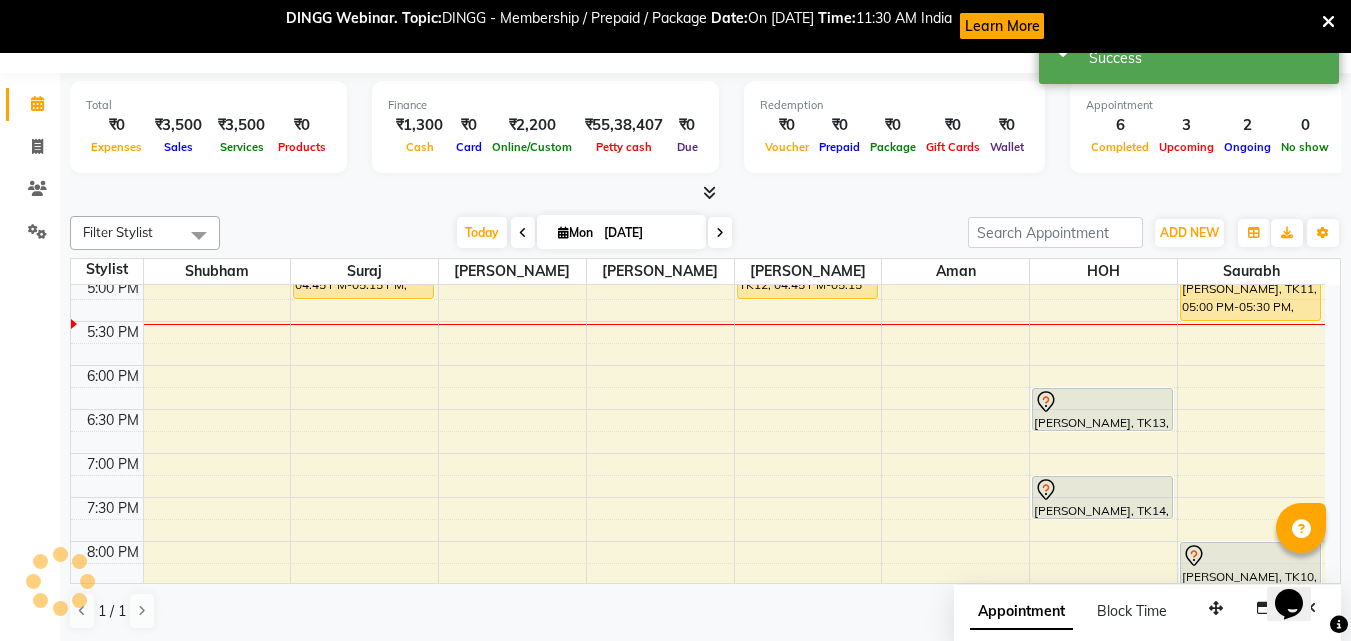 scroll, scrollTop: 0, scrollLeft: 0, axis: both 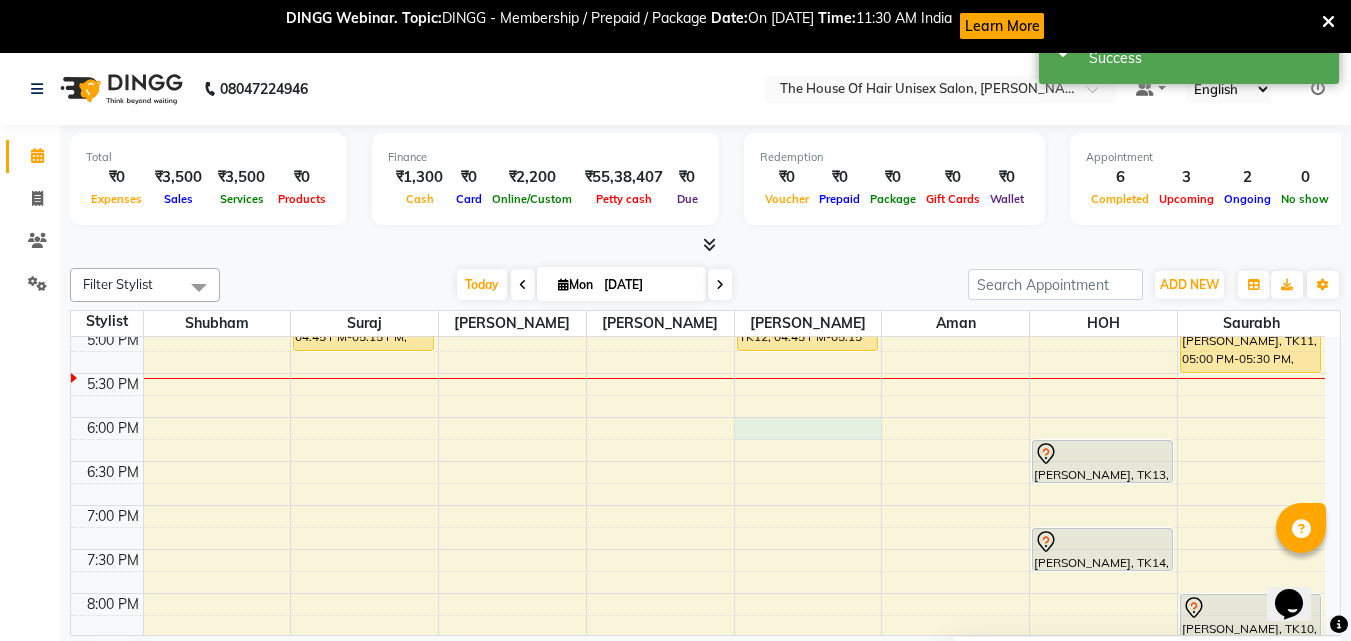 click on "7:00 AM 7:30 AM 8:00 AM 8:30 AM 9:00 AM 9:30 AM 10:00 AM 10:30 AM 11:00 AM 11:30 AM 12:00 PM 12:30 PM 1:00 PM 1:30 PM 2:00 PM 2:30 PM 3:00 PM 3:30 PM 4:00 PM 4:30 PM 5:00 PM 5:30 PM 6:00 PM 6:30 PM 7:00 PM 7:30 PM 8:00 PM 8:30 PM 9:00 PM 9:30 PM     [PERSON_NAME], TK06, 03:00 PM-03:30 PM, HairCut [[DEMOGRAPHIC_DATA]] without wash     [PERSON_NAME], TK08, 03:30 PM-04:15 PM, HairCut with wash ([DEMOGRAPHIC_DATA])    [PERSON_NAME], TK07, 04:45 PM-05:15 PM, HairCut [[DEMOGRAPHIC_DATA]] without wash    Meet [PERSON_NAME], TK05, 01:00 PM-01:30 PM, HairCut [[DEMOGRAPHIC_DATA]] without wash     [PERSON_NAME], TK04, 02:45 PM-03:45 PM, HairCut [[DEMOGRAPHIC_DATA]] without wash,[PERSON_NAME] Triming Crafting([DEMOGRAPHIC_DATA])    Cl [PERSON_NAME], TK12, 04:45 PM-05:15 PM, HairCut [[DEMOGRAPHIC_DATA]] without wash     [PERSON_NAME], TK01, 09:30 AM-10:00 AM, HairCut [[DEMOGRAPHIC_DATA]] without wash    Suraj, TK02, 11:00 AM-01:00 PM, HairCut [[DEMOGRAPHIC_DATA]] without wash,[PERSON_NAME] Triming Crafting([DEMOGRAPHIC_DATA])             [PERSON_NAME], TK13, 06:15 PM-06:45 PM, HairCut [[DEMOGRAPHIC_DATA]] without wash             [PERSON_NAME], TK14, 07:15 PM-07:45 PM, Haircut without wash ([DEMOGRAPHIC_DATA])" at bounding box center [698, 109] 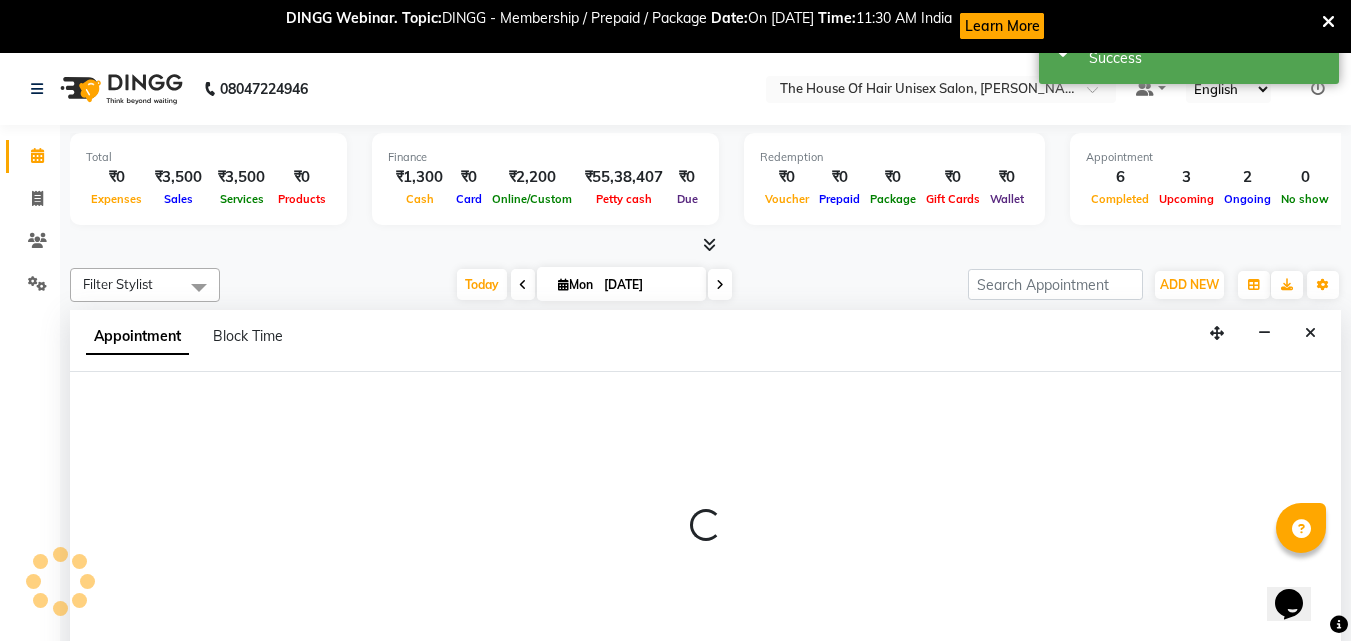 select on "42814" 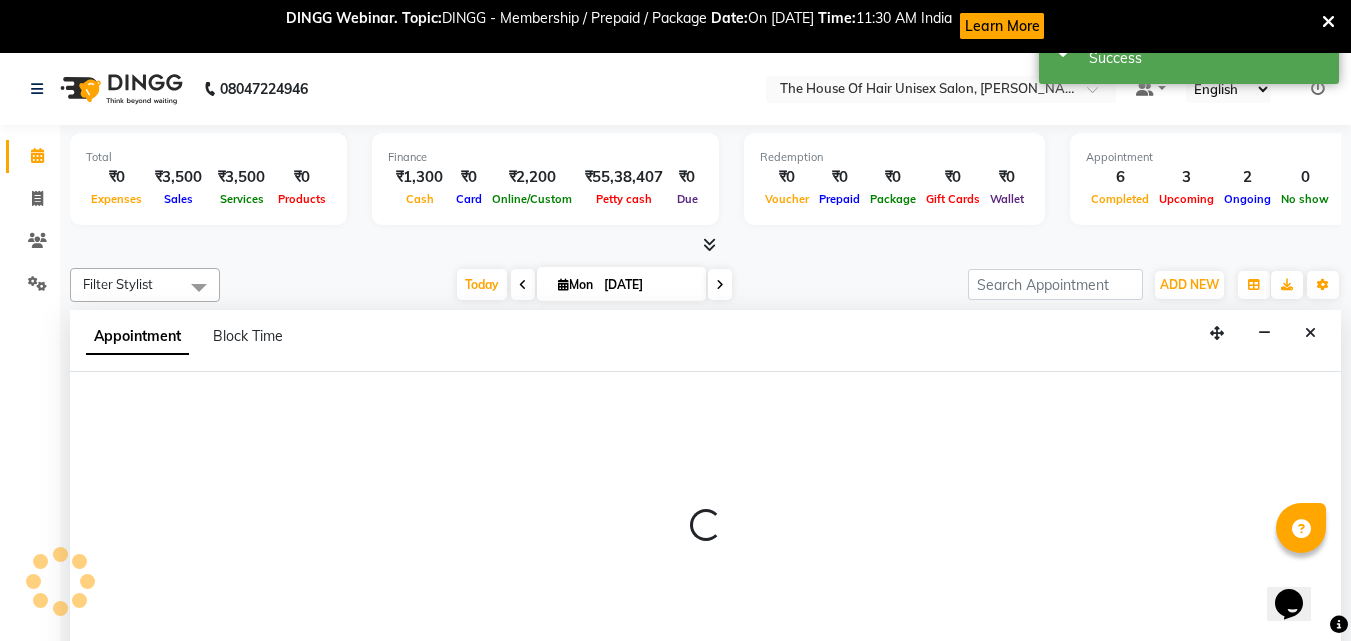 select on "1080" 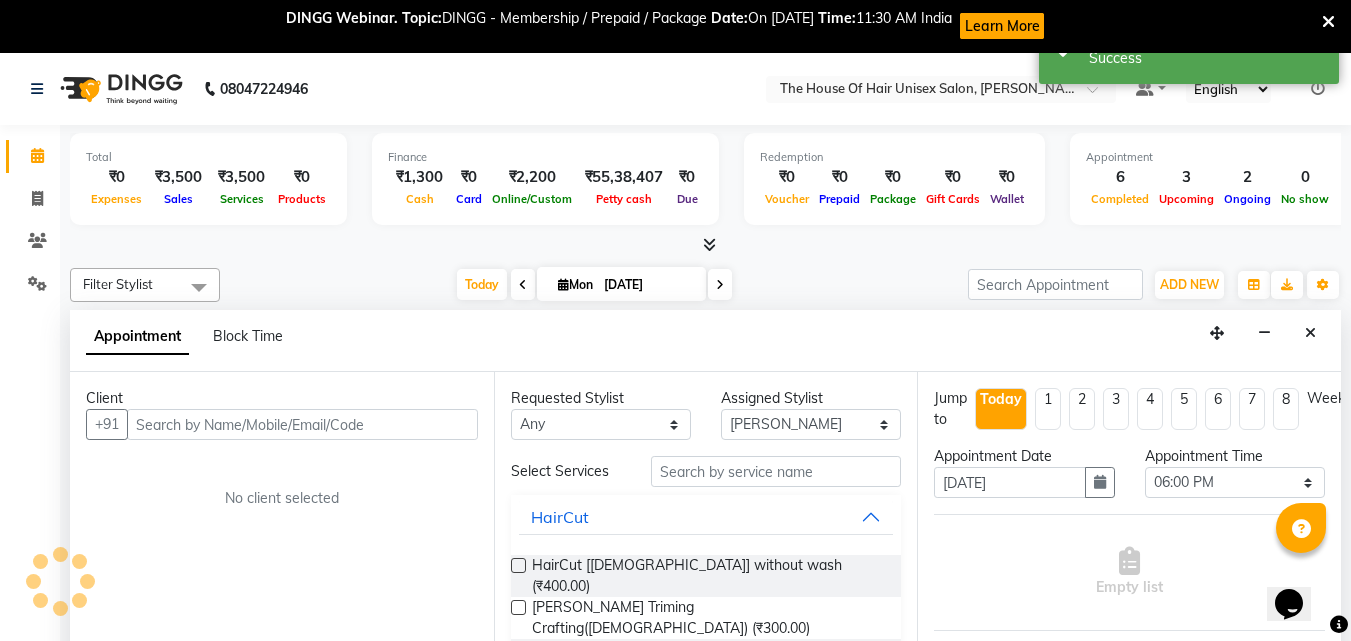 scroll, scrollTop: 54, scrollLeft: 0, axis: vertical 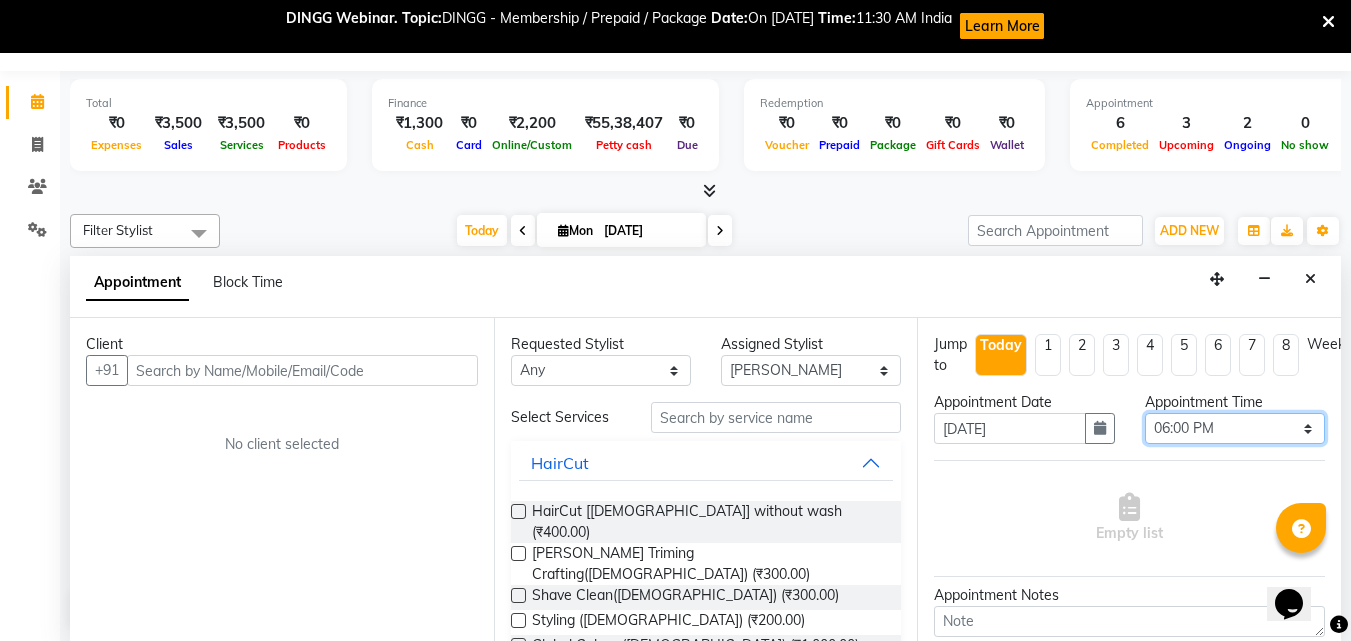 click on "Select 08:00 AM 08:15 AM 08:30 AM 08:45 AM 09:00 AM 09:15 AM 09:30 AM 09:45 AM 10:00 AM 10:15 AM 10:30 AM 10:45 AM 11:00 AM 11:15 AM 11:30 AM 11:45 AM 12:00 PM 12:15 PM 12:30 PM 12:45 PM 01:00 PM 01:15 PM 01:30 PM 01:45 PM 02:00 PM 02:15 PM 02:30 PM 02:45 PM 03:00 PM 03:15 PM 03:30 PM 03:45 PM 04:00 PM 04:15 PM 04:30 PM 04:45 PM 05:00 PM 05:15 PM 05:30 PM 05:45 PM 06:00 PM 06:15 PM 06:30 PM 06:45 PM 07:00 PM 07:15 PM 07:30 PM 07:45 PM 08:00 PM 08:15 PM 08:30 PM 08:45 PM 09:00 PM 09:15 PM 09:30 PM" at bounding box center (1235, 428) 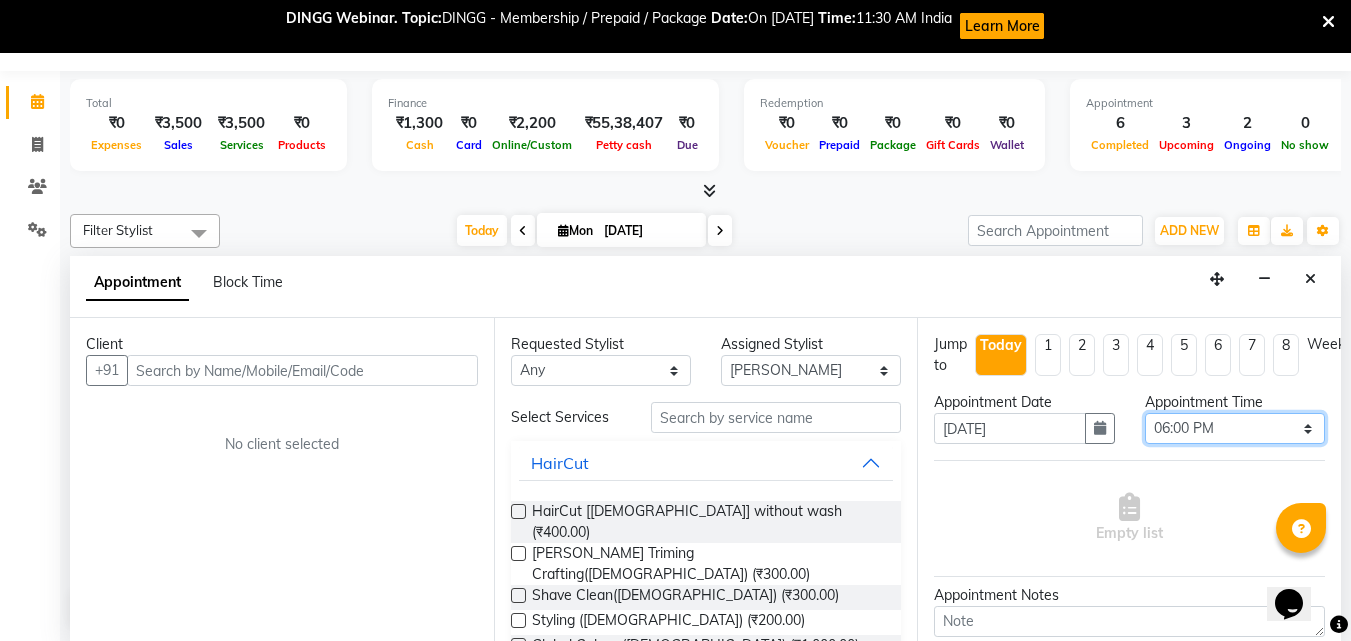 select on "1095" 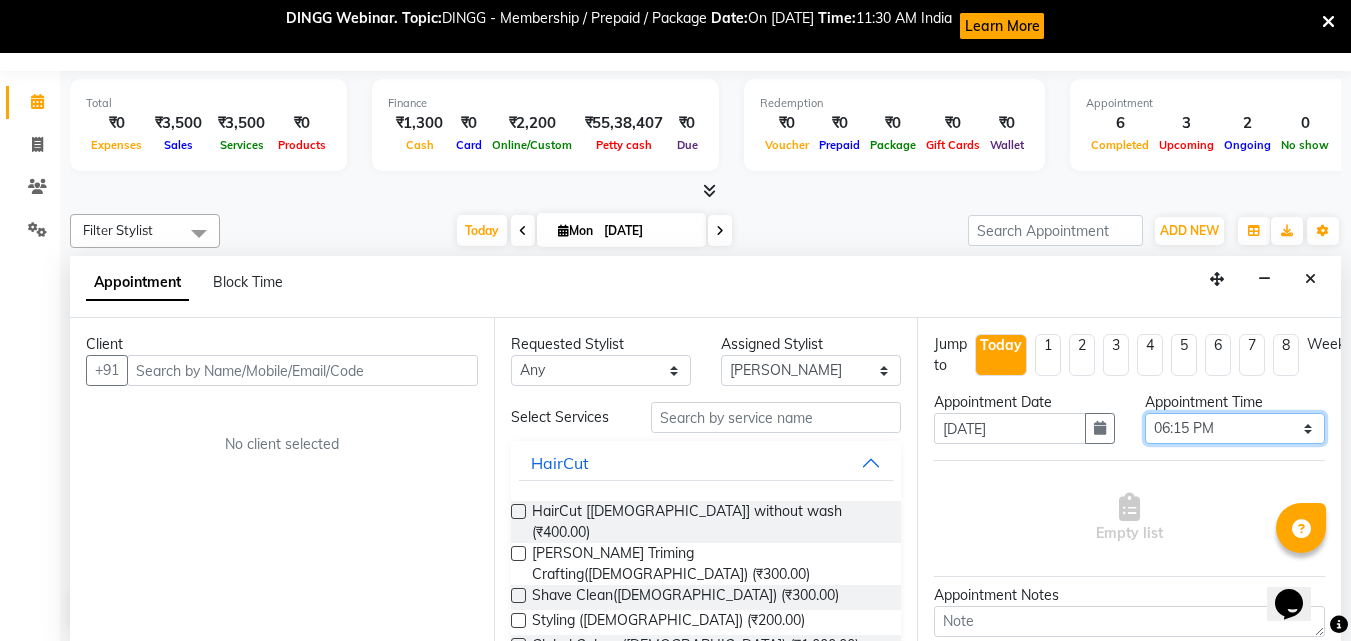 click on "Select 08:00 AM 08:15 AM 08:30 AM 08:45 AM 09:00 AM 09:15 AM 09:30 AM 09:45 AM 10:00 AM 10:15 AM 10:30 AM 10:45 AM 11:00 AM 11:15 AM 11:30 AM 11:45 AM 12:00 PM 12:15 PM 12:30 PM 12:45 PM 01:00 PM 01:15 PM 01:30 PM 01:45 PM 02:00 PM 02:15 PM 02:30 PM 02:45 PM 03:00 PM 03:15 PM 03:30 PM 03:45 PM 04:00 PM 04:15 PM 04:30 PM 04:45 PM 05:00 PM 05:15 PM 05:30 PM 05:45 PM 06:00 PM 06:15 PM 06:30 PM 06:45 PM 07:00 PM 07:15 PM 07:30 PM 07:45 PM 08:00 PM 08:15 PM 08:30 PM 08:45 PM 09:00 PM 09:15 PM 09:30 PM" at bounding box center [1235, 428] 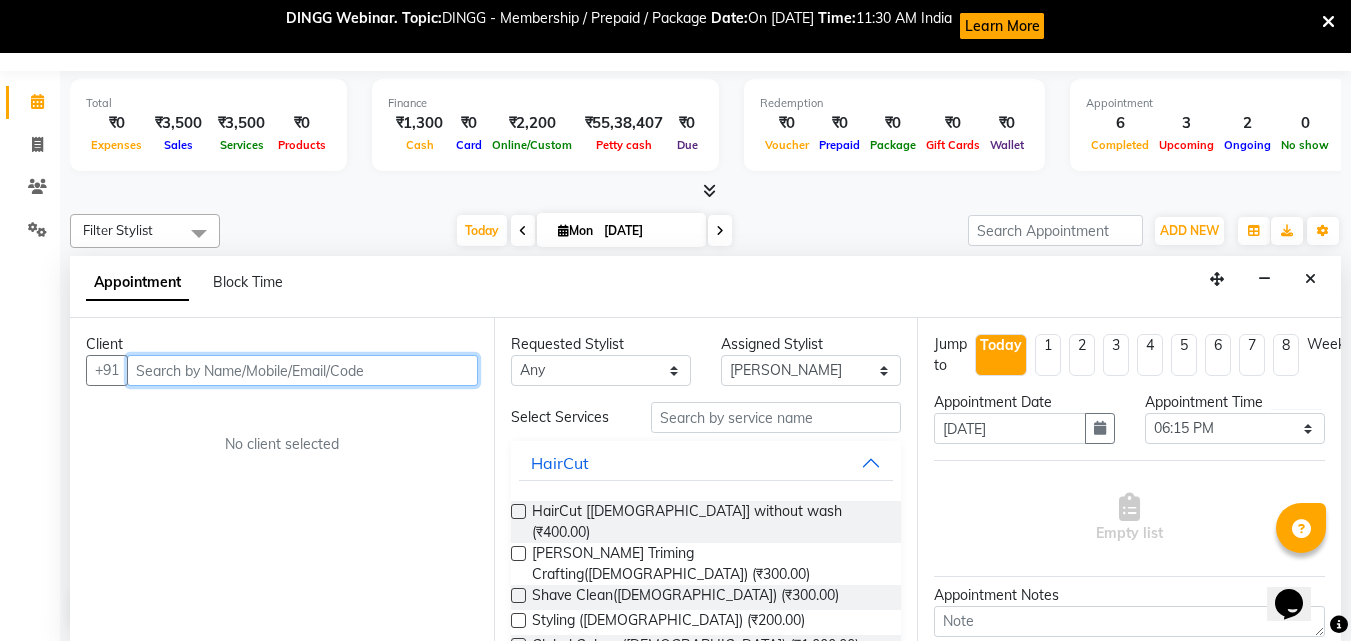 click at bounding box center (302, 370) 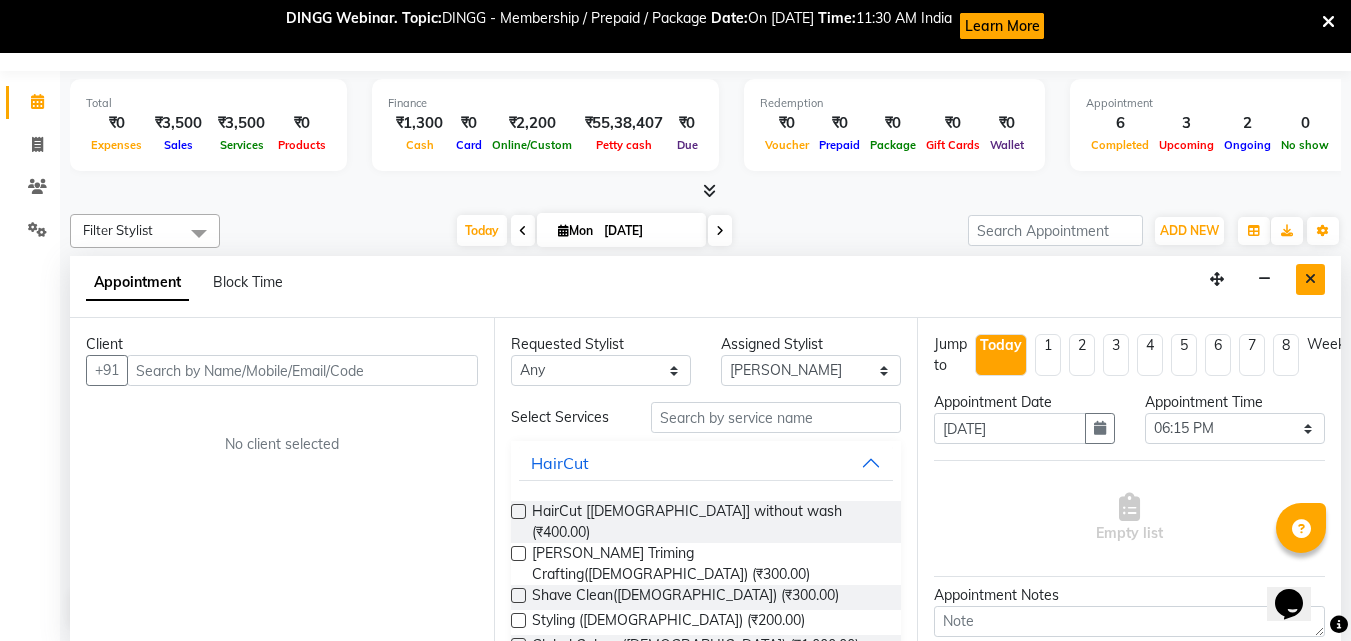 click at bounding box center [1310, 279] 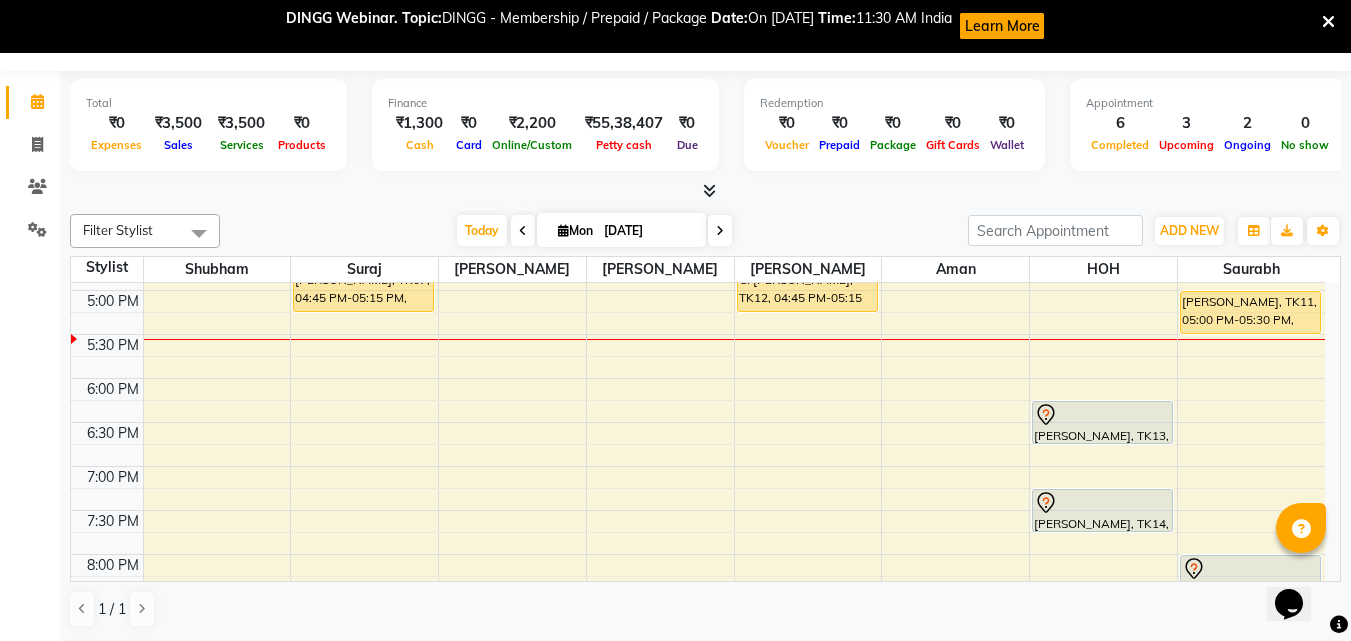 scroll, scrollTop: 875, scrollLeft: 0, axis: vertical 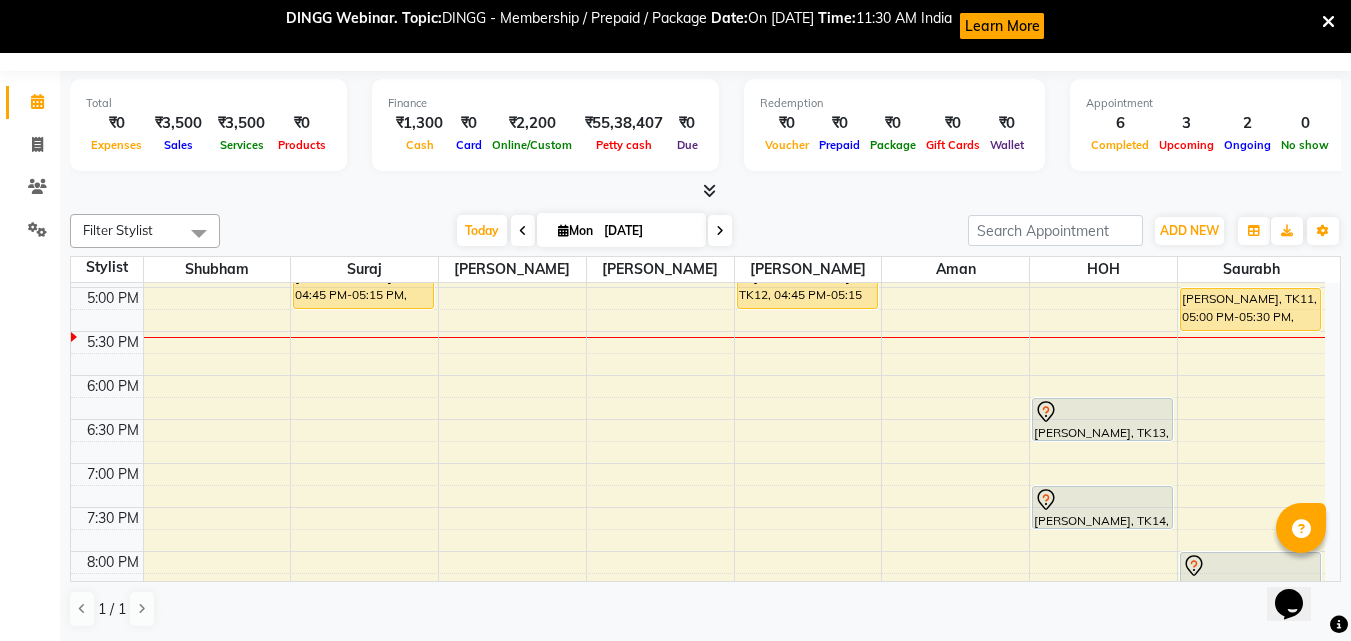 click on "7:00 AM 7:30 AM 8:00 AM 8:30 AM 9:00 AM 9:30 AM 10:00 AM 10:30 AM 11:00 AM 11:30 AM 12:00 PM 12:30 PM 1:00 PM 1:30 PM 2:00 PM 2:30 PM 3:00 PM 3:30 PM 4:00 PM 4:30 PM 5:00 PM 5:30 PM 6:00 PM 6:30 PM 7:00 PM 7:30 PM 8:00 PM 8:30 PM 9:00 PM 9:30 PM     [PERSON_NAME], TK06, 03:00 PM-03:30 PM, HairCut [[DEMOGRAPHIC_DATA]] without wash     [PERSON_NAME], TK08, 03:30 PM-04:15 PM, HairCut with wash ([DEMOGRAPHIC_DATA])    [PERSON_NAME], TK07, 04:45 PM-05:15 PM, HairCut [[DEMOGRAPHIC_DATA]] without wash    Meet [PERSON_NAME], TK05, 01:00 PM-01:30 PM, HairCut [[DEMOGRAPHIC_DATA]] without wash     [PERSON_NAME], TK04, 02:45 PM-03:45 PM, HairCut [[DEMOGRAPHIC_DATA]] without wash,[PERSON_NAME] Triming Crafting([DEMOGRAPHIC_DATA])    Cl [PERSON_NAME], TK12, 04:45 PM-05:15 PM, HairCut [[DEMOGRAPHIC_DATA]] without wash     [PERSON_NAME], TK01, 09:30 AM-10:00 AM, HairCut [[DEMOGRAPHIC_DATA]] without wash    Suraj, TK02, 11:00 AM-01:00 PM, HairCut [[DEMOGRAPHIC_DATA]] without wash,[PERSON_NAME] Triming Crafting([DEMOGRAPHIC_DATA])             [PERSON_NAME], TK13, 06:15 PM-06:45 PM, HairCut [[DEMOGRAPHIC_DATA]] without wash             [PERSON_NAME], TK14, 07:15 PM-07:45 PM, Haircut without wash ([DEMOGRAPHIC_DATA])" at bounding box center (698, 67) 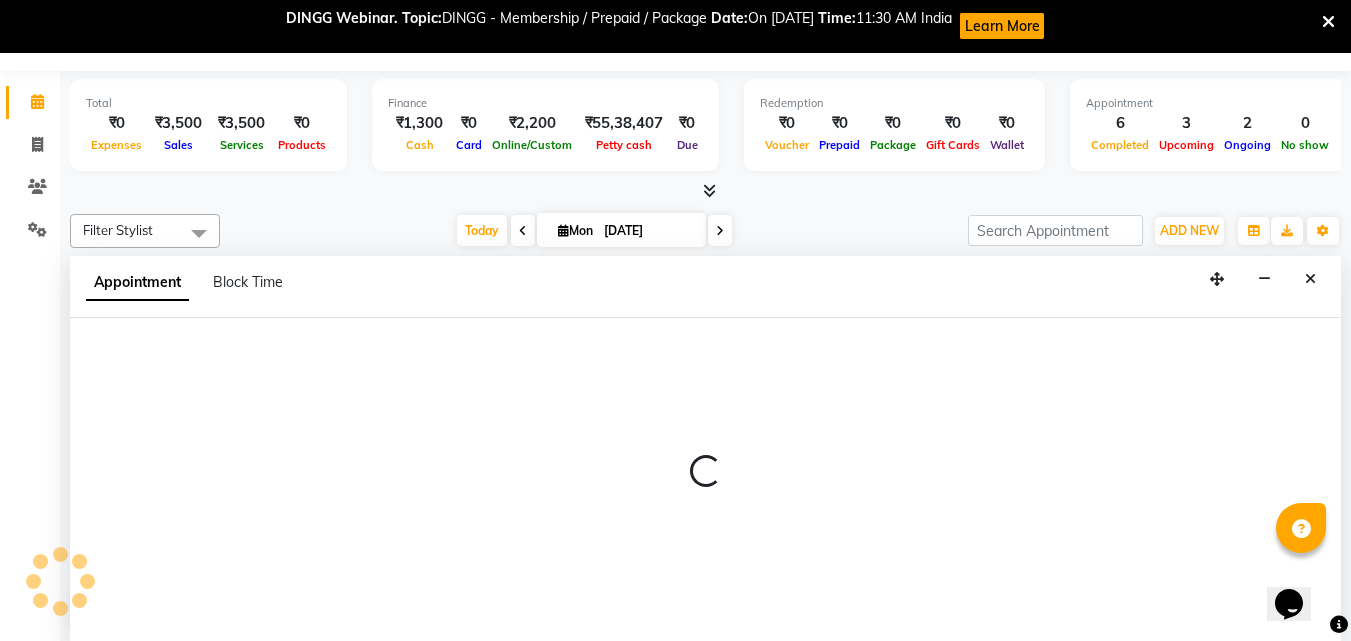select on "42814" 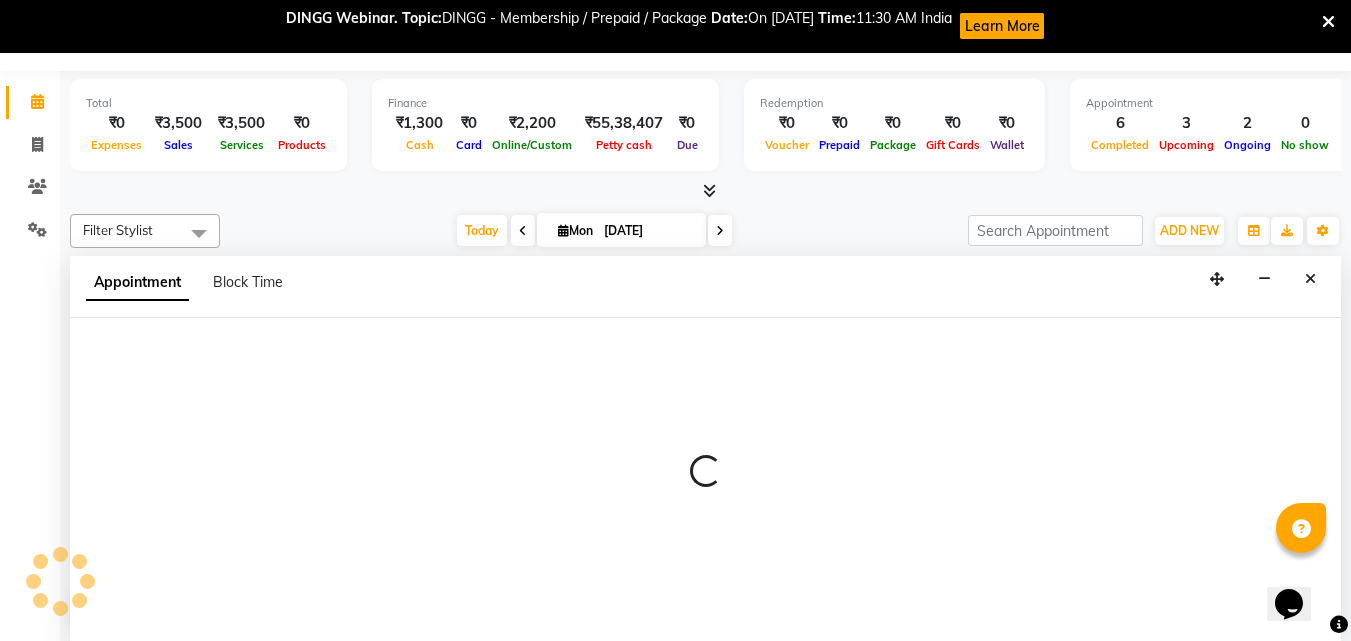 select on "1095" 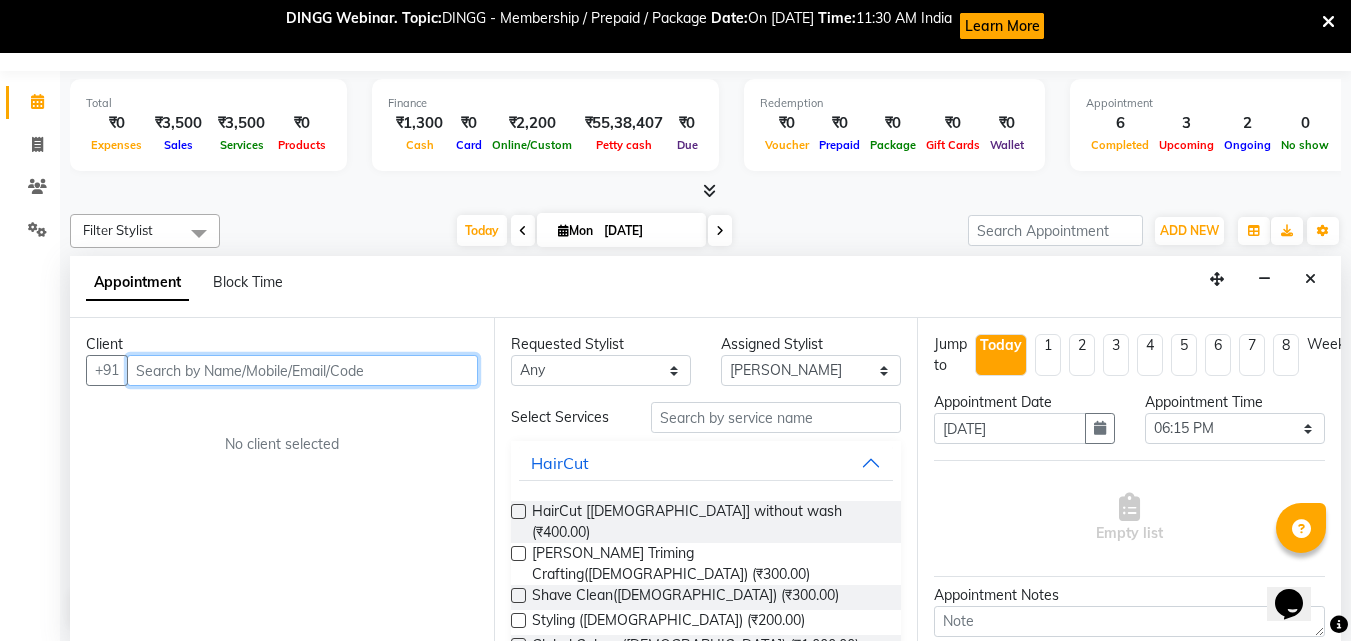 click at bounding box center [302, 370] 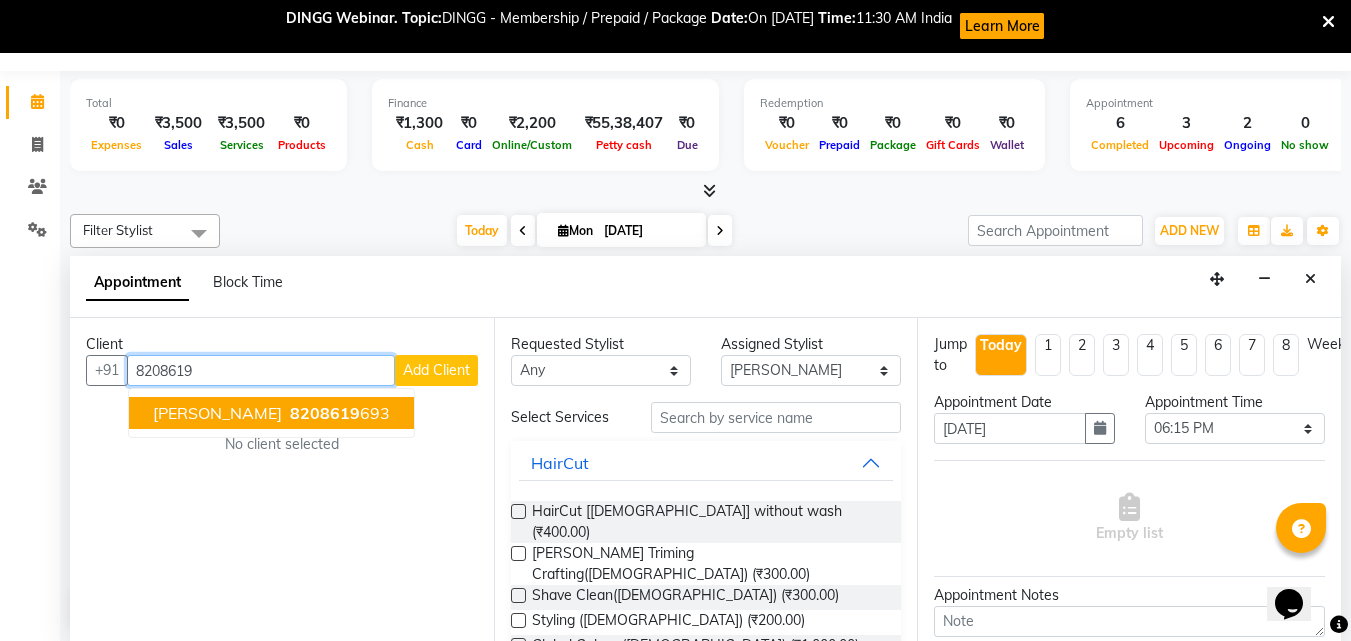 click on "8208619 693" at bounding box center [338, 413] 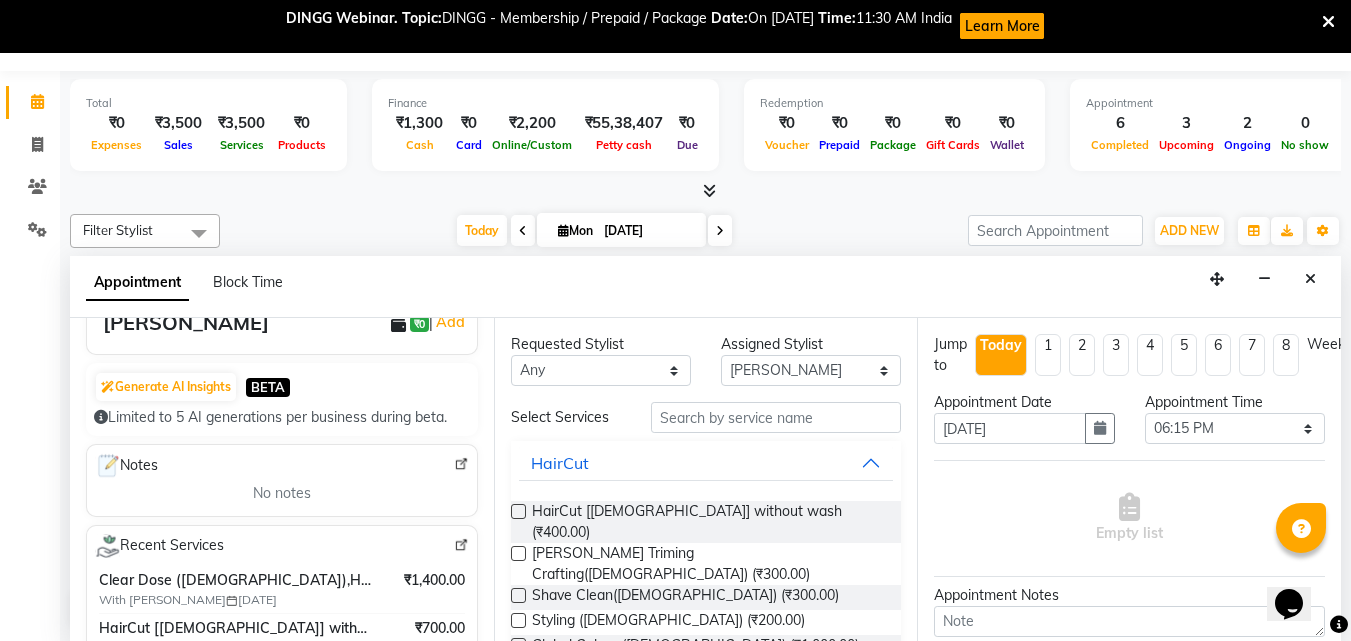 scroll, scrollTop: 232, scrollLeft: 0, axis: vertical 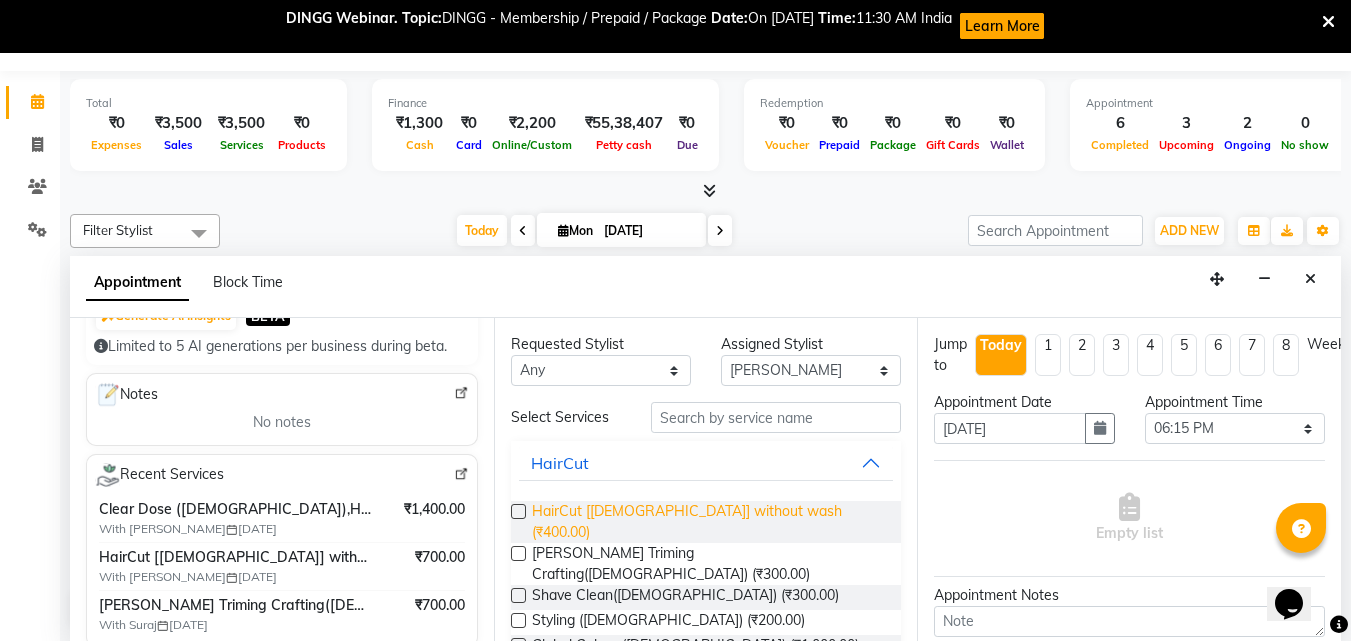 type on "8208619693" 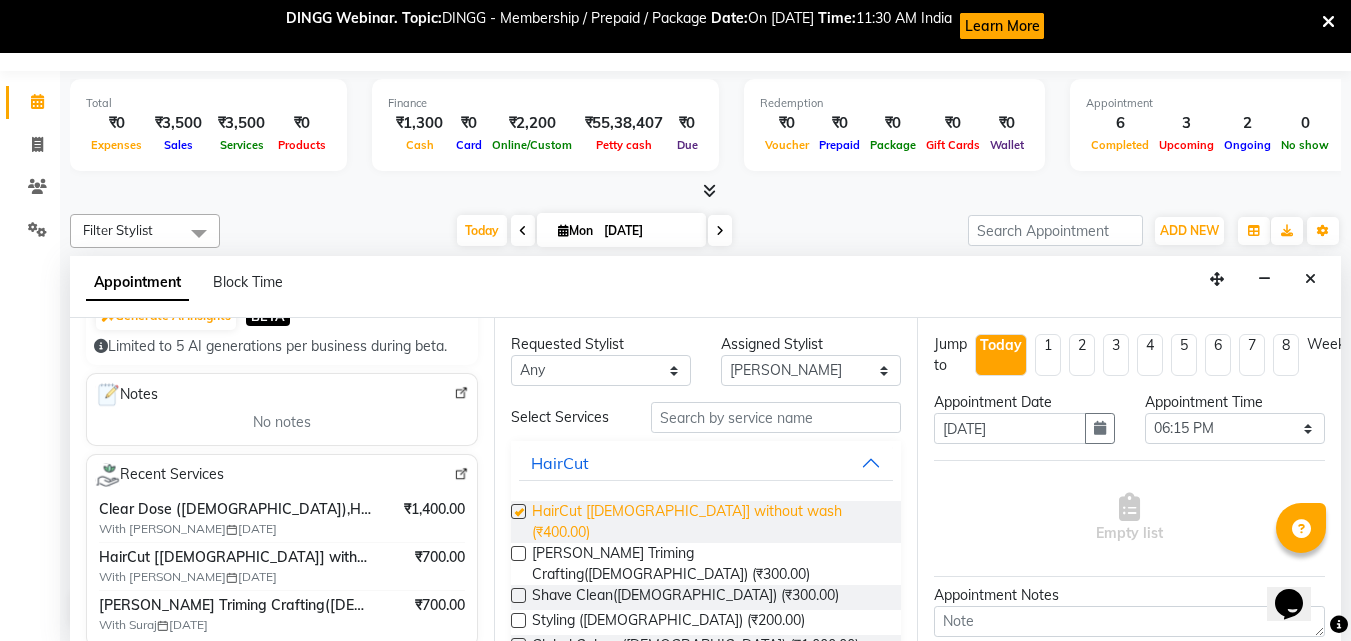 checkbox on "false" 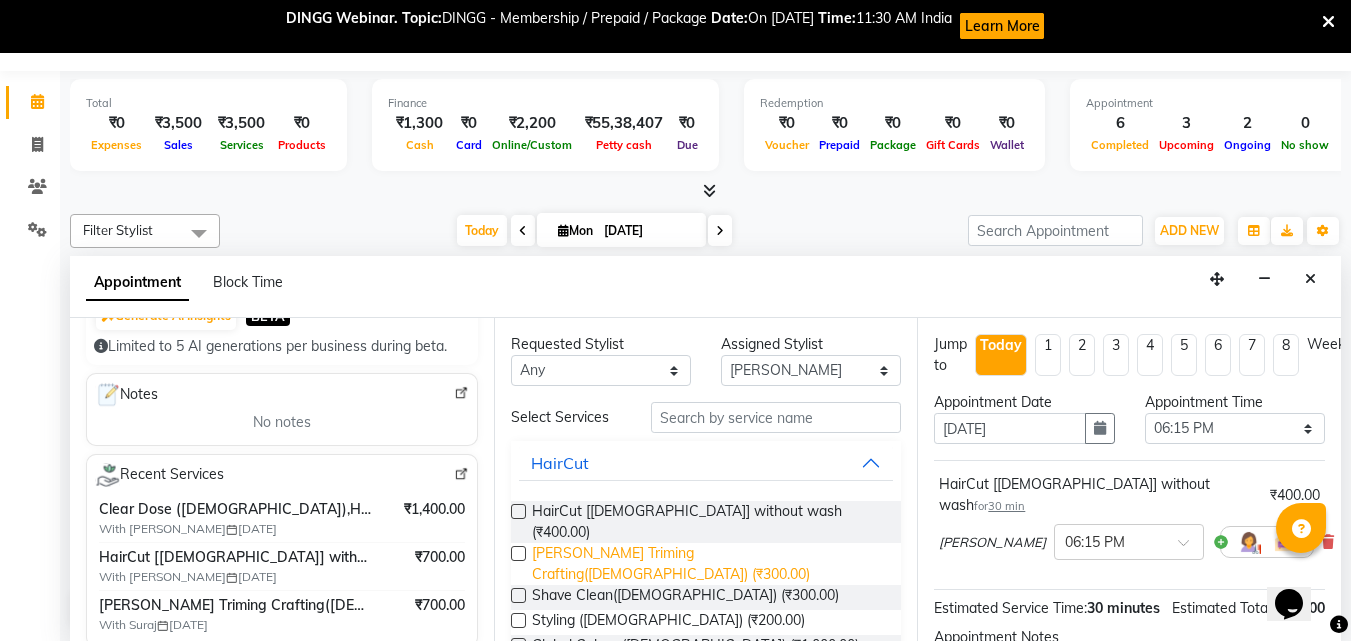 click on "[PERSON_NAME] Triming Crafting([DEMOGRAPHIC_DATA]) (₹300.00)" at bounding box center [709, 564] 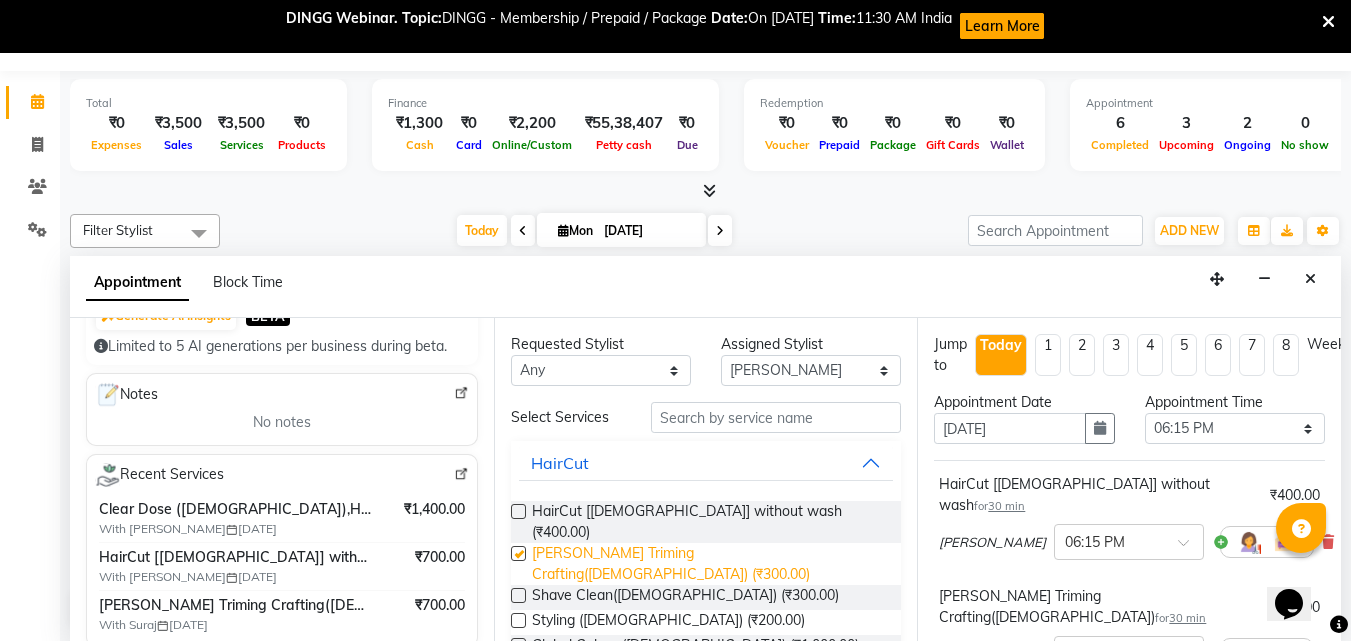 checkbox on "false" 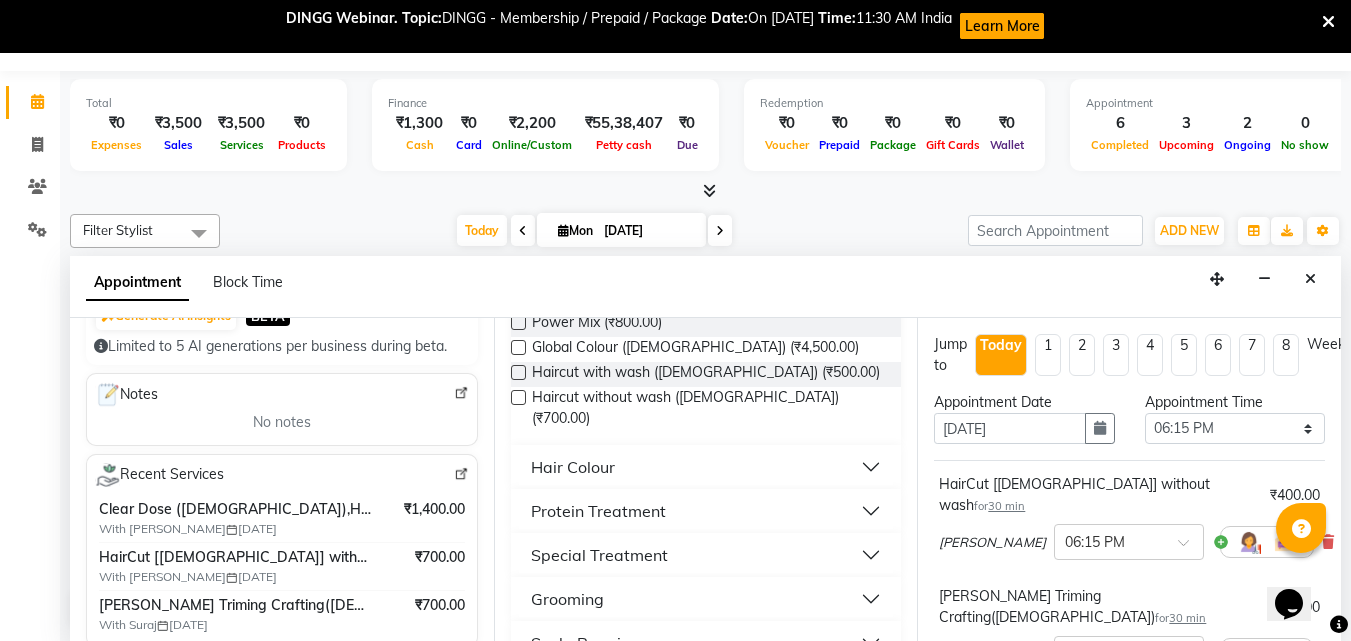 scroll, scrollTop: 1138, scrollLeft: 0, axis: vertical 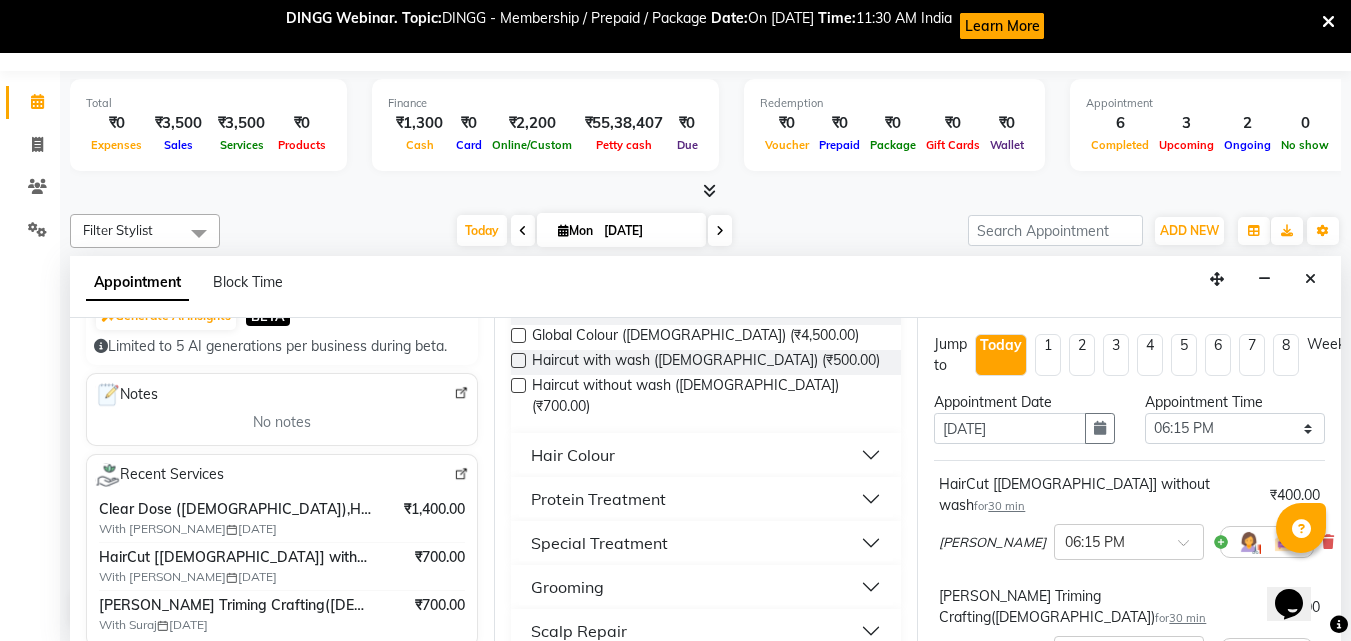 click on "BEAUTIFY" at bounding box center (706, 763) 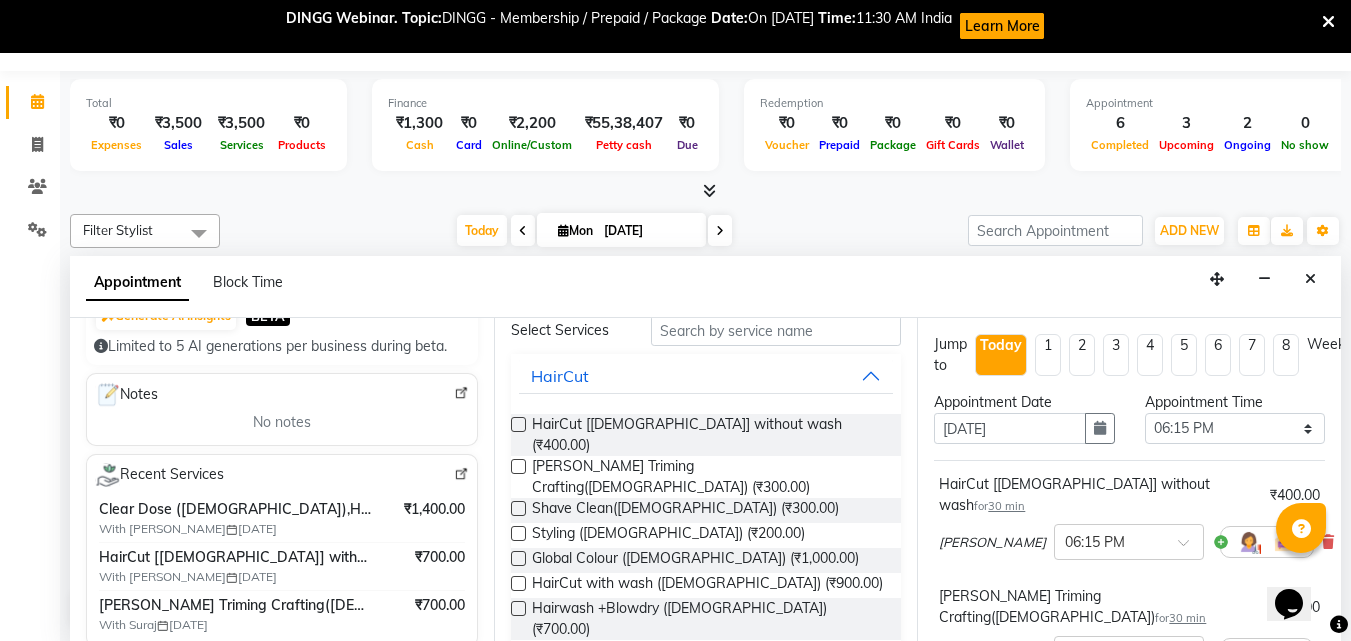 scroll, scrollTop: 62, scrollLeft: 0, axis: vertical 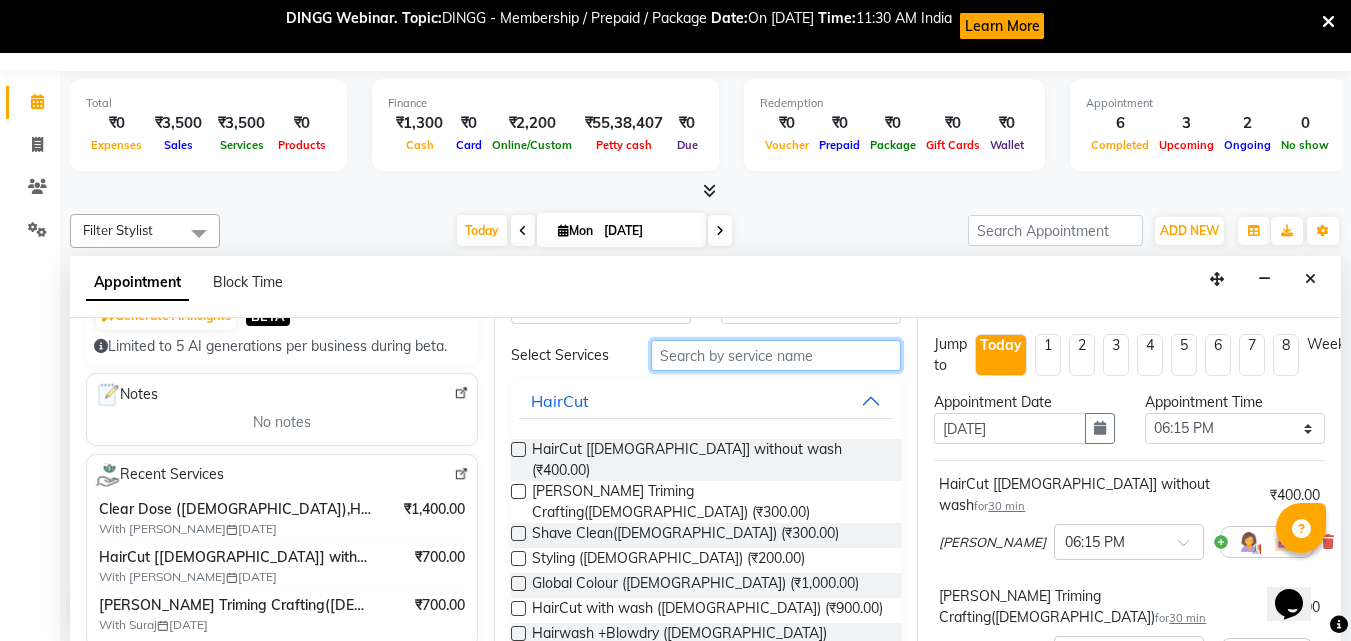 click at bounding box center (776, 355) 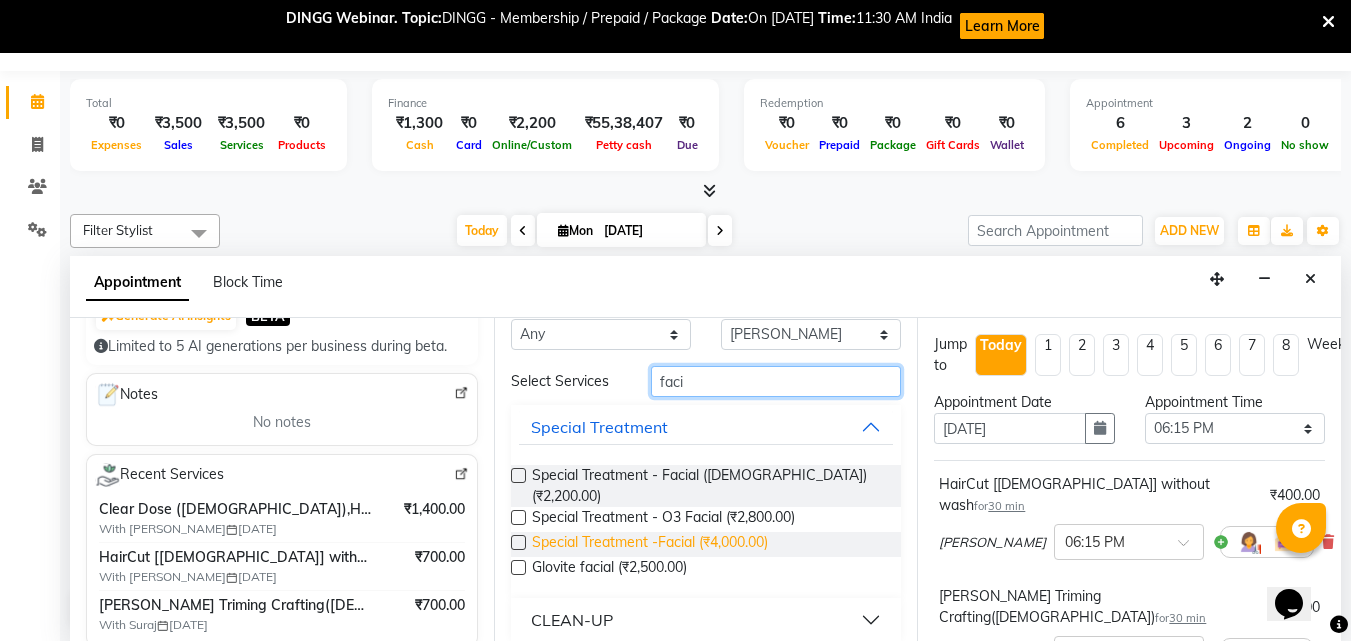 scroll, scrollTop: 35, scrollLeft: 0, axis: vertical 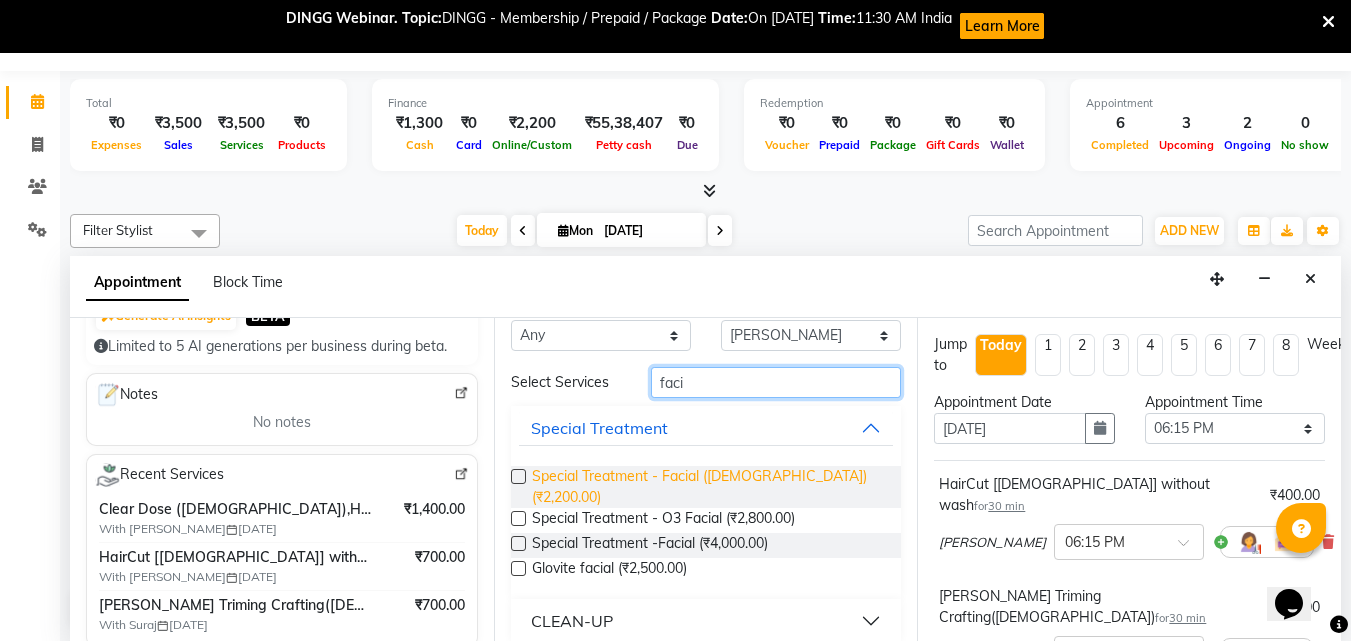 type on "faci" 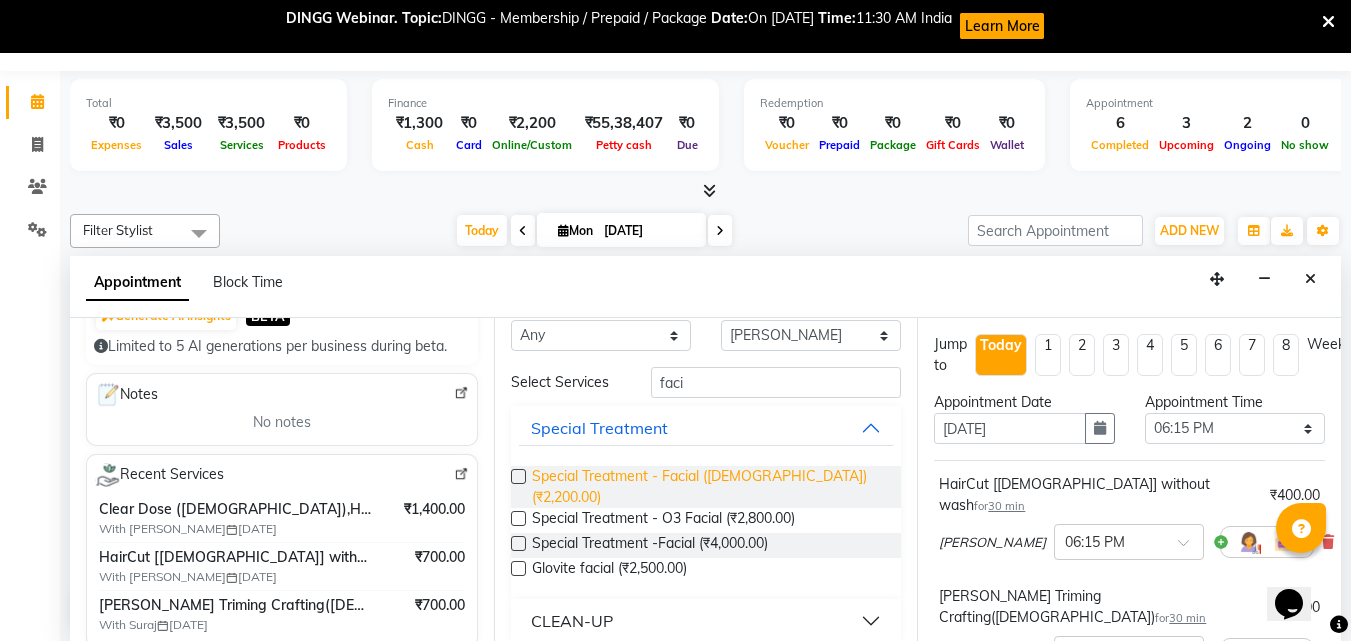 click on "Special Treatment - Facial ([DEMOGRAPHIC_DATA]) (₹2,200.00)" at bounding box center (709, 487) 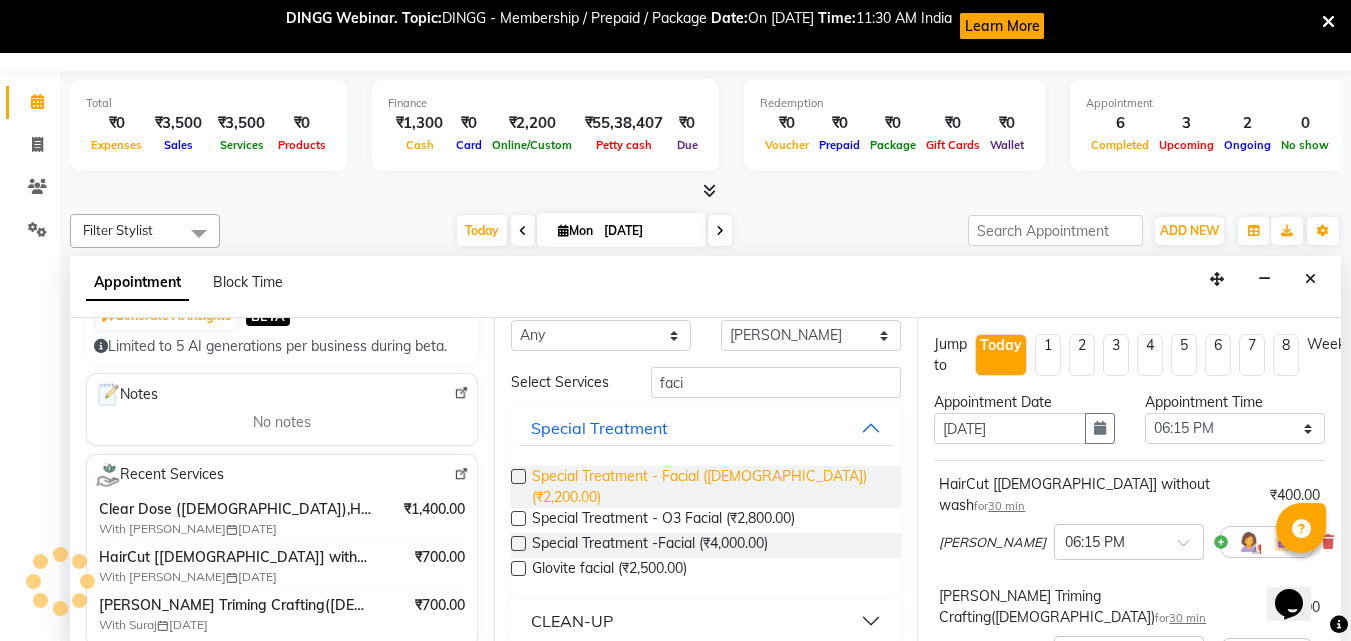click on "Special Treatment - Facial ([DEMOGRAPHIC_DATA]) (₹2,200.00)" at bounding box center [709, 487] 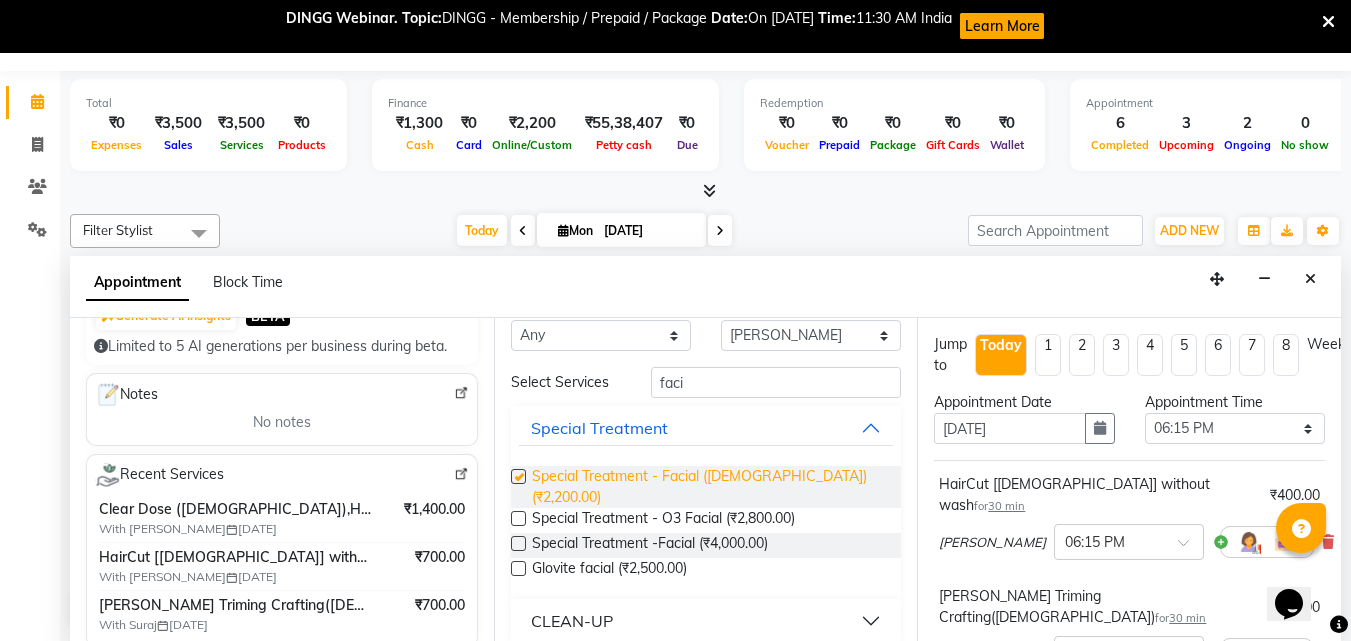 checkbox on "false" 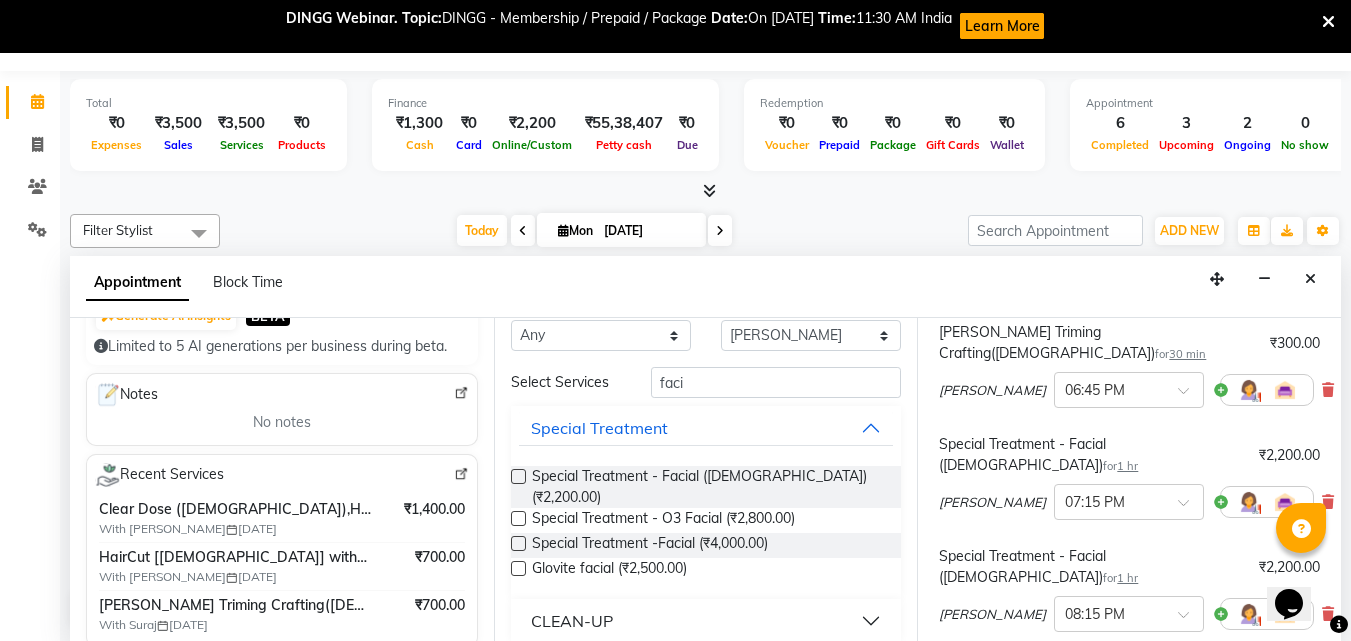 scroll, scrollTop: 265, scrollLeft: 0, axis: vertical 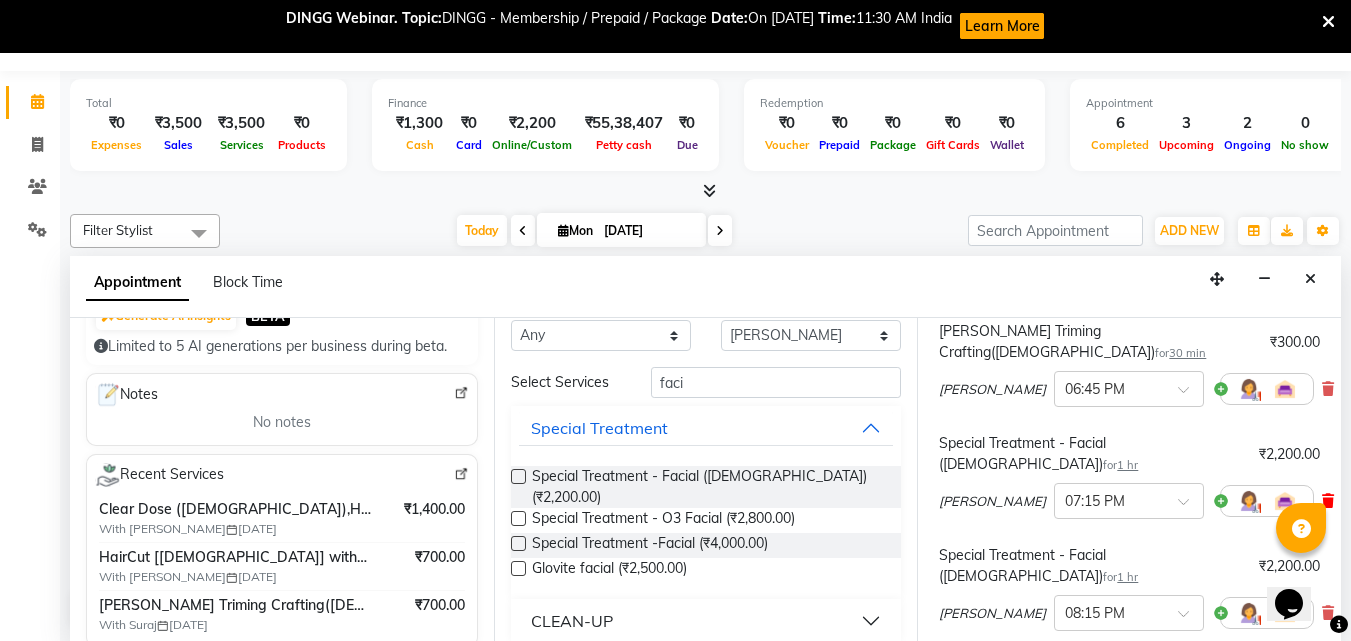 click at bounding box center (1328, 501) 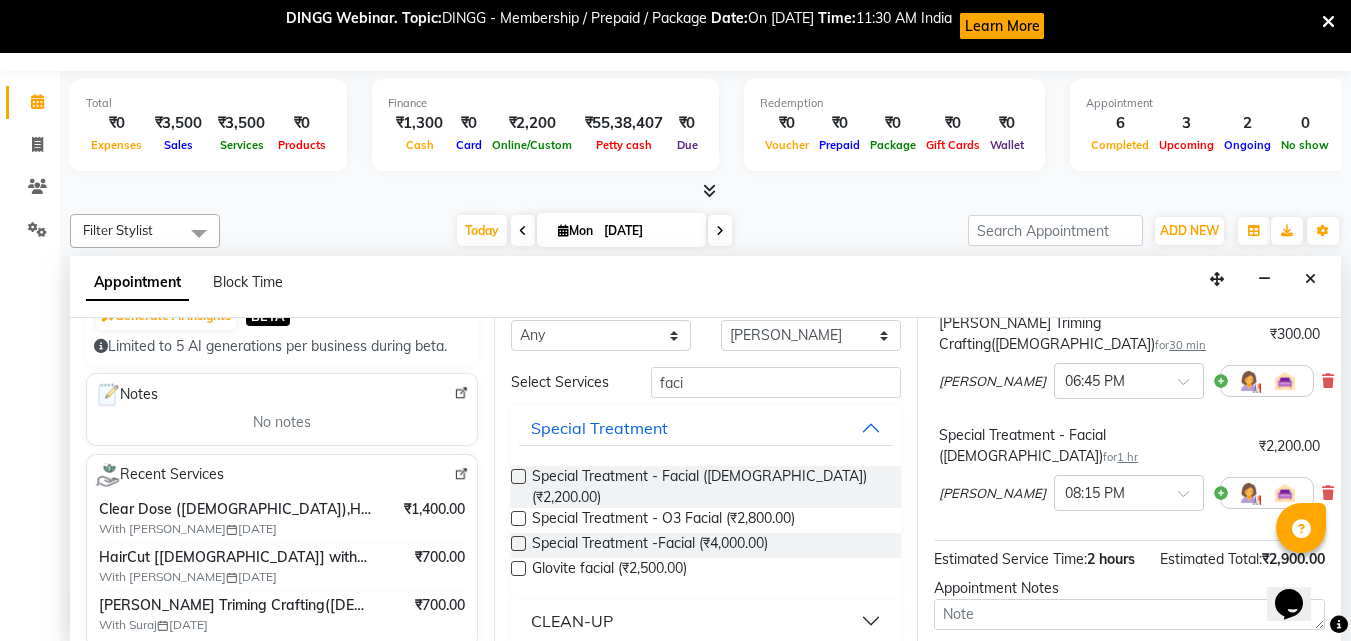 scroll, scrollTop: 387, scrollLeft: 0, axis: vertical 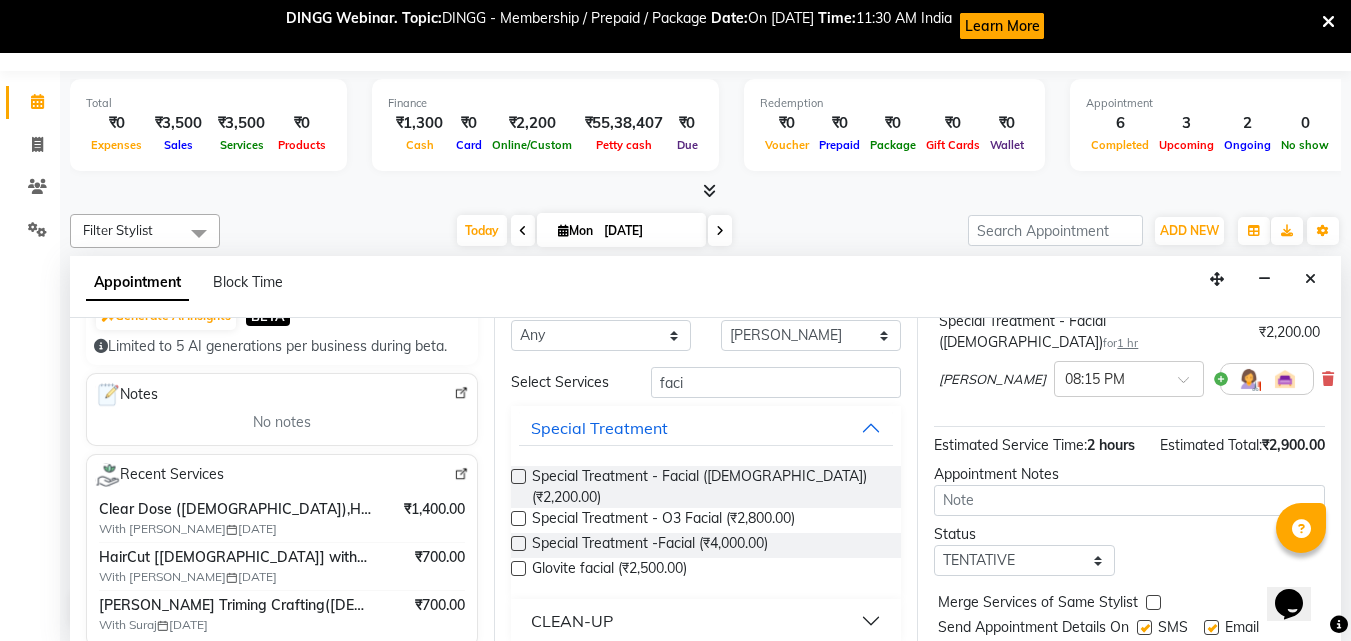 click at bounding box center [1153, 602] 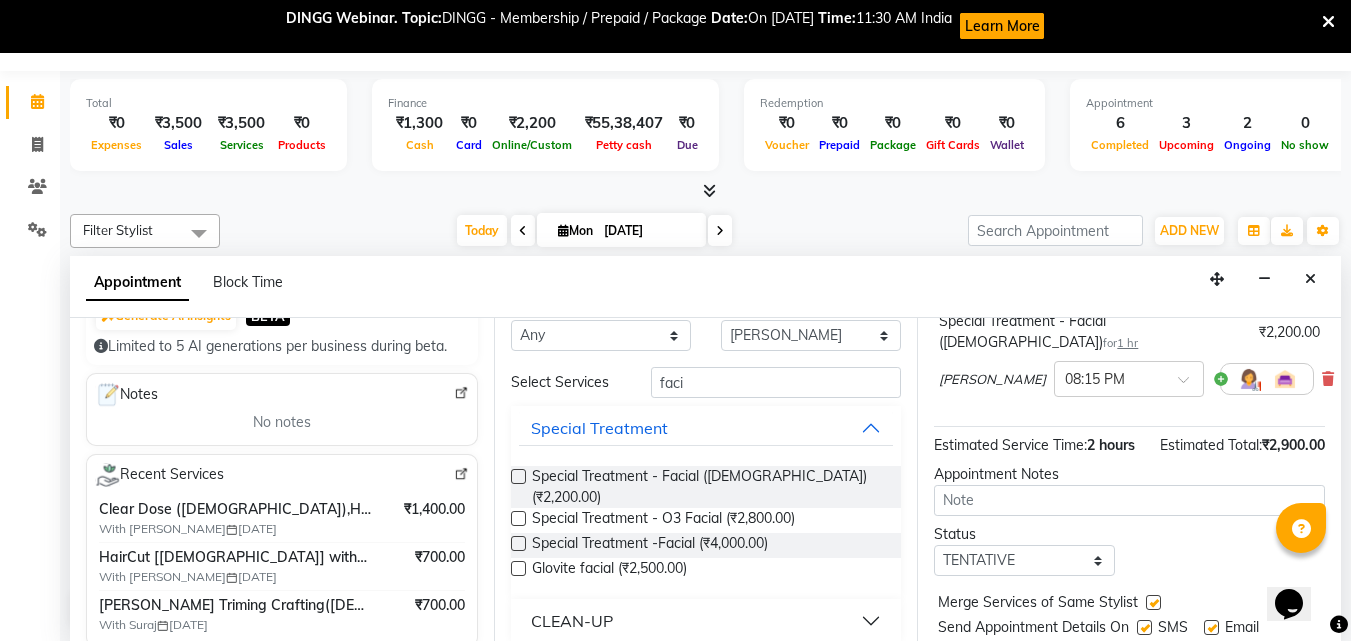 click on "Book" at bounding box center (1129, 668) 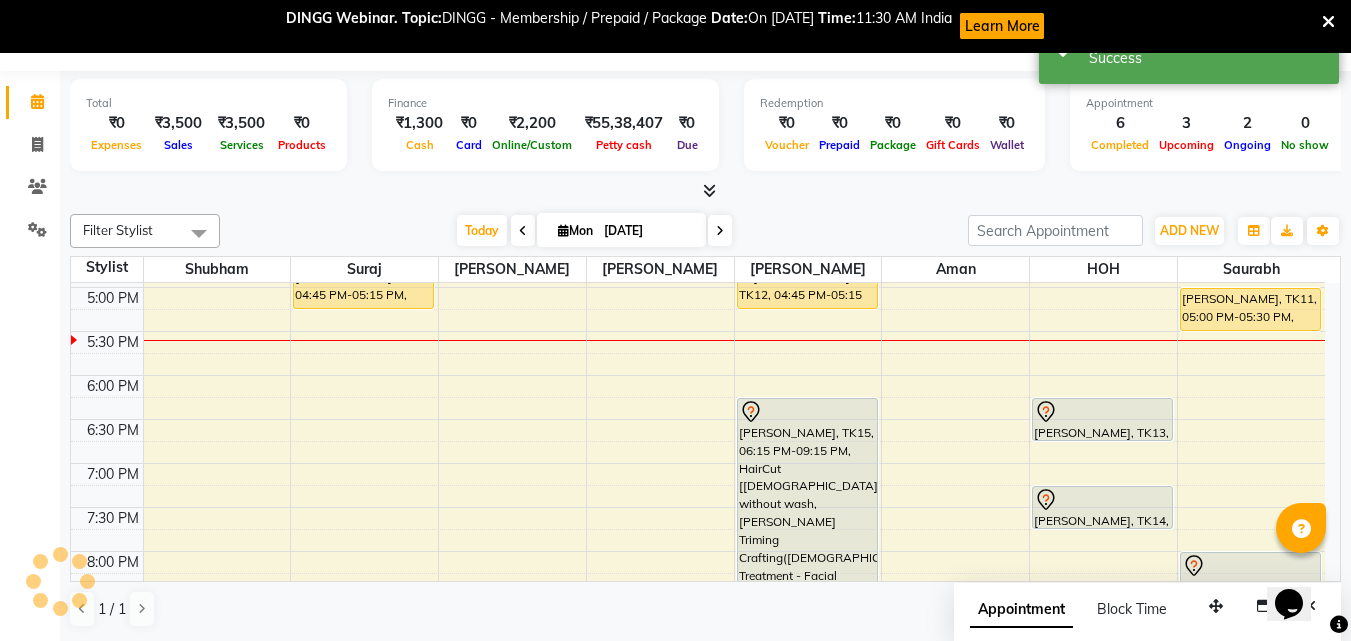scroll, scrollTop: 0, scrollLeft: 0, axis: both 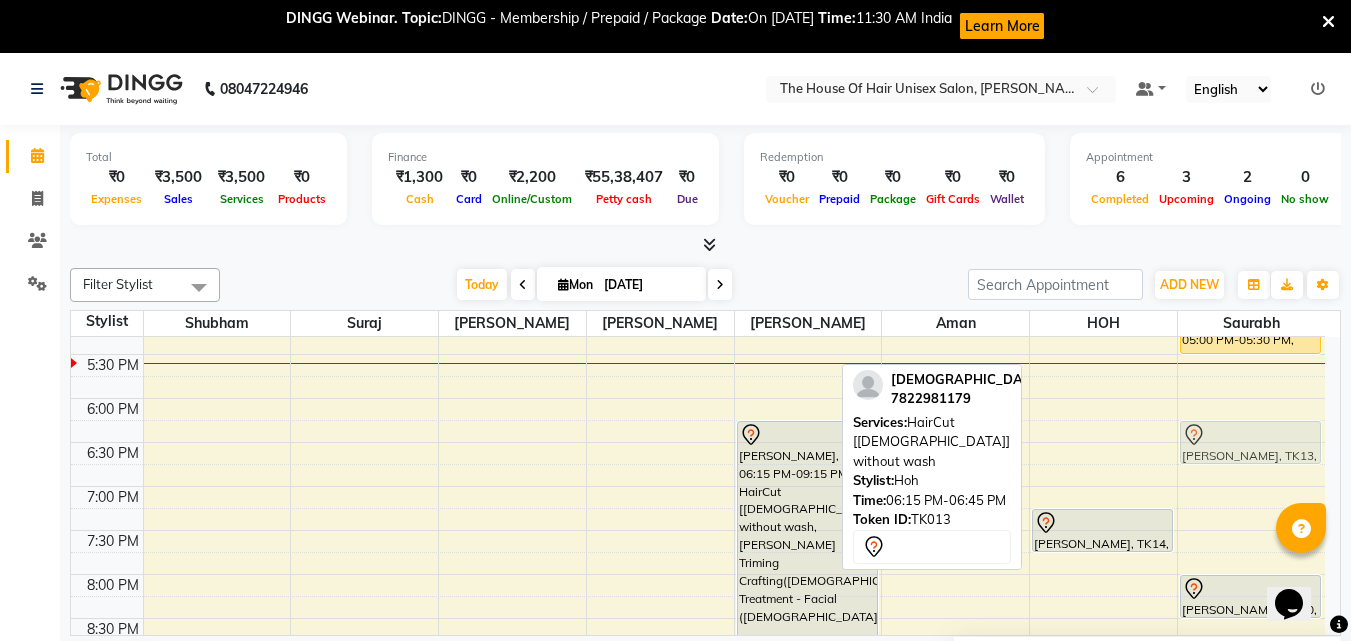 drag, startPoint x: 1118, startPoint y: 441, endPoint x: 1218, endPoint y: 445, distance: 100.07997 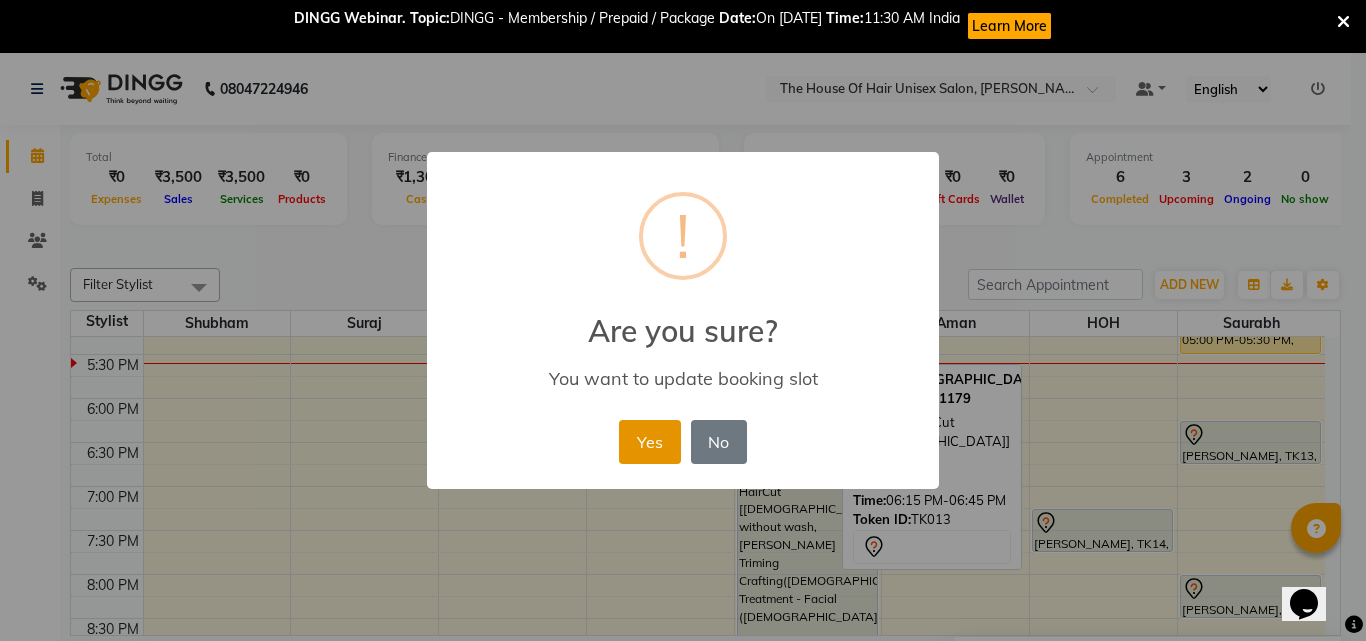 click on "Yes" at bounding box center (649, 442) 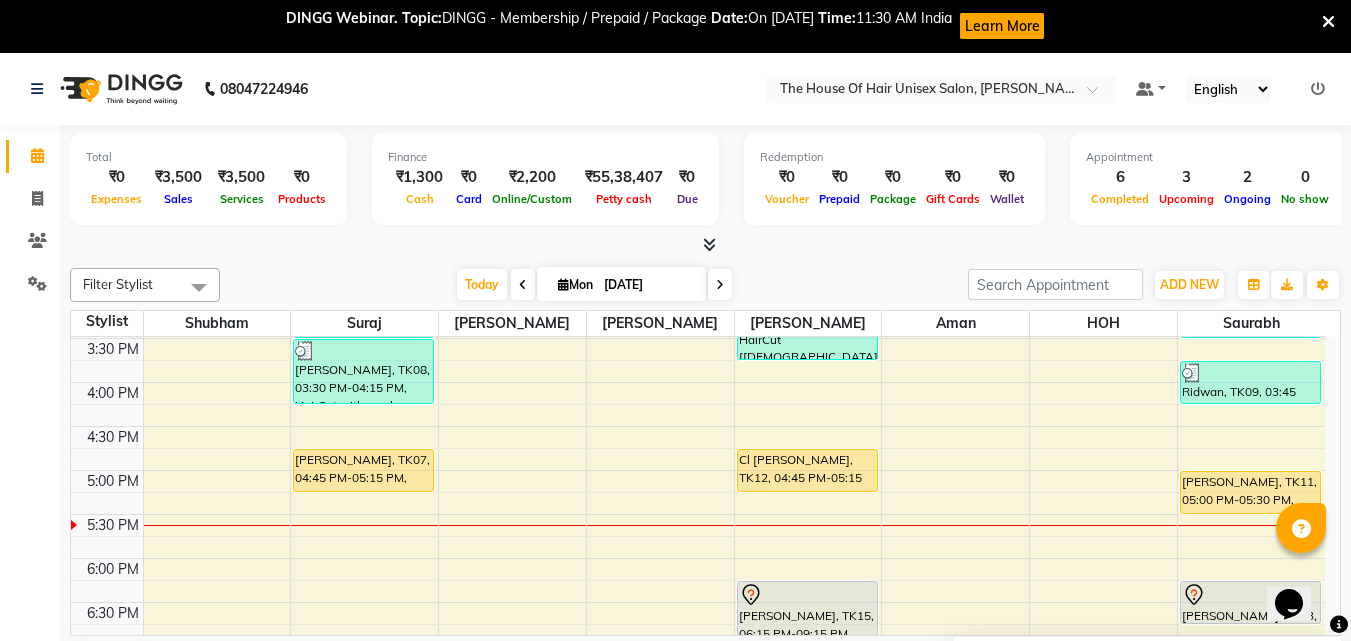 scroll, scrollTop: 747, scrollLeft: 0, axis: vertical 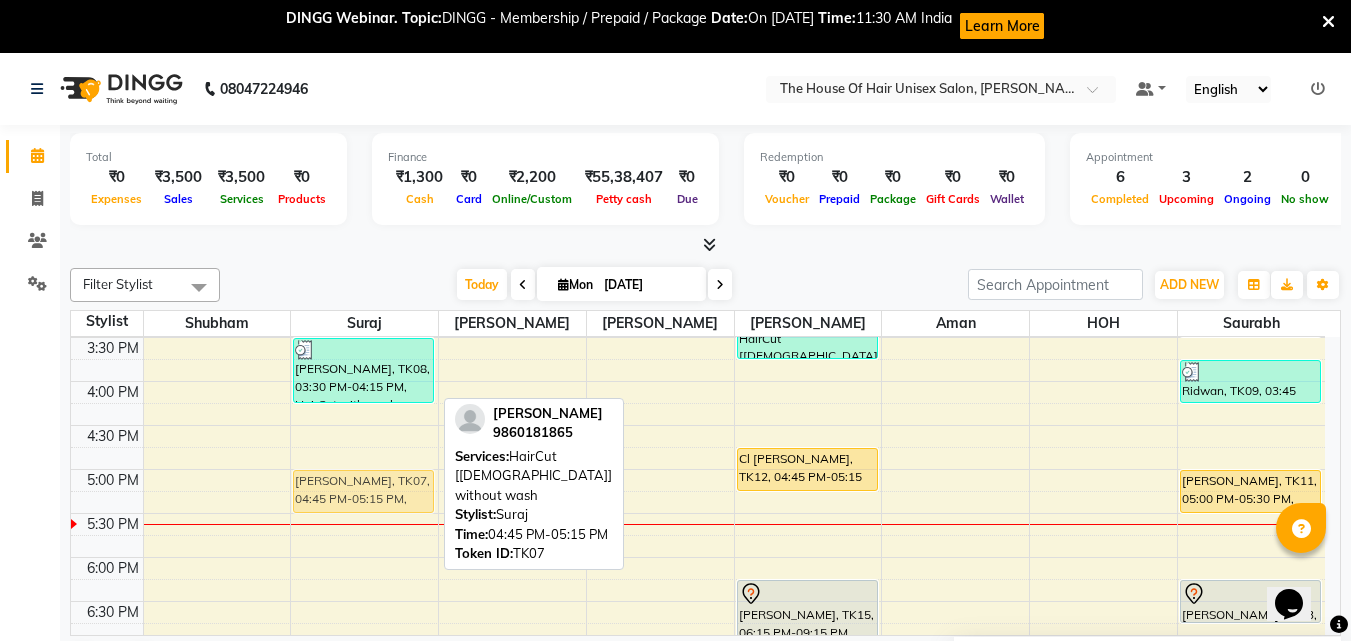 click on "[PERSON_NAME], TK06, 03:00 PM-03:30 PM, HairCut [[DEMOGRAPHIC_DATA]] without wash     [PERSON_NAME], TK08, 03:30 PM-04:15 PM, HairCut with wash ([DEMOGRAPHIC_DATA])    [PERSON_NAME], TK07, 04:45 PM-05:15 PM, HairCut [[DEMOGRAPHIC_DATA]] without wash    [PERSON_NAME], TK07, 04:45 PM-05:15 PM, HairCut [[DEMOGRAPHIC_DATA]] without wash" at bounding box center (364, 249) 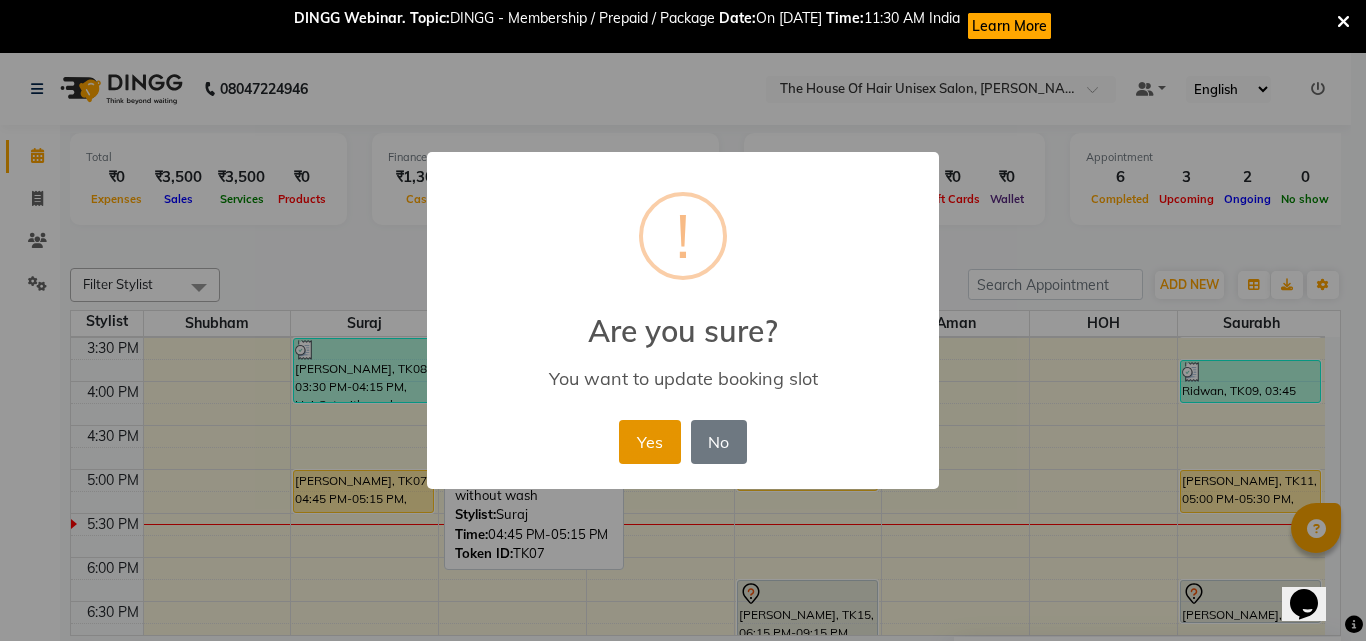 click on "Yes" at bounding box center [649, 442] 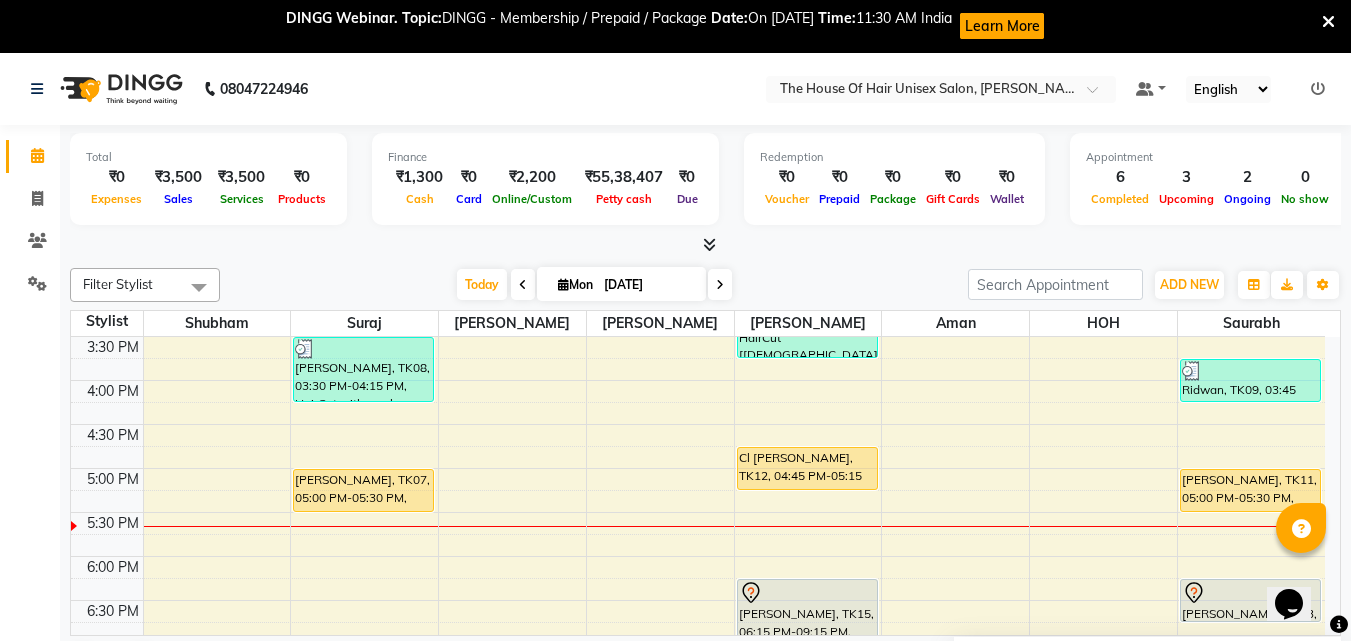 scroll, scrollTop: 749, scrollLeft: 0, axis: vertical 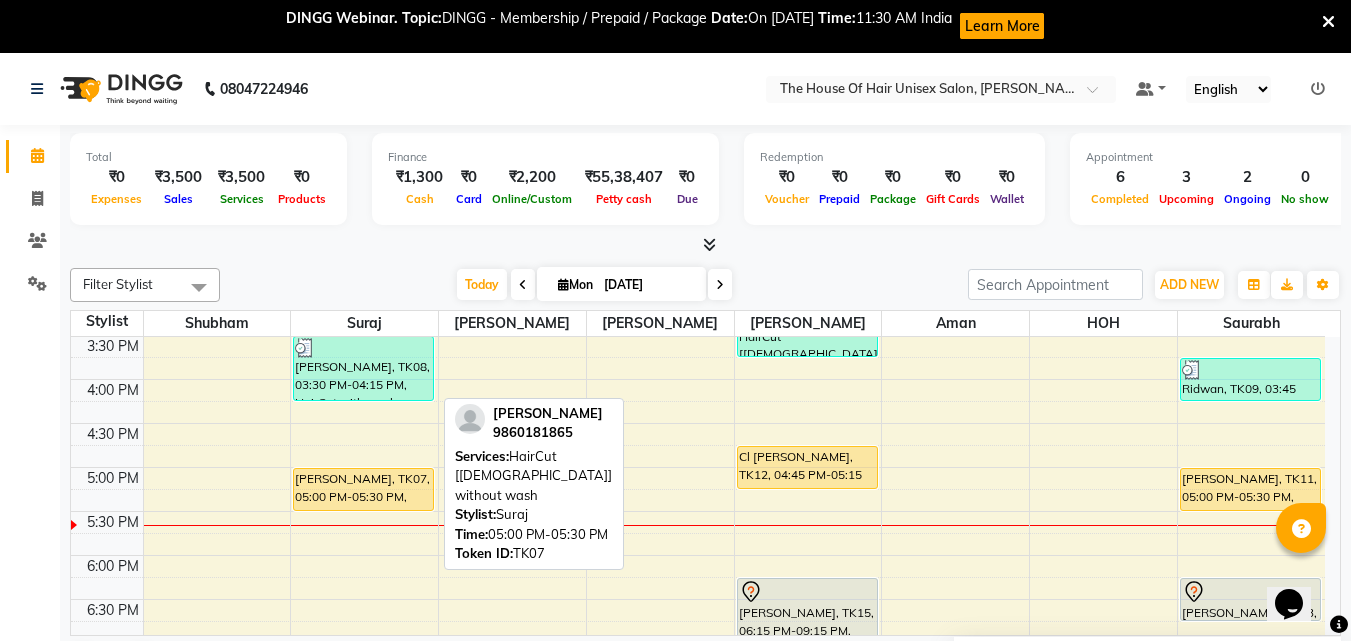 click on "[PERSON_NAME], TK07, 05:00 PM-05:30 PM, HairCut [[DEMOGRAPHIC_DATA]] without wash" at bounding box center (363, 489) 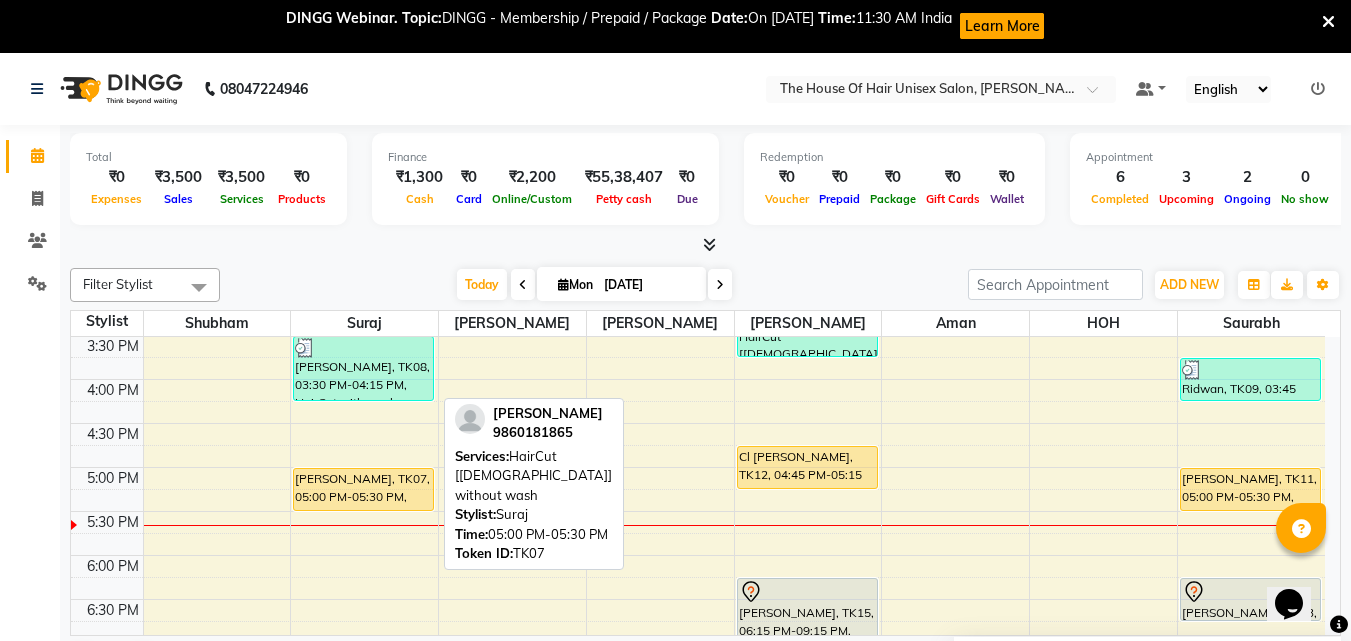 click on "[PERSON_NAME], TK07, 05:00 PM-05:30 PM, HairCut [[DEMOGRAPHIC_DATA]] without wash" at bounding box center [363, 489] 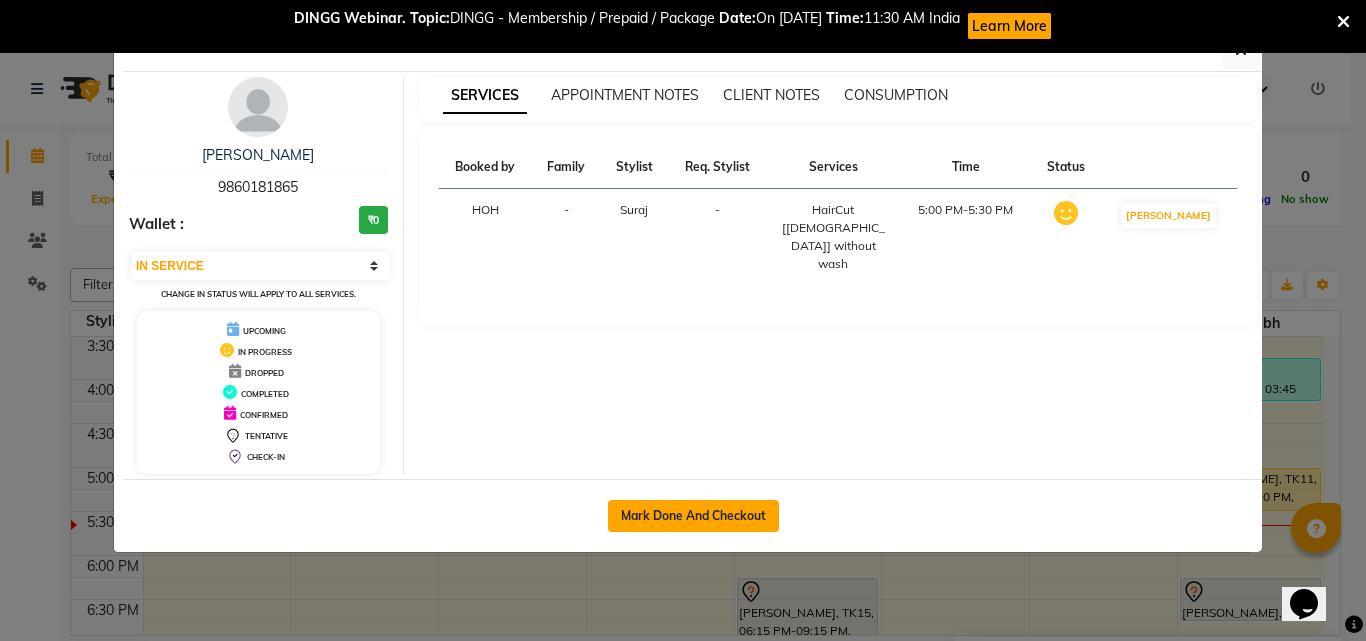 click on "Mark Done And Checkout" 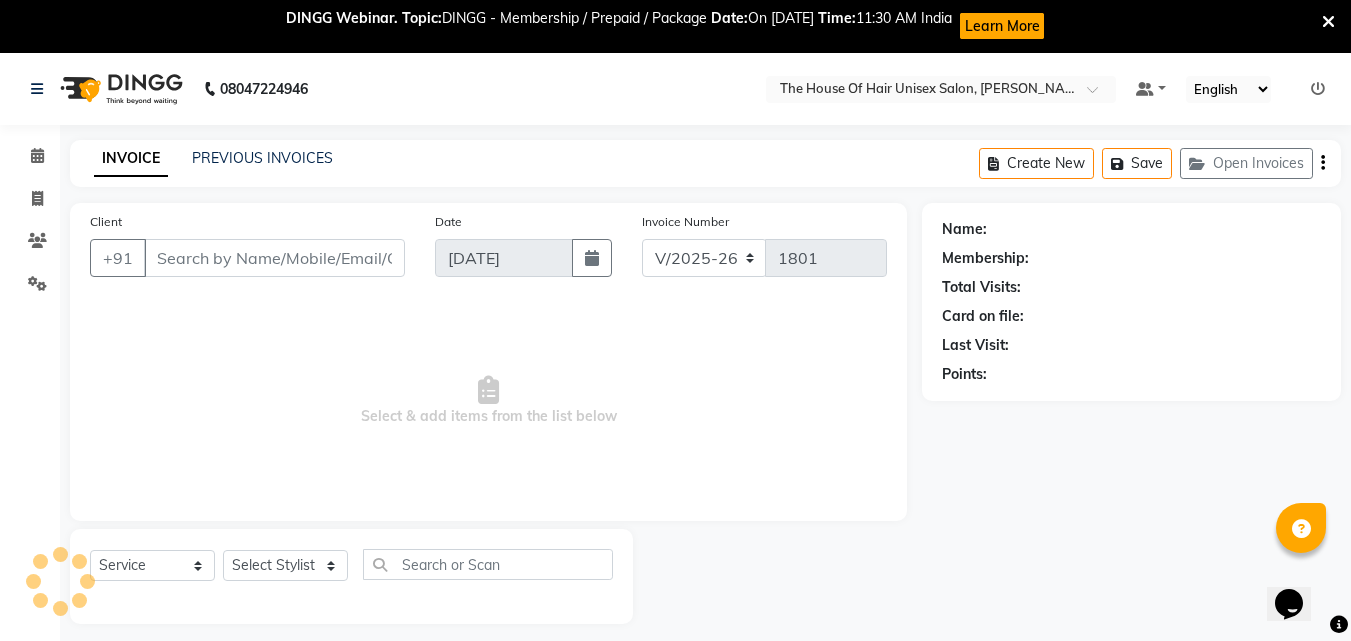 type on "9860181865" 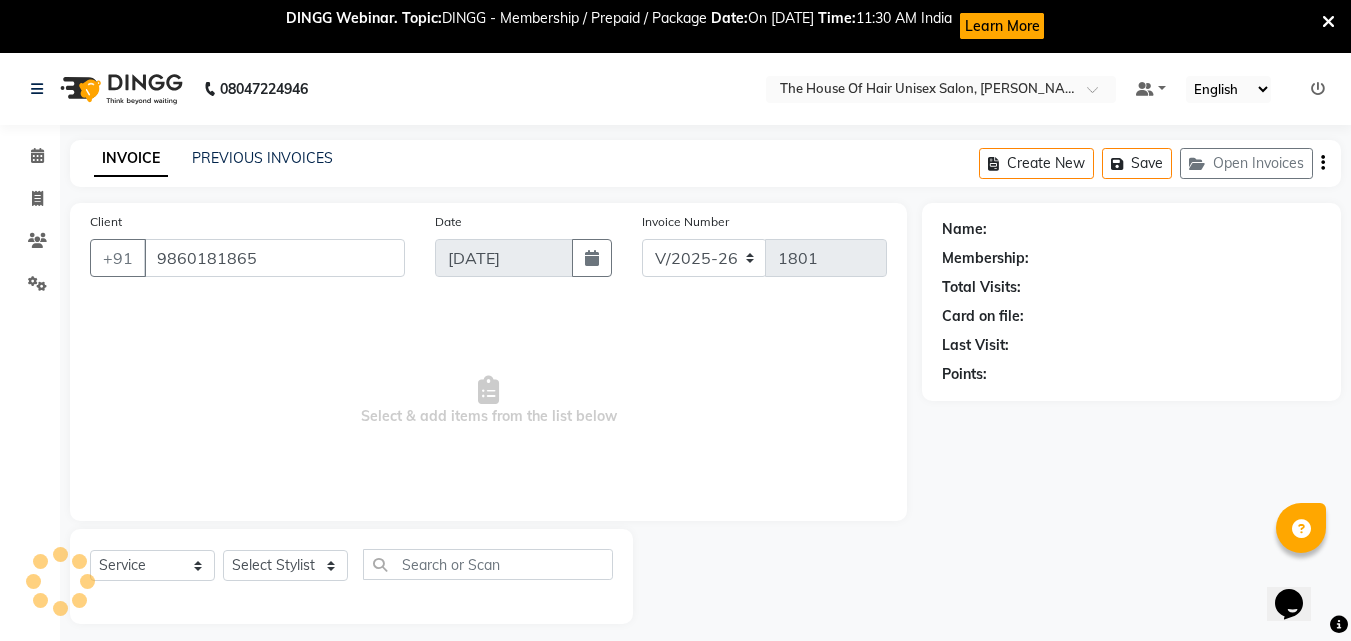 select on "12122" 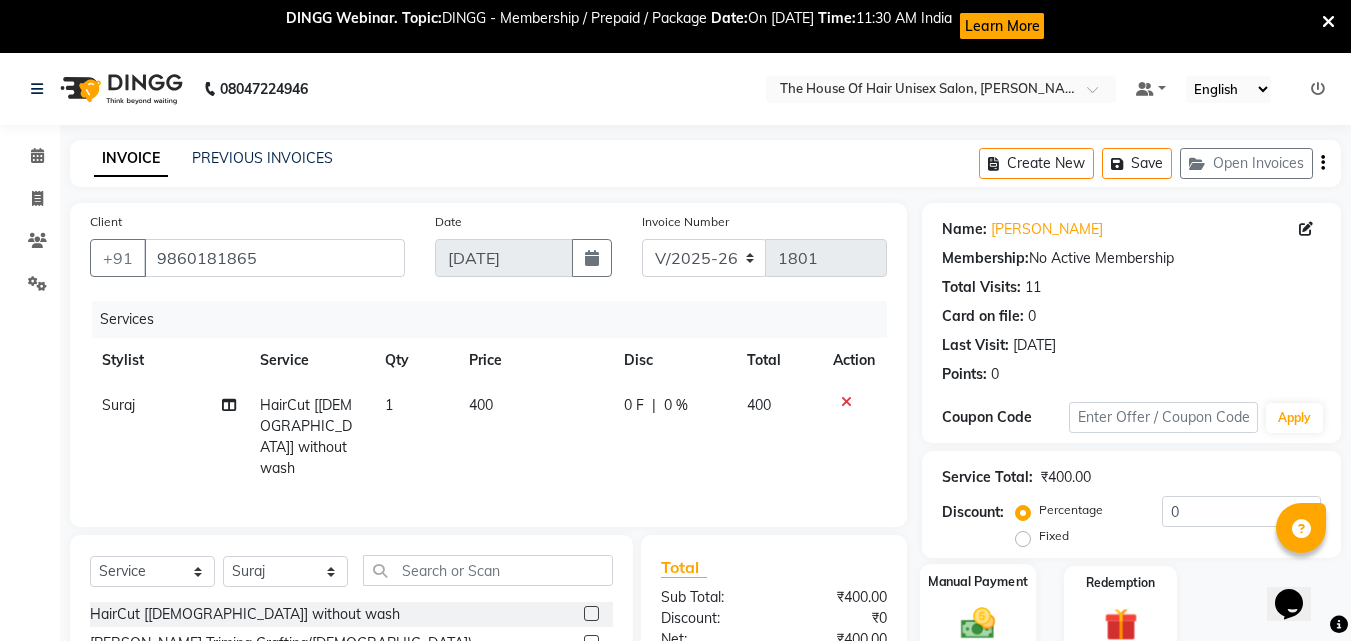 click 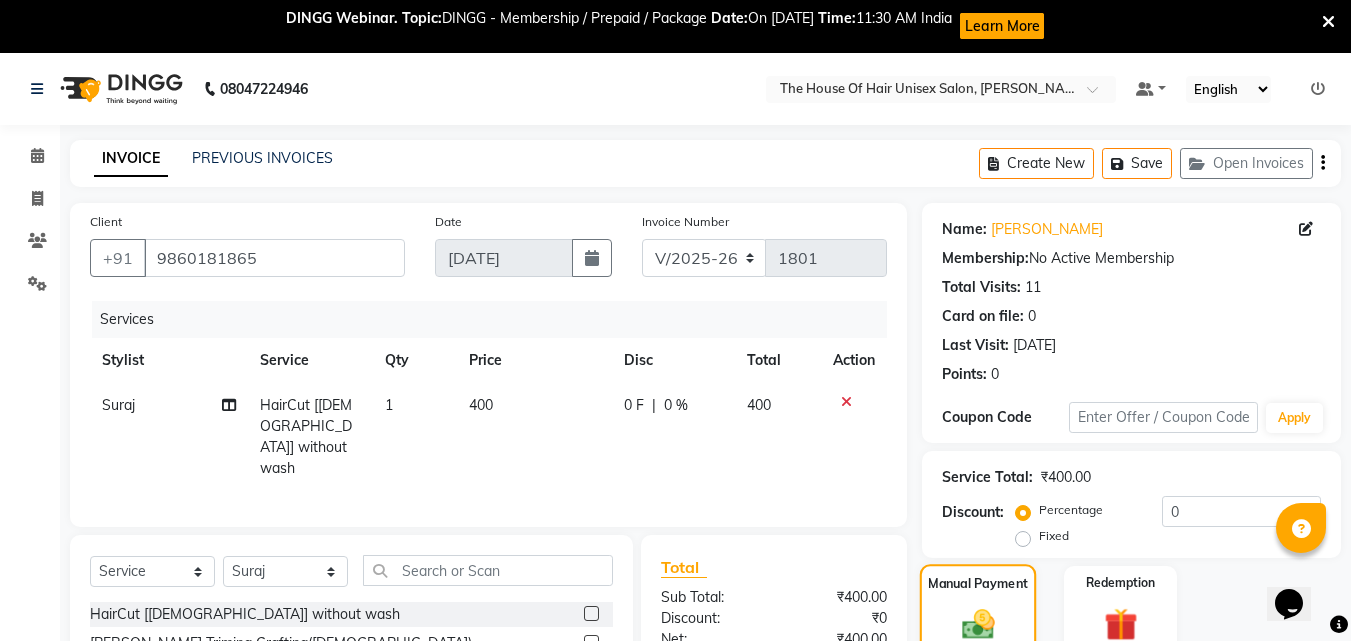 scroll, scrollTop: 215, scrollLeft: 0, axis: vertical 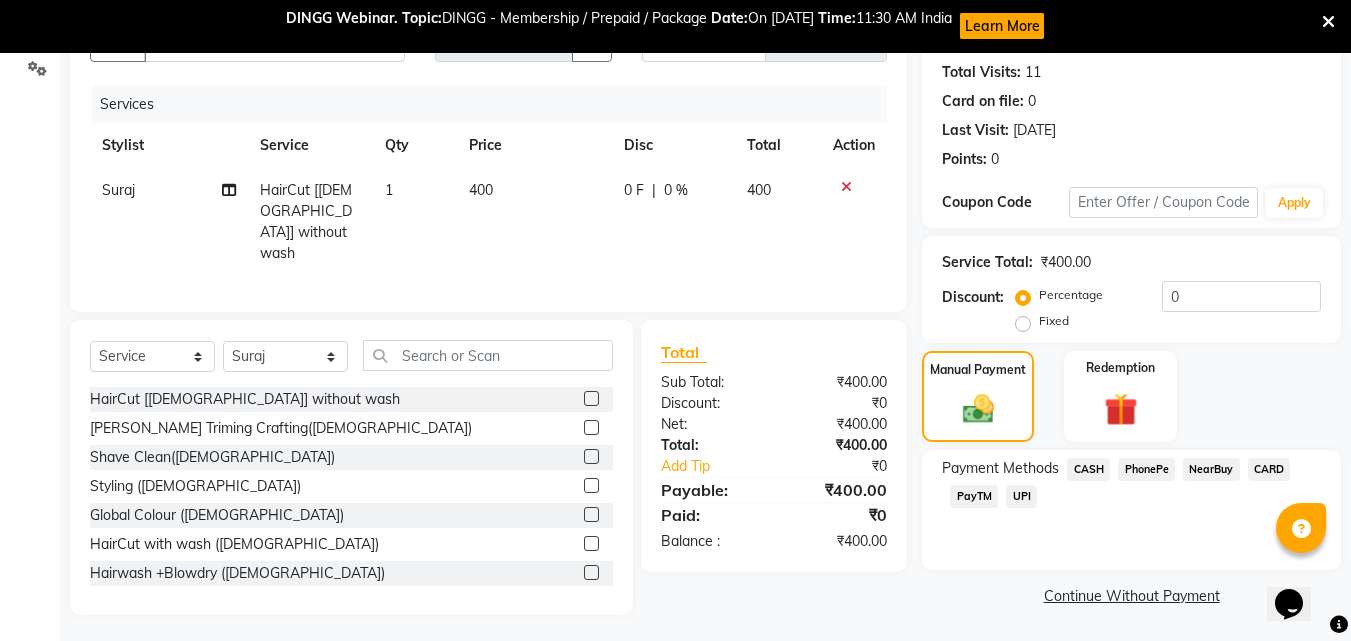 click on "CASH" 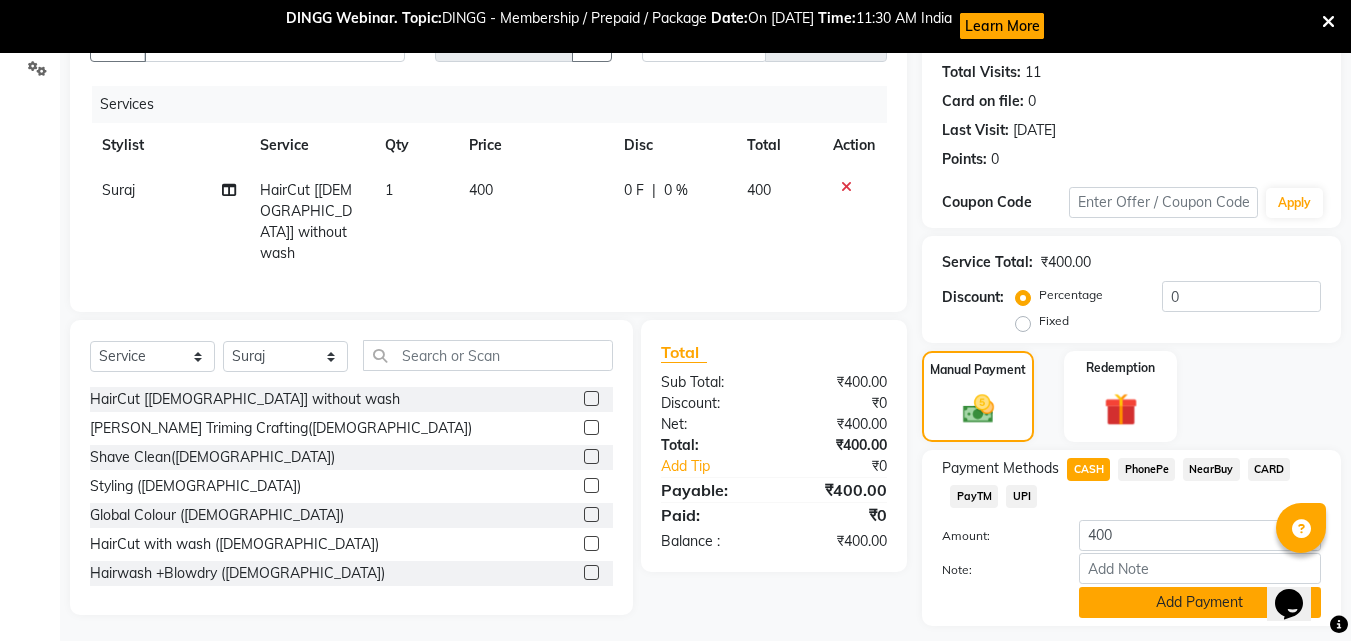 click on "Add Payment" 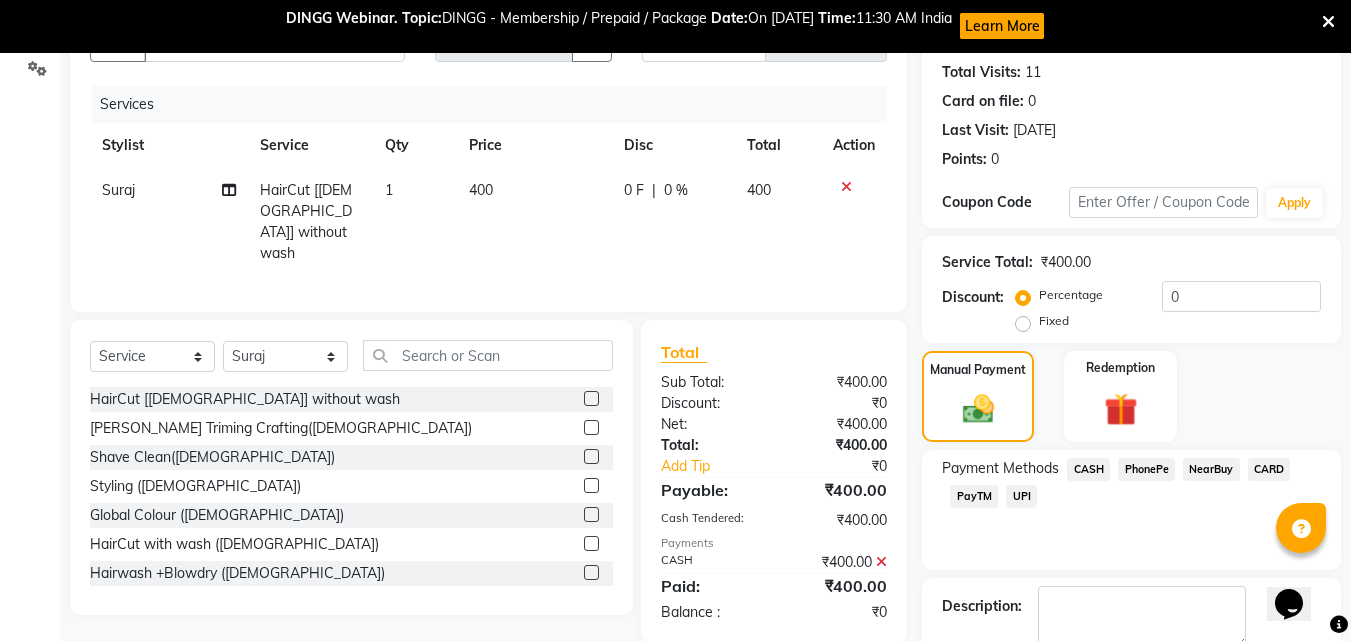 scroll, scrollTop: 328, scrollLeft: 0, axis: vertical 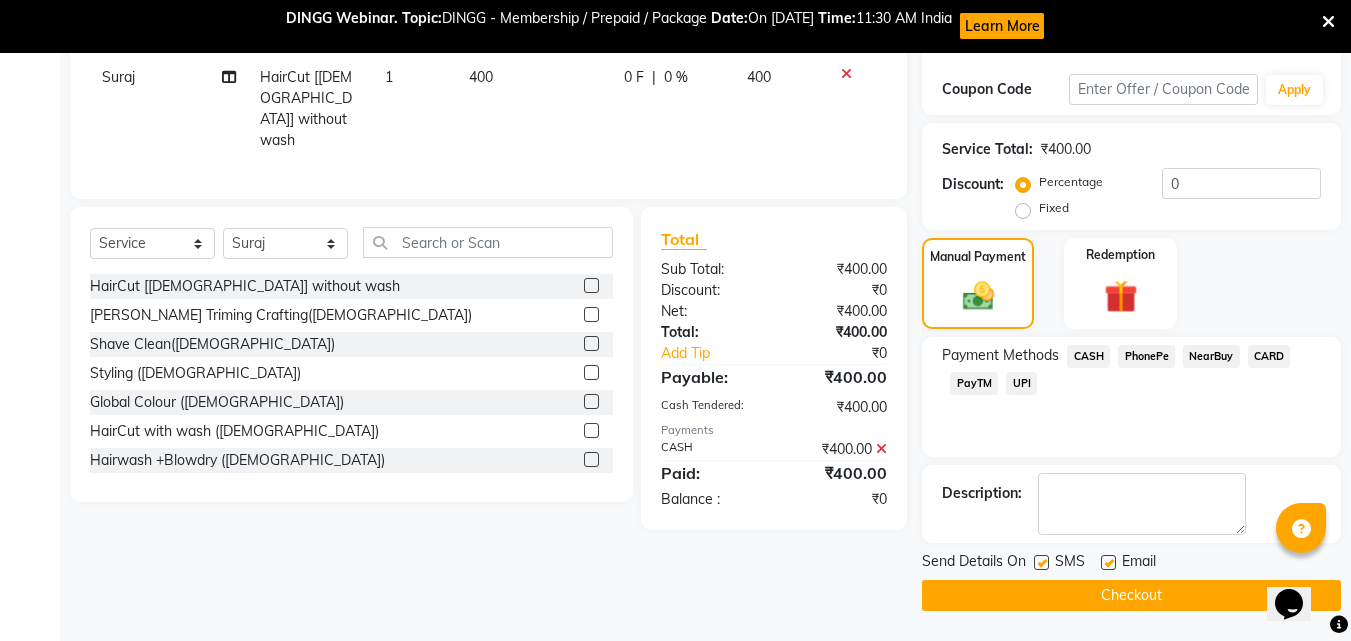 click on "Checkout" 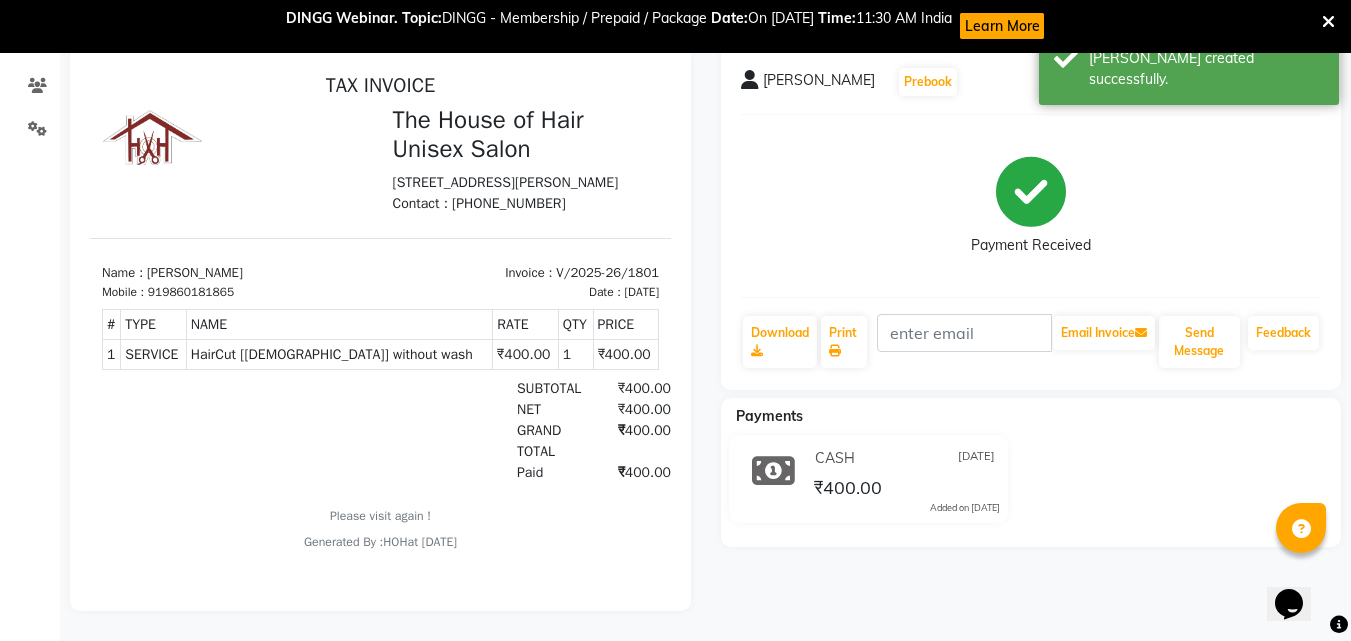scroll, scrollTop: 0, scrollLeft: 0, axis: both 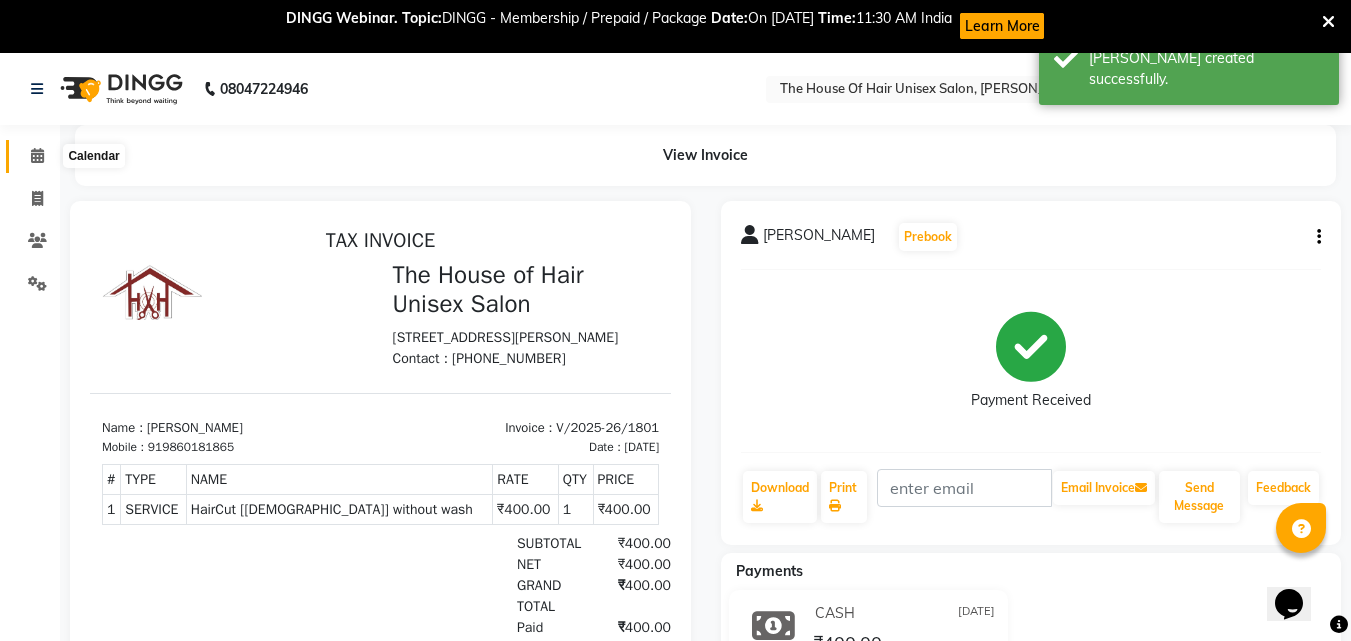 click 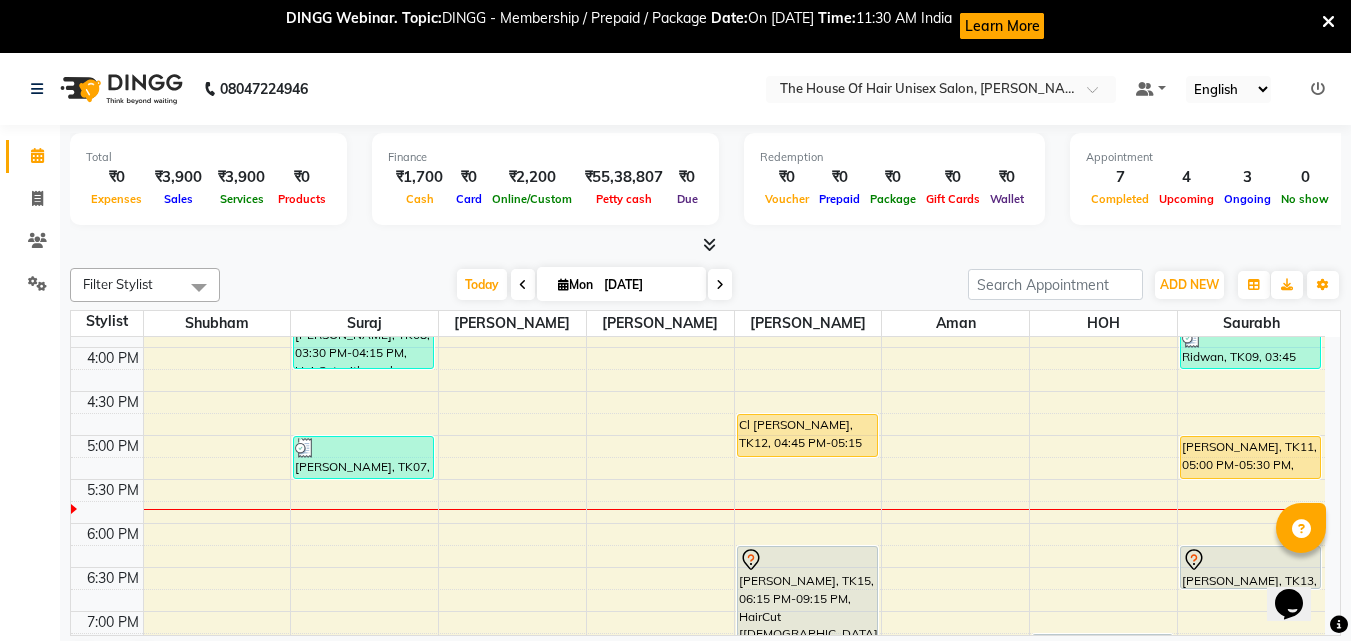scroll, scrollTop: 782, scrollLeft: 0, axis: vertical 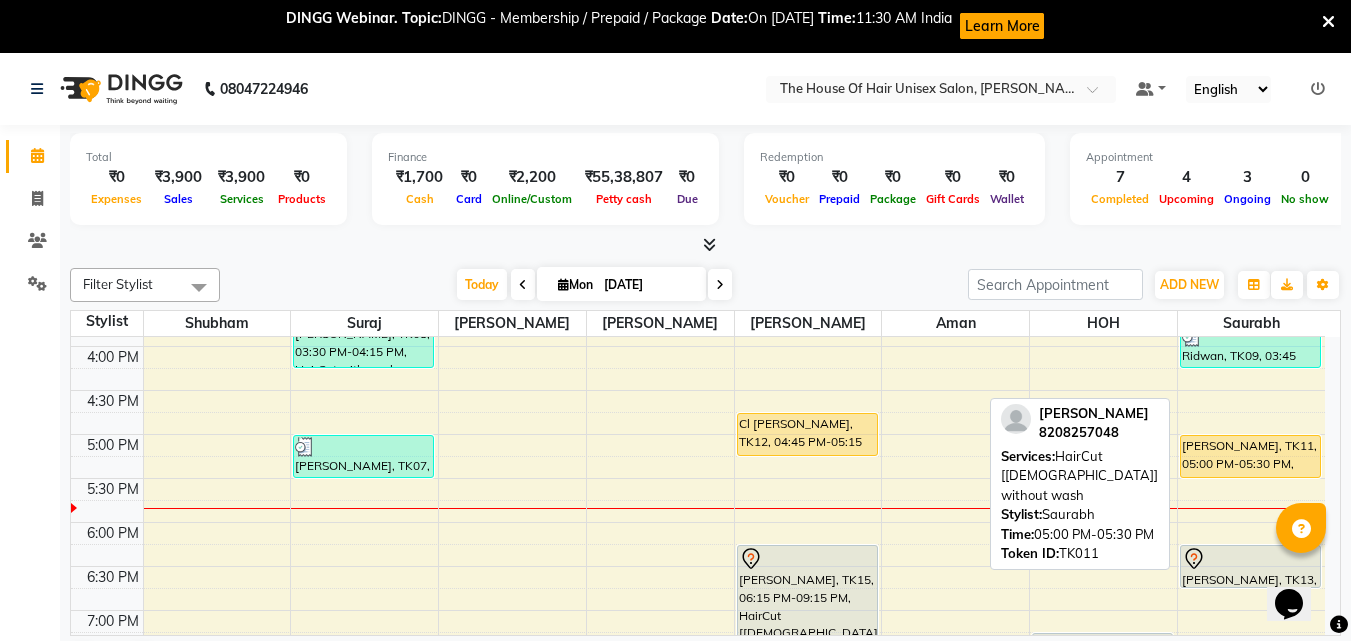 click on "[PERSON_NAME], TK11, 05:00 PM-05:30 PM, HairCut [[DEMOGRAPHIC_DATA]] without wash" at bounding box center [1251, 456] 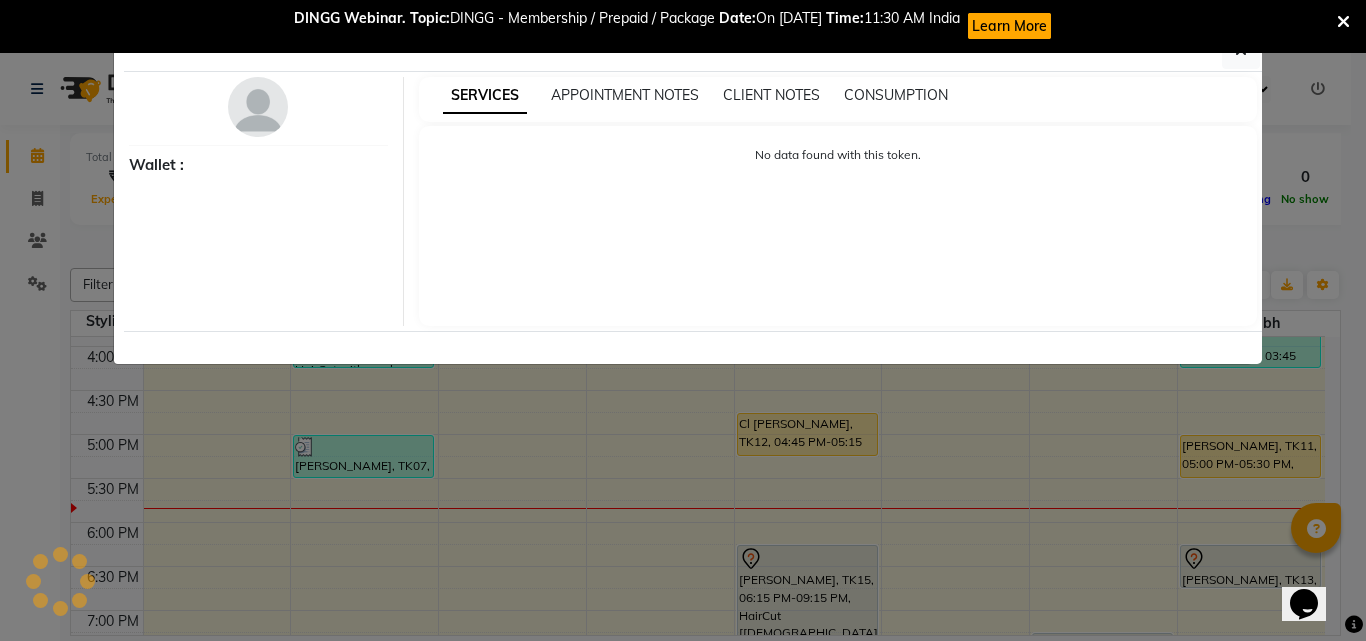 select on "1" 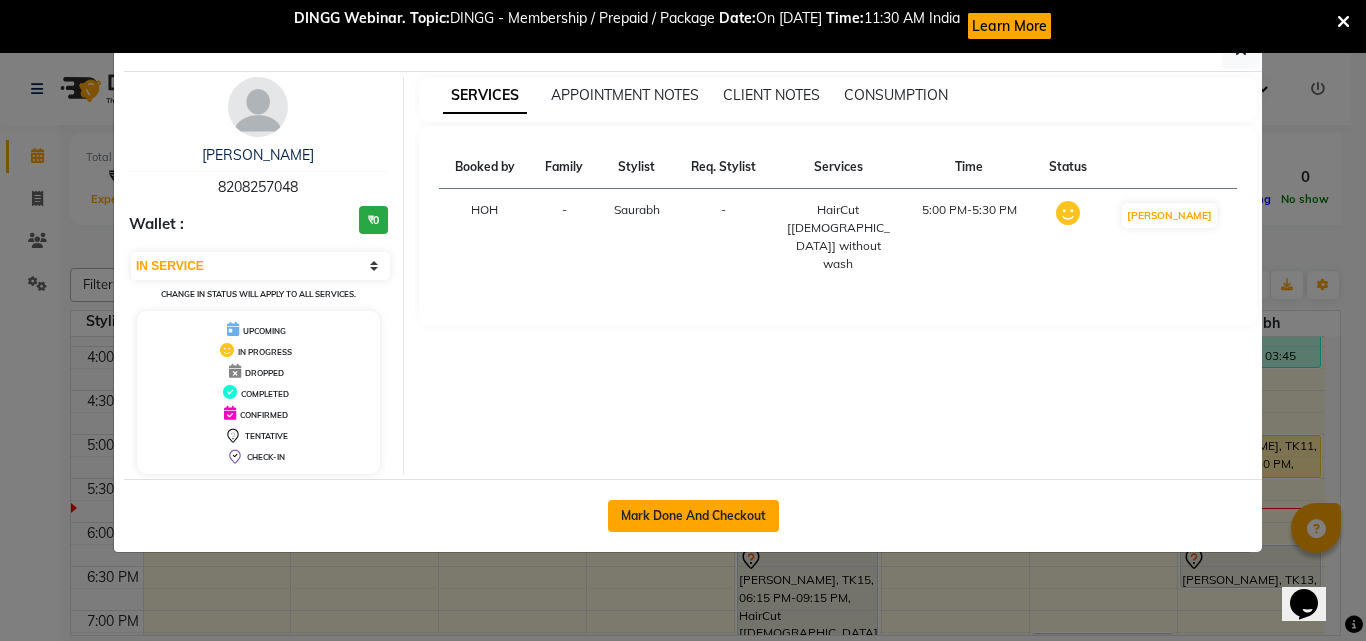 click on "Mark Done And Checkout" 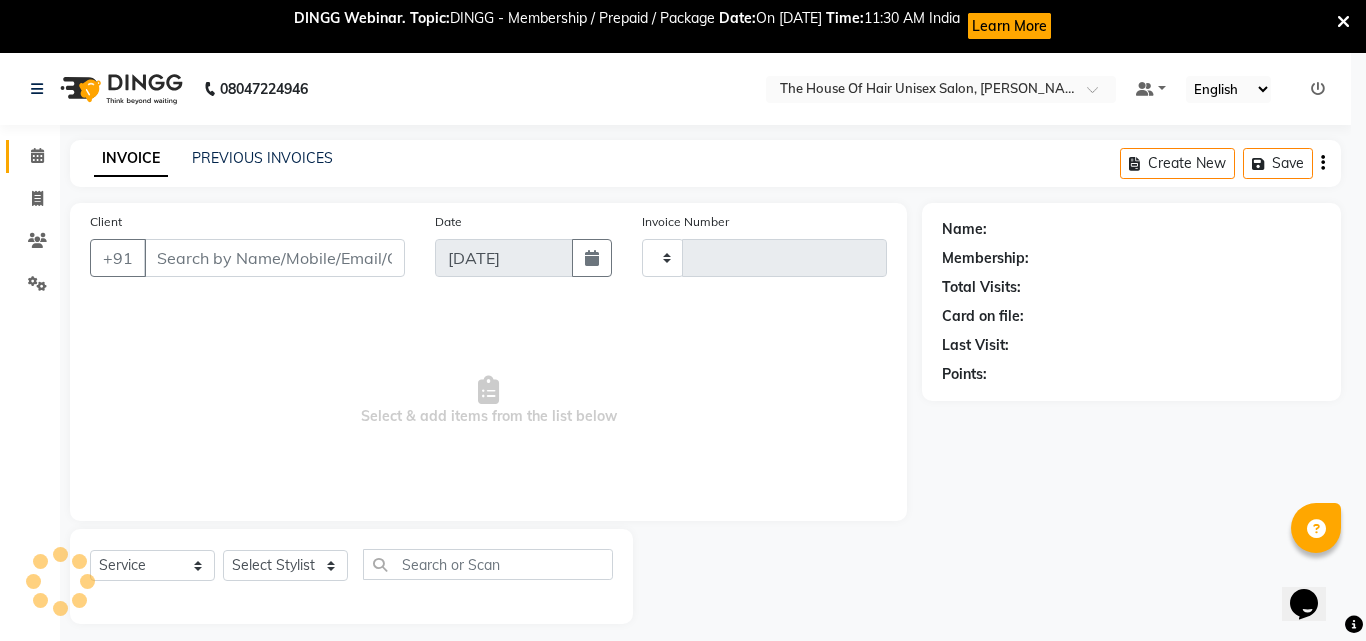 select on "3" 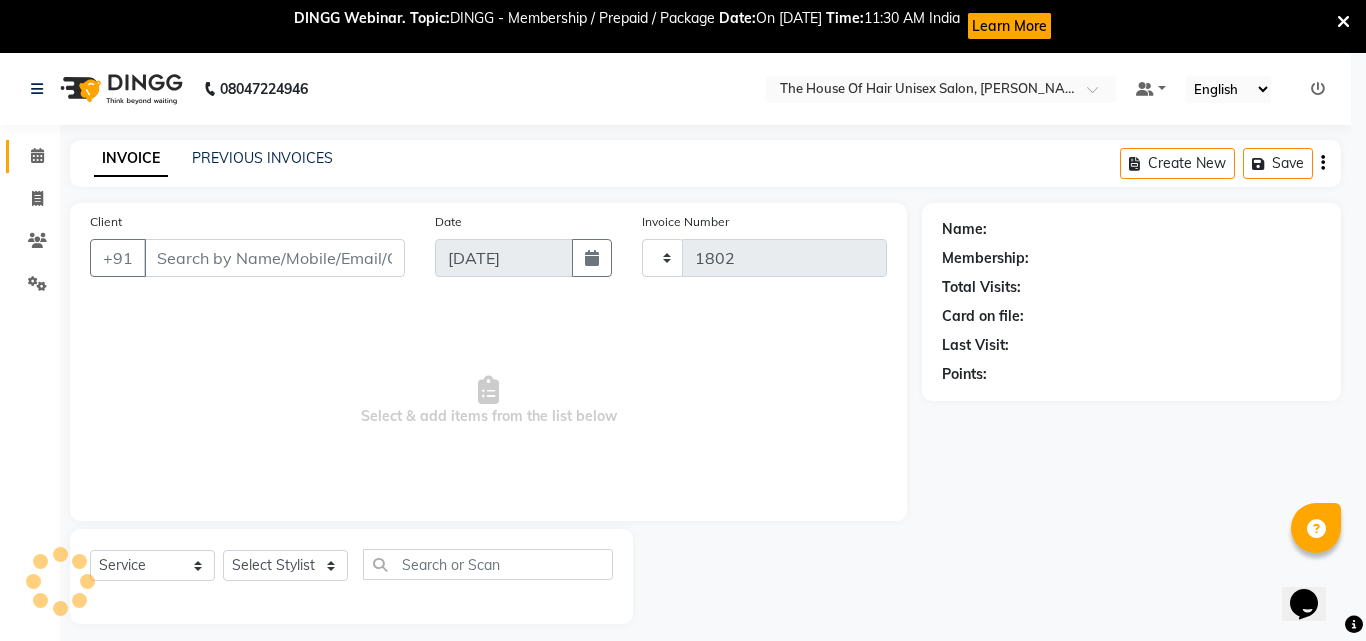 select on "598" 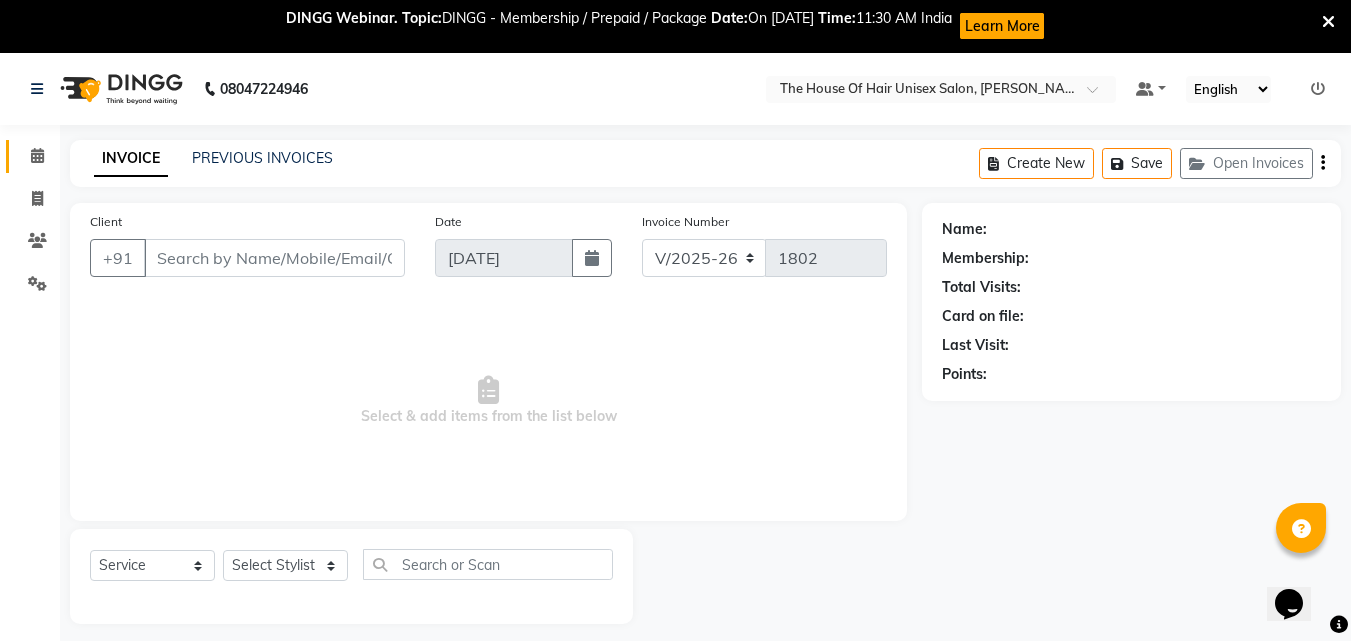 type on "8208257048" 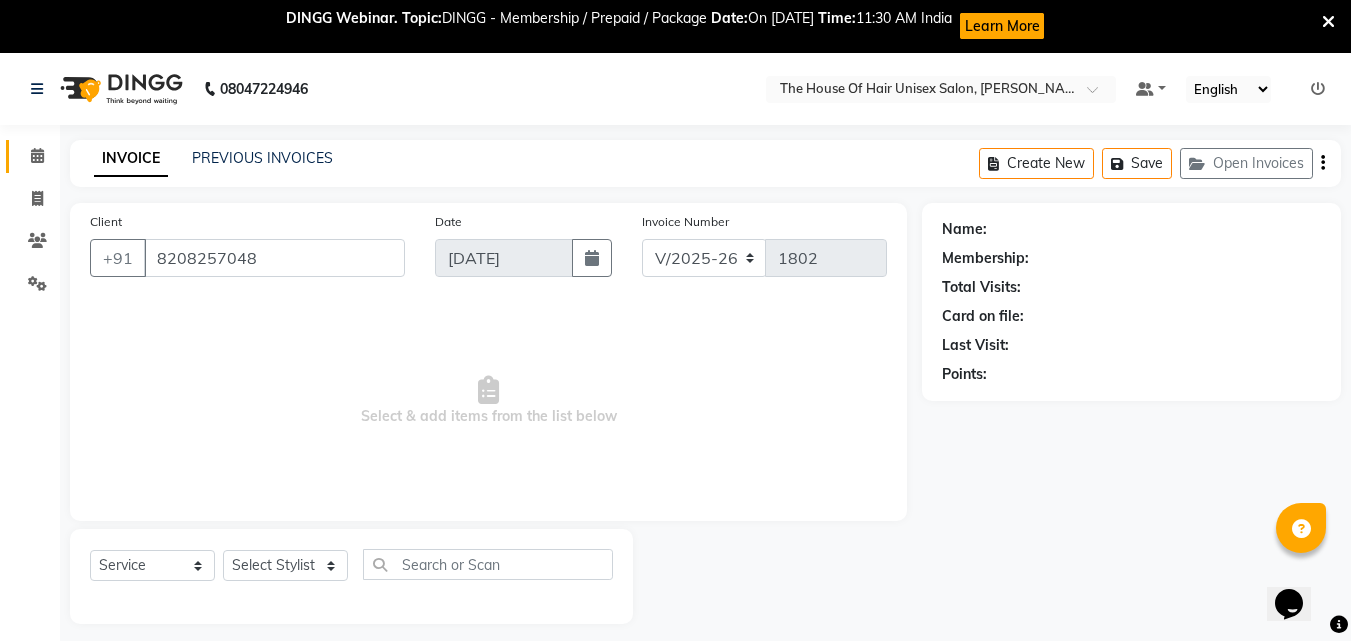 select on "86145" 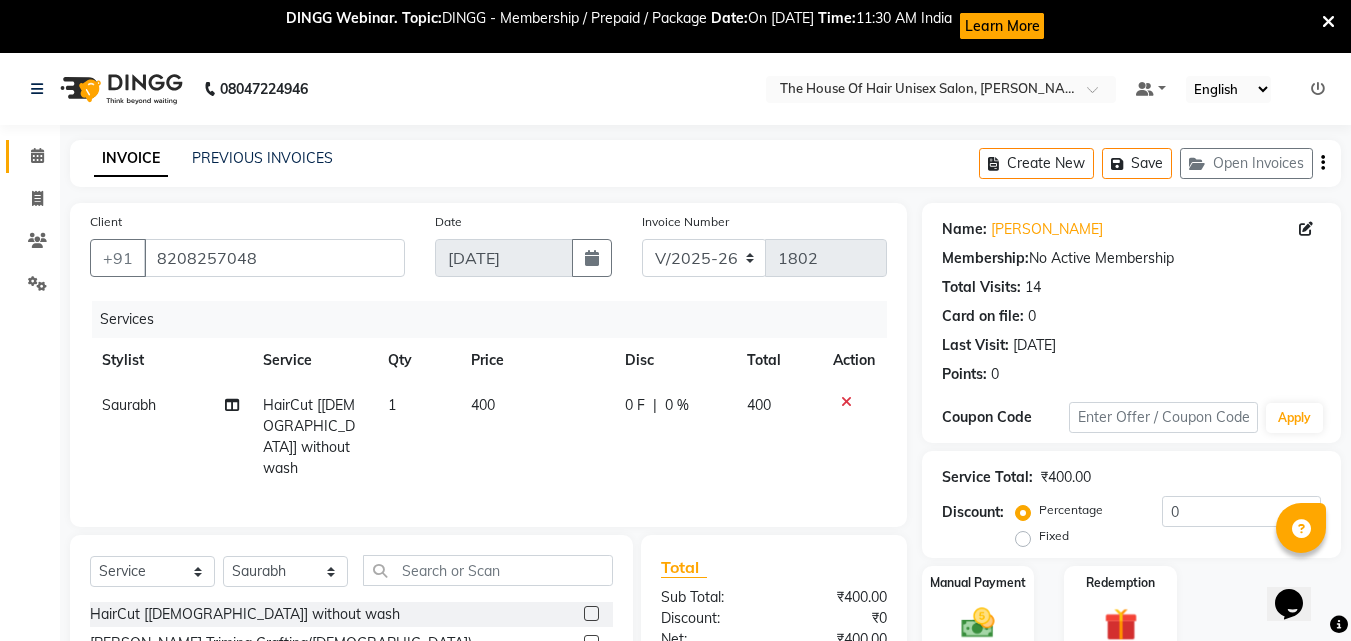 scroll, scrollTop: 183, scrollLeft: 0, axis: vertical 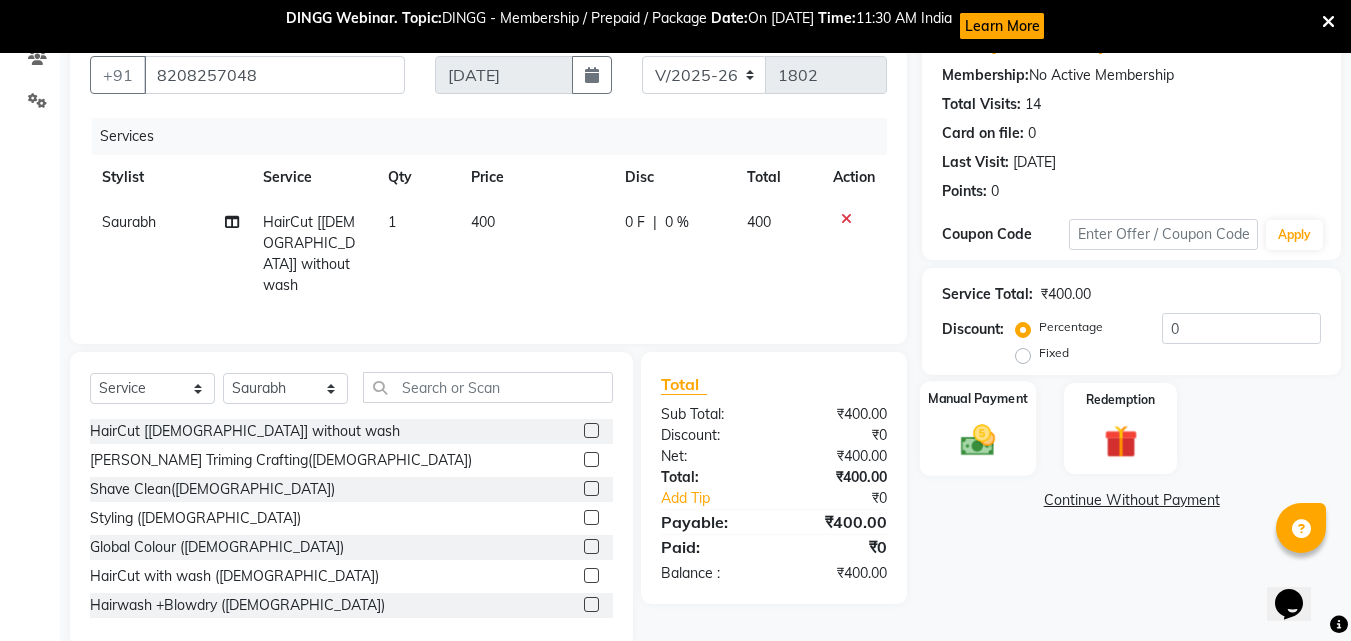 click 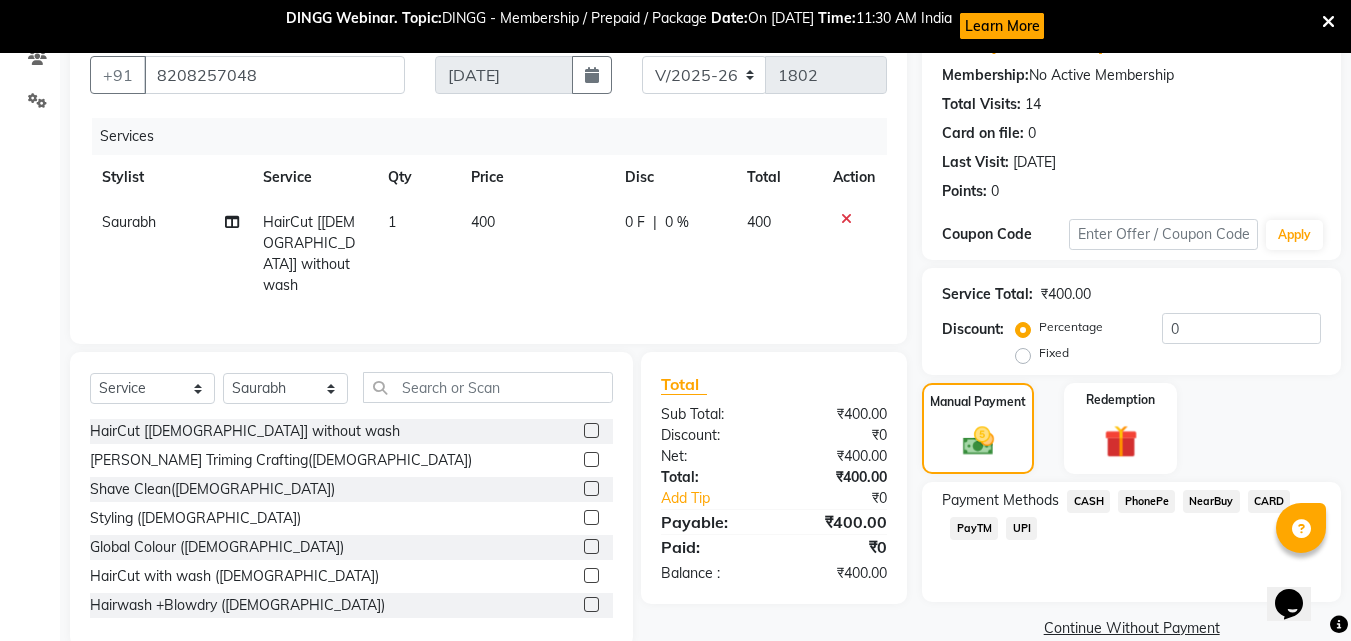 click at bounding box center (1328, 22) 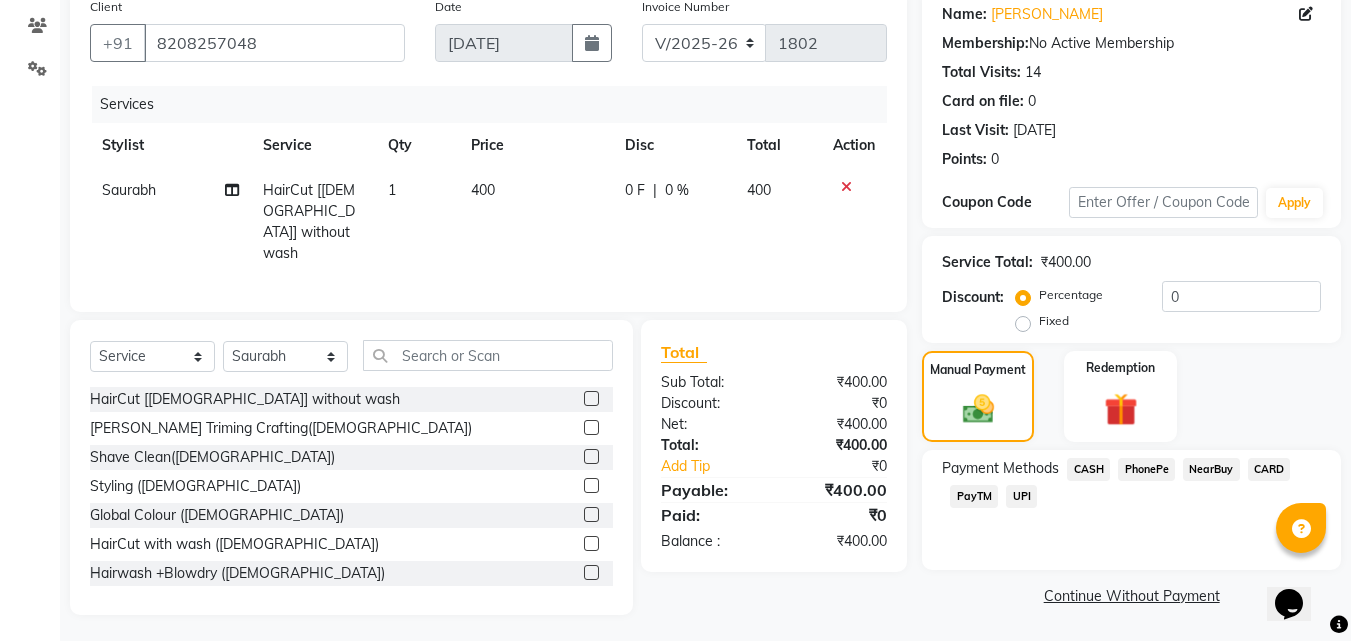 scroll, scrollTop: 0, scrollLeft: 0, axis: both 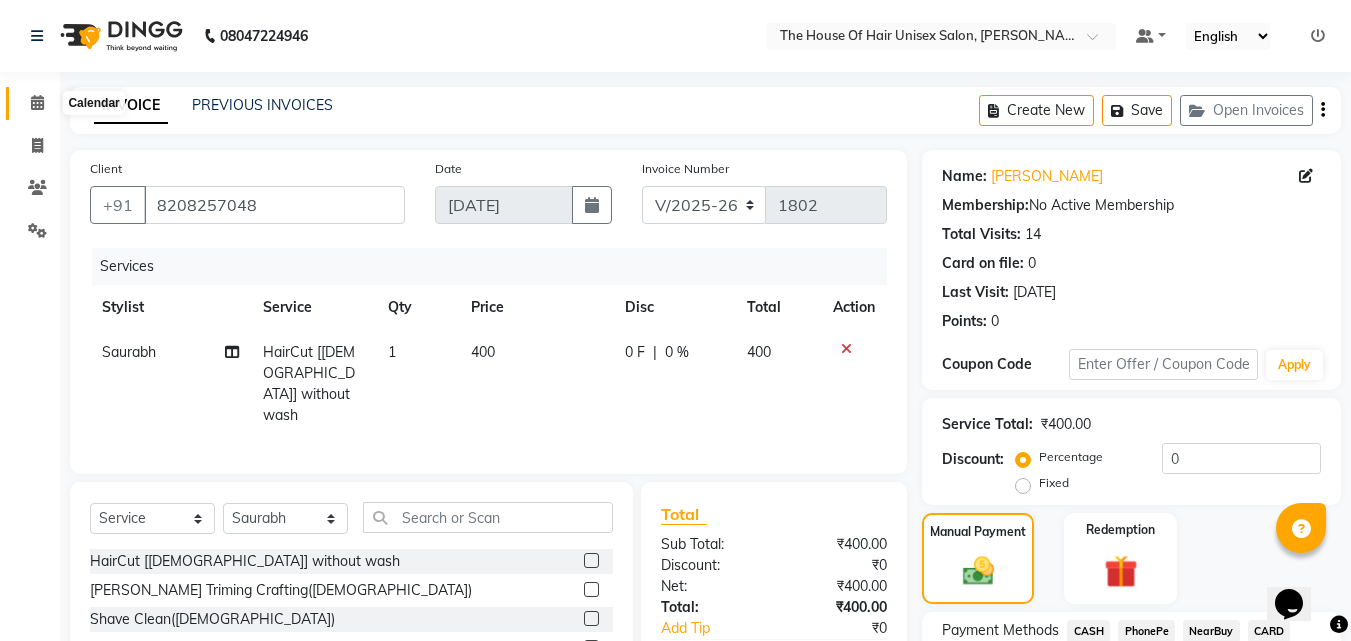 click 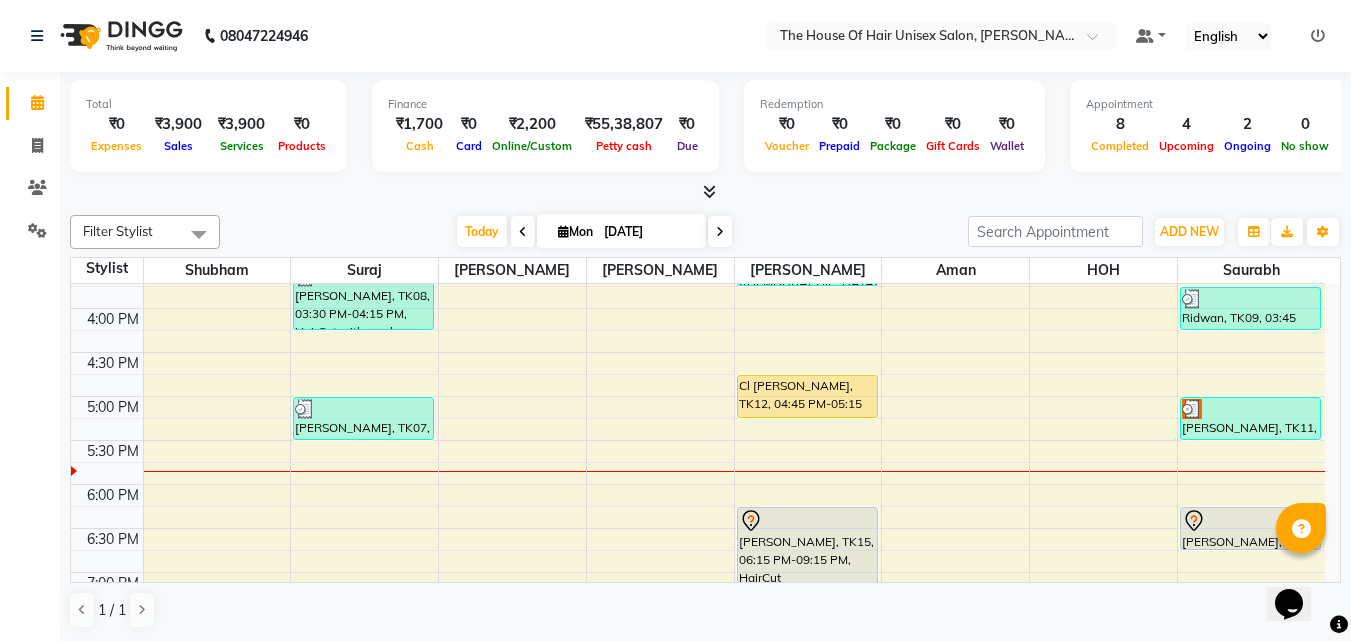 scroll, scrollTop: 766, scrollLeft: 0, axis: vertical 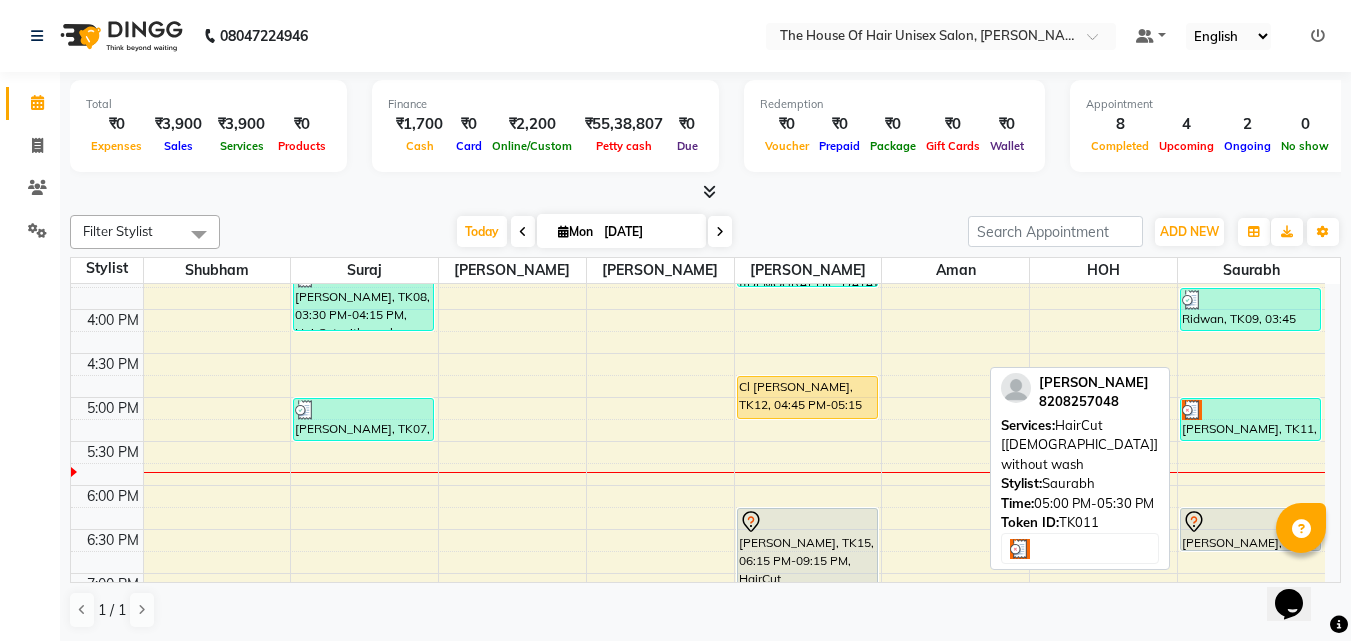 click at bounding box center (1251, 410) 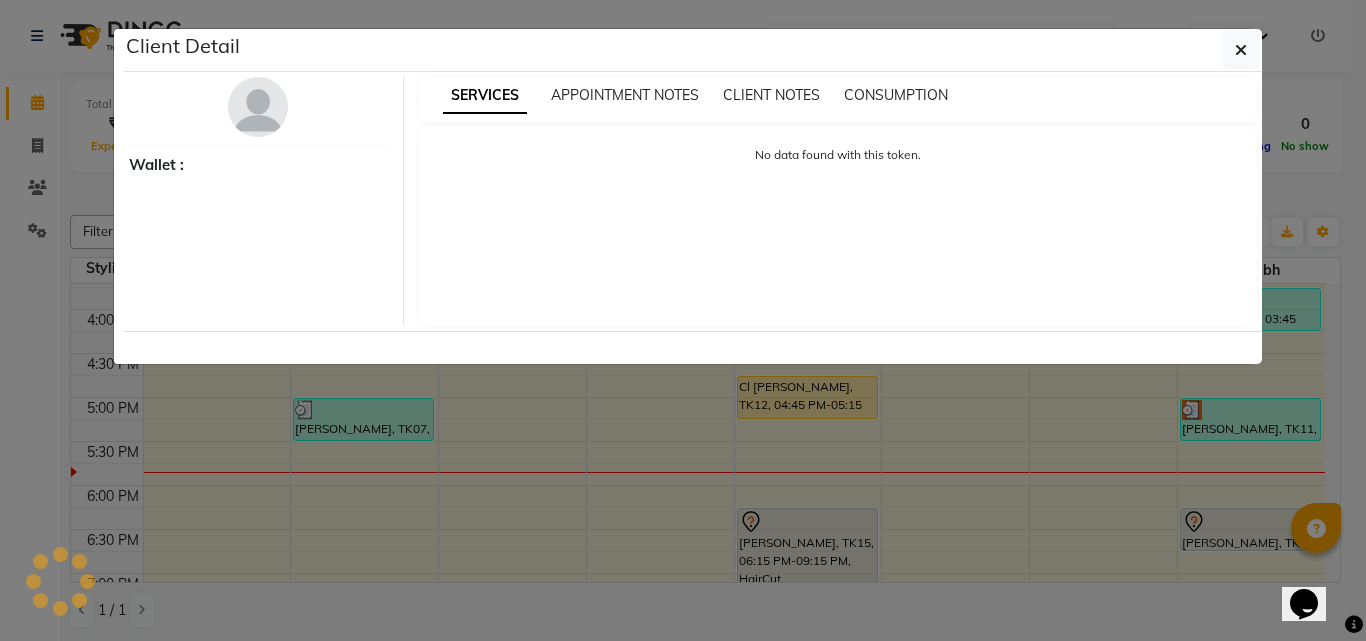 select on "3" 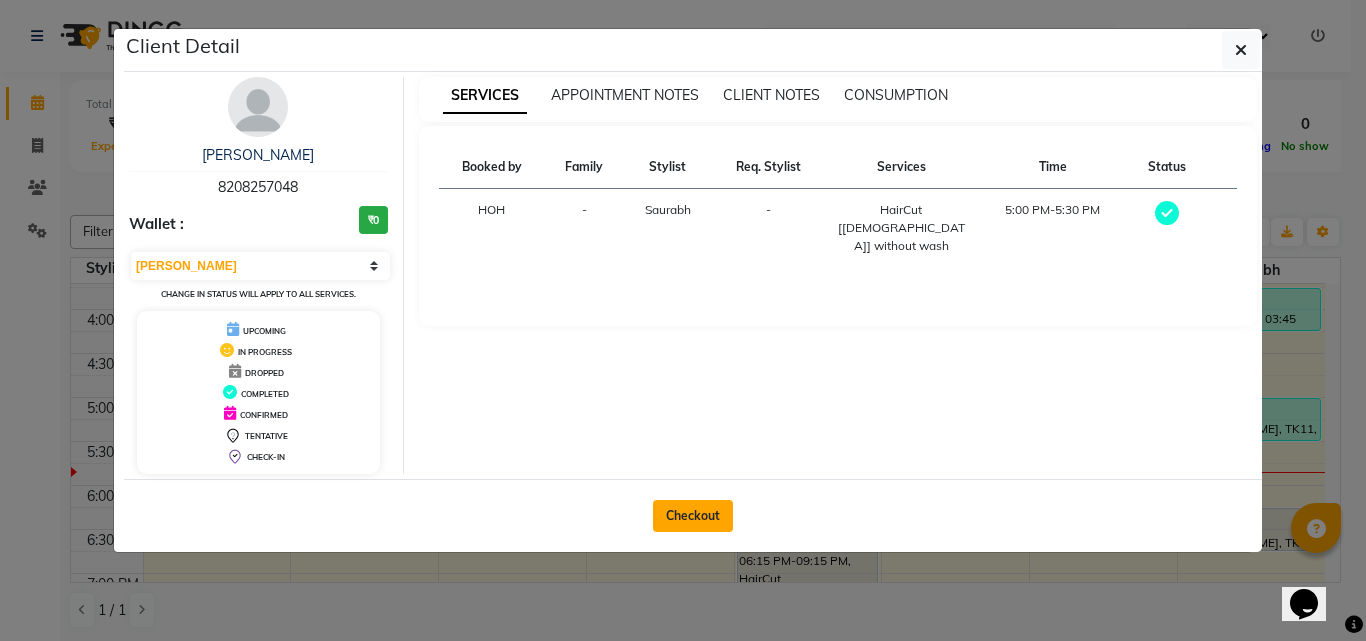 click on "Checkout" 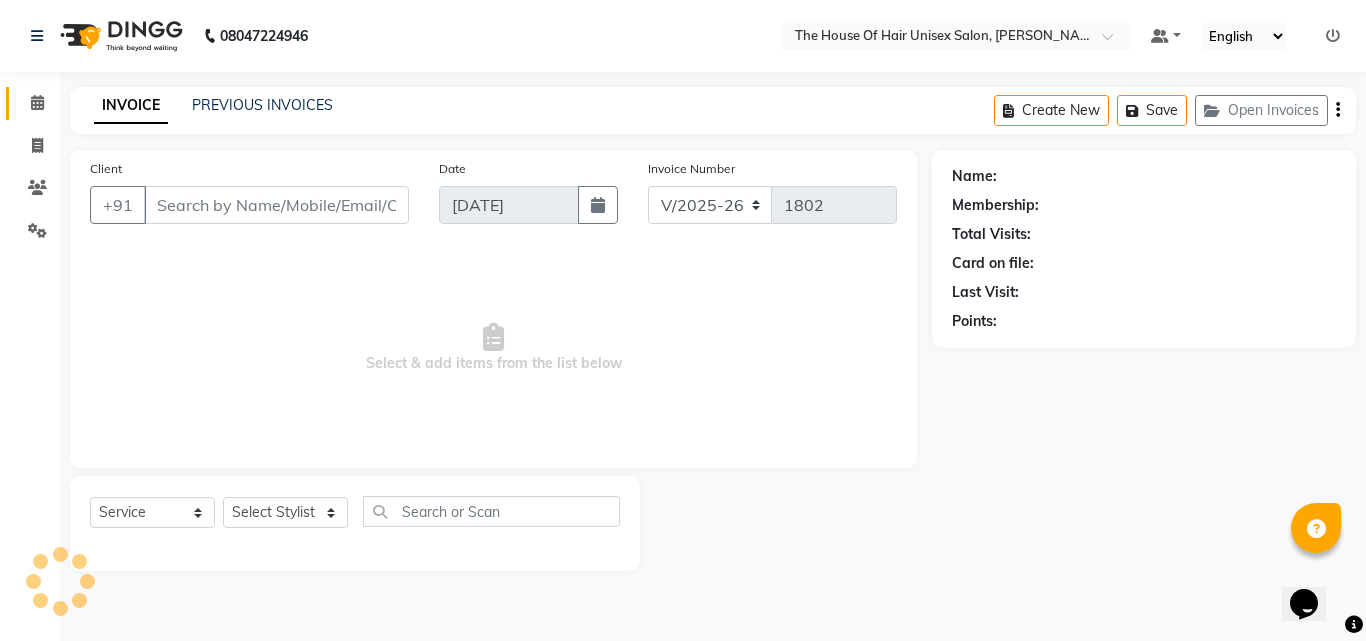 type on "8208257048" 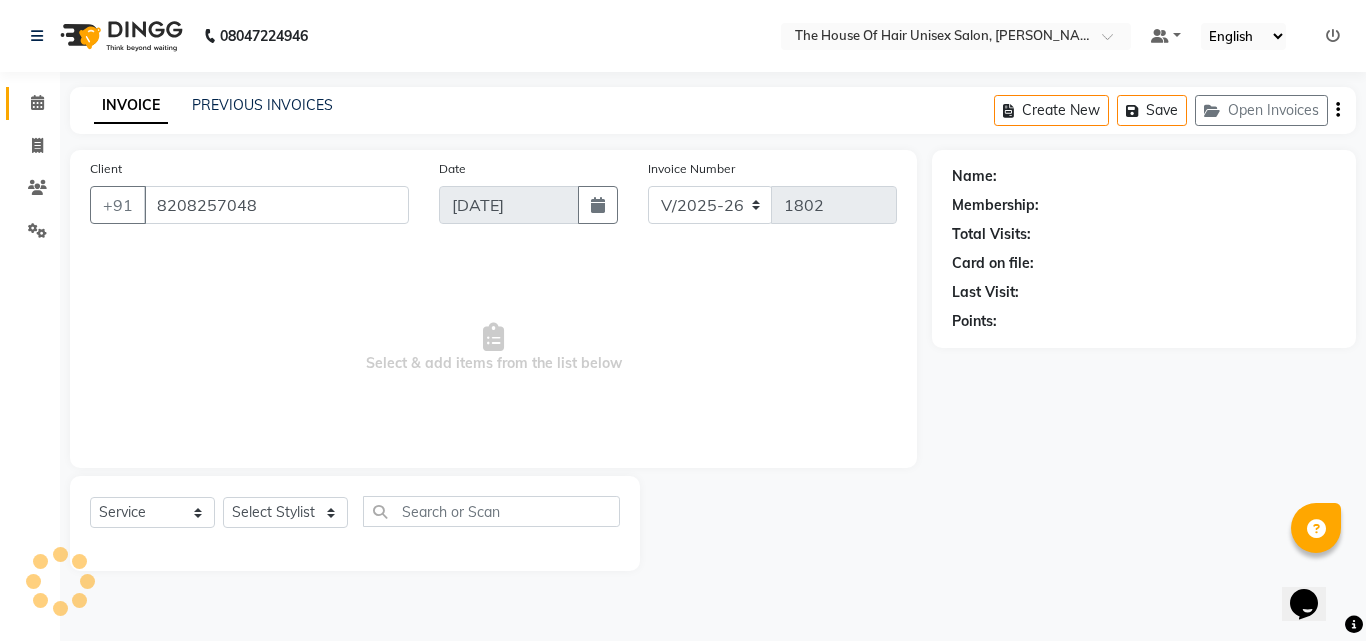 select on "86145" 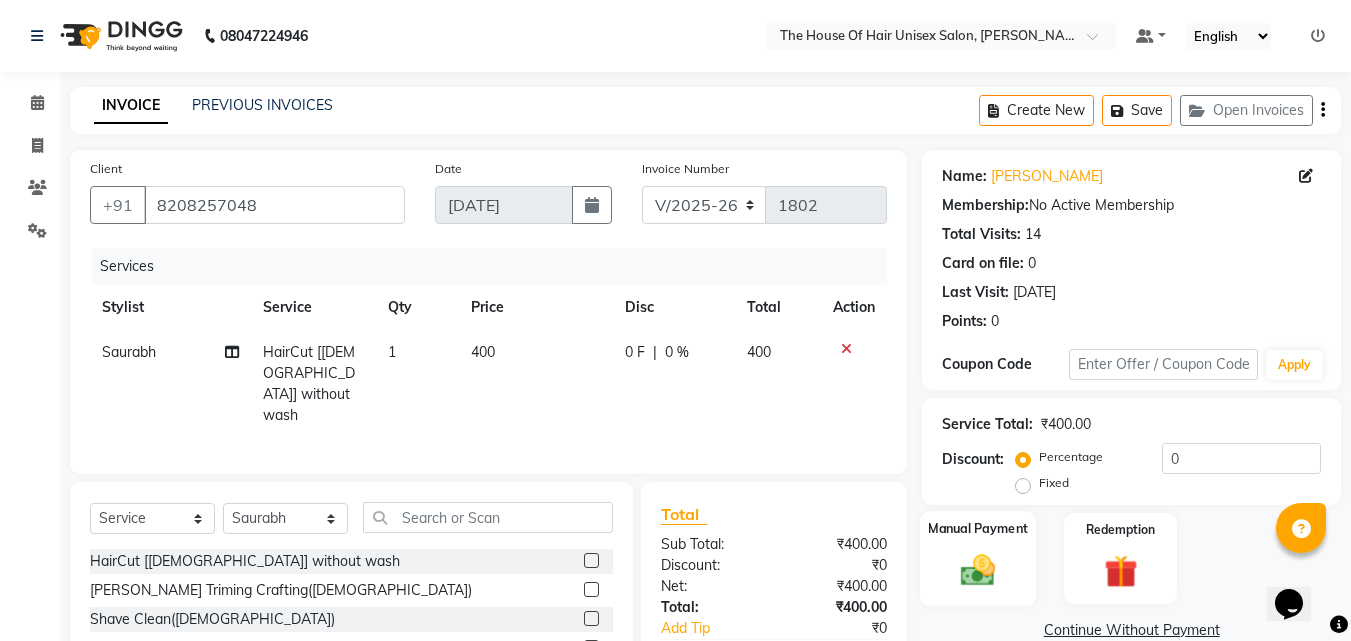click 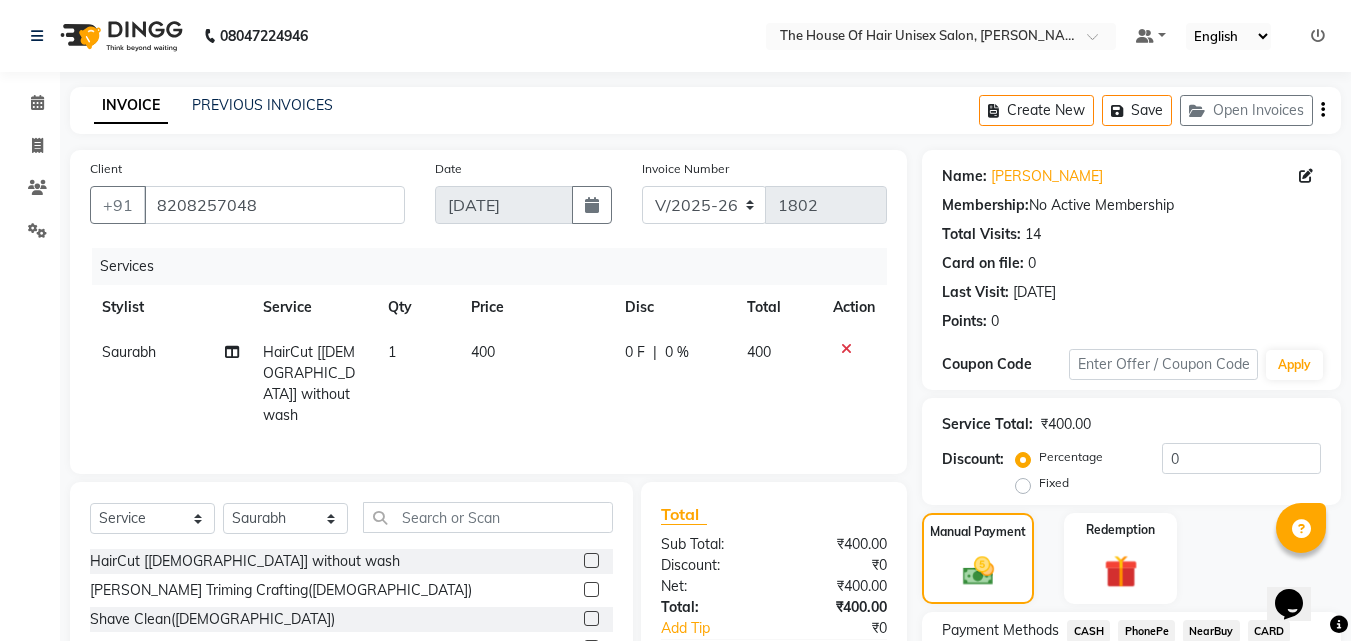scroll, scrollTop: 162, scrollLeft: 0, axis: vertical 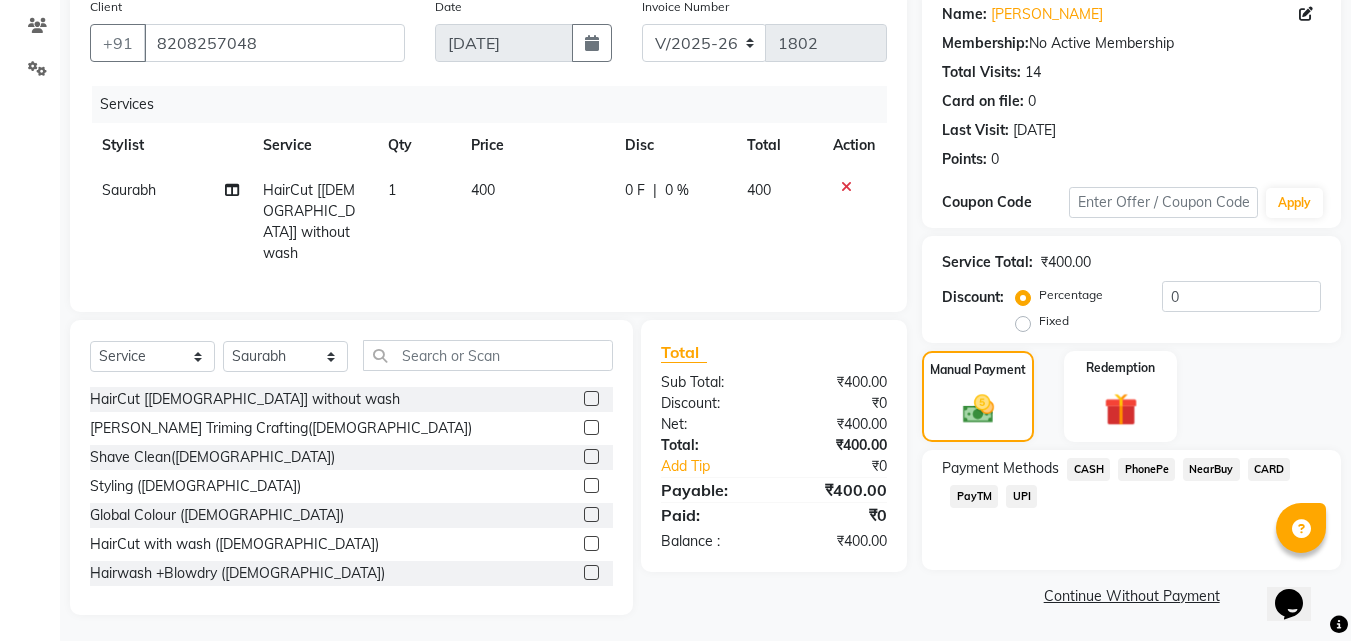 click on "UPI" 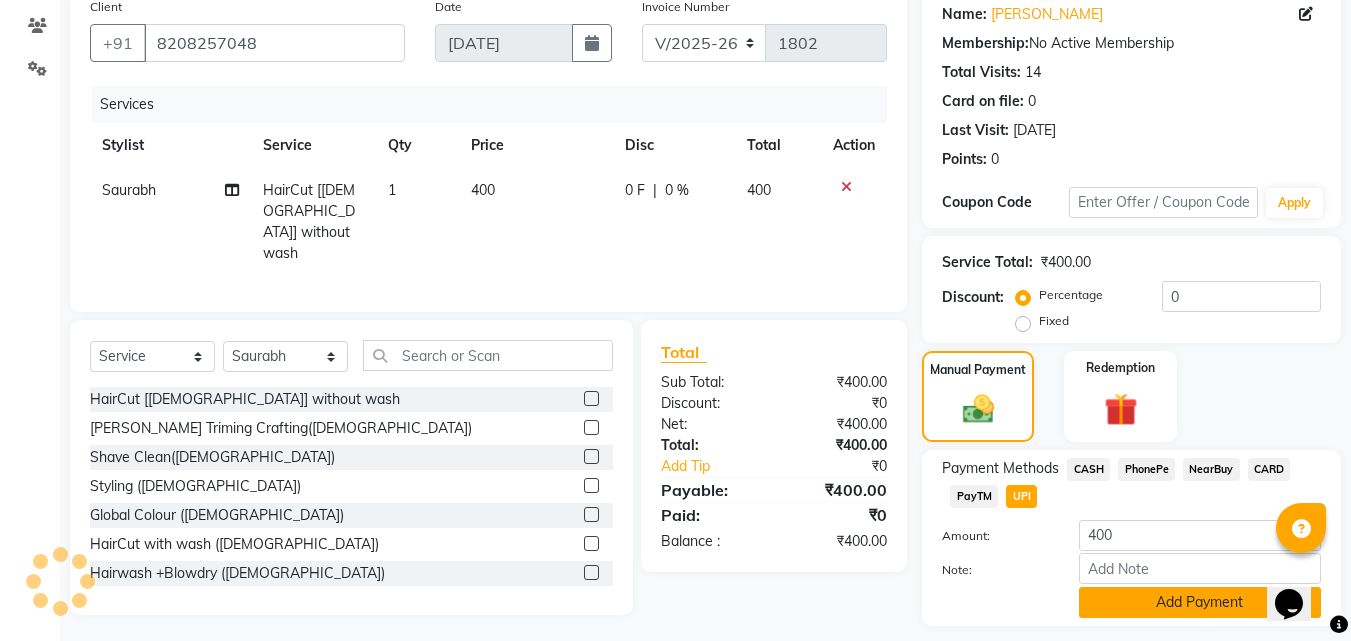 click on "Add Payment" 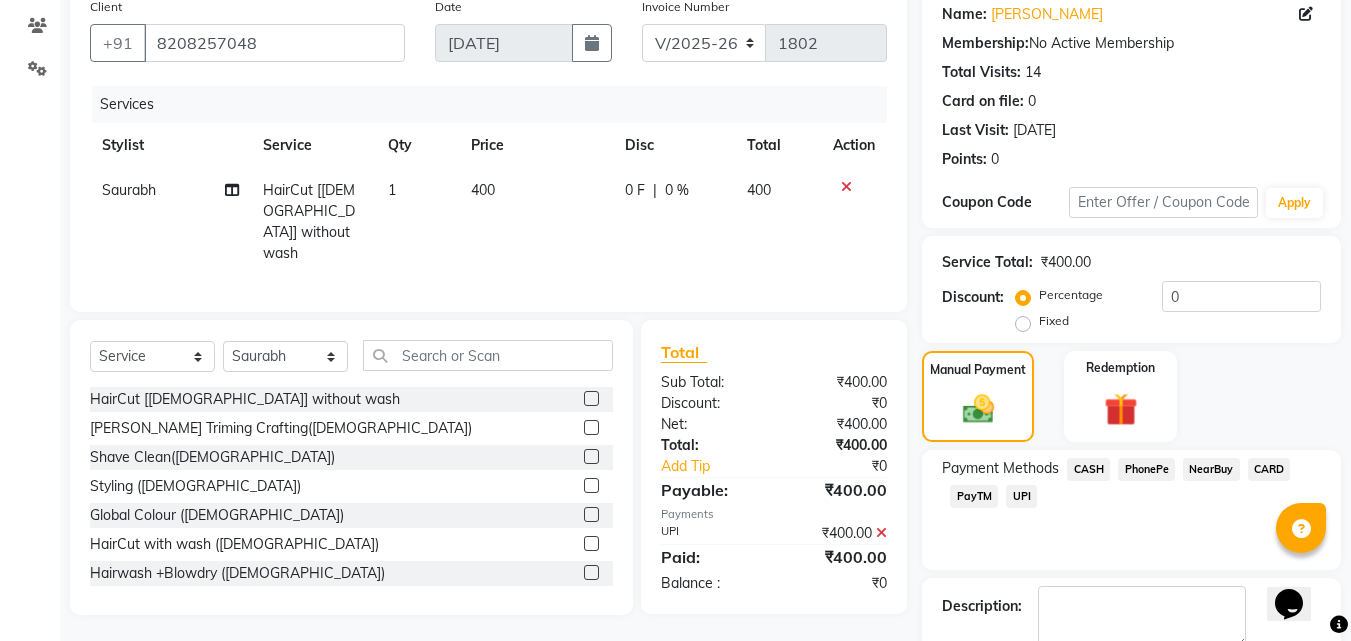 scroll, scrollTop: 275, scrollLeft: 0, axis: vertical 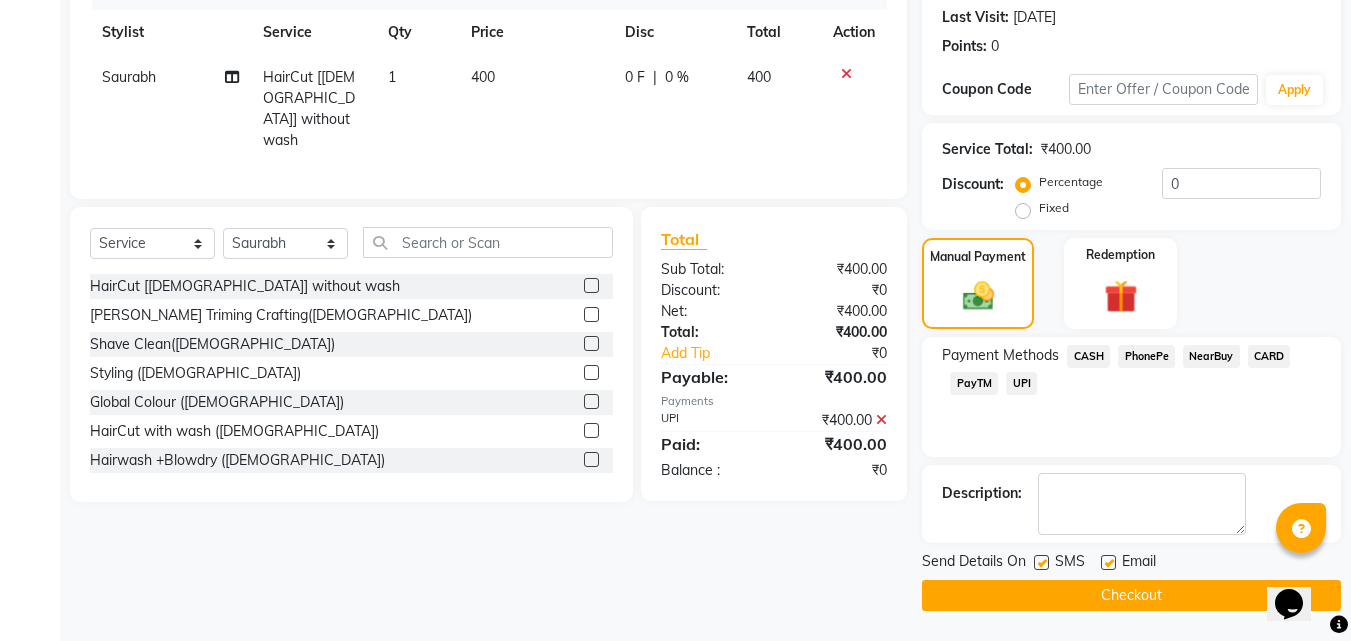click on "Checkout" 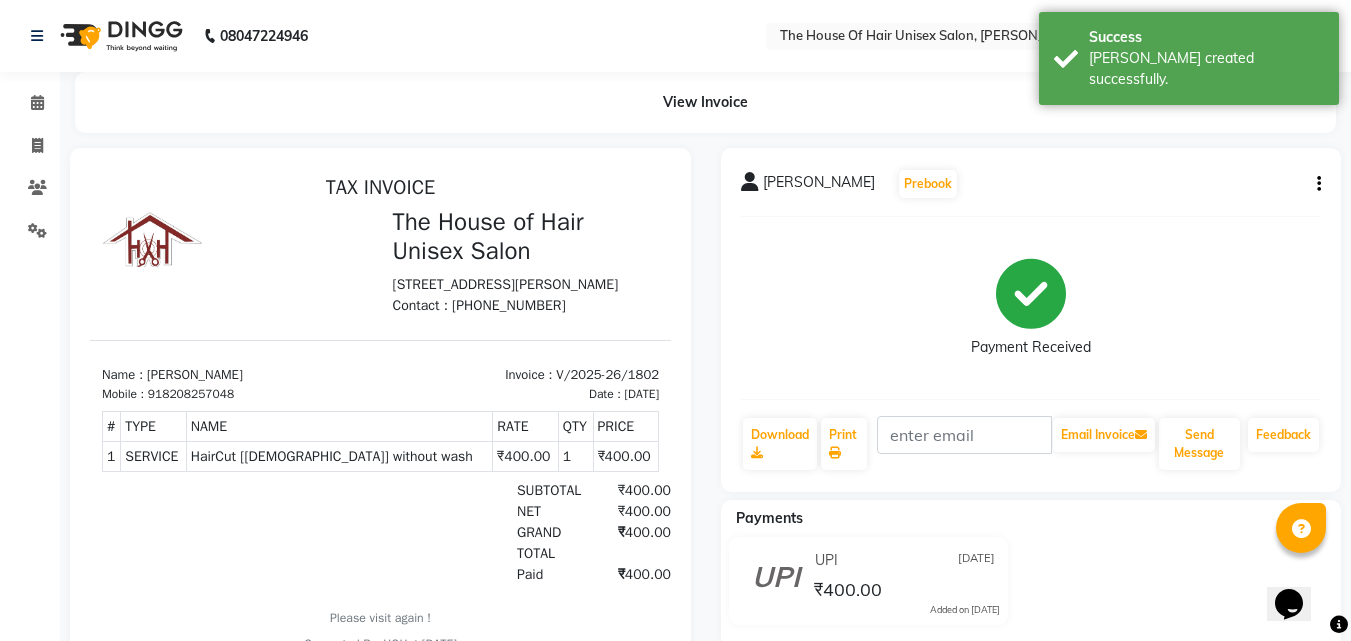 scroll, scrollTop: 0, scrollLeft: 0, axis: both 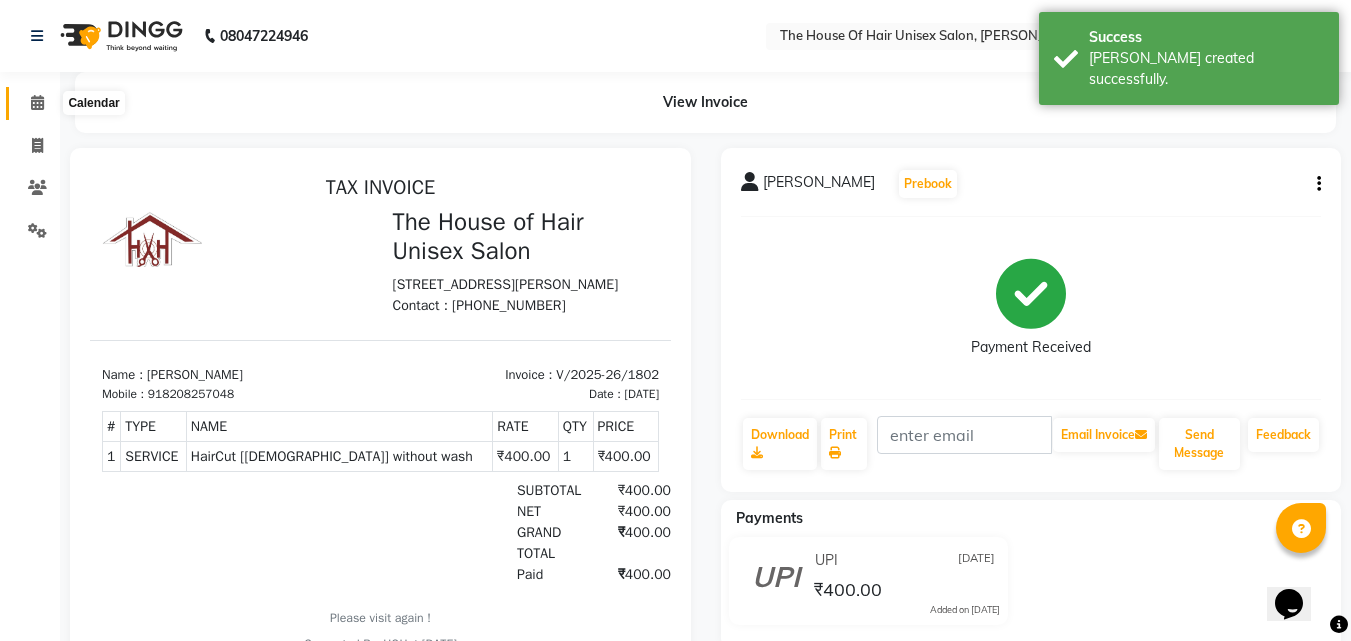 click 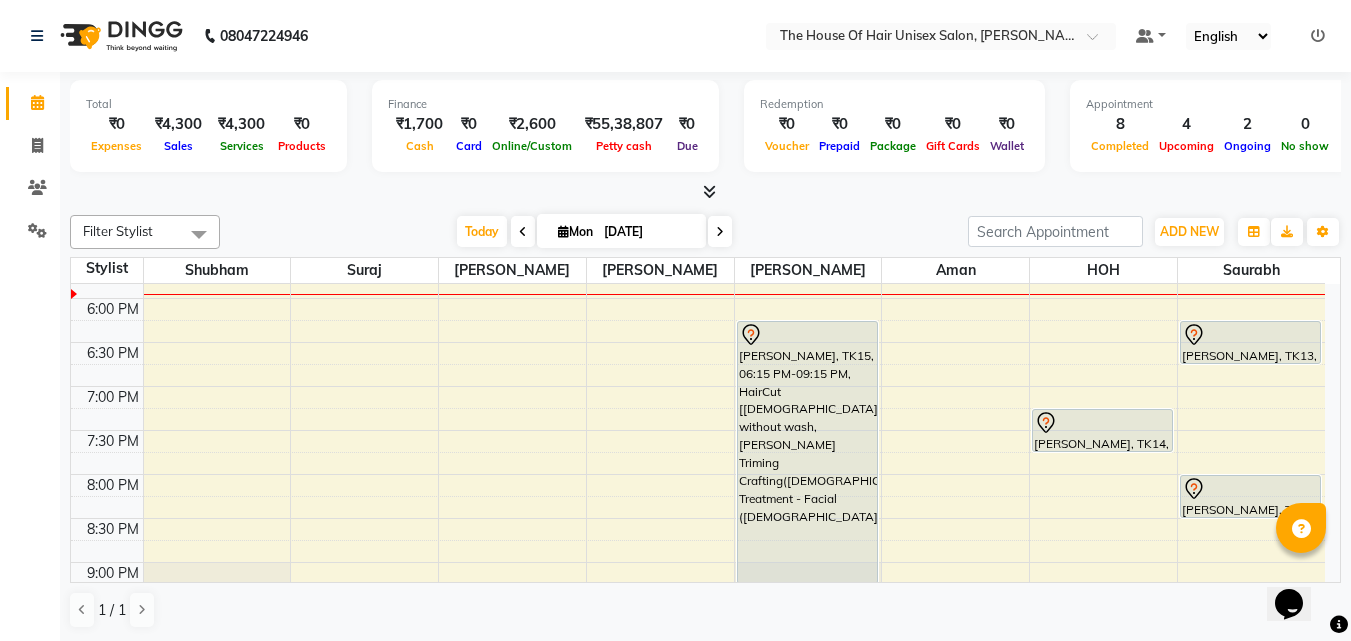 scroll, scrollTop: 954, scrollLeft: 0, axis: vertical 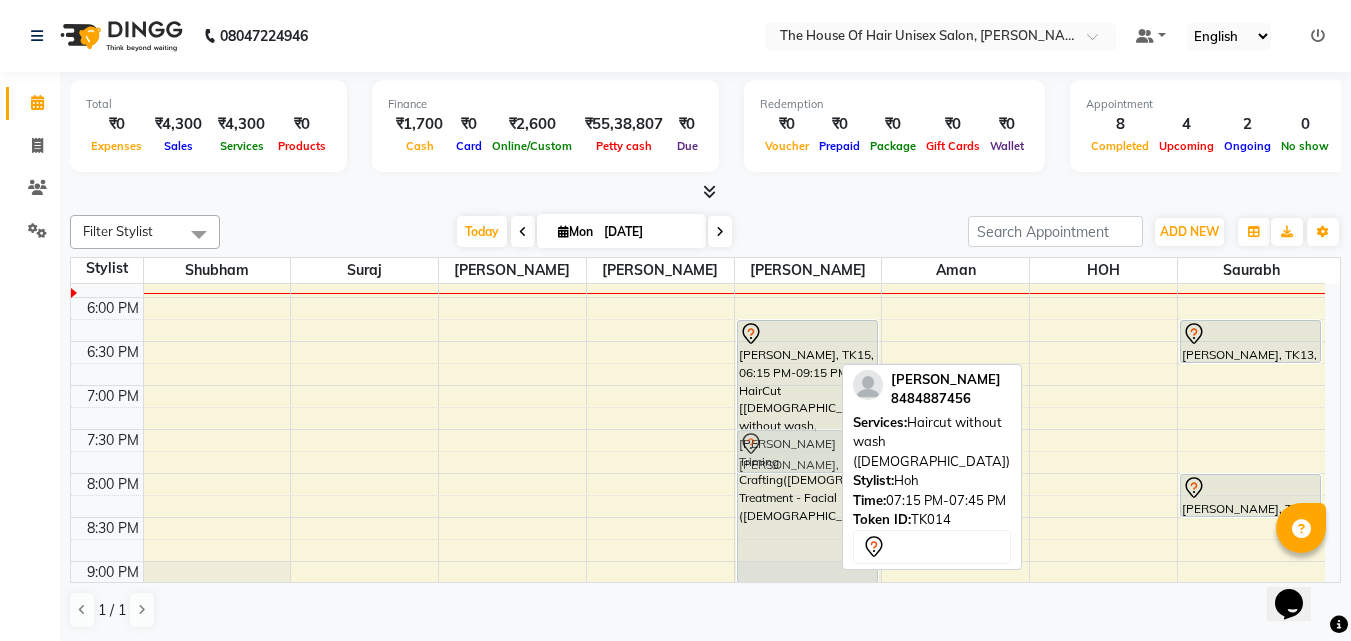 click on "[PERSON_NAME], TK06, 03:00 PM-03:30 PM, HairCut [[DEMOGRAPHIC_DATA]] without wash     [PERSON_NAME], TK08, 03:30 PM-04:15 PM, HairCut with wash ([DEMOGRAPHIC_DATA])     [PERSON_NAME], TK07, 05:00 PM-05:30 PM, HairCut [[DEMOGRAPHIC_DATA]] without wash    Meet [PERSON_NAME], TK05, 01:00 PM-01:30 PM, HairCut [[DEMOGRAPHIC_DATA]] without wash     [PERSON_NAME], TK04, 02:45 PM-03:45 PM, HairCut [[DEMOGRAPHIC_DATA]] without wash,[PERSON_NAME] Triming Crafting([DEMOGRAPHIC_DATA])    Cl [PERSON_NAME], TK12, 04:45 PM-05:15 PM, HairCut [[DEMOGRAPHIC_DATA]] without wash             [PERSON_NAME], TK15, 06:15 PM-09:15 PM, HairCut [[DEMOGRAPHIC_DATA]] without wash,[PERSON_NAME] Triming Crafting([DEMOGRAPHIC_DATA]),Special Treatment - Facial ([DEMOGRAPHIC_DATA])             [PERSON_NAME], TK14, 07:15 PM-07:45 PM, Haircut without wash ([DEMOGRAPHIC_DATA])     [PERSON_NAME], TK01, 09:30 AM-10:00 AM, HairCut [[DEMOGRAPHIC_DATA]] without wash    Suraj, TK02, 11:00 AM-01:00 PM, HairCut [[DEMOGRAPHIC_DATA]] without wash,[PERSON_NAME] Triming Crafting([DEMOGRAPHIC_DATA])             [PERSON_NAME], TK14, 07:15 PM-07:45 PM, Haircut without wash ([DEMOGRAPHIC_DATA])     [PERSON_NAME] nakte, TK03, 02:30 PM-03:30 PM, HairCut [[DEMOGRAPHIC_DATA]] without wash,[PERSON_NAME] Triming Crafting([DEMOGRAPHIC_DATA])" at bounding box center [698, -11] 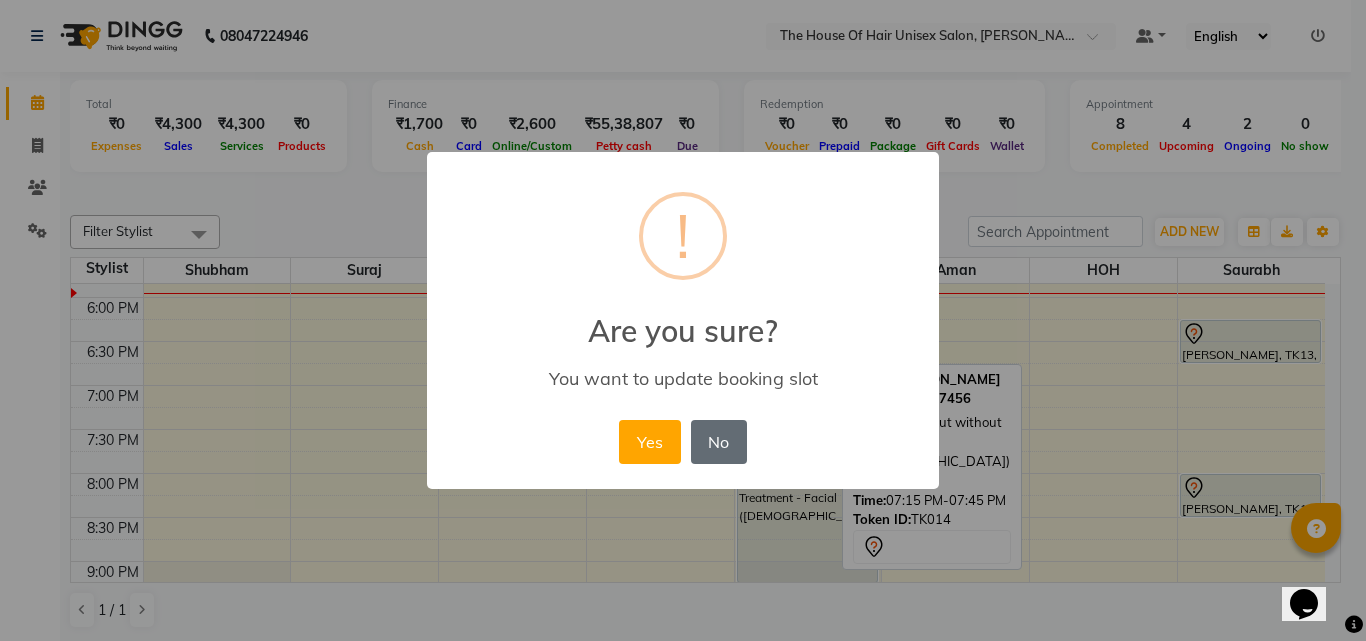 click on "No" at bounding box center (719, 442) 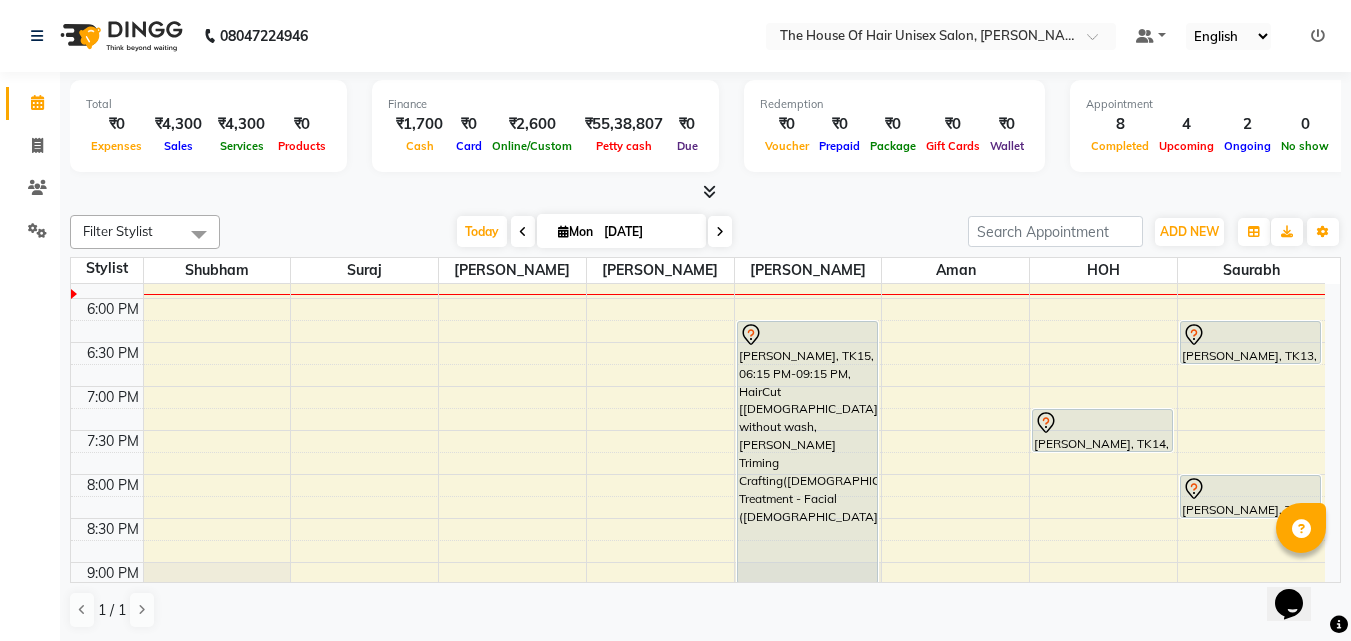 scroll, scrollTop: 954, scrollLeft: 0, axis: vertical 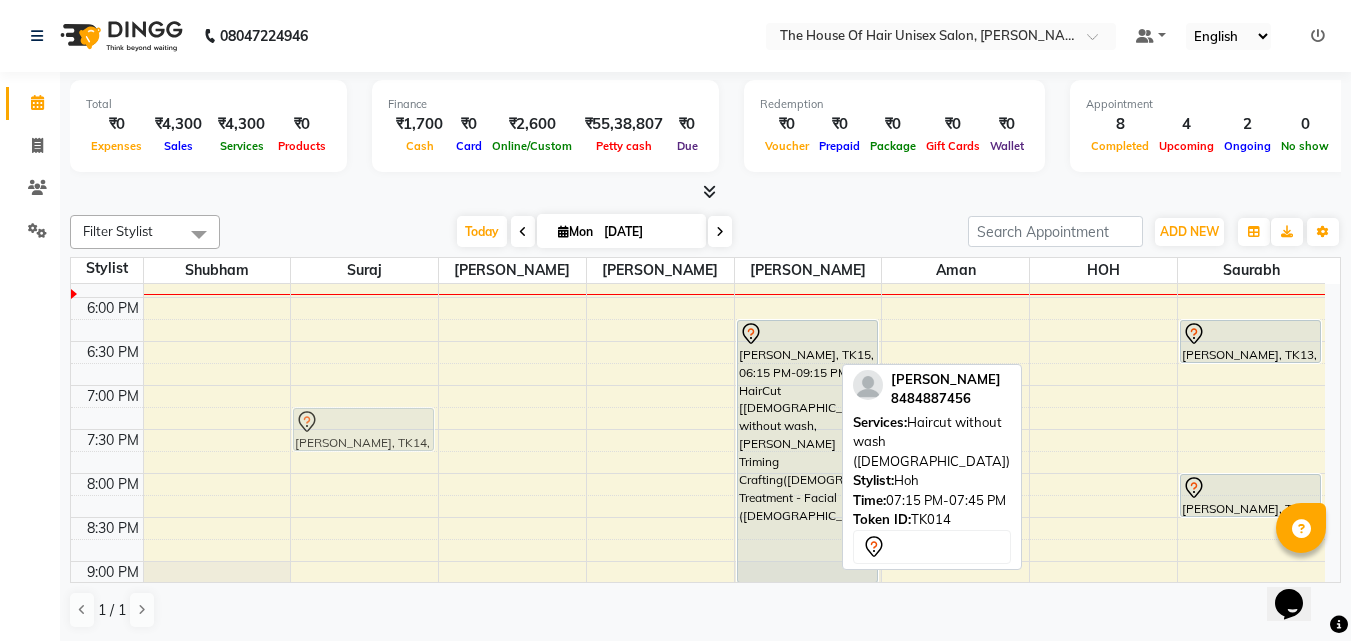 drag, startPoint x: 1111, startPoint y: 424, endPoint x: 406, endPoint y: 434, distance: 705.0709 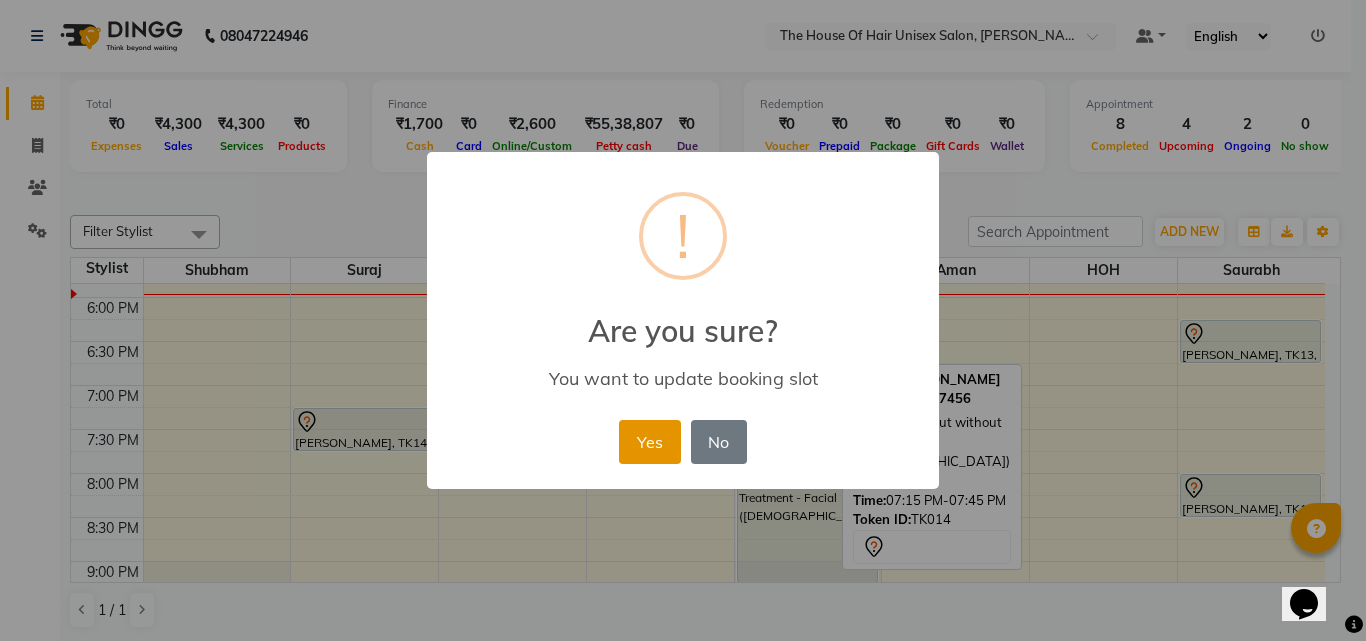 click on "Yes" at bounding box center (649, 442) 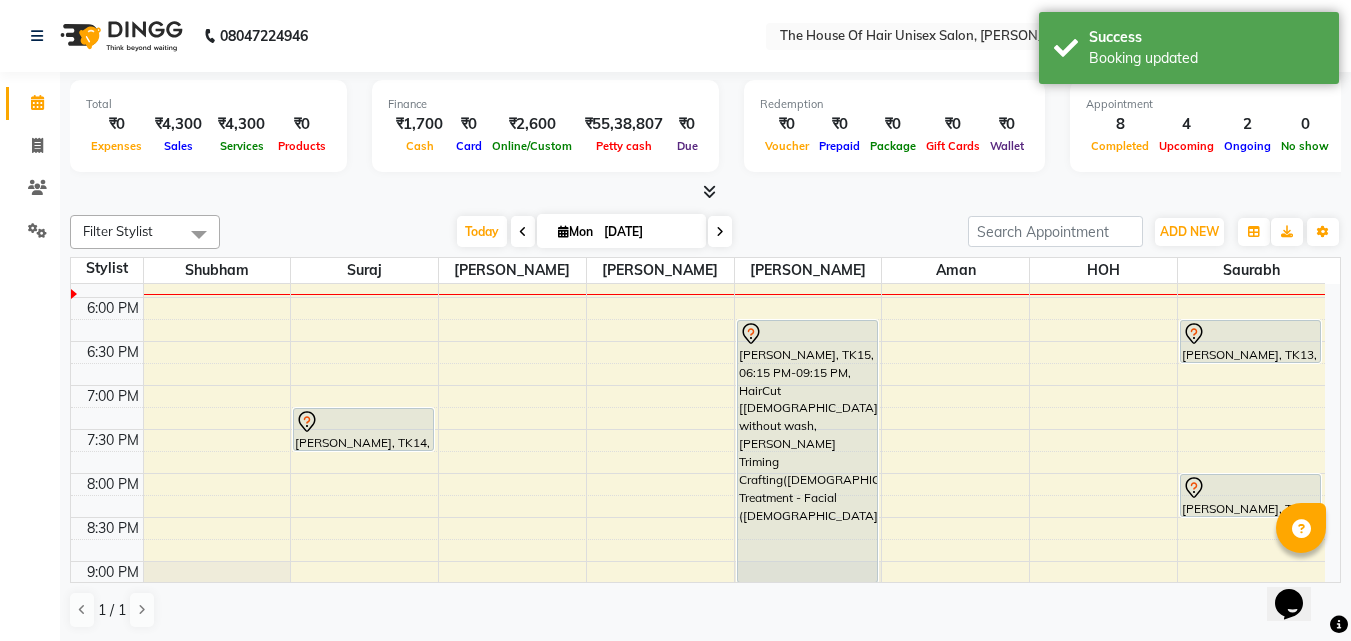 click on "7:00 AM 7:30 AM 8:00 AM 8:30 AM 9:00 AM 9:30 AM 10:00 AM 10:30 AM 11:00 AM 11:30 AM 12:00 PM 12:30 PM 1:00 PM 1:30 PM 2:00 PM 2:30 PM 3:00 PM 3:30 PM 4:00 PM 4:30 PM 5:00 PM 5:30 PM 6:00 PM 6:30 PM 7:00 PM 7:30 PM 8:00 PM 8:30 PM 9:00 PM 9:30 PM     [PERSON_NAME], TK06, 03:00 PM-03:30 PM, HairCut [[DEMOGRAPHIC_DATA]] without wash     [PERSON_NAME], TK08, 03:30 PM-04:15 PM, HairCut with wash ([DEMOGRAPHIC_DATA])     [PERSON_NAME], TK07, 05:00 PM-05:30 PM, HairCut [[DEMOGRAPHIC_DATA]] without wash             [PERSON_NAME], TK14, 07:15 PM-07:45 PM, Haircut without wash ([DEMOGRAPHIC_DATA])    Meet [PERSON_NAME], TK05, 01:00 PM-01:30 PM, HairCut [[DEMOGRAPHIC_DATA]] without wash     [PERSON_NAME], TK04, 02:45 PM-03:45 PM, HairCut [[DEMOGRAPHIC_DATA]] without wash,[PERSON_NAME] Triming Crafting([DEMOGRAPHIC_DATA])    Cl [PERSON_NAME], TK12, 04:45 PM-05:15 PM, HairCut [[DEMOGRAPHIC_DATA]] without wash             [PERSON_NAME], TK15, 06:15 PM-09:15 PM, HairCut [[DEMOGRAPHIC_DATA]] without wash,[PERSON_NAME] Triming Crafting([DEMOGRAPHIC_DATA]),Special Treatment - Facial ([DEMOGRAPHIC_DATA])     [PERSON_NAME], TK01, 09:30 AM-10:00 AM, HairCut [[DEMOGRAPHIC_DATA]] without wash" at bounding box center [698, -11] 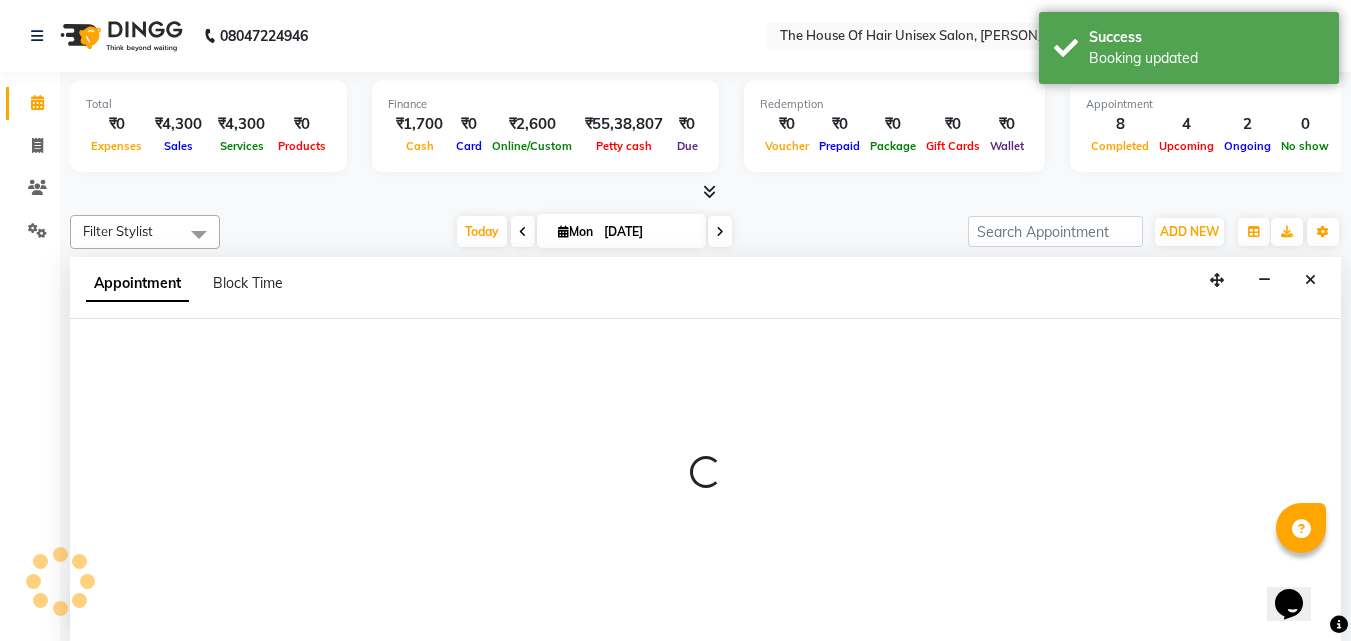 select on "85989" 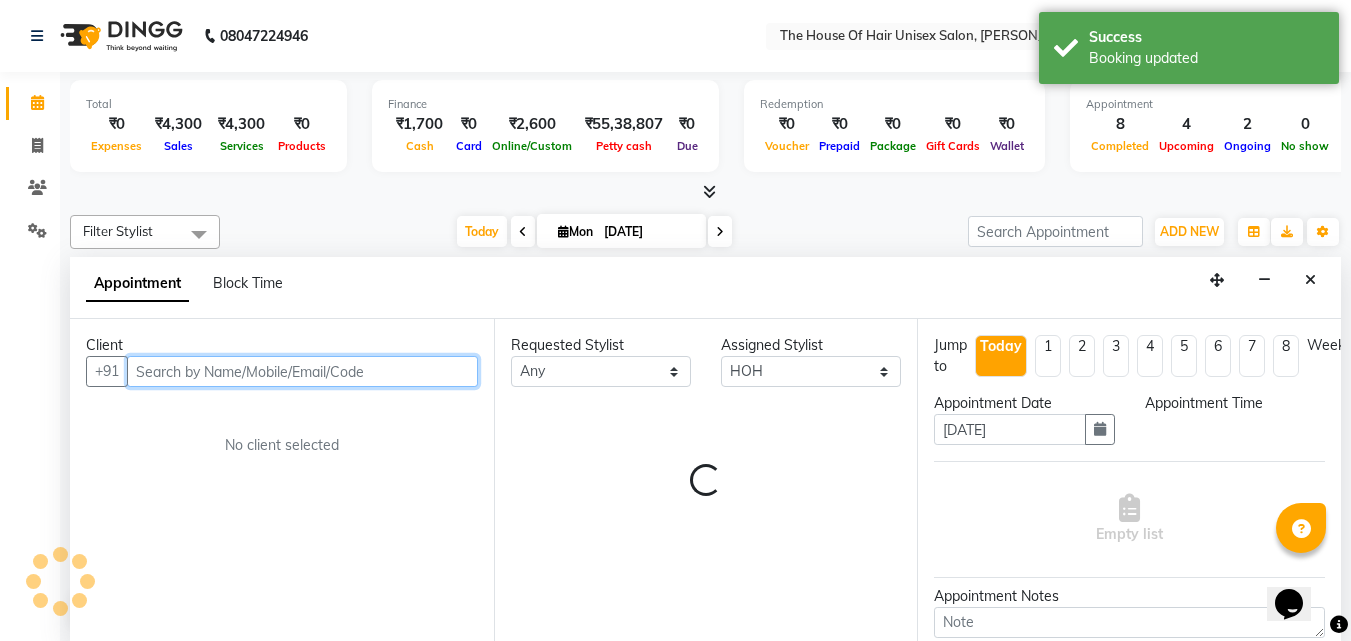 select on "1155" 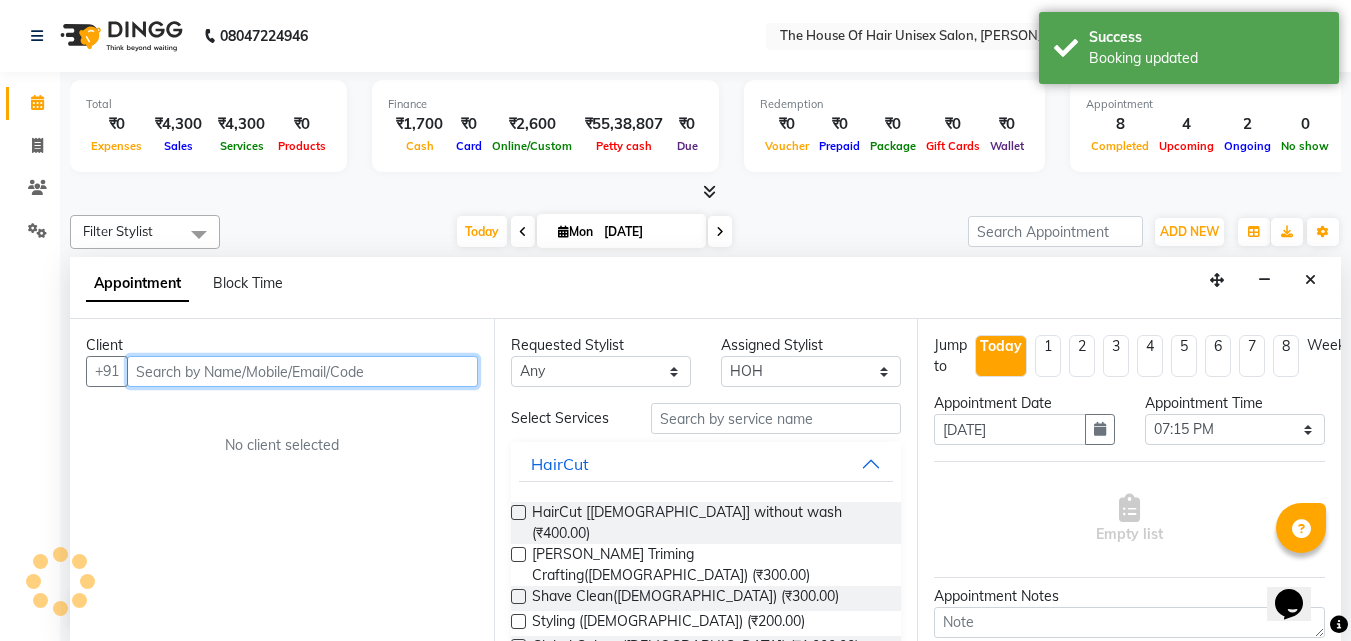 scroll, scrollTop: 1, scrollLeft: 0, axis: vertical 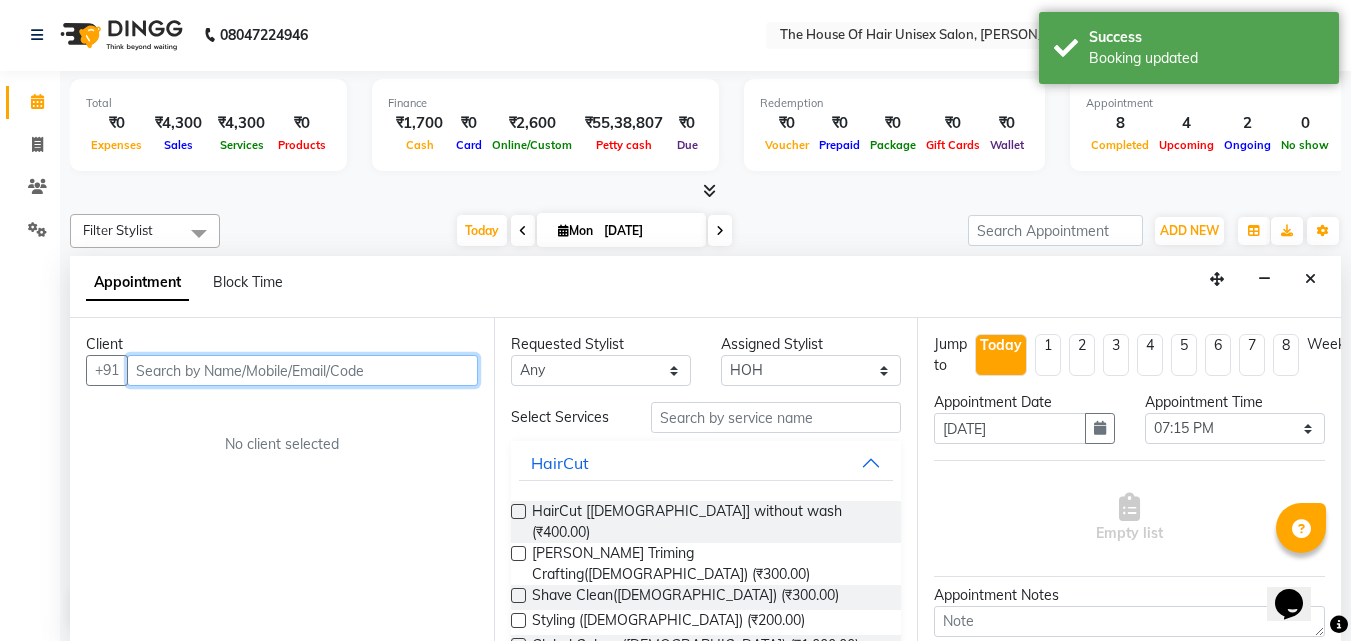 click at bounding box center (302, 370) 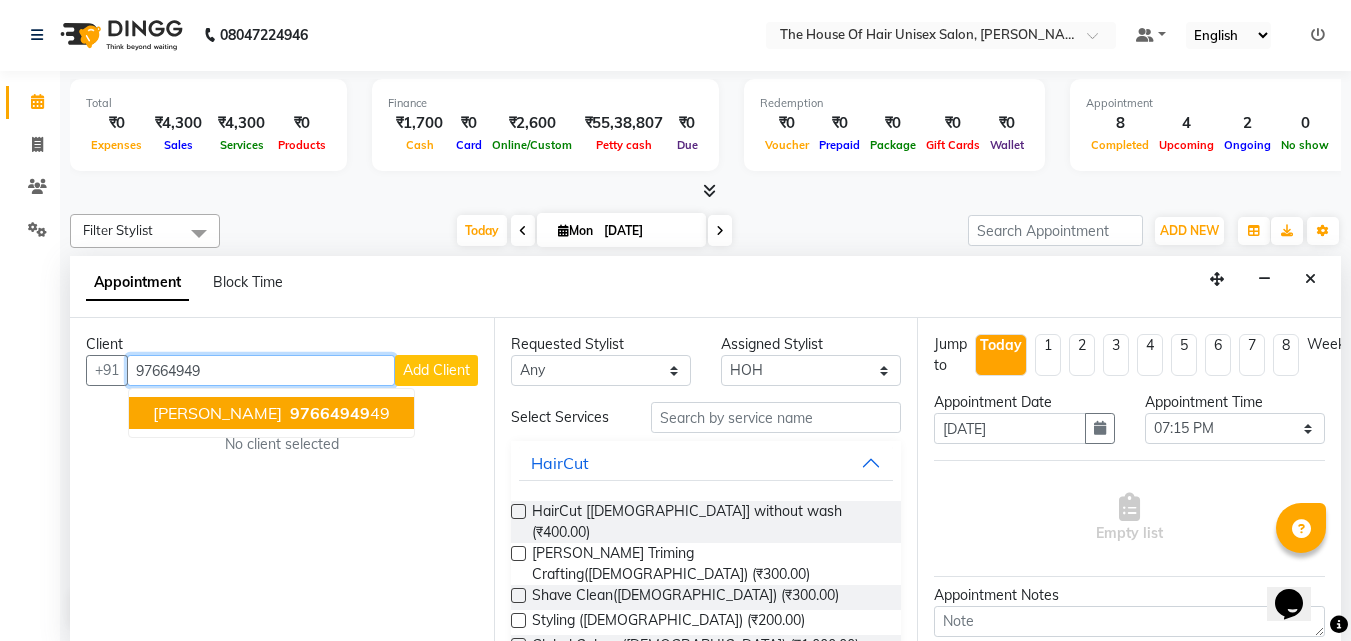 click on "97664949" at bounding box center (330, 413) 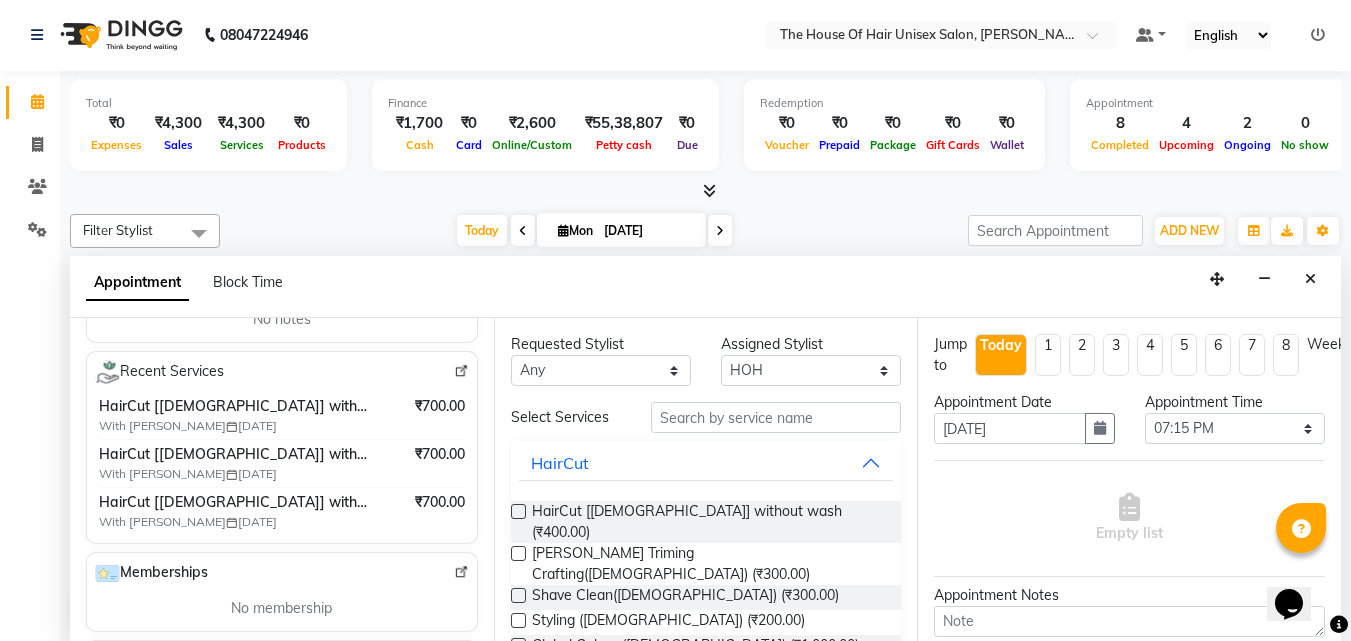 scroll, scrollTop: 333, scrollLeft: 0, axis: vertical 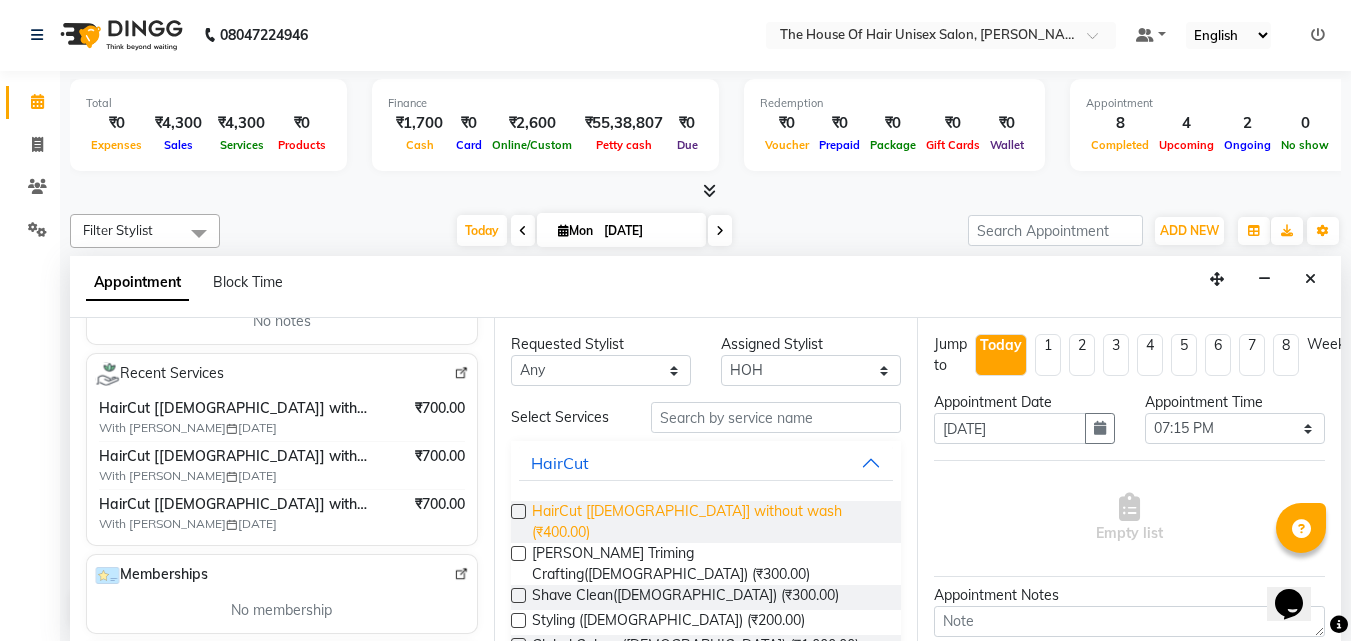 type on "9766494949" 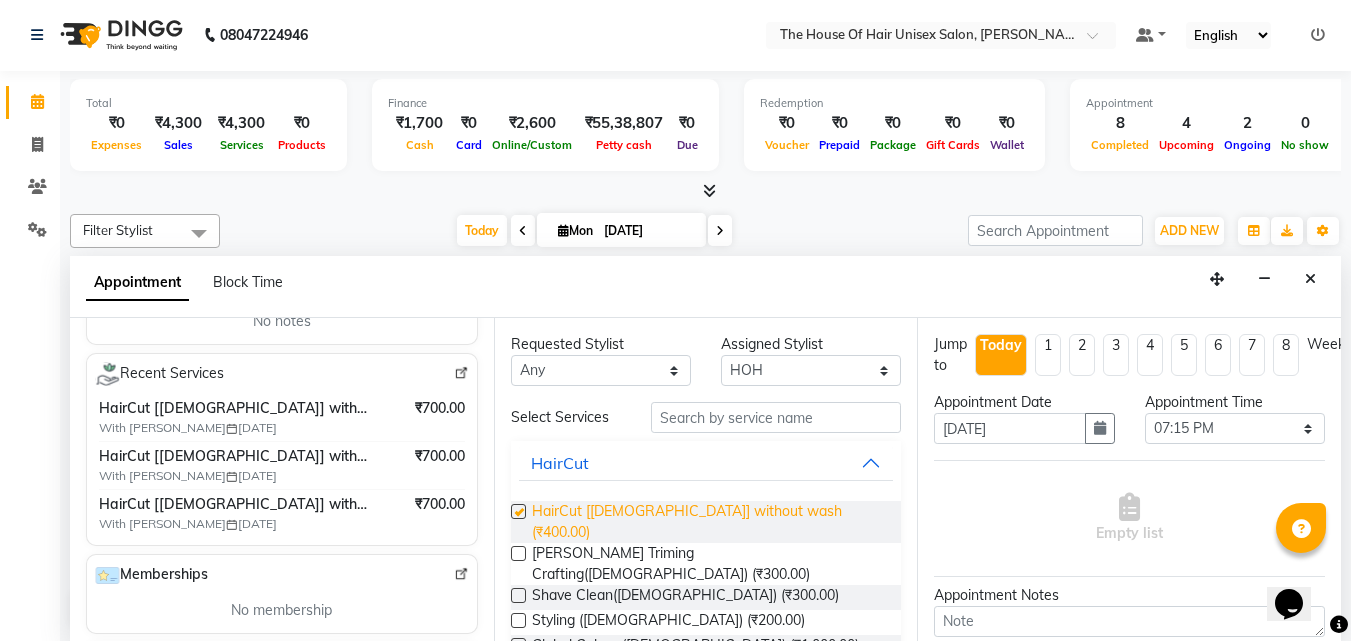 checkbox on "false" 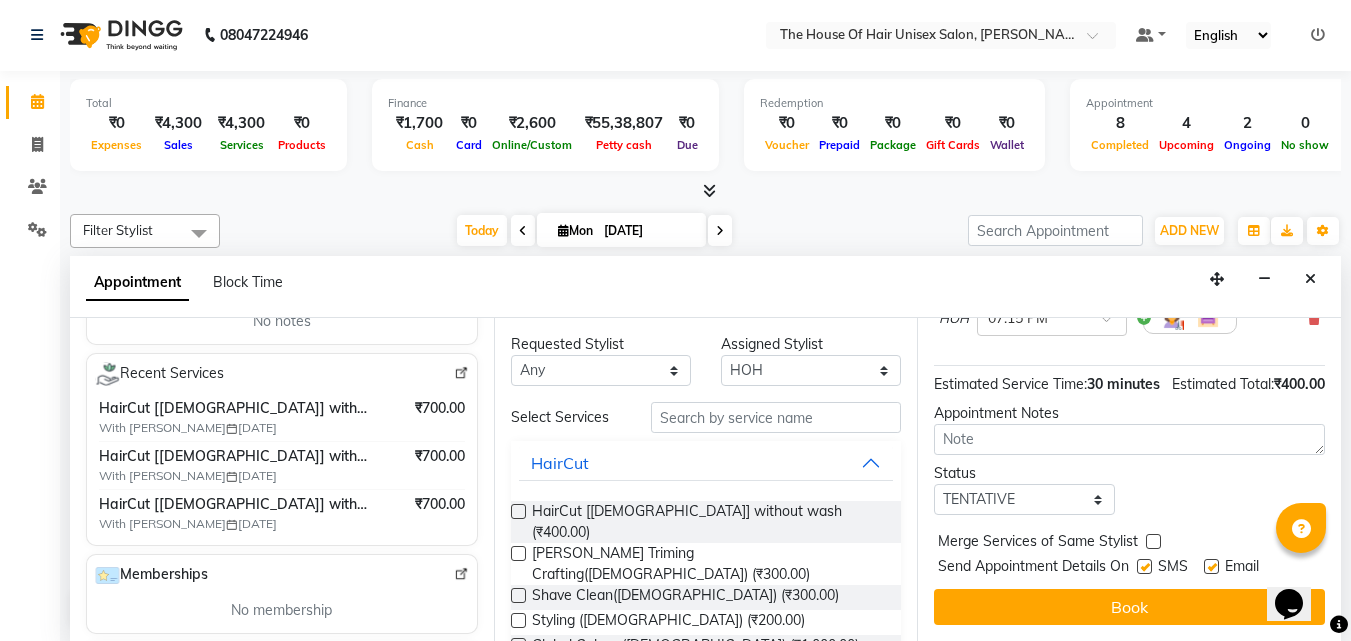 scroll, scrollTop: 239, scrollLeft: 0, axis: vertical 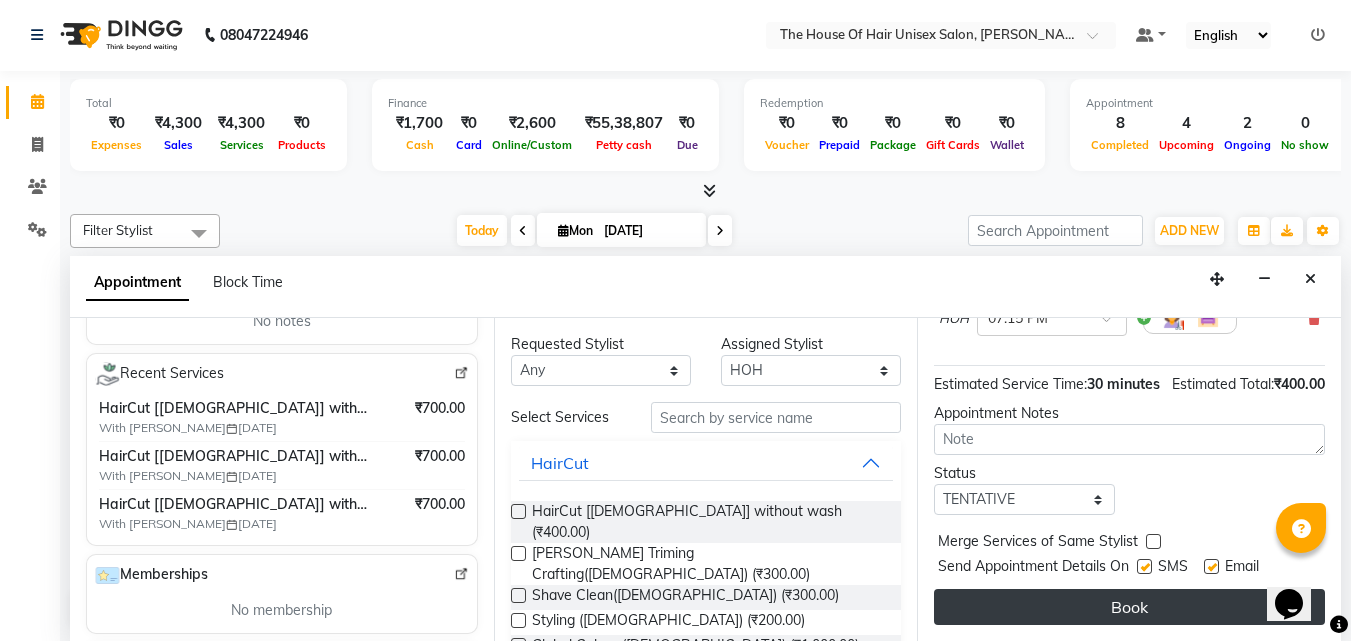 click on "Book" at bounding box center (1129, 607) 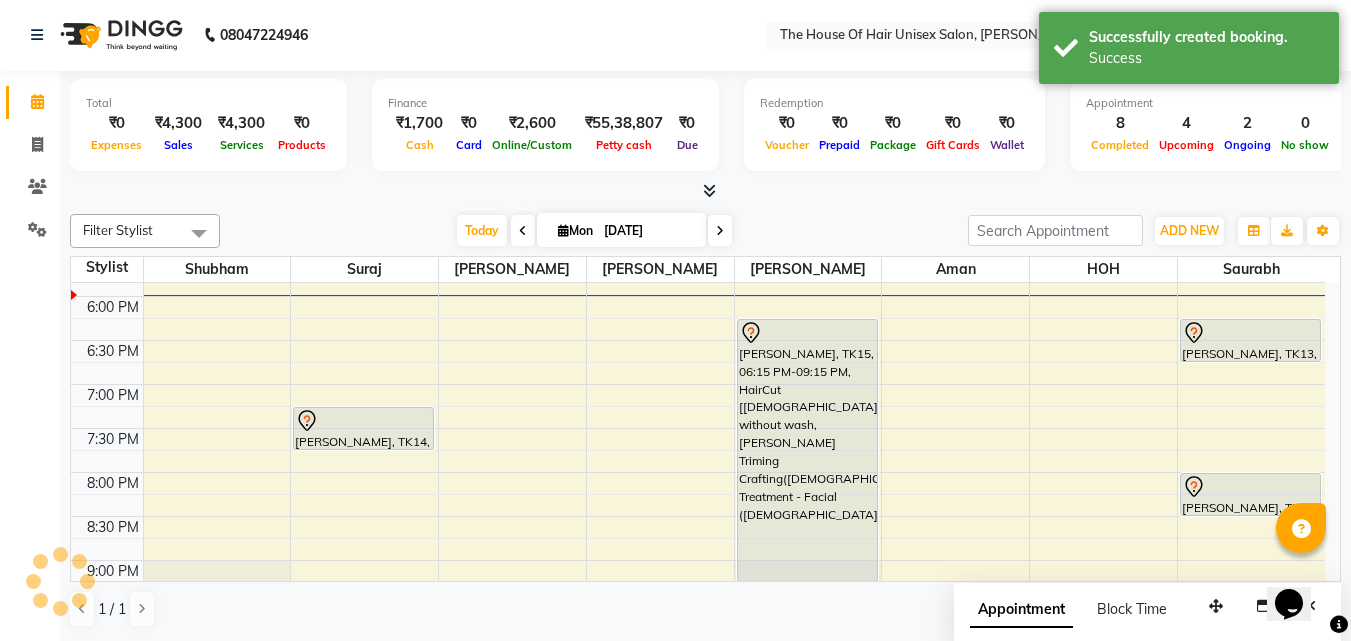 scroll, scrollTop: 0, scrollLeft: 0, axis: both 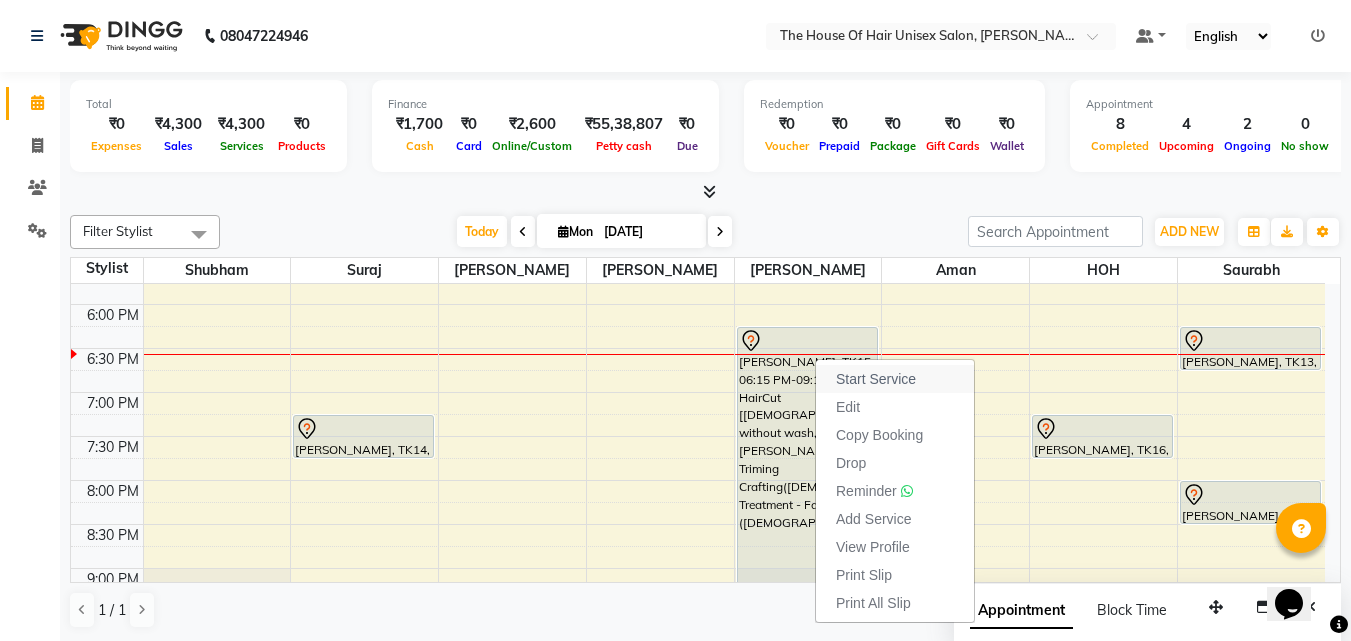 click on "Start Service" at bounding box center [876, 379] 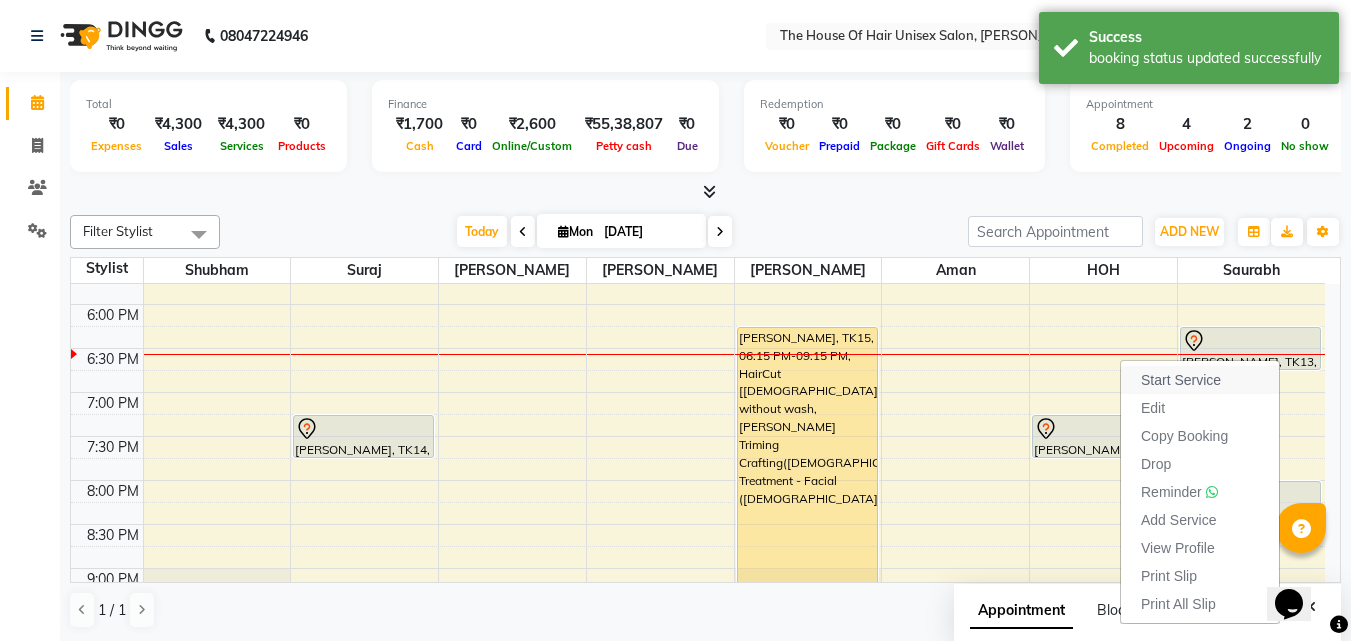 click on "Start Service" at bounding box center (1181, 380) 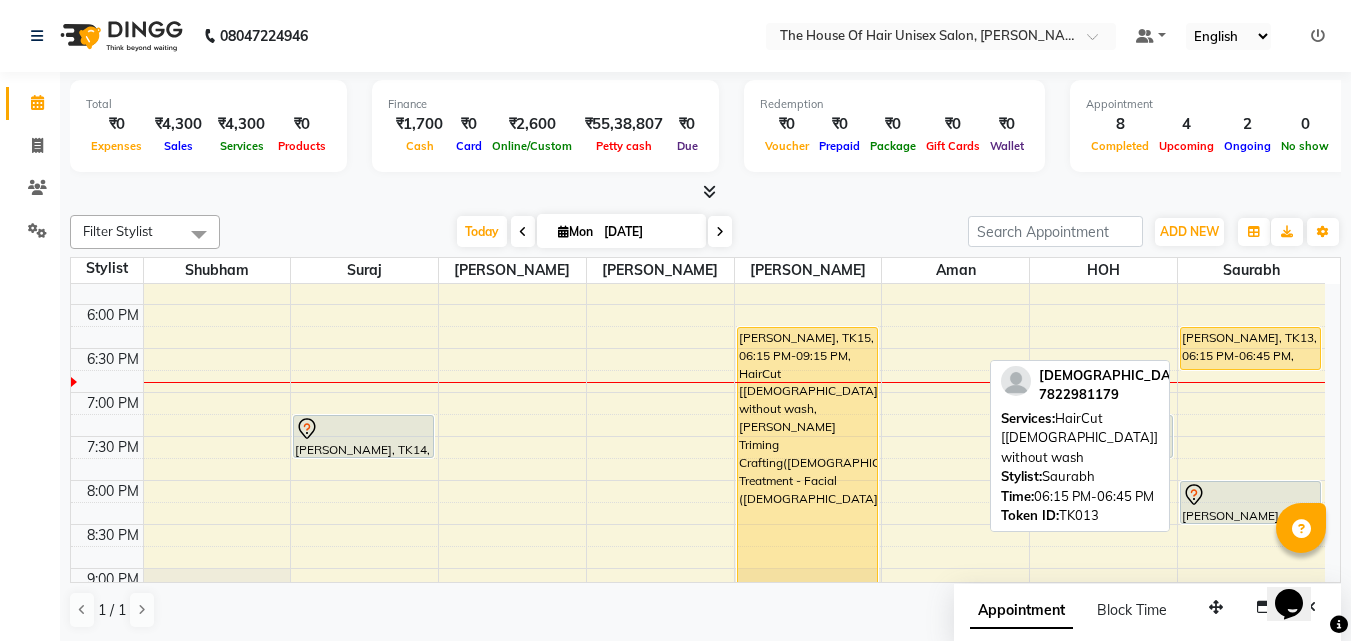 click on "[PERSON_NAME], TK13, 06:15 PM-06:45 PM, HairCut [[DEMOGRAPHIC_DATA]] without wash" at bounding box center (1251, 348) 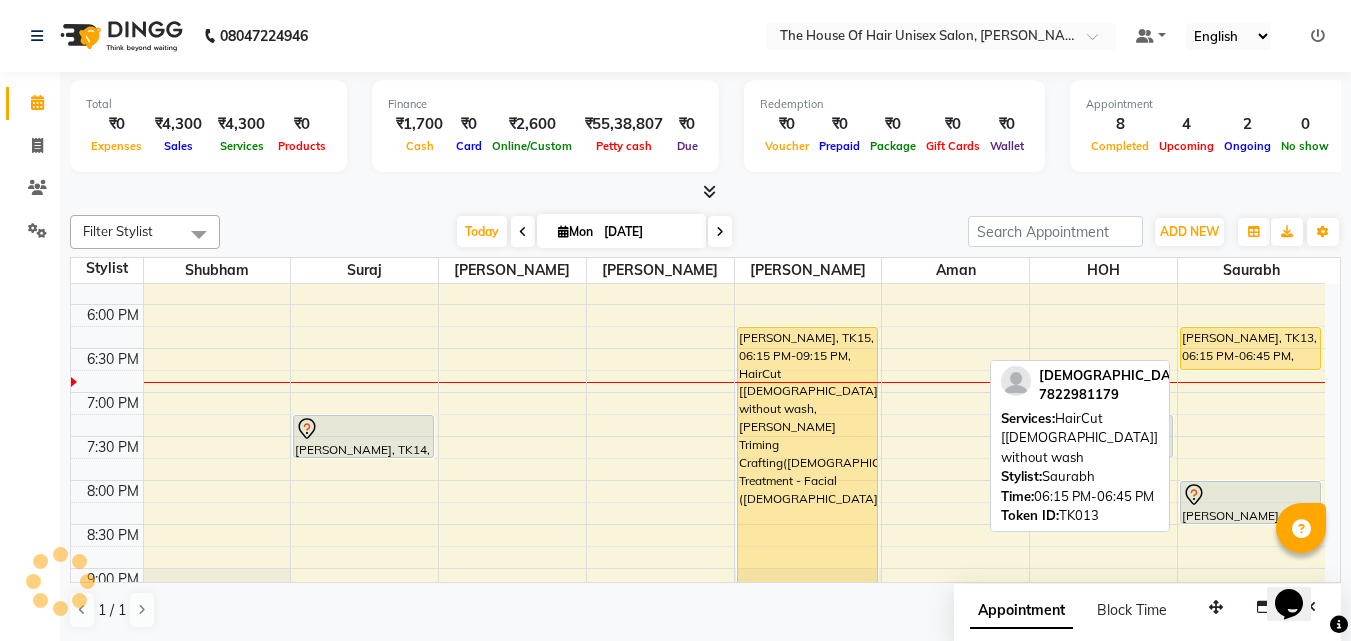 click on "[PERSON_NAME], TK13, 06:15 PM-06:45 PM, HairCut [[DEMOGRAPHIC_DATA]] without wash" at bounding box center (1251, 348) 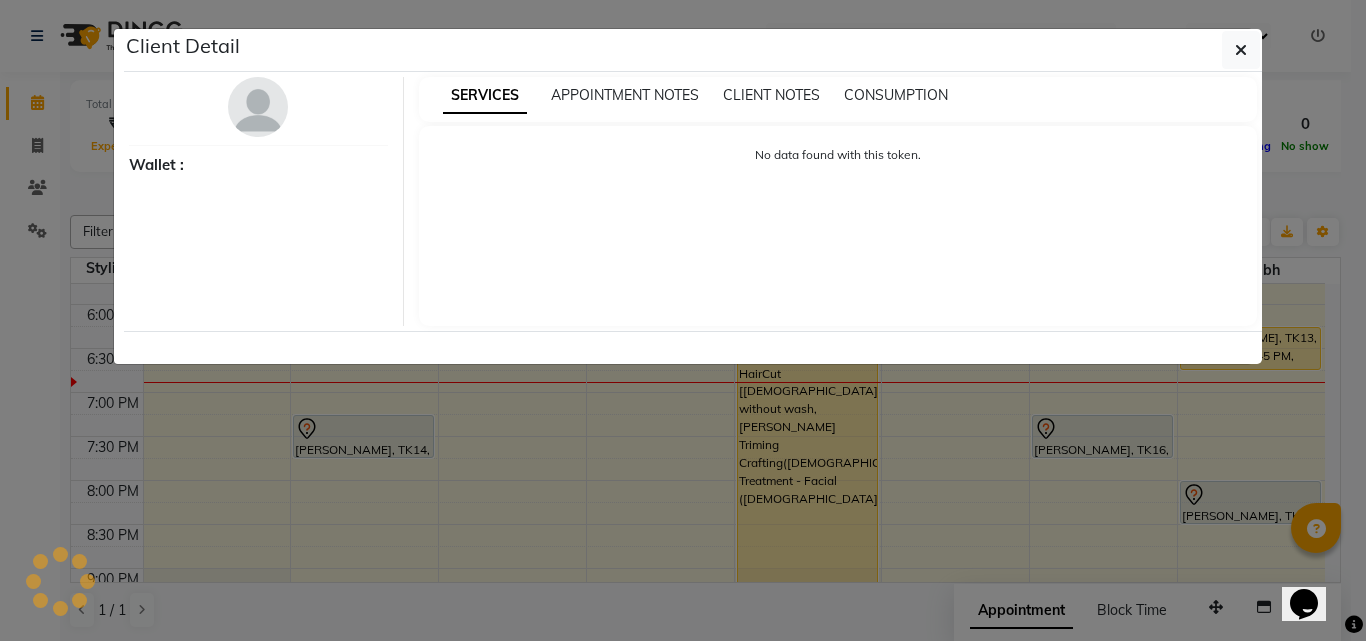select on "1" 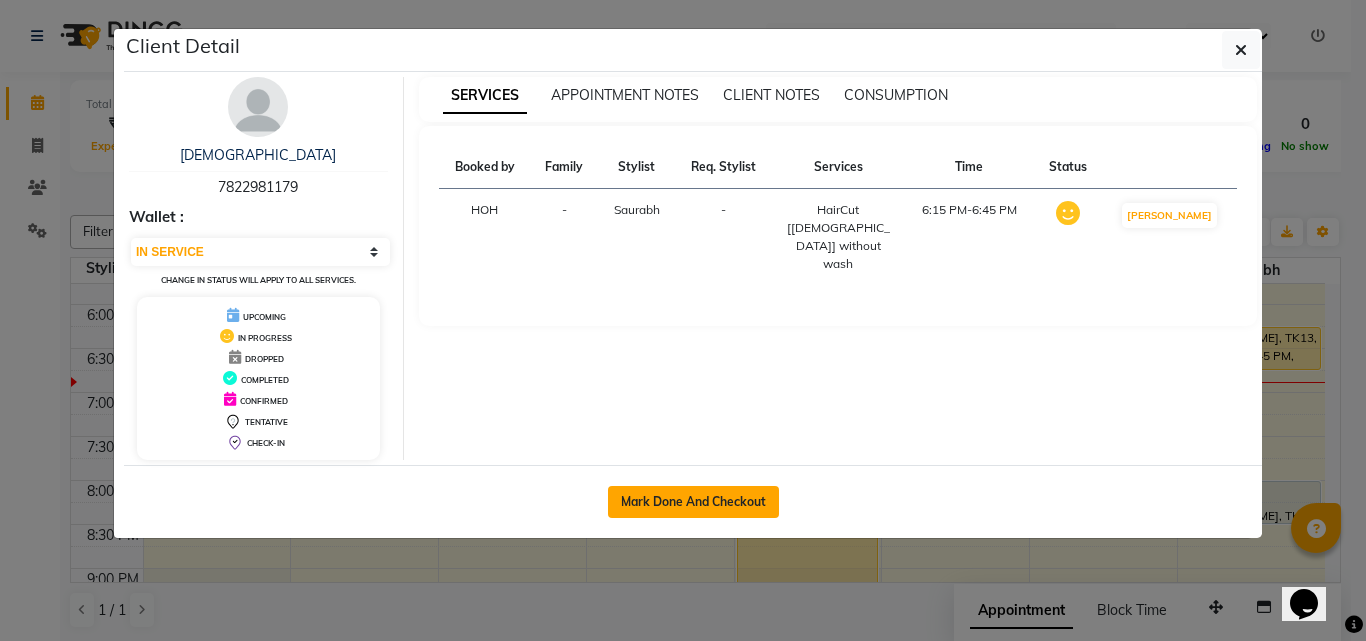 click on "Mark Done And Checkout" 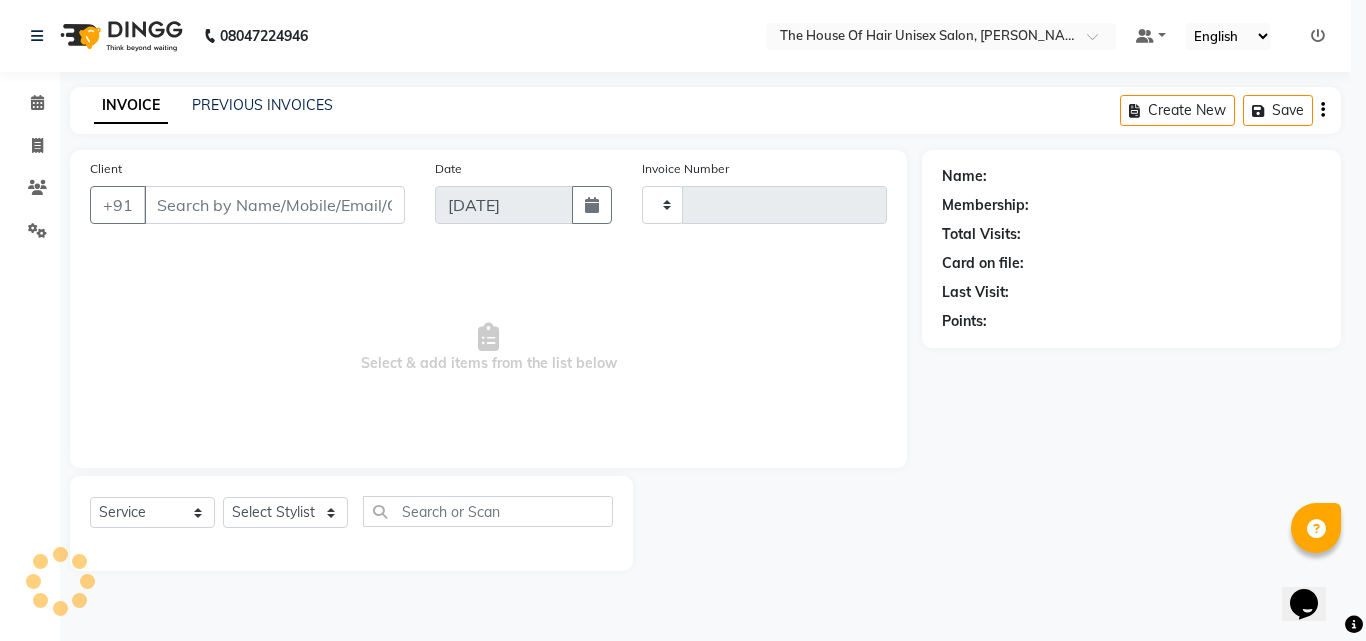 type on "1803" 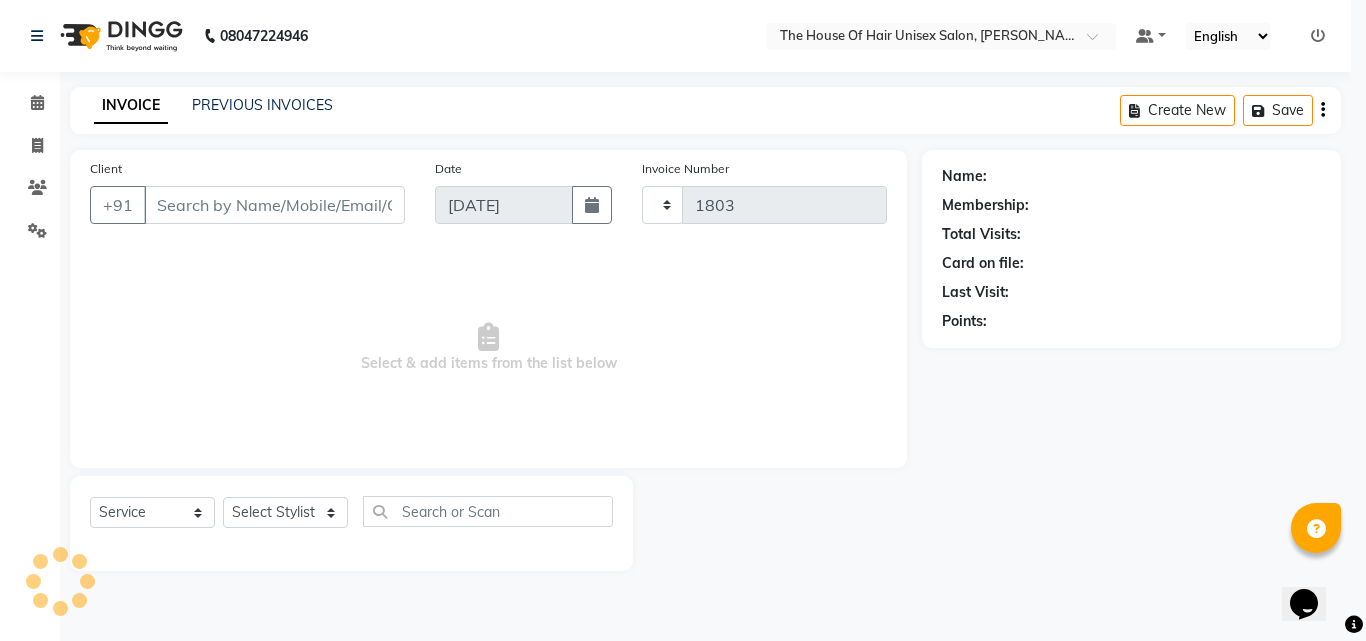 select on "598" 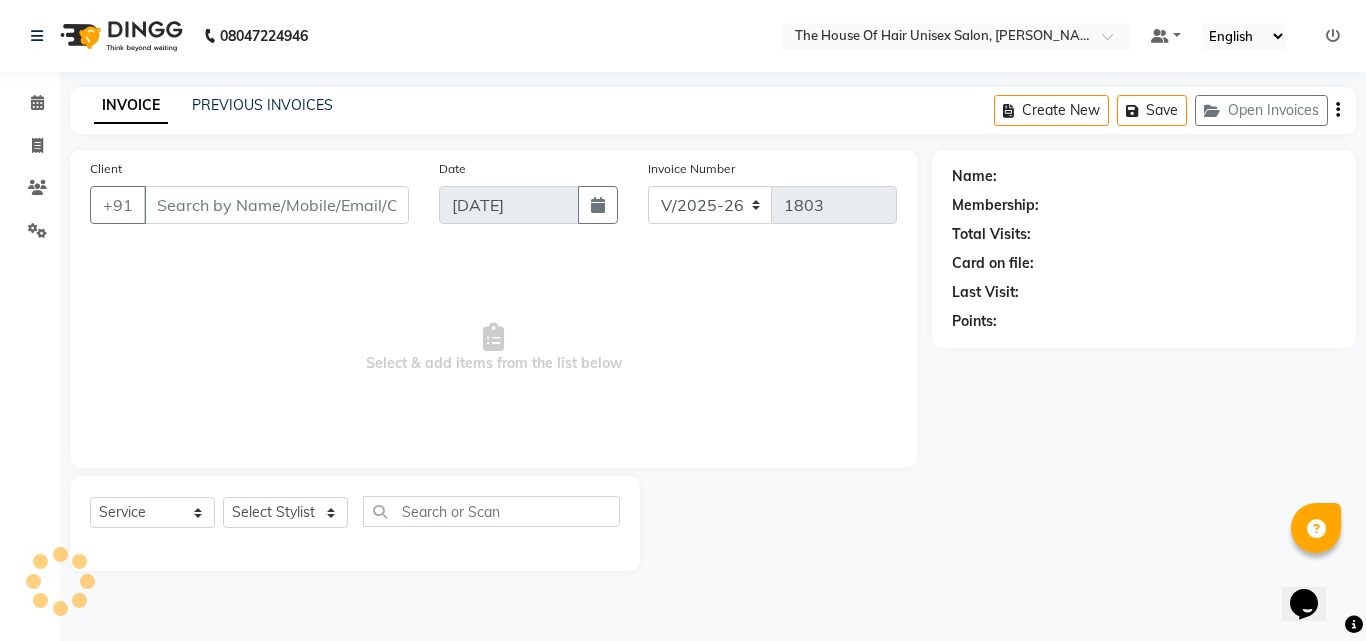type on "7822981179" 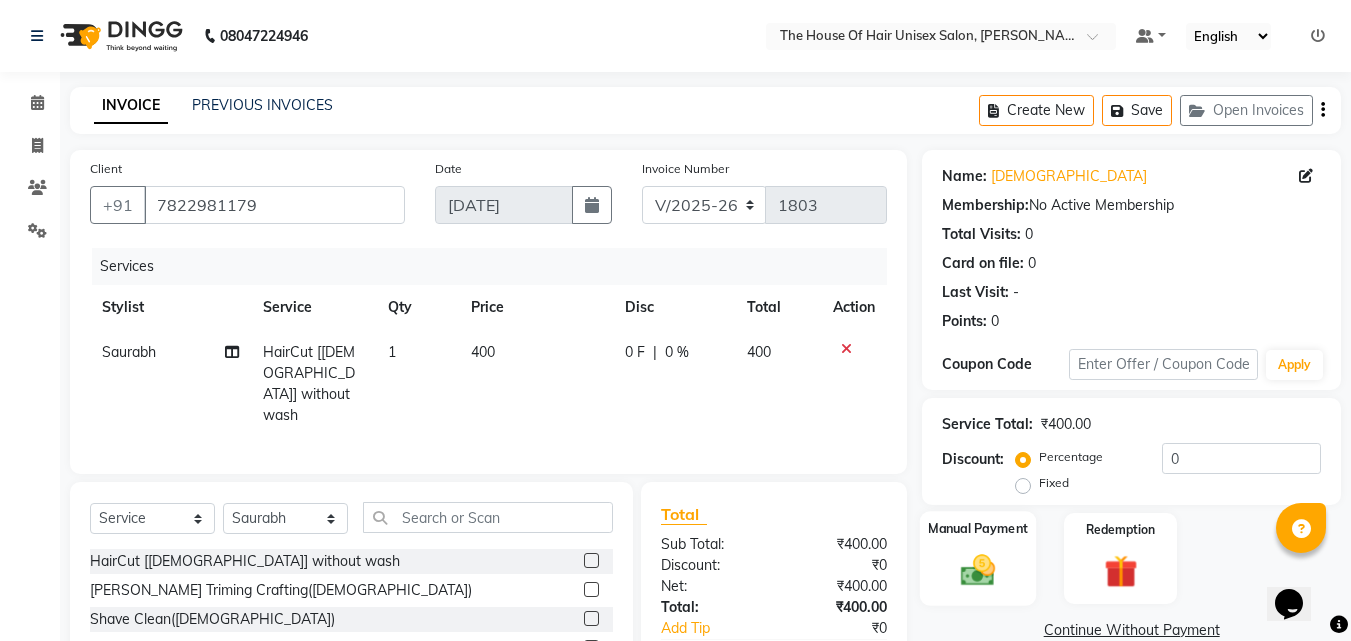click 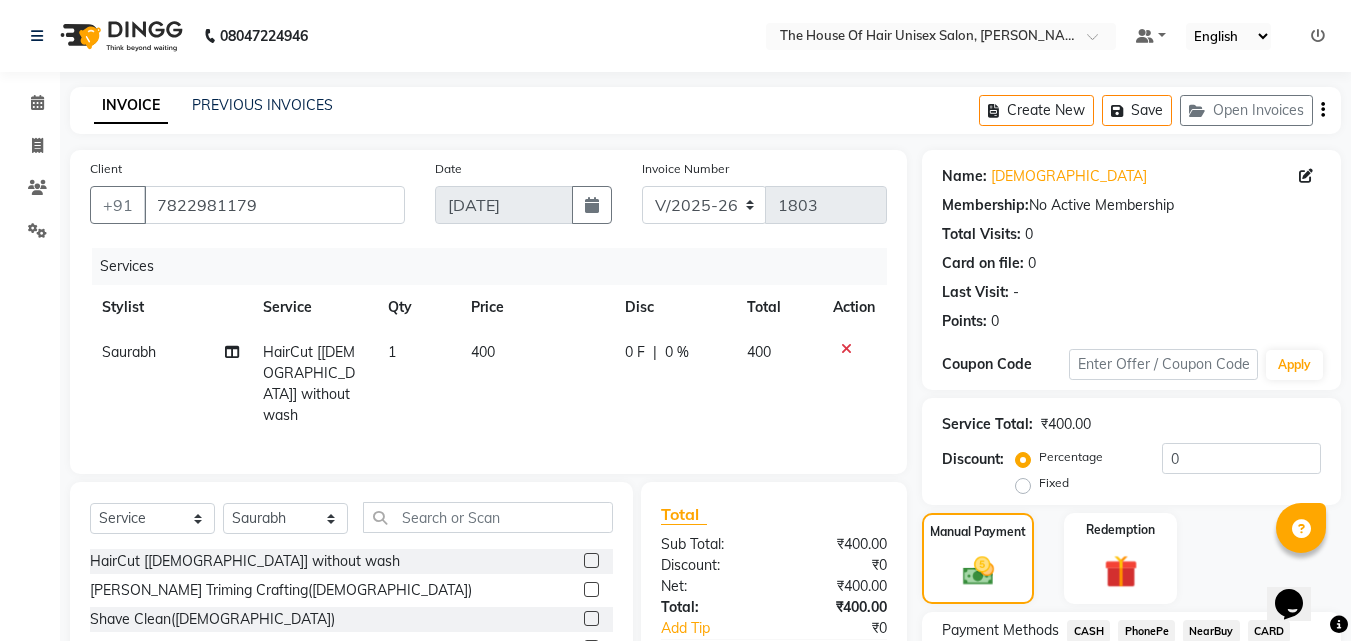 scroll, scrollTop: 162, scrollLeft: 0, axis: vertical 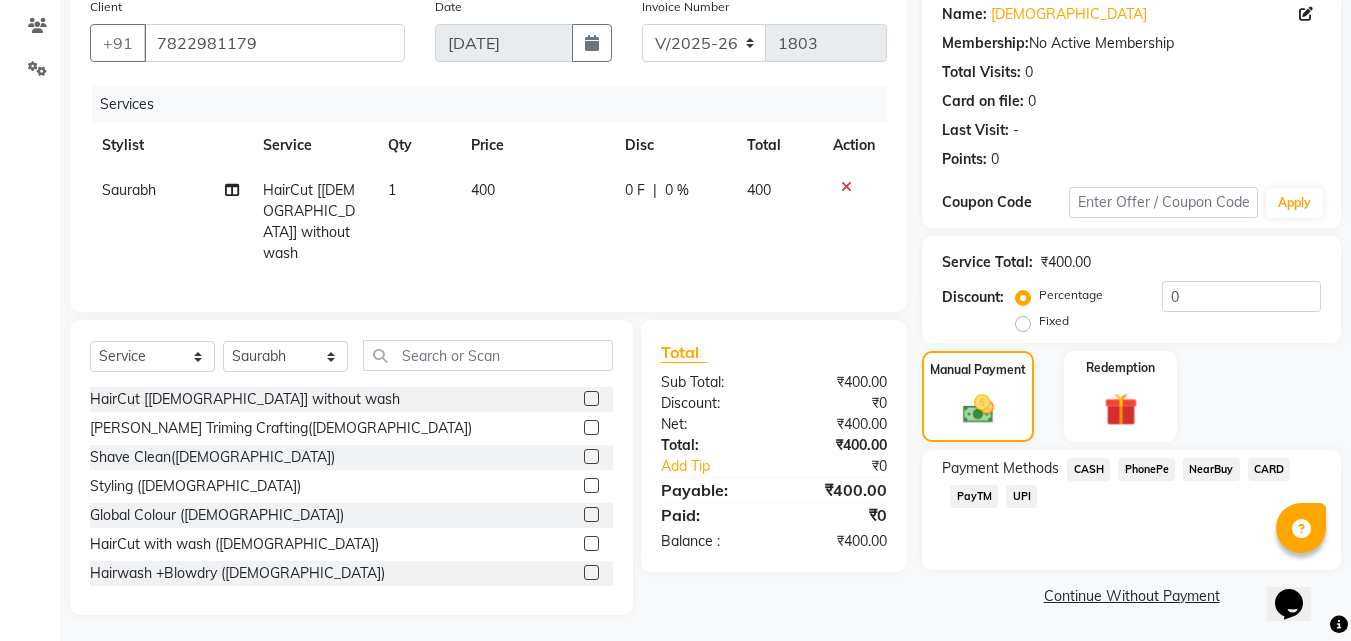 click on "UPI" 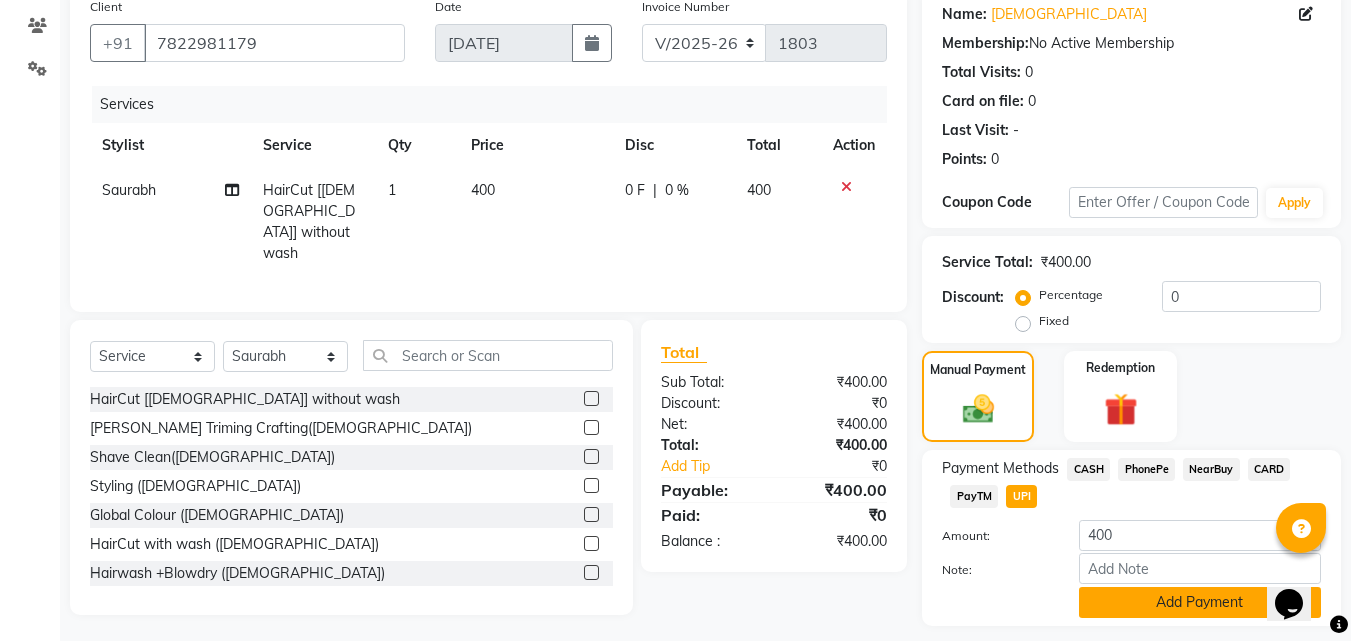click on "Add Payment" 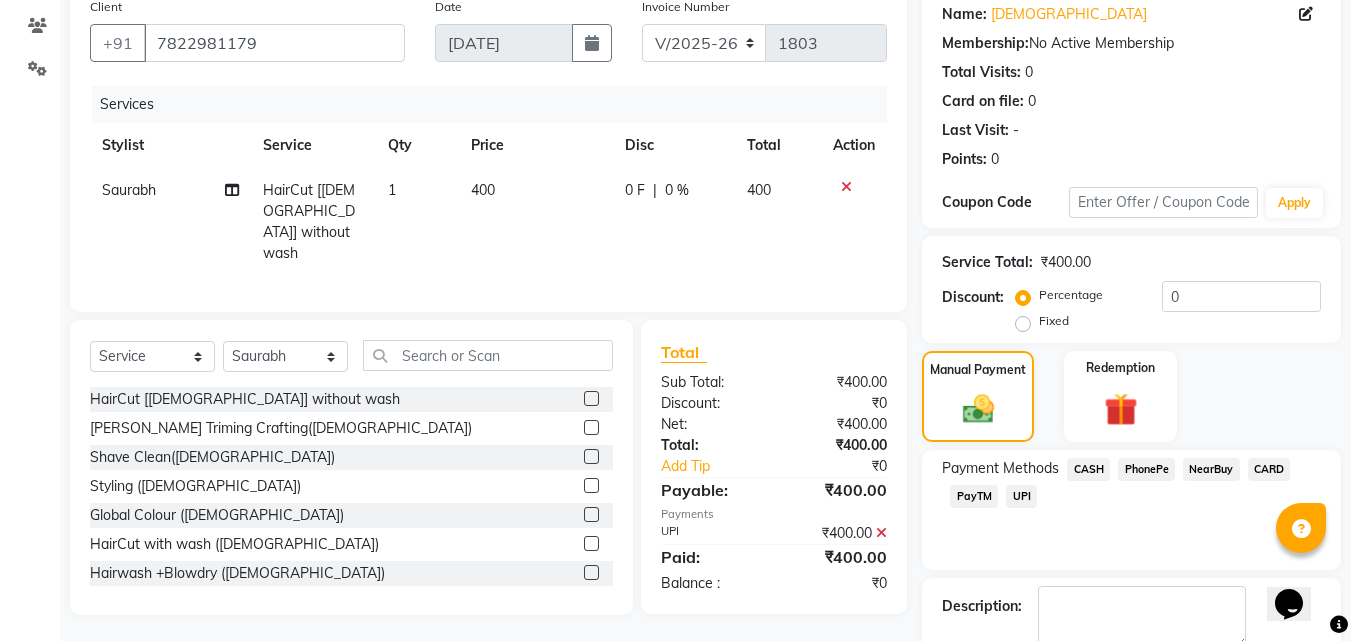 scroll, scrollTop: 275, scrollLeft: 0, axis: vertical 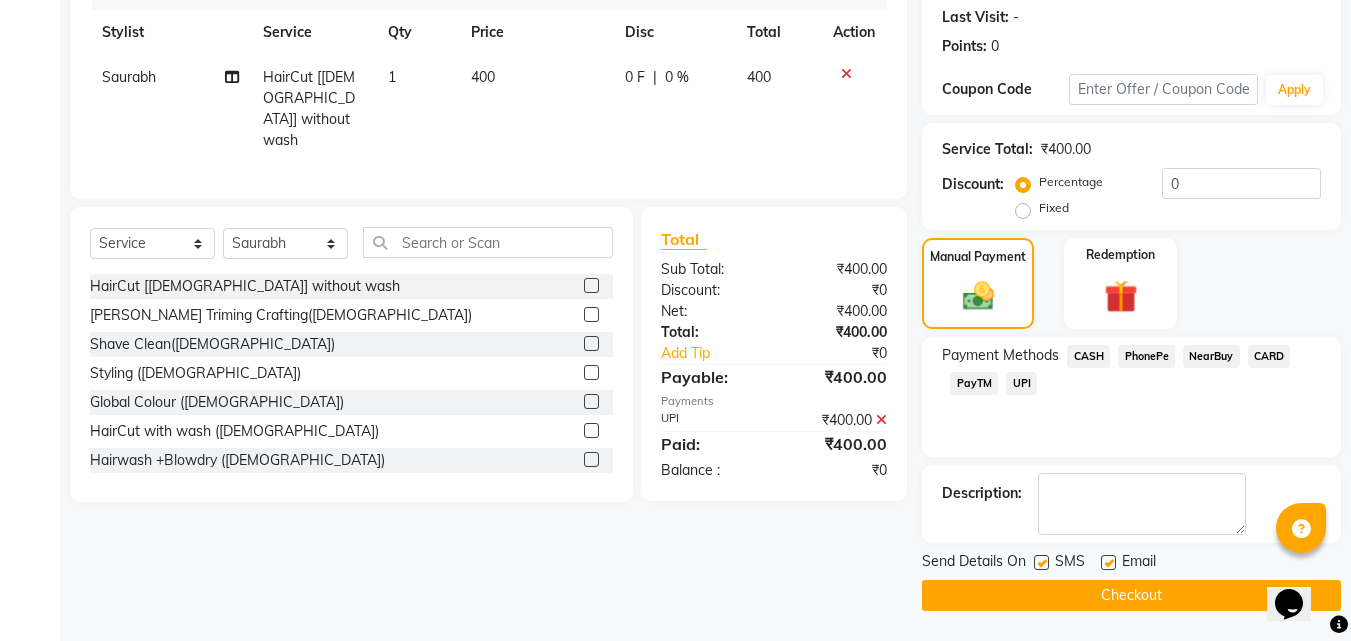 click on "Checkout" 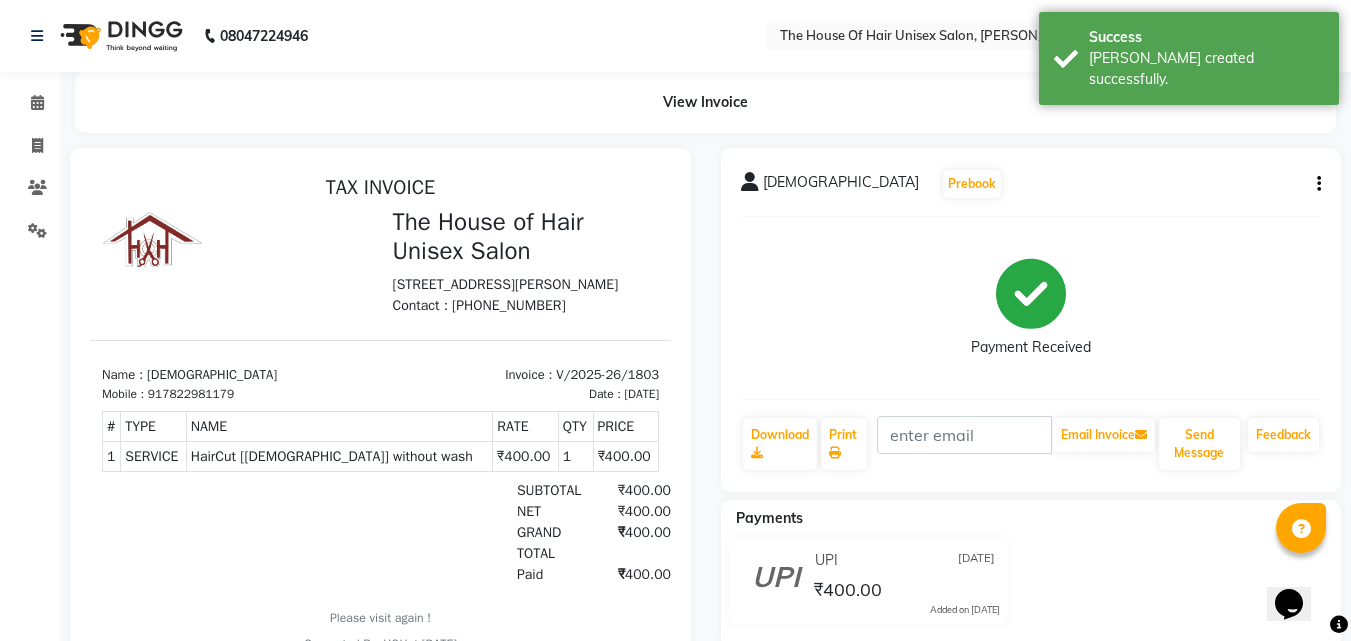 scroll, scrollTop: 0, scrollLeft: 0, axis: both 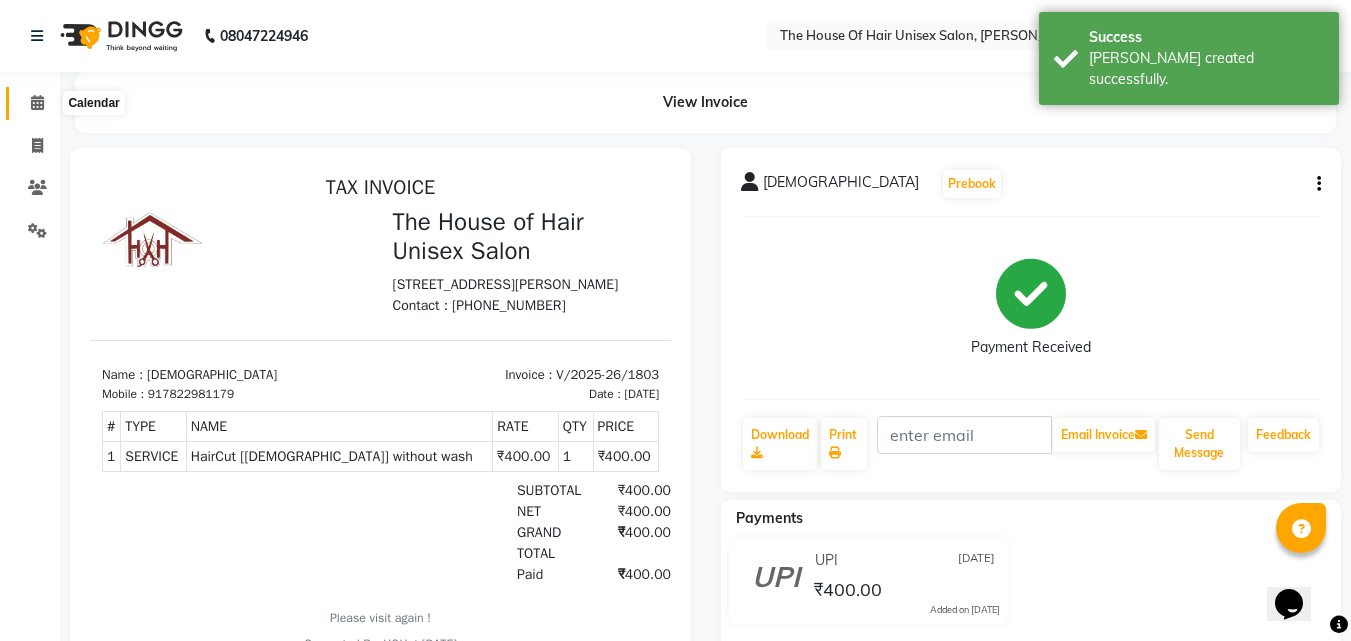 click 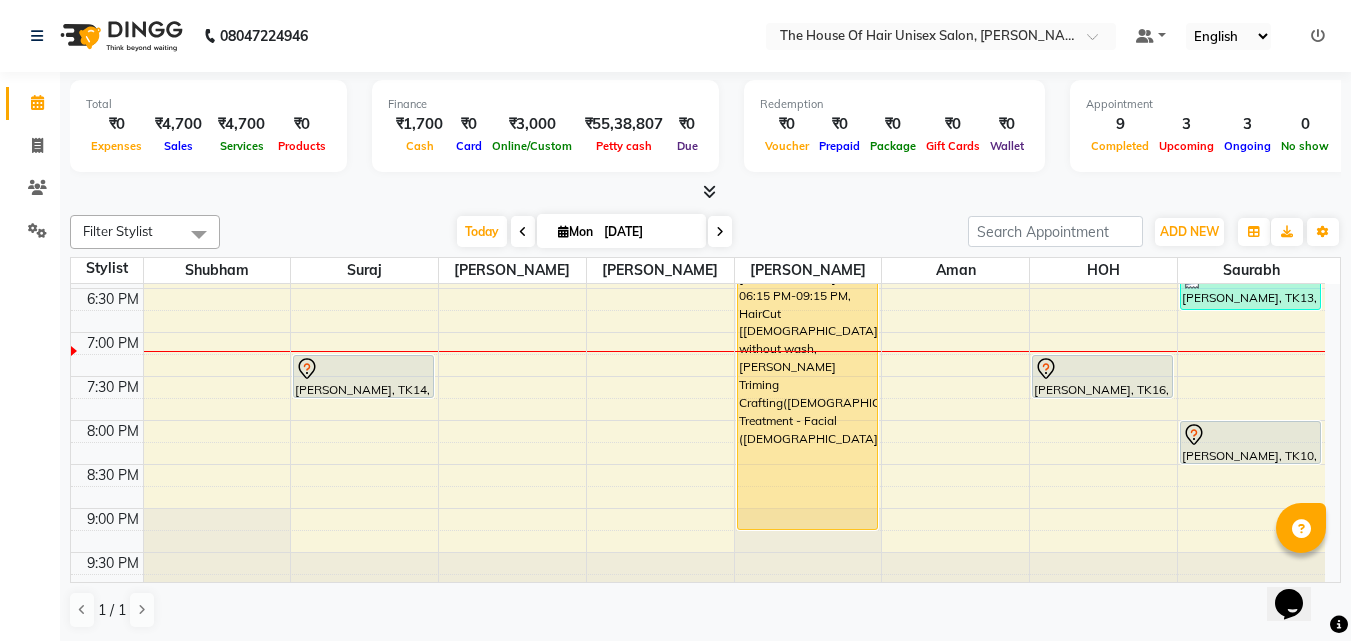 scroll, scrollTop: 1021, scrollLeft: 0, axis: vertical 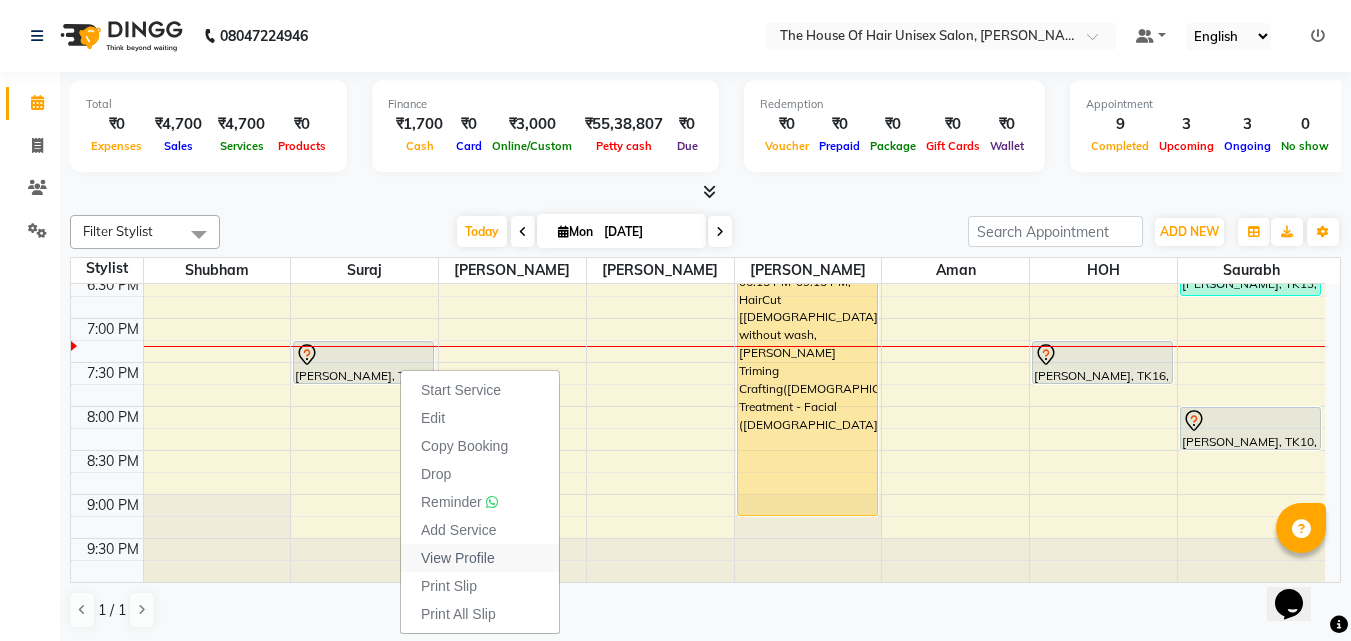 click on "View Profile" at bounding box center [458, 558] 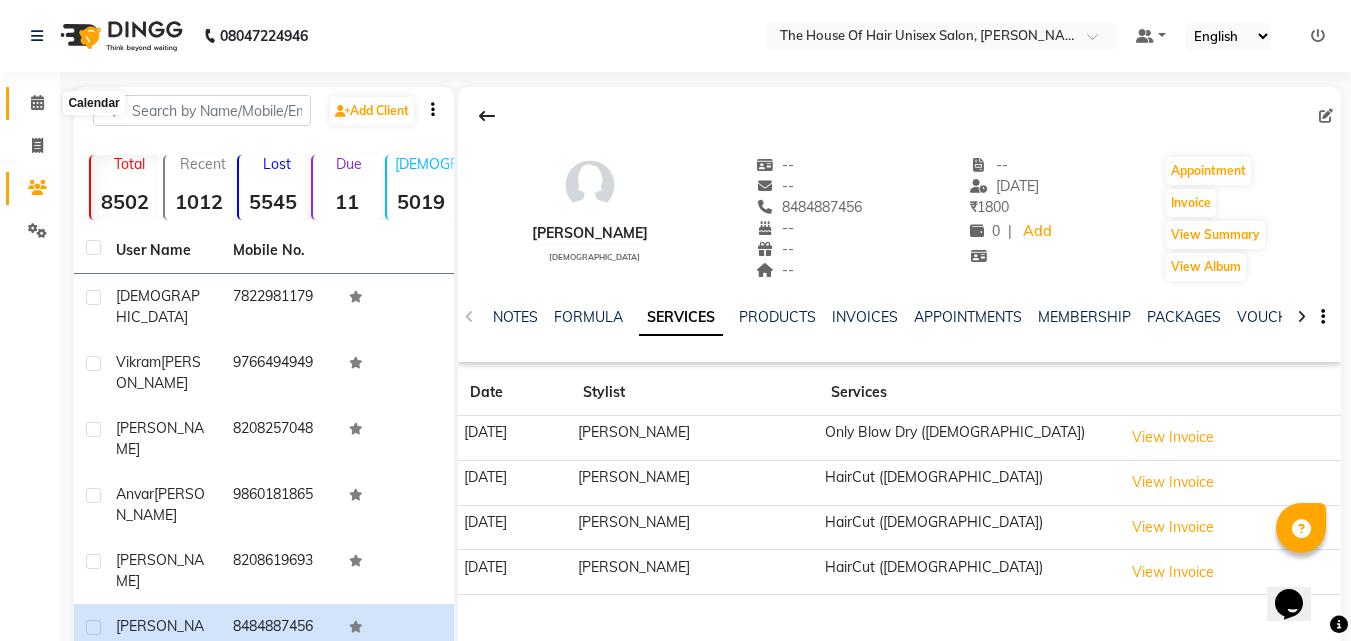 click 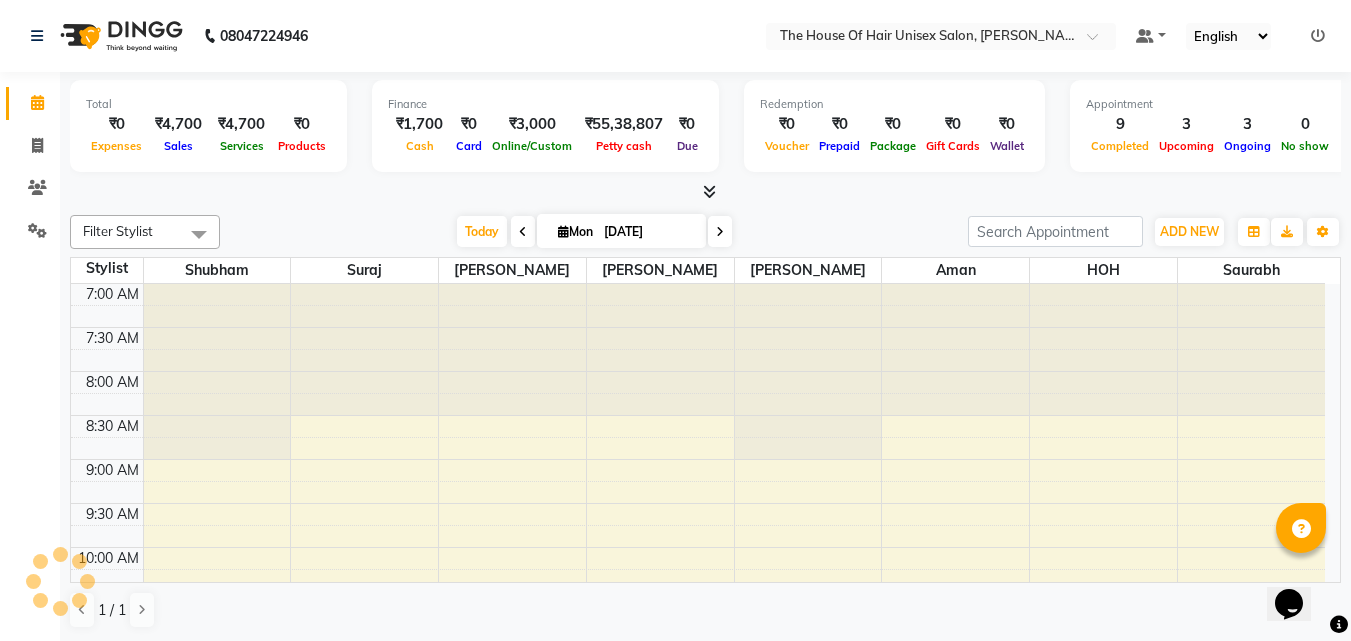 scroll, scrollTop: 983, scrollLeft: 0, axis: vertical 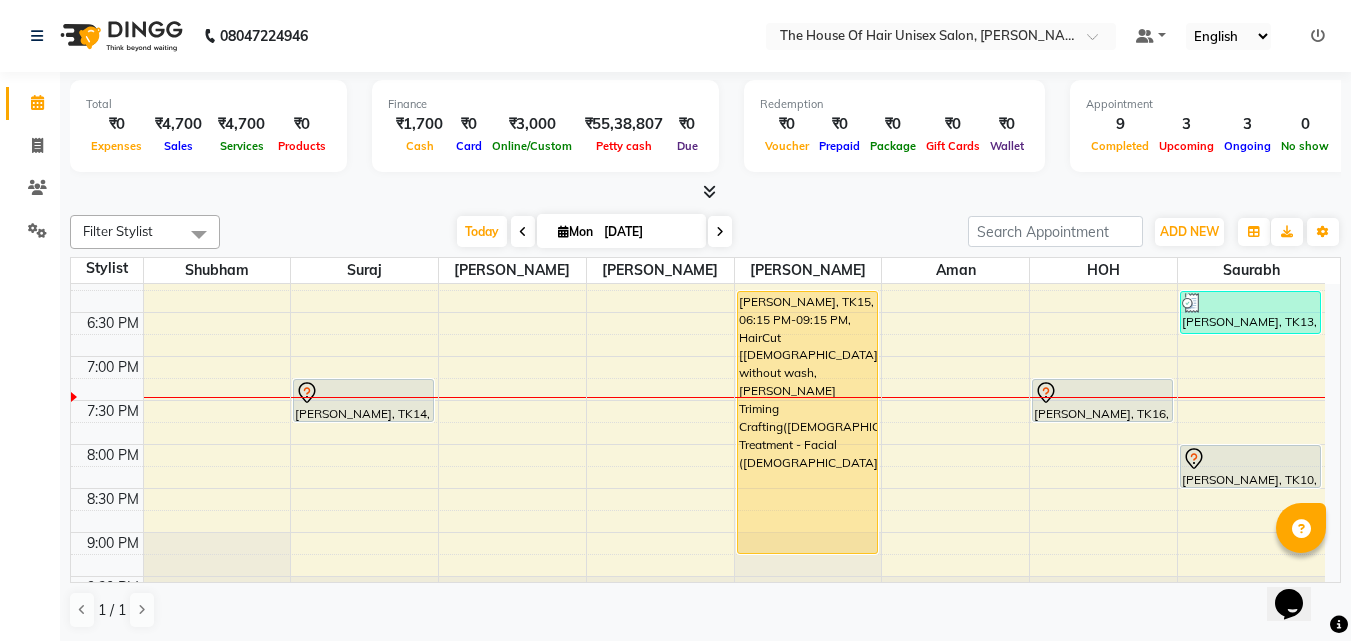 click at bounding box center [720, 232] 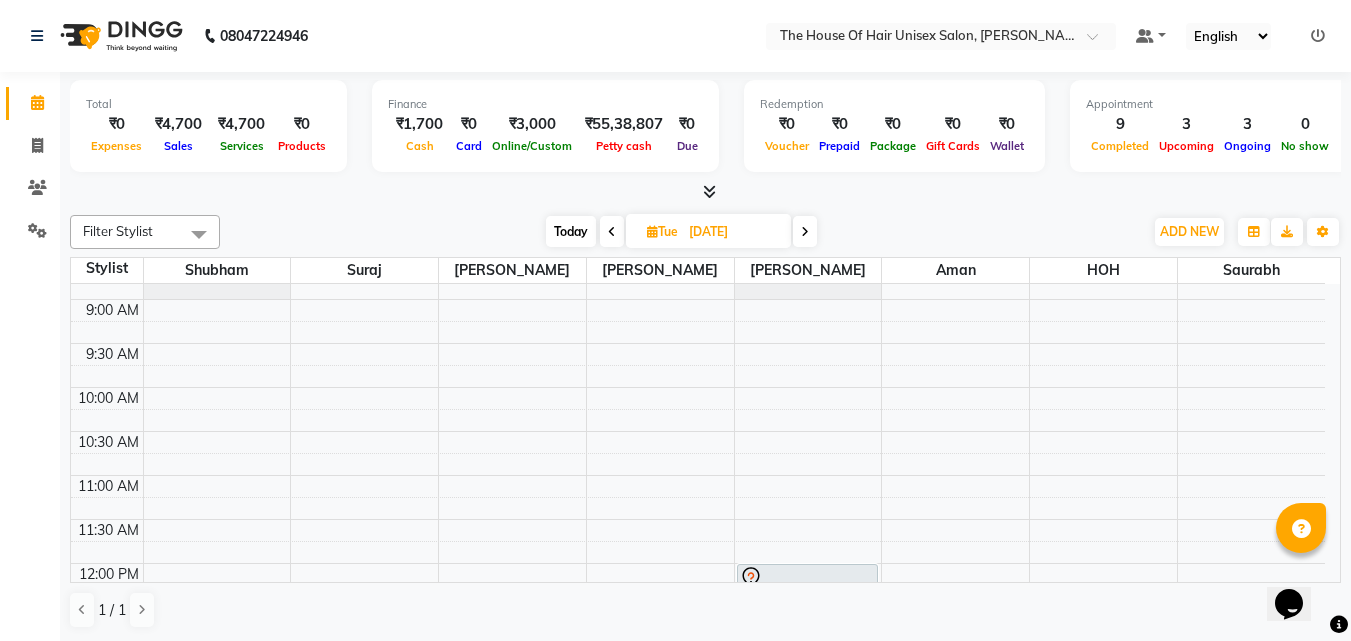 scroll, scrollTop: 159, scrollLeft: 0, axis: vertical 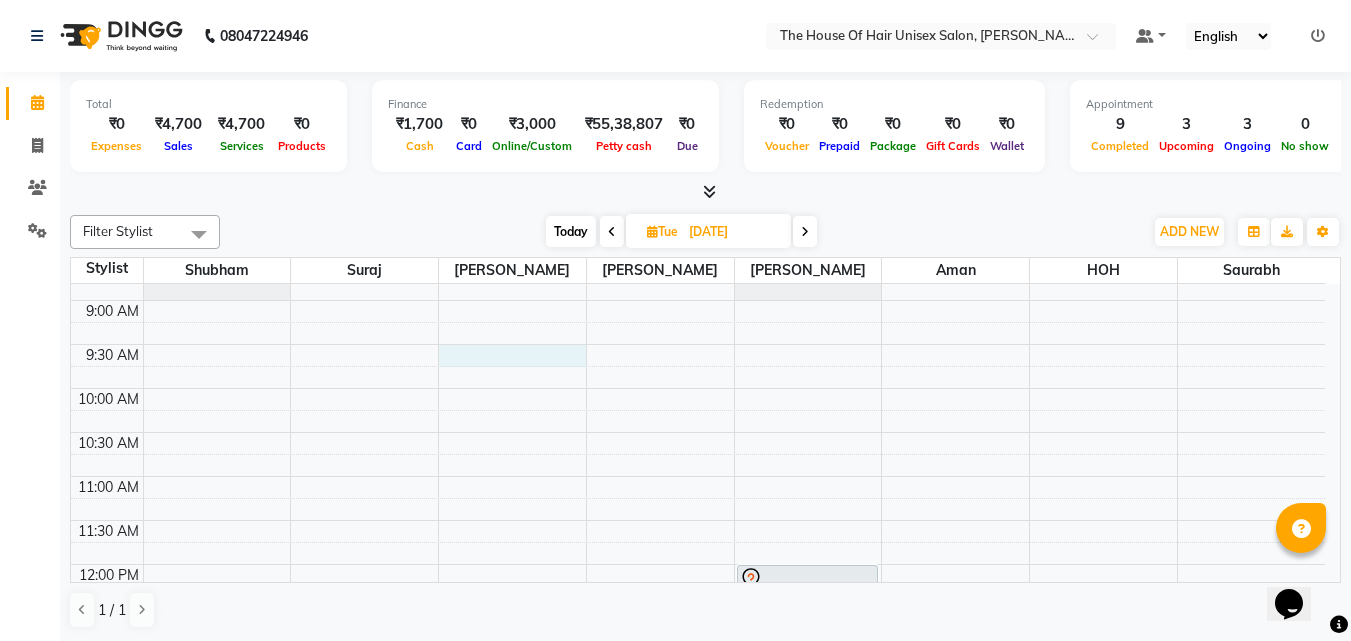 click on "7:00 AM 7:30 AM 8:00 AM 8:30 AM 9:00 AM 9:30 AM 10:00 AM 10:30 AM 11:00 AM 11:30 AM 12:00 PM 12:30 PM 1:00 PM 1:30 PM 2:00 PM 2:30 PM 3:00 PM 3:30 PM 4:00 PM 4:30 PM 5:00 PM 5:30 PM 6:00 PM 6:30 PM 7:00 PM 7:30 PM 8:00 PM 8:30 PM 9:00 PM 9:30 PM             [PERSON_NAME] Influncer, 12:00 PM-01:15 PM, Global Colour ([DEMOGRAPHIC_DATA]),Haircut without wash ([DEMOGRAPHIC_DATA])" at bounding box center (698, 784) 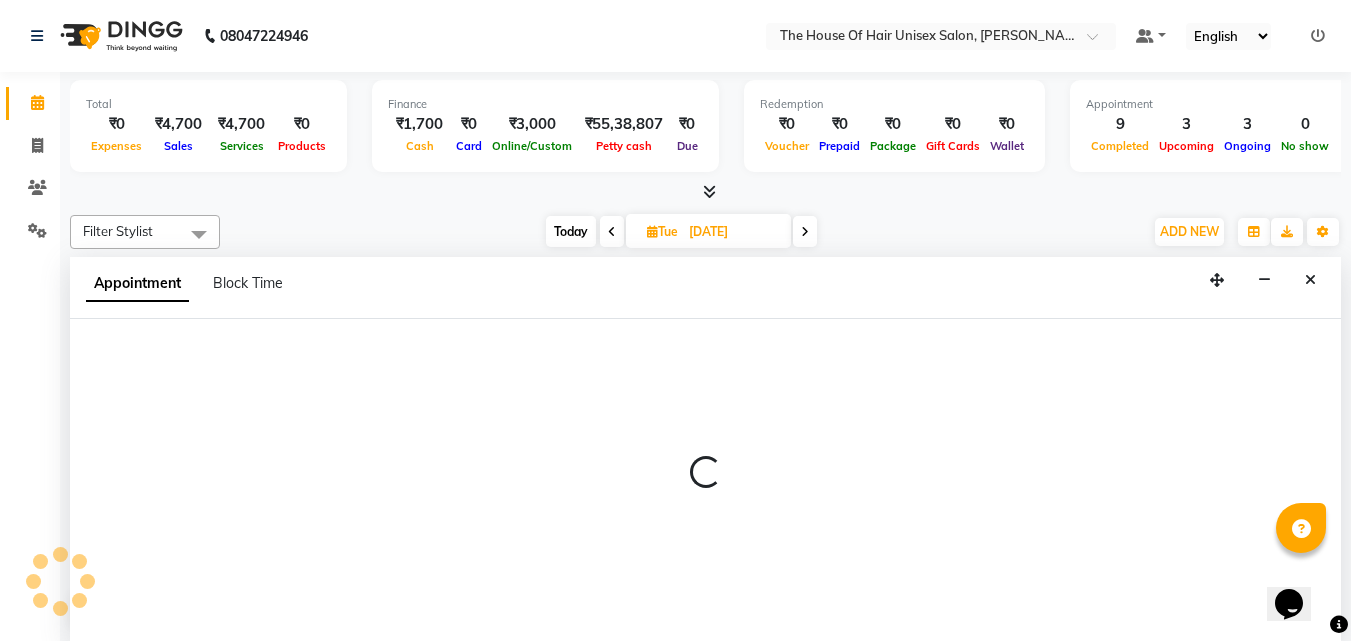 scroll, scrollTop: 1, scrollLeft: 0, axis: vertical 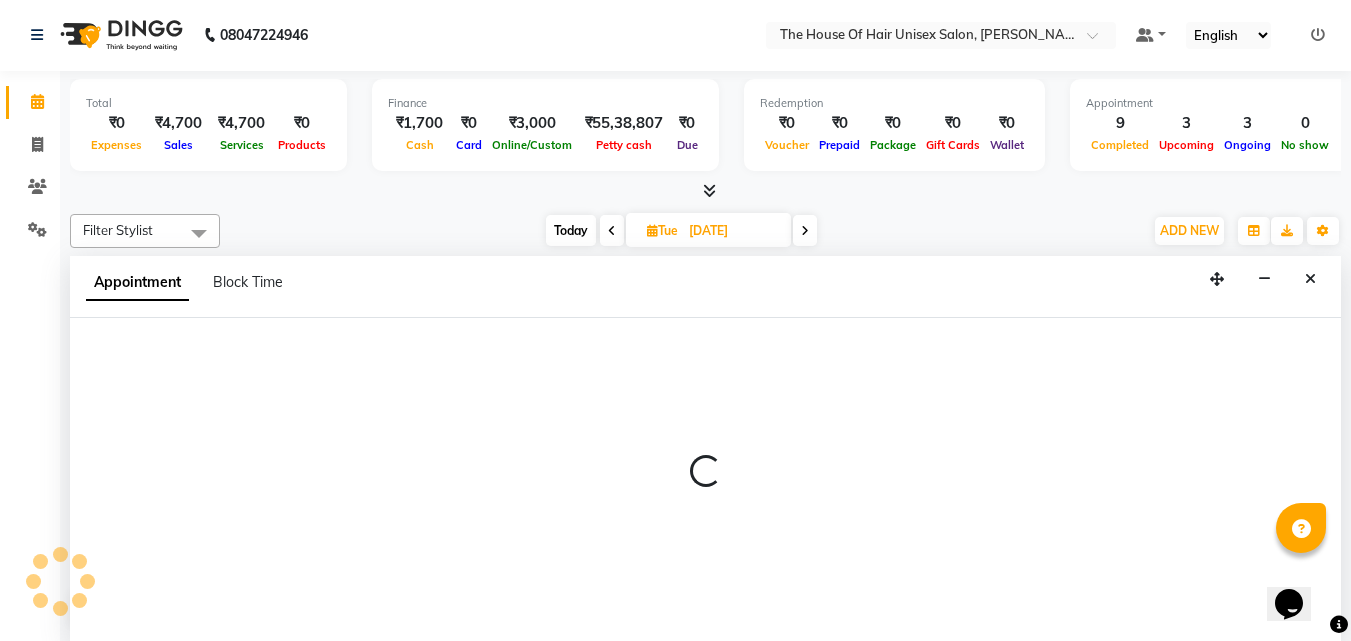 select on "13497" 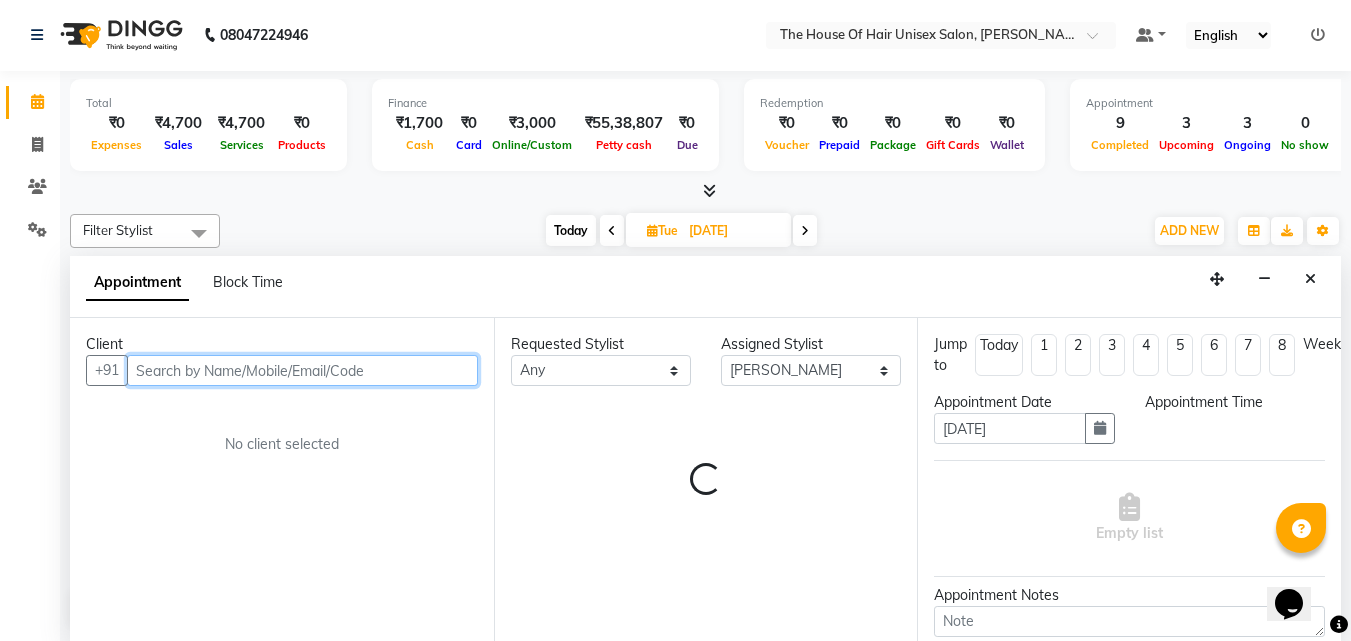 select on "570" 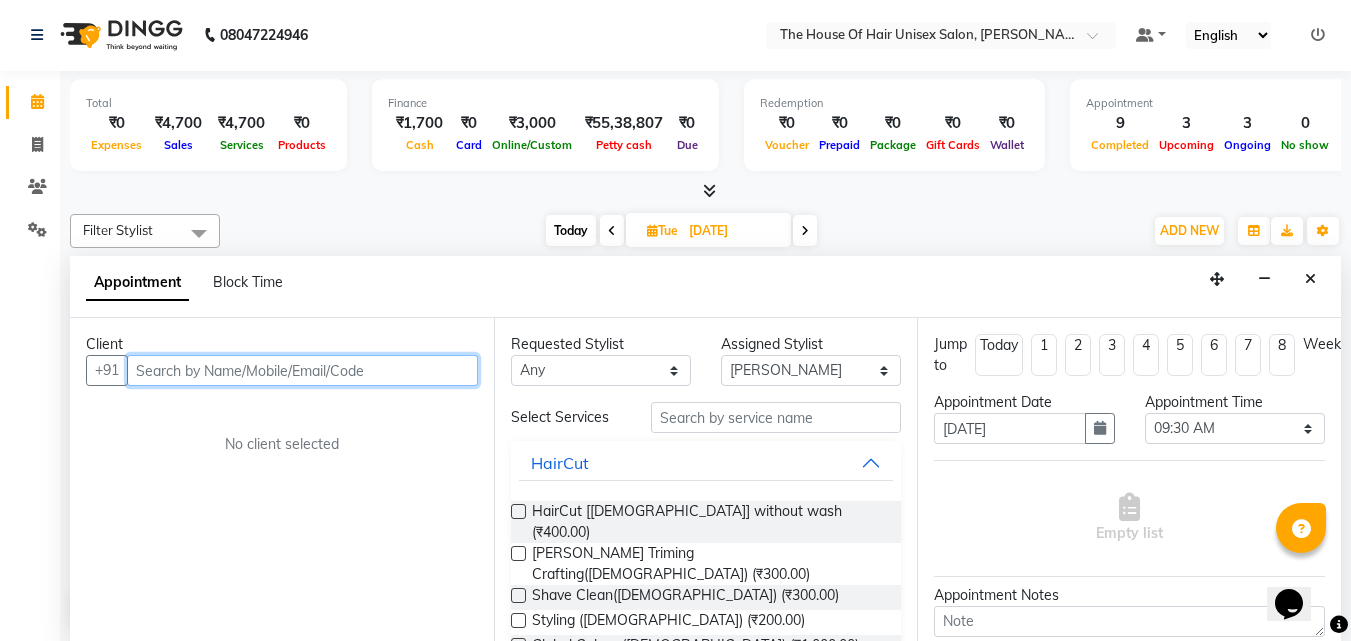 click at bounding box center (302, 370) 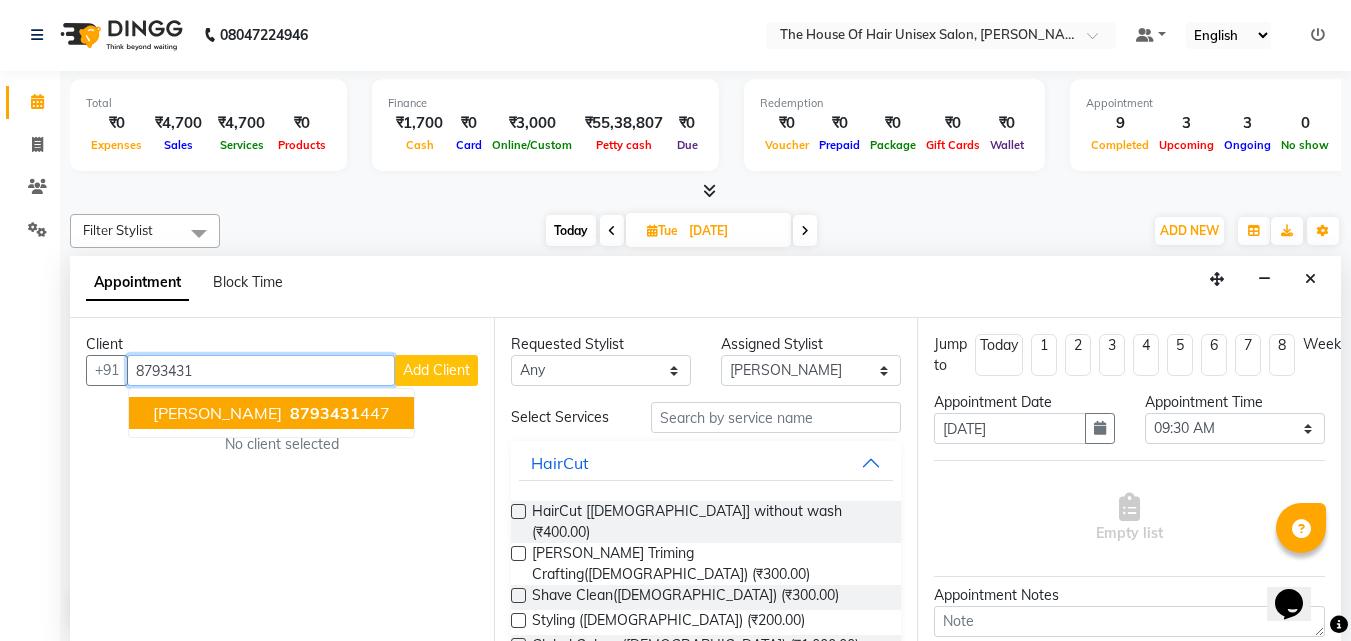 click on "8793431 447" at bounding box center (338, 413) 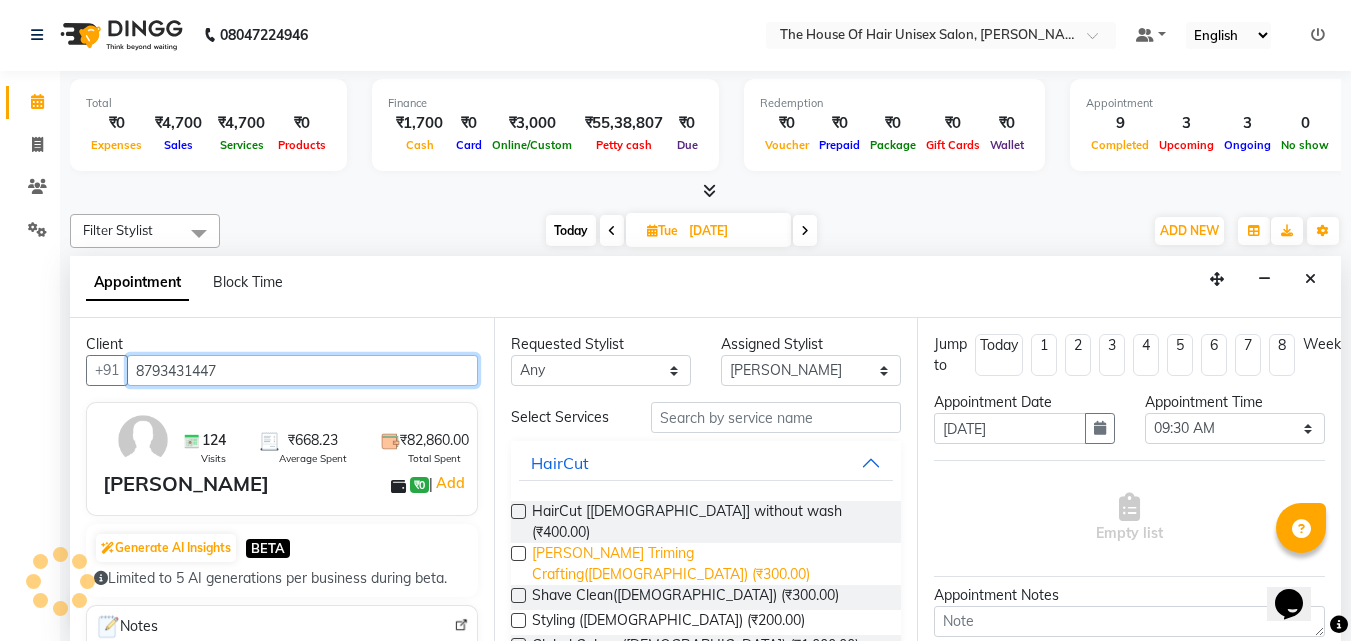 type on "8793431447" 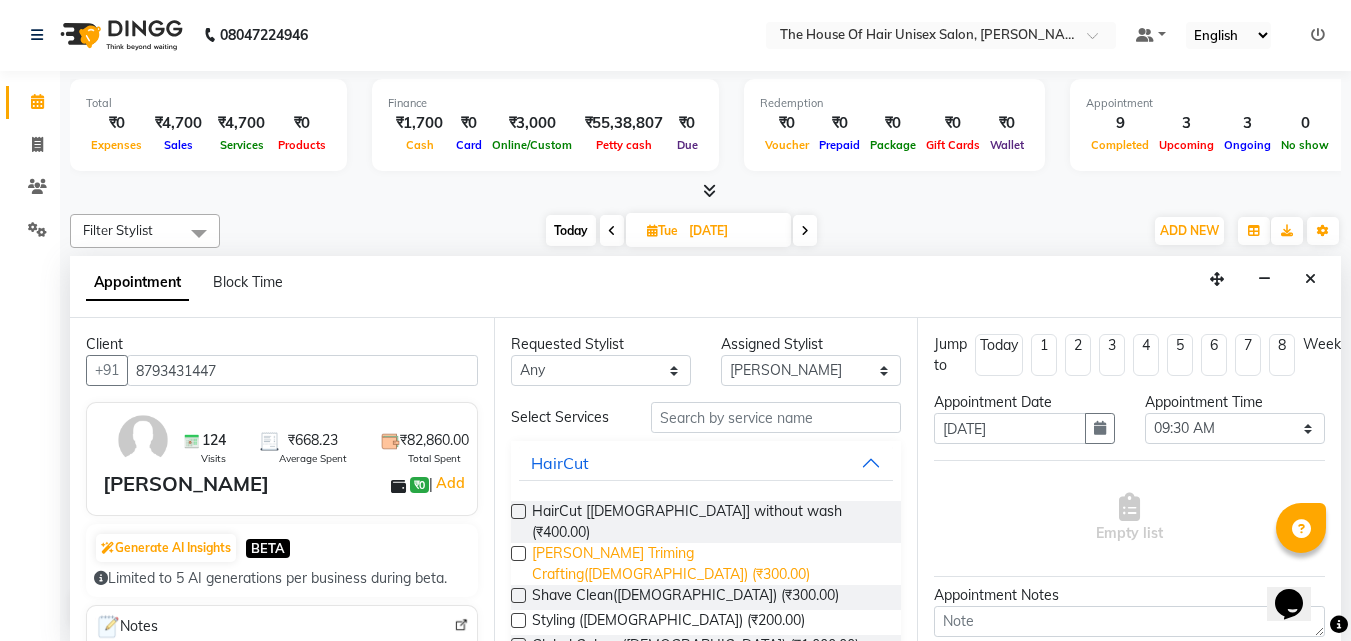 click on "[PERSON_NAME] Triming Crafting([DEMOGRAPHIC_DATA]) (₹300.00)" at bounding box center [709, 564] 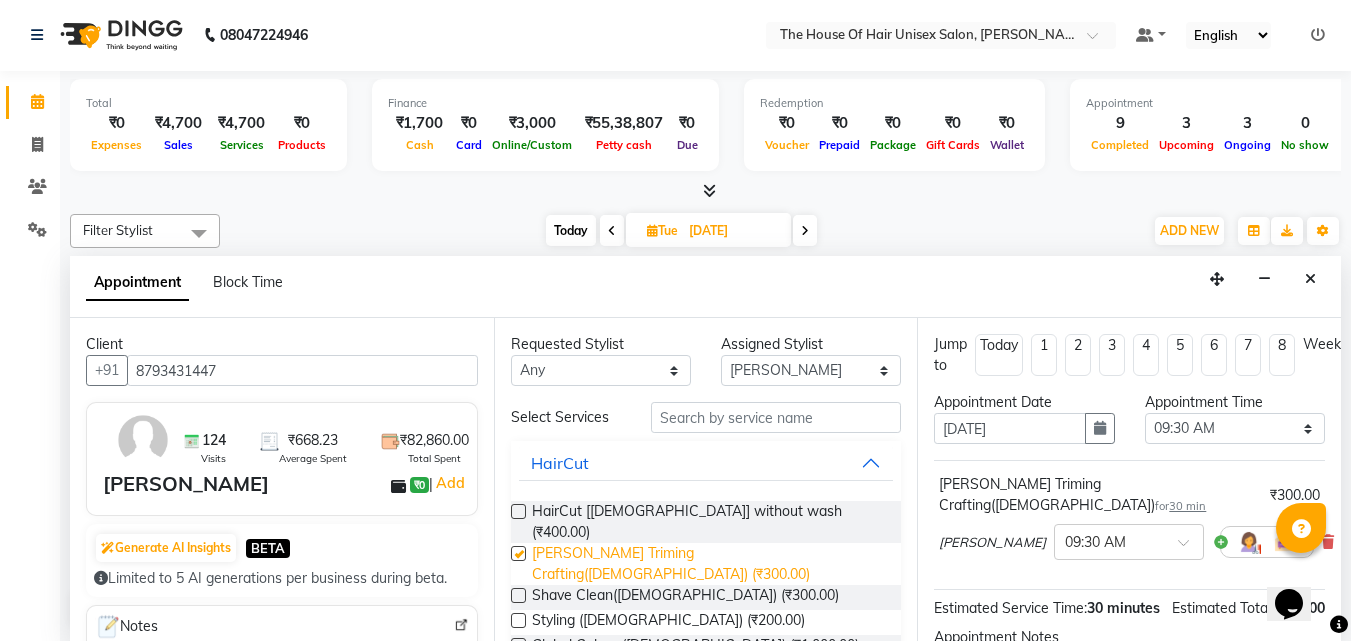 checkbox on "false" 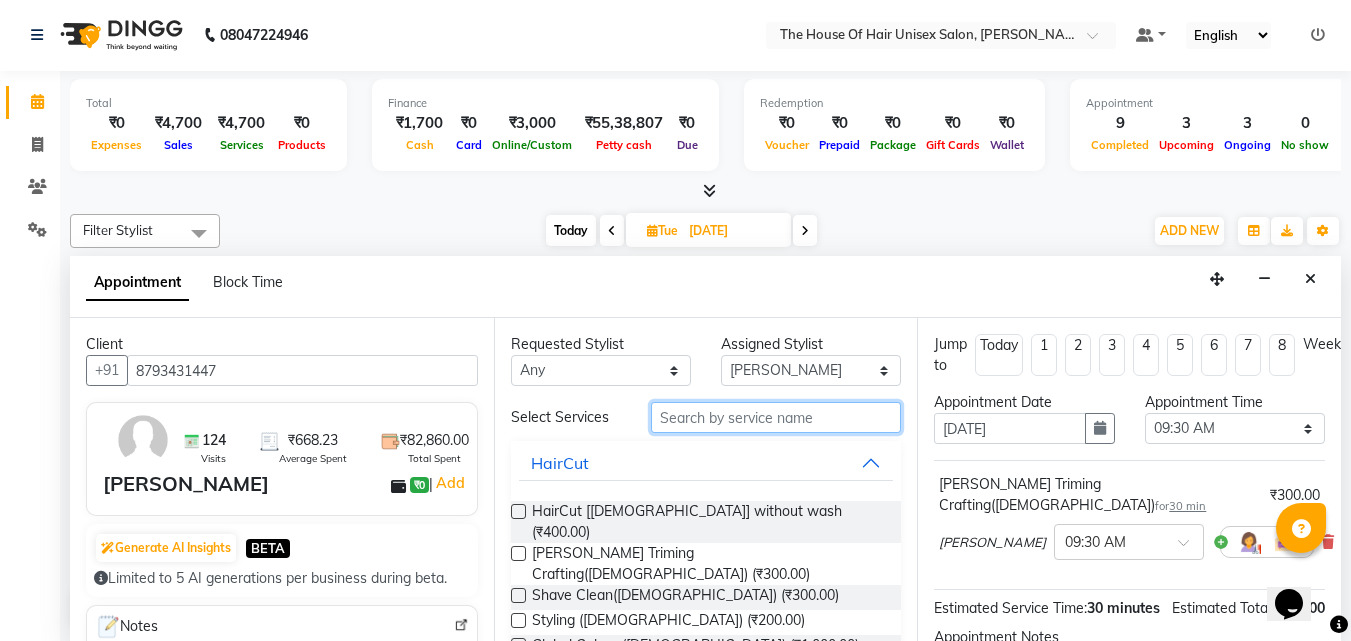 click at bounding box center [776, 417] 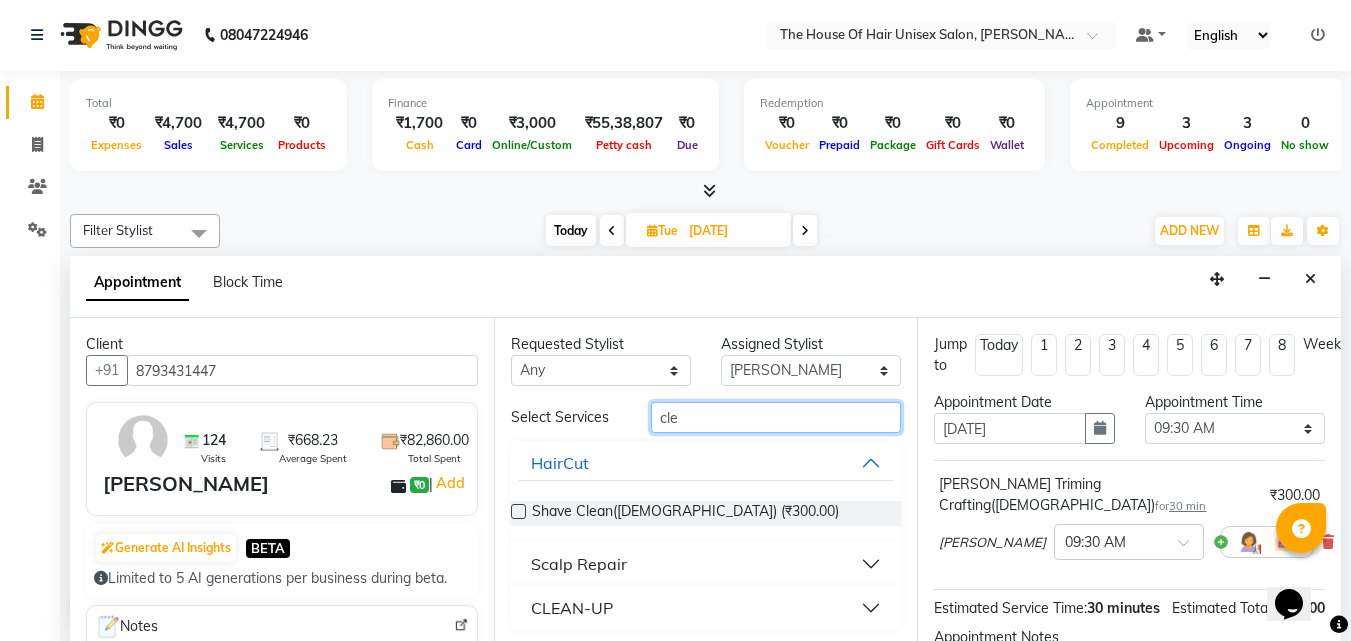 type on "cle" 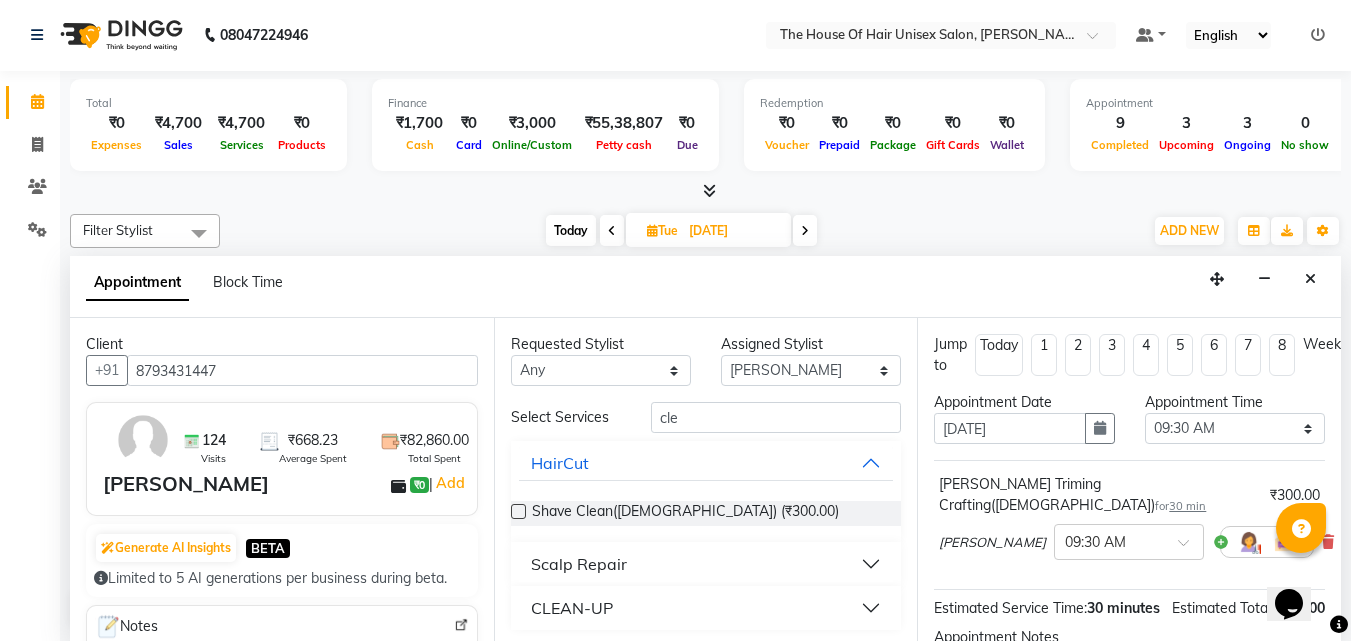 click on "CLEAN-UP" at bounding box center [706, 608] 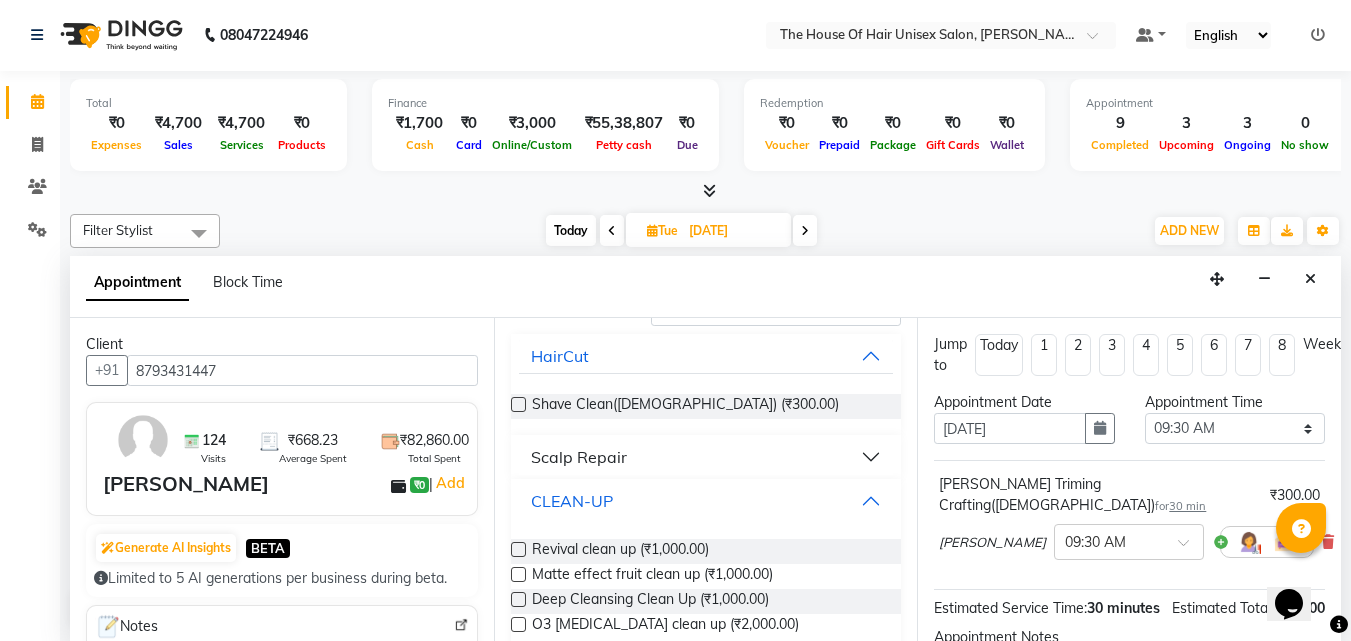 scroll, scrollTop: 137, scrollLeft: 0, axis: vertical 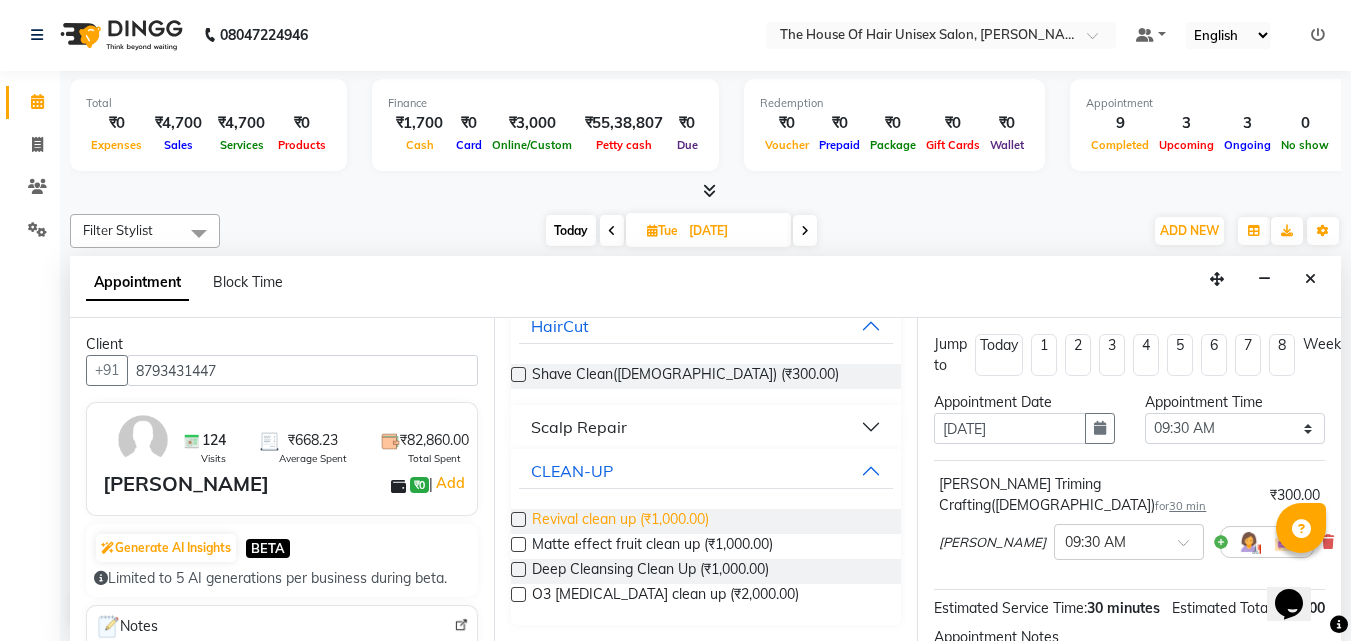 click on "Revival clean up (₹1,000.00)" at bounding box center [620, 521] 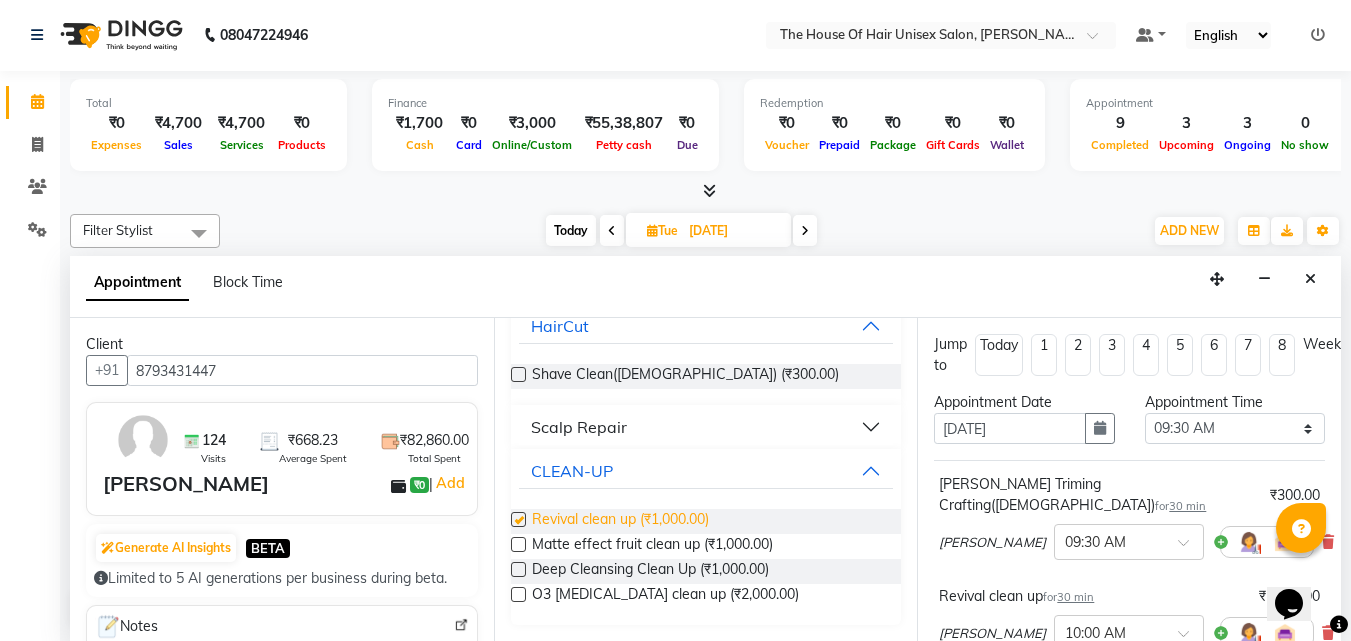 checkbox on "false" 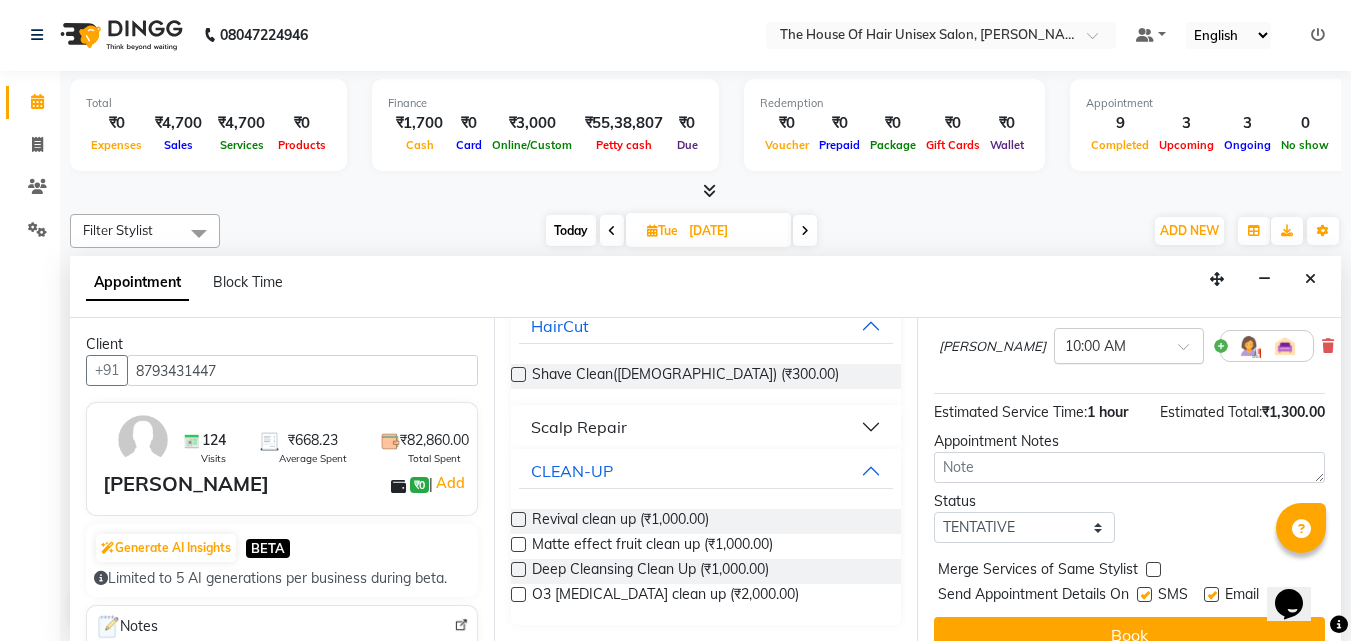 scroll, scrollTop: 288, scrollLeft: 0, axis: vertical 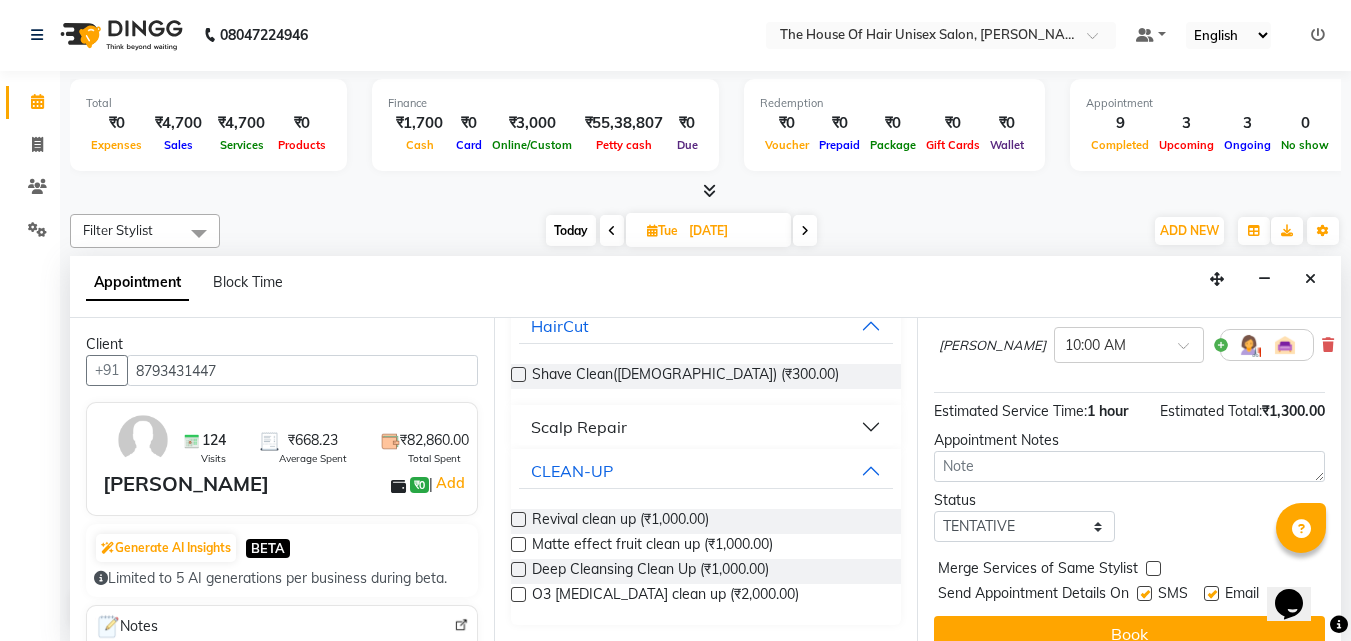 click at bounding box center [1153, 568] 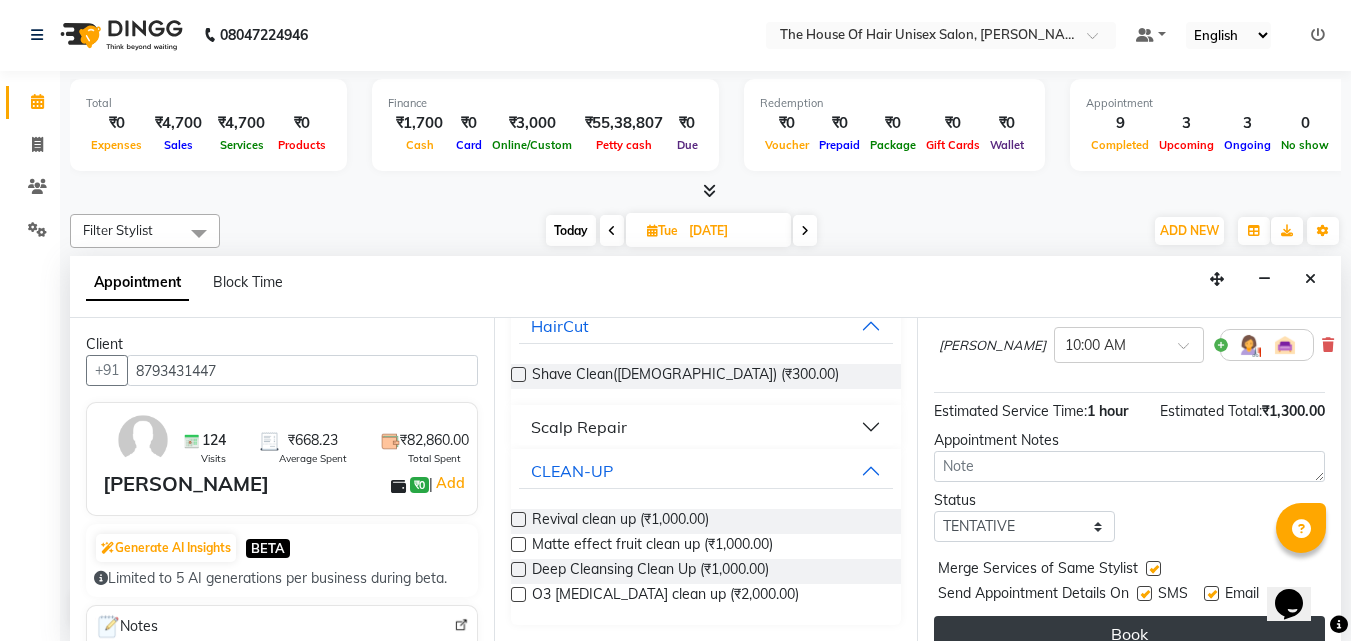click on "Book" at bounding box center [1129, 634] 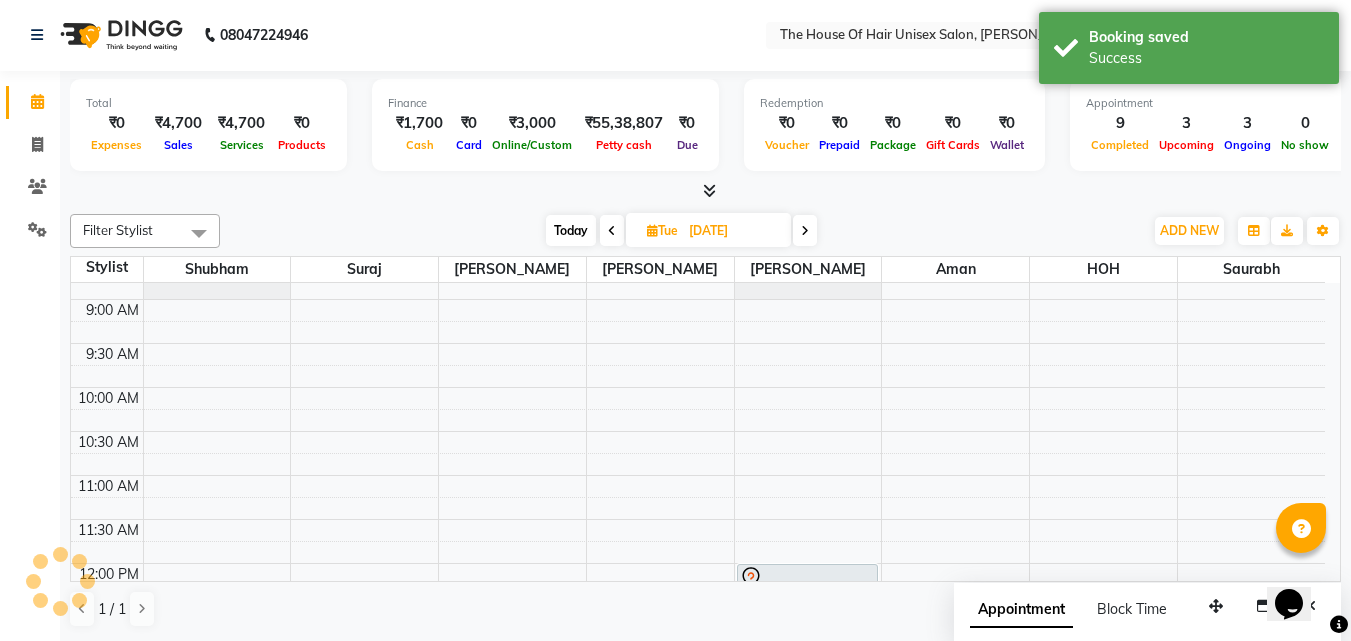 scroll, scrollTop: 0, scrollLeft: 0, axis: both 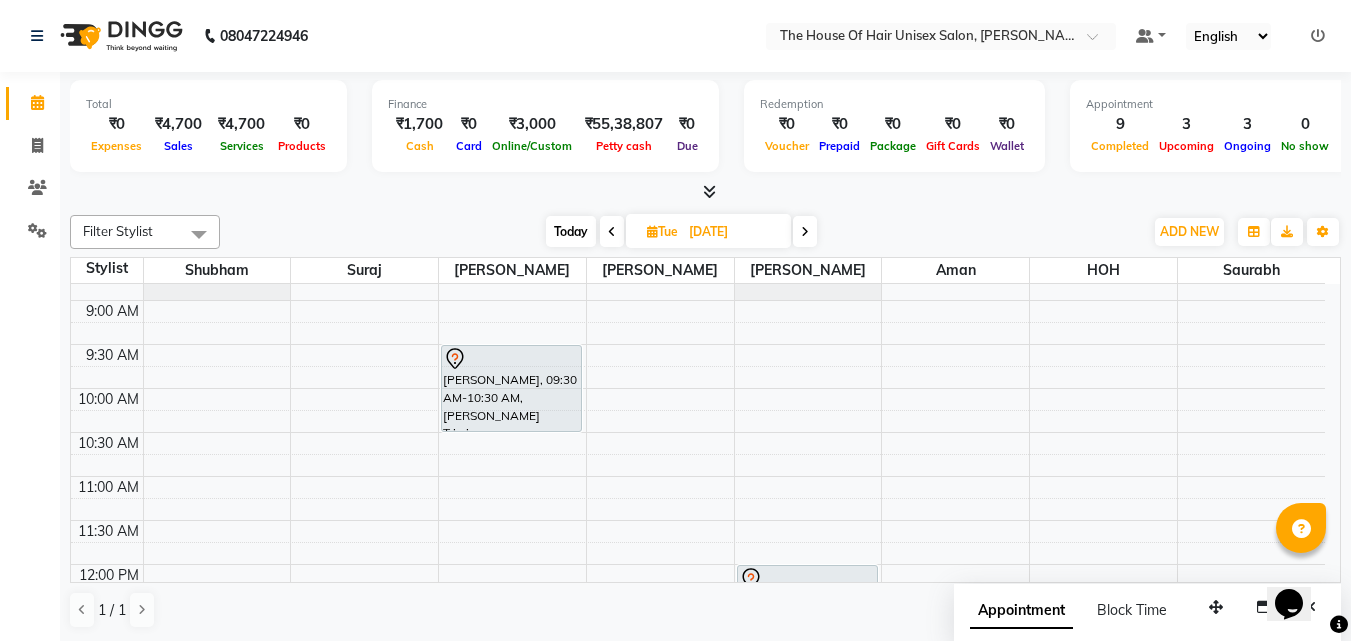 click at bounding box center [612, 232] 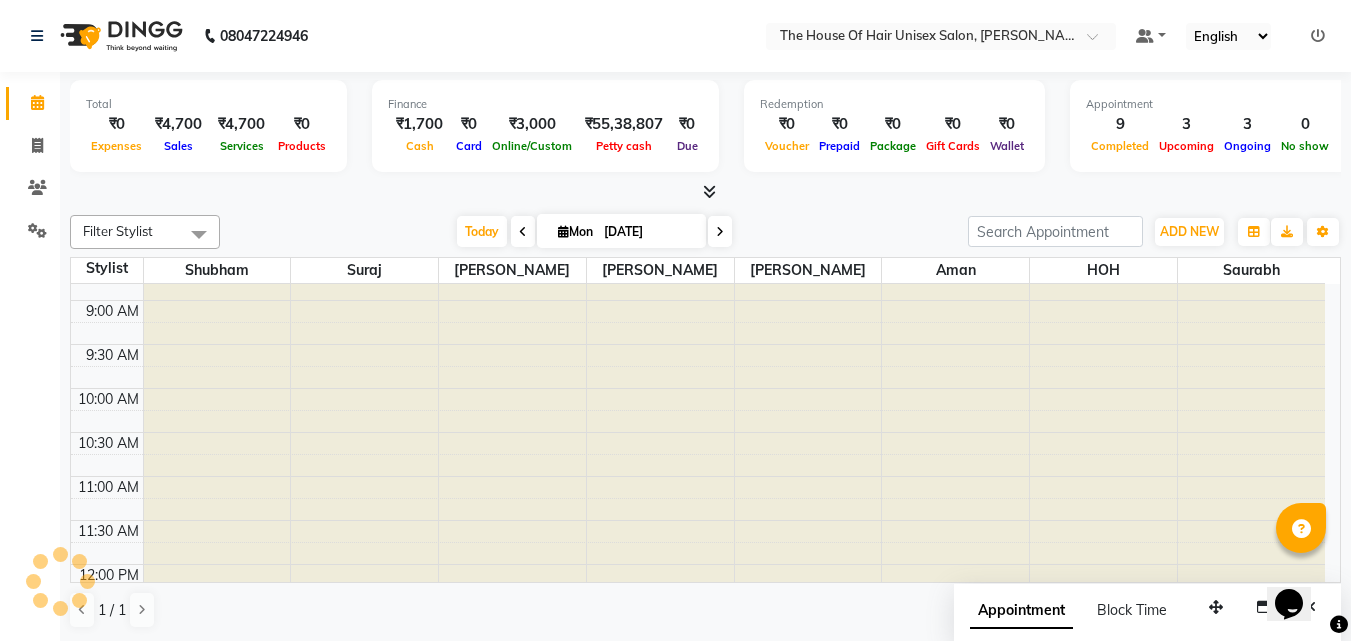 scroll, scrollTop: 1021, scrollLeft: 0, axis: vertical 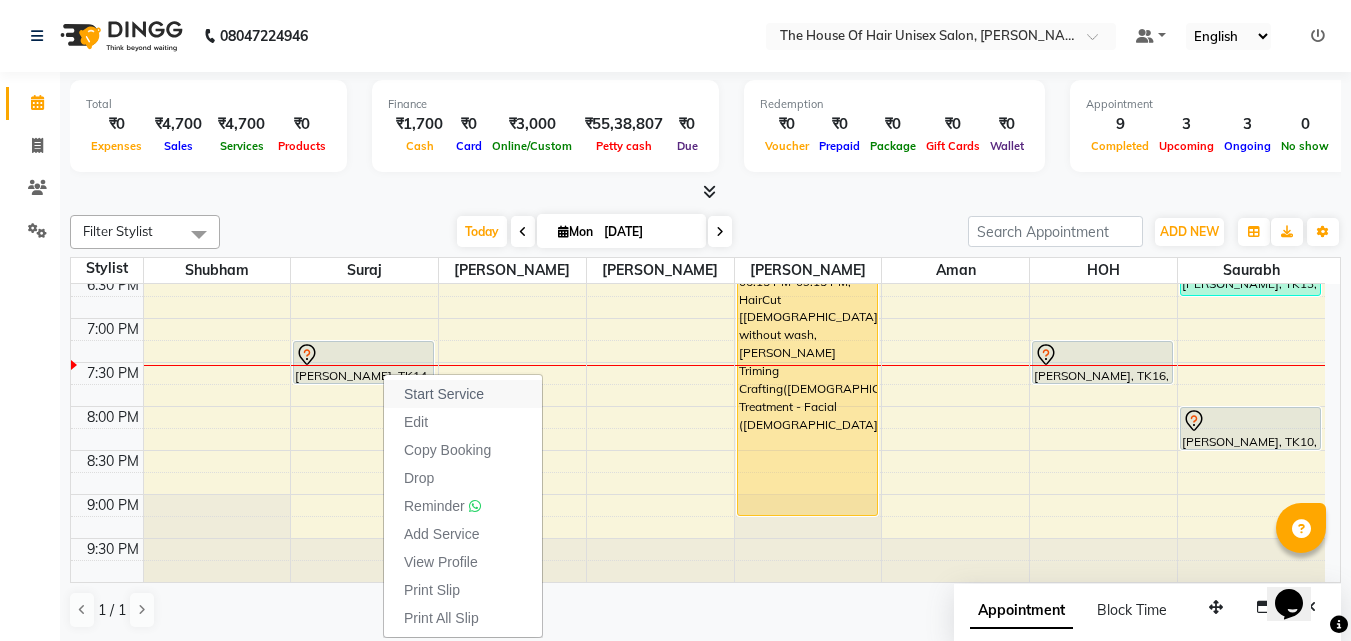 click on "Start Service" at bounding box center (444, 394) 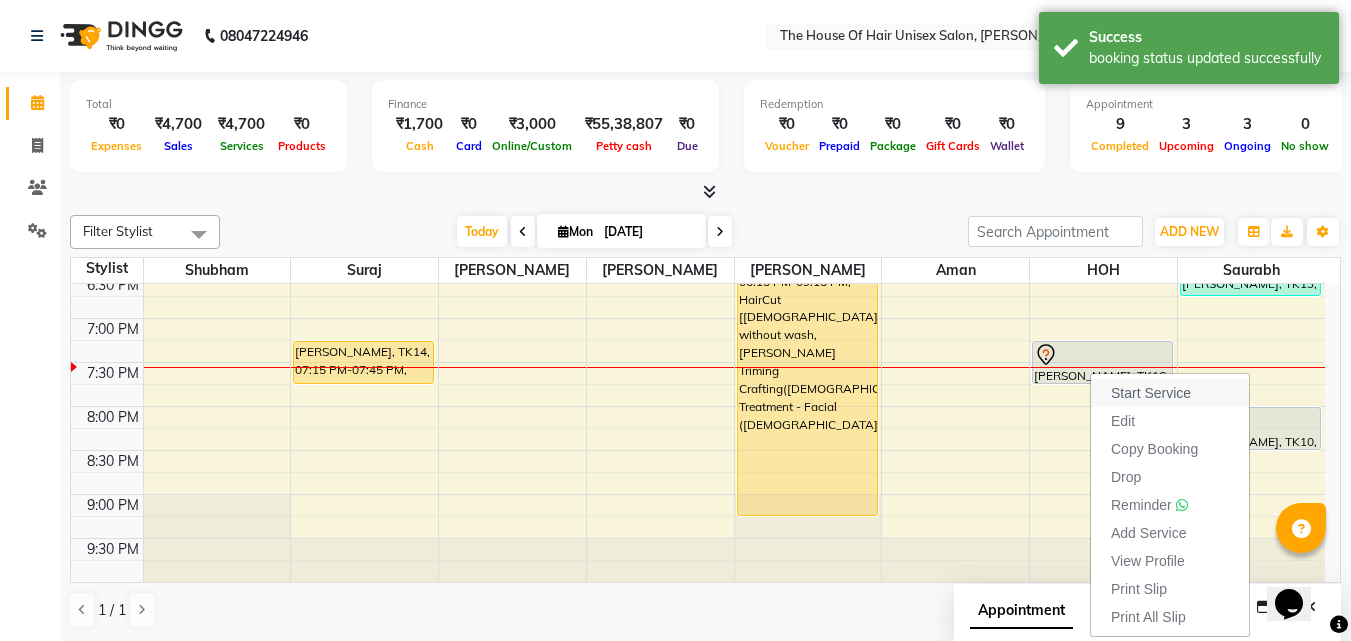 click on "Start Service" at bounding box center (1151, 393) 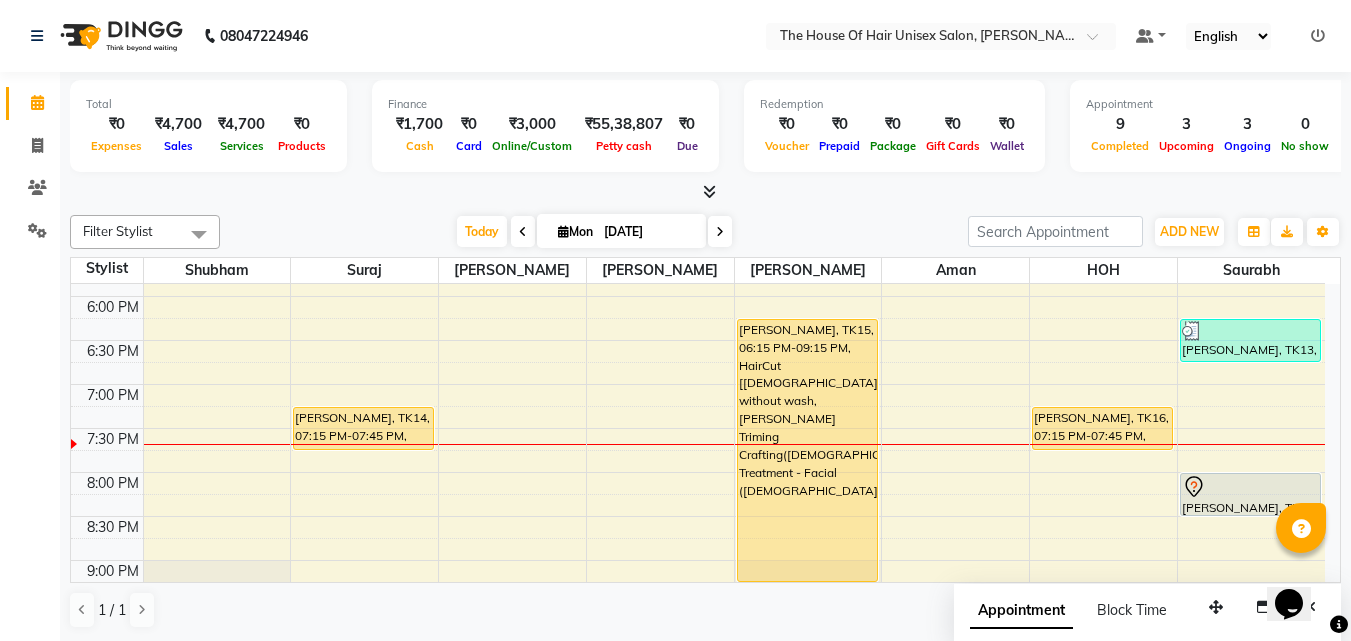 scroll, scrollTop: 972, scrollLeft: 0, axis: vertical 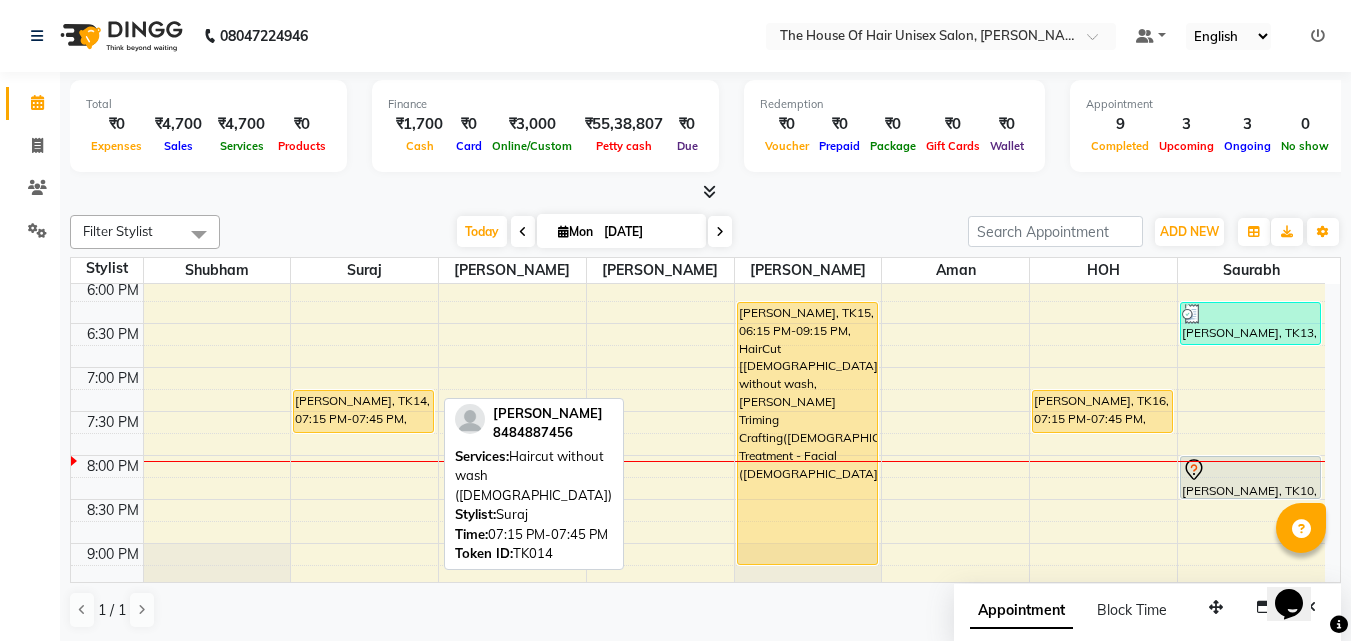 click on "[PERSON_NAME], TK14, 07:15 PM-07:45 PM, Haircut without wash ([DEMOGRAPHIC_DATA])" at bounding box center [363, 411] 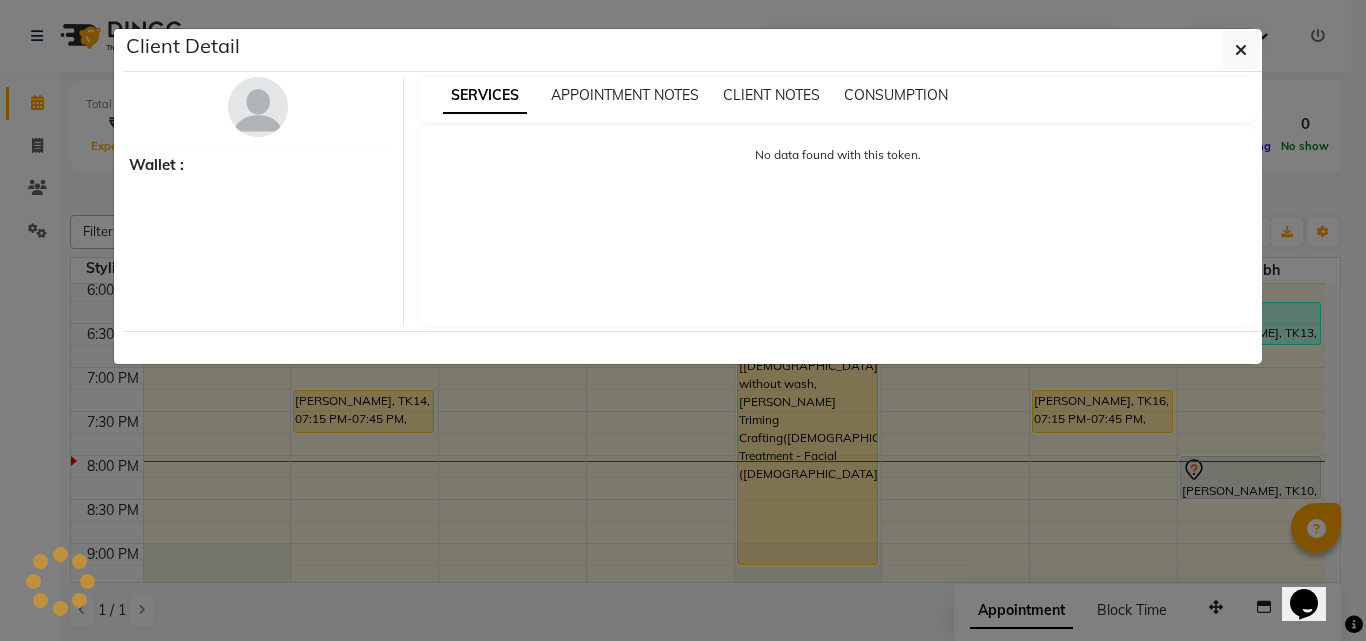 select on "1" 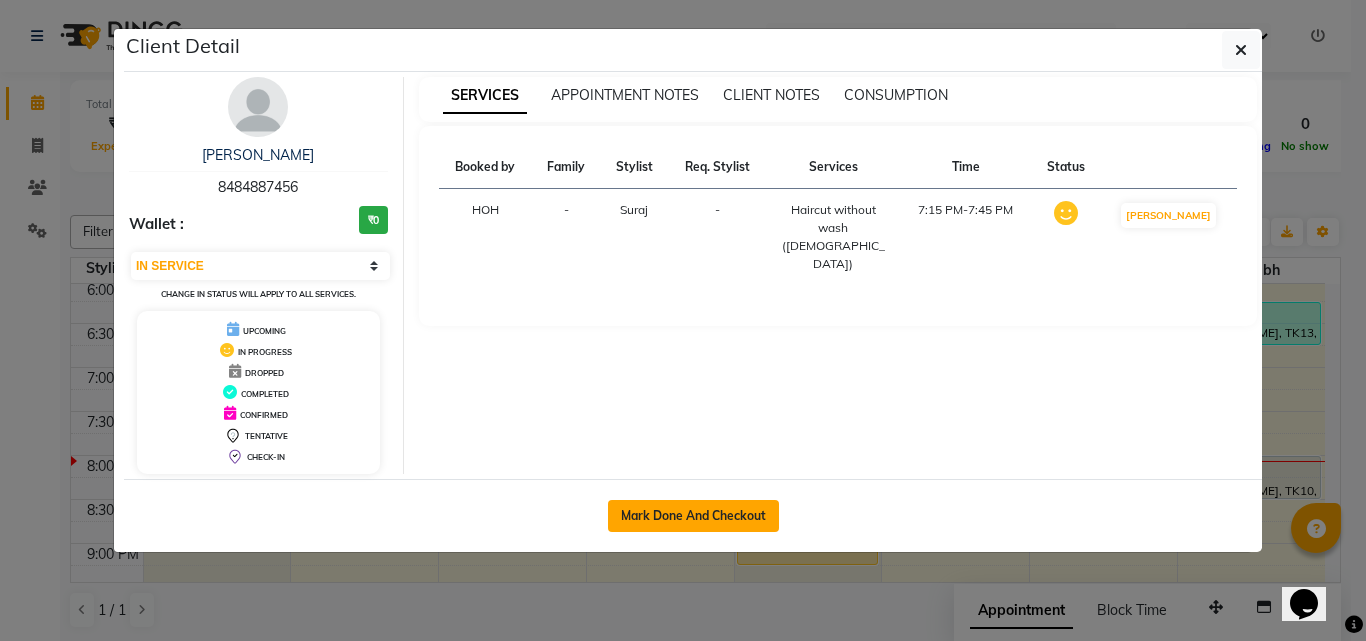 click on "Mark Done And Checkout" 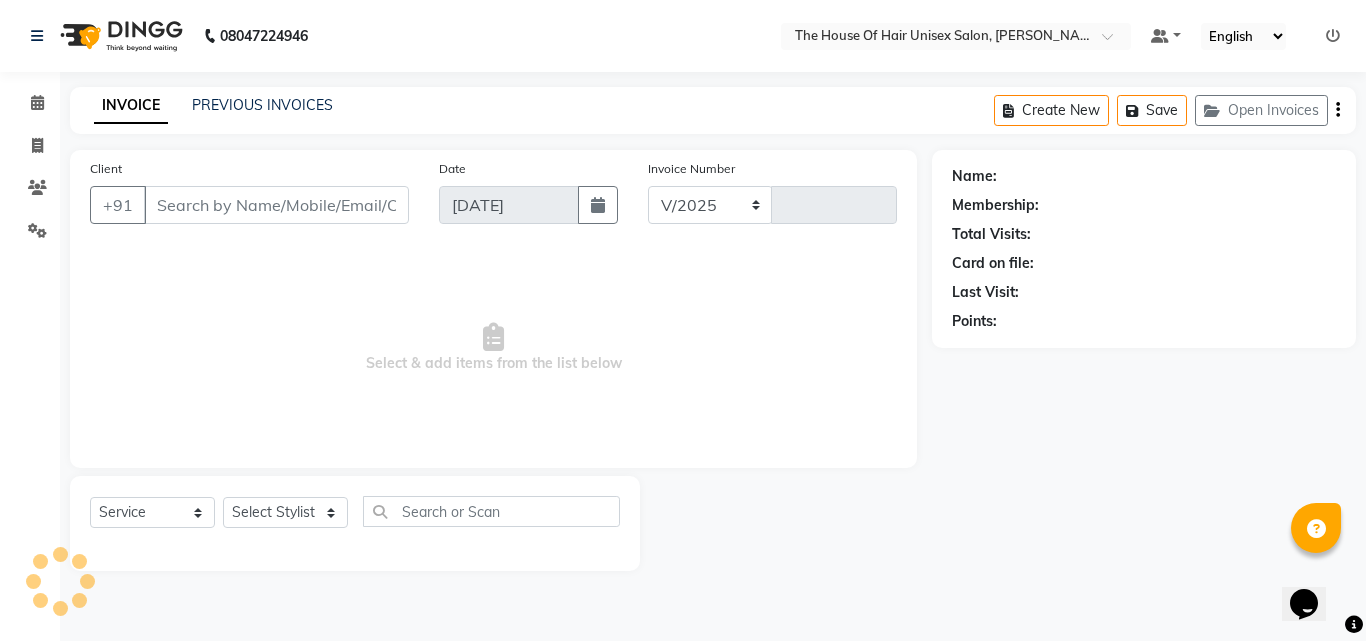 select on "598" 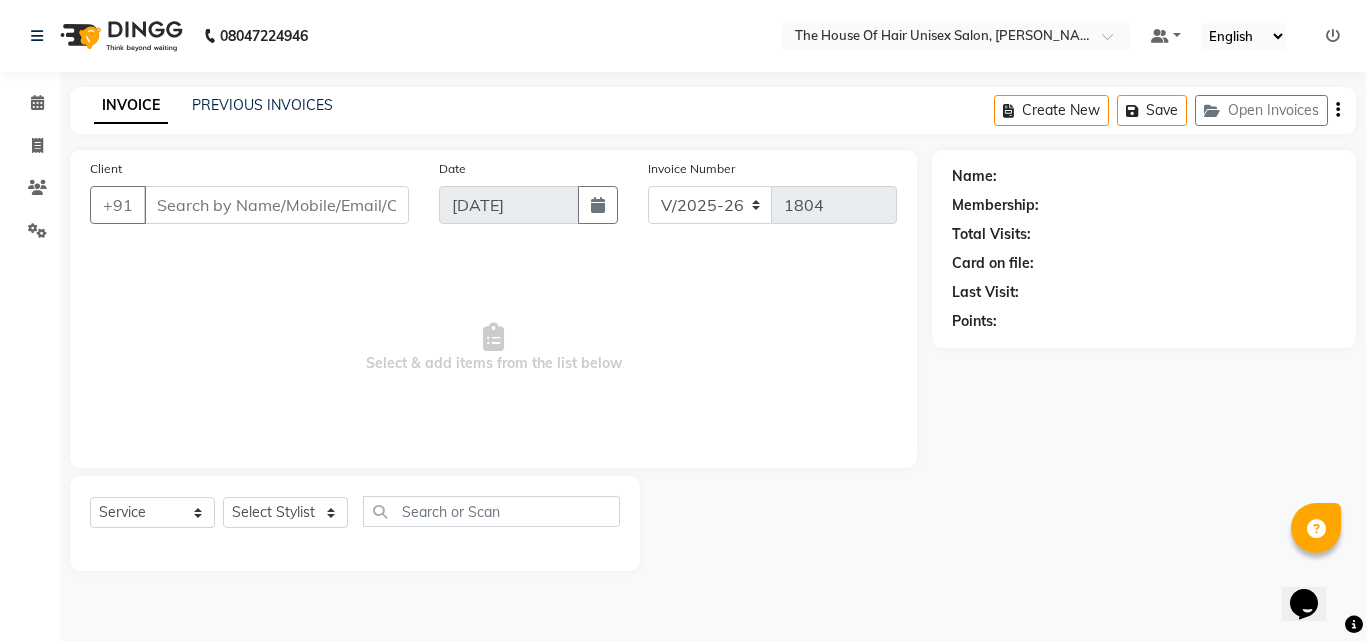 type on "8484887456" 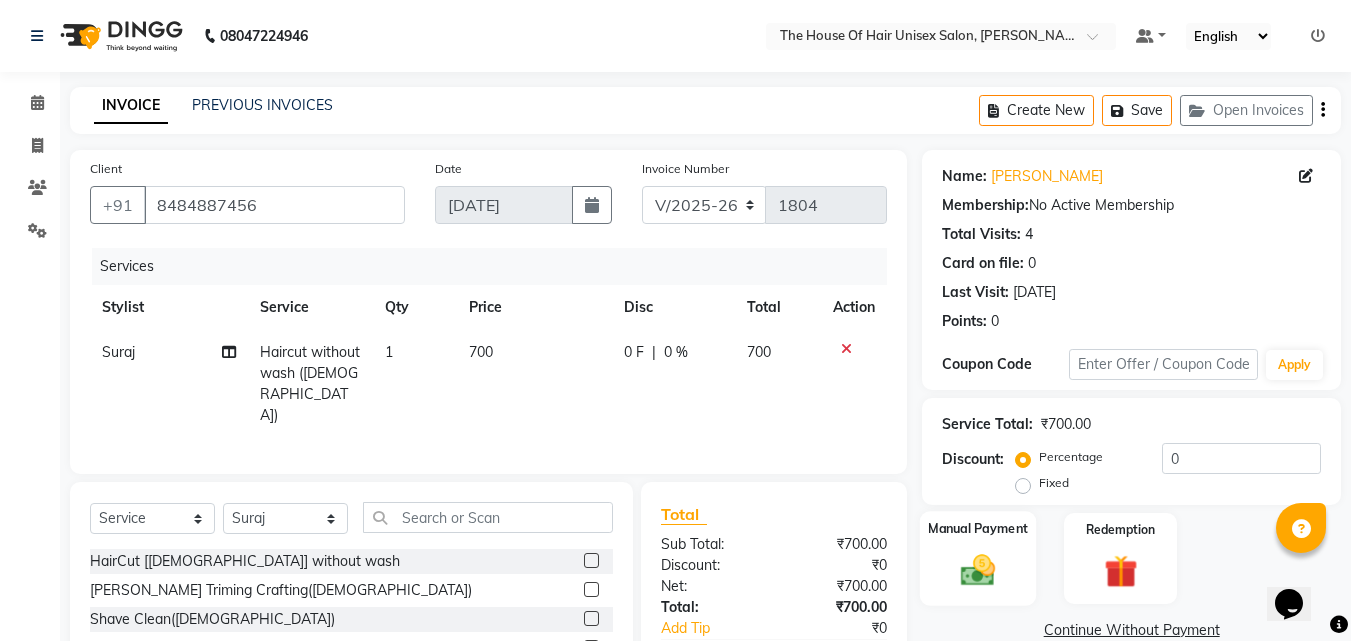 click 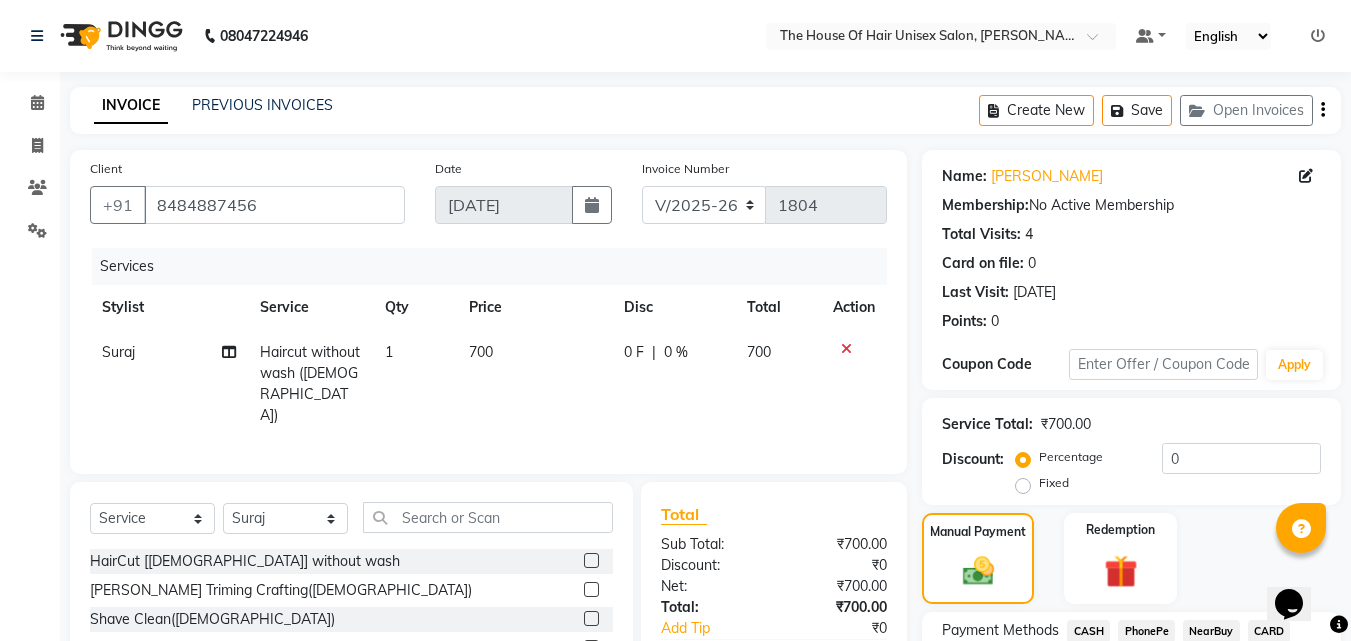 scroll, scrollTop: 113, scrollLeft: 0, axis: vertical 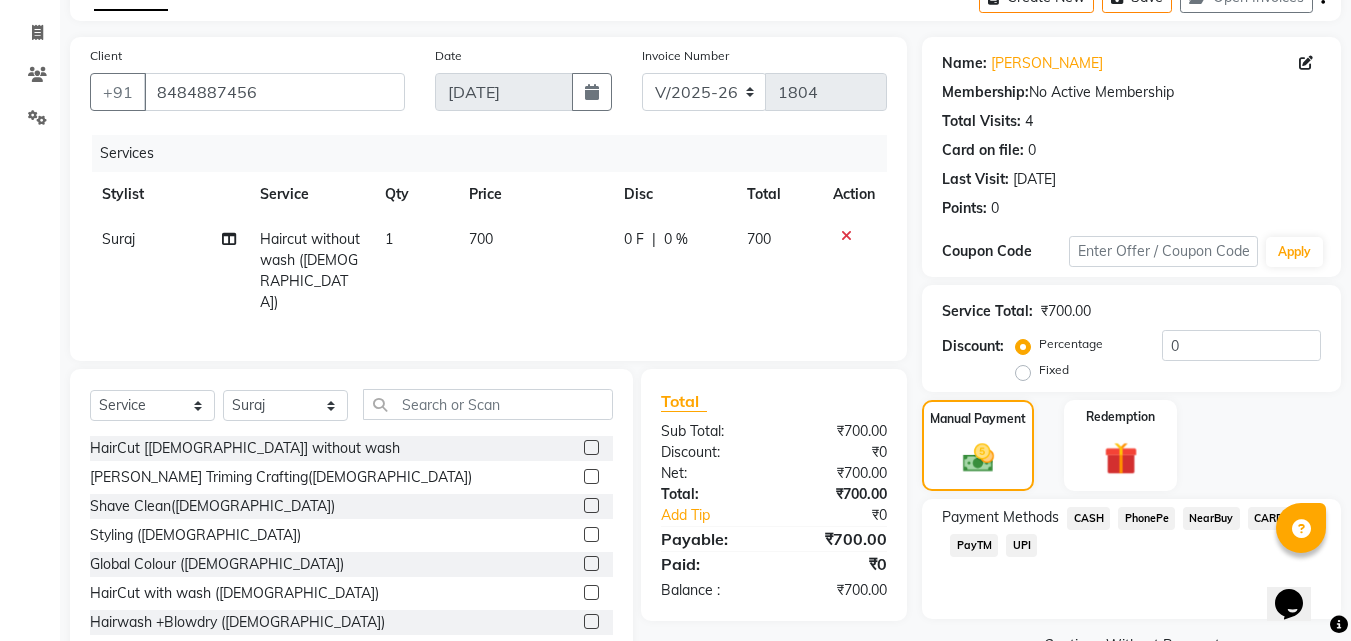 click on "UPI" 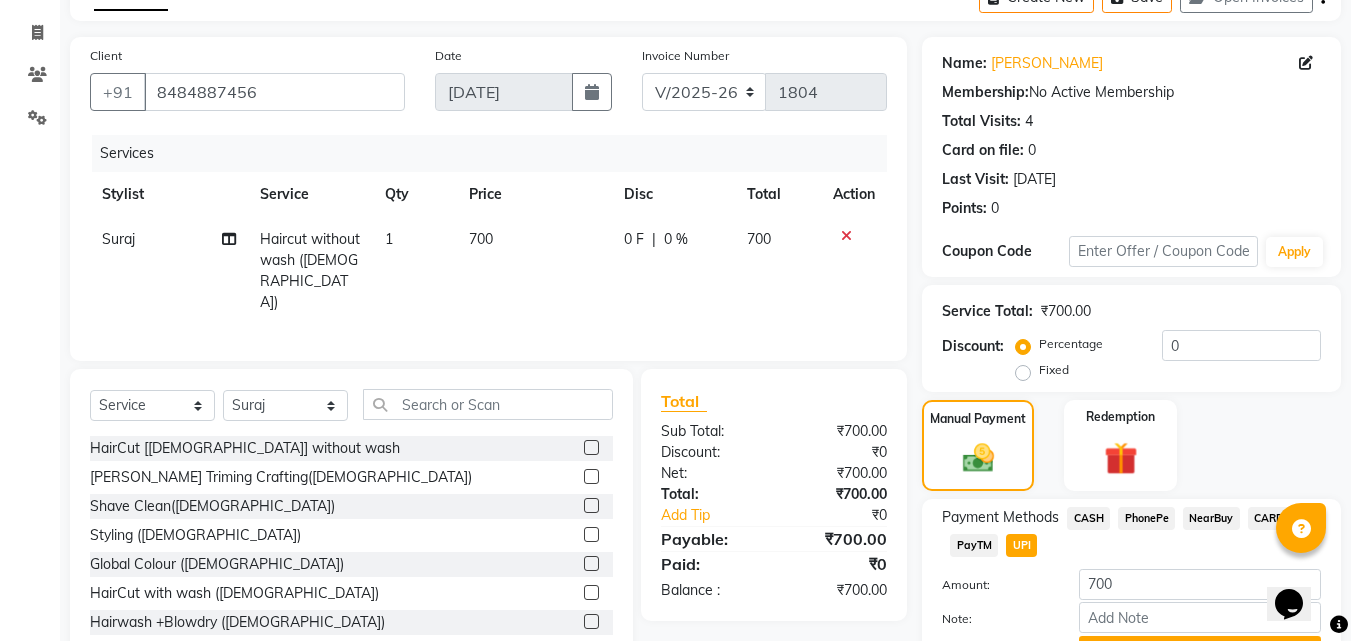 scroll, scrollTop: 217, scrollLeft: 0, axis: vertical 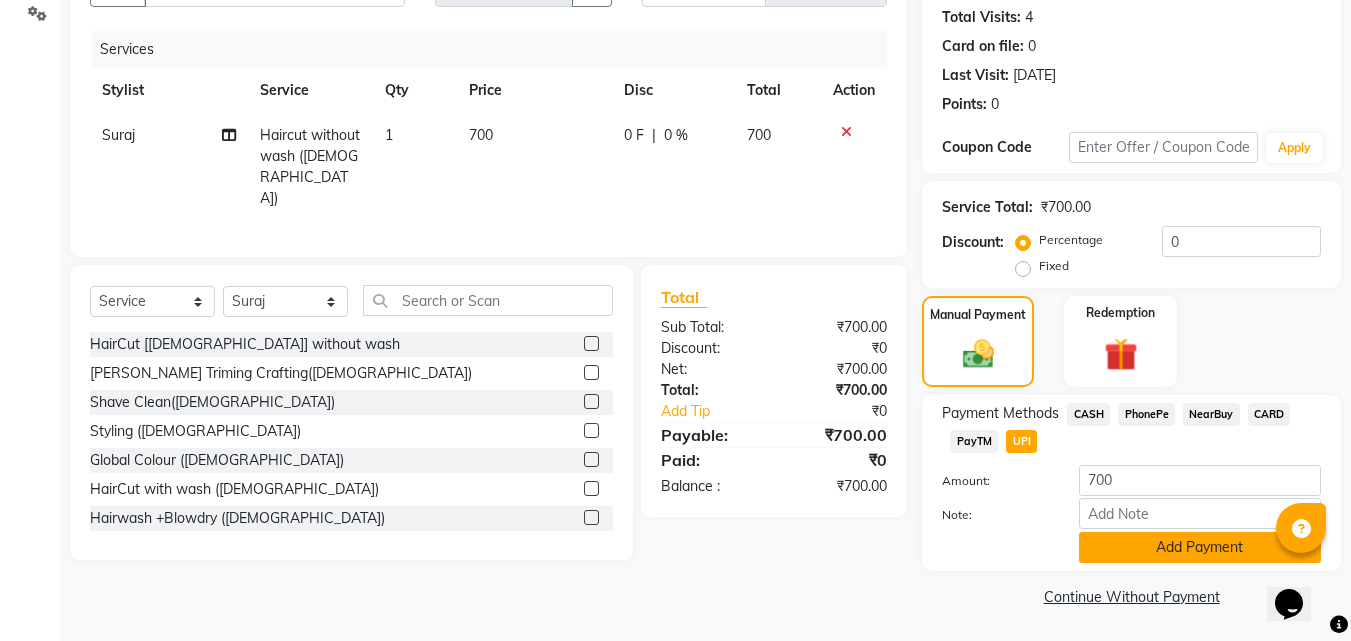 click on "Add Payment" 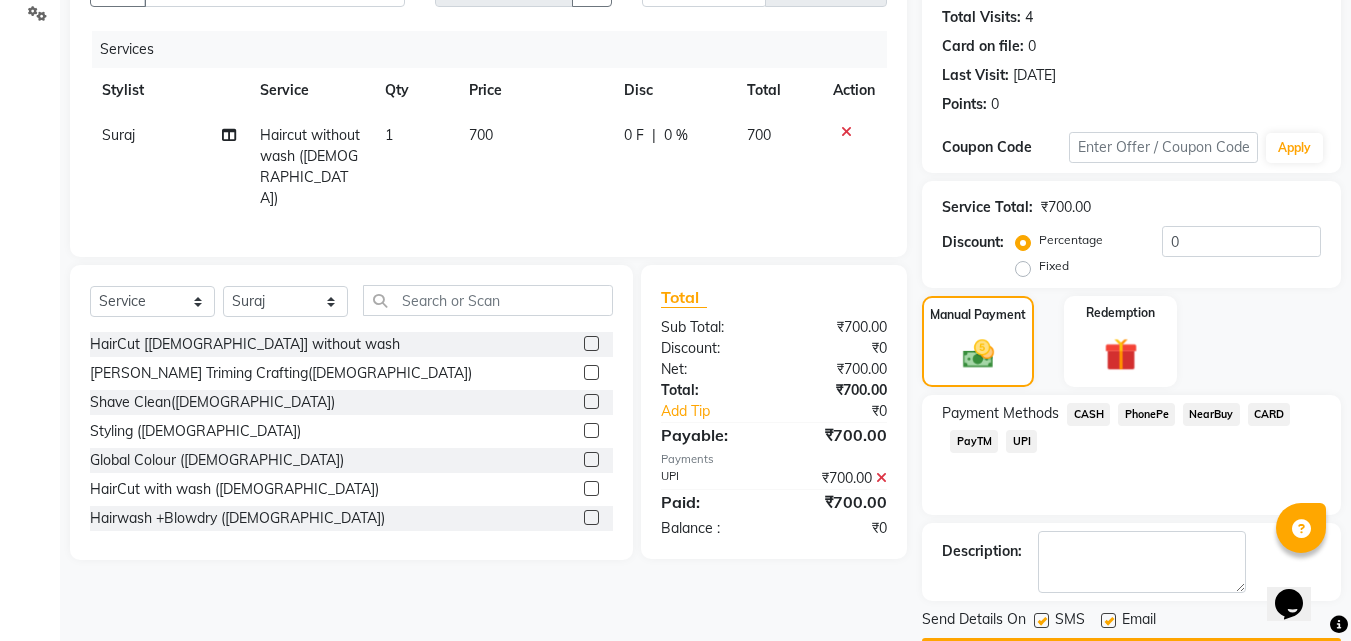 scroll, scrollTop: 275, scrollLeft: 0, axis: vertical 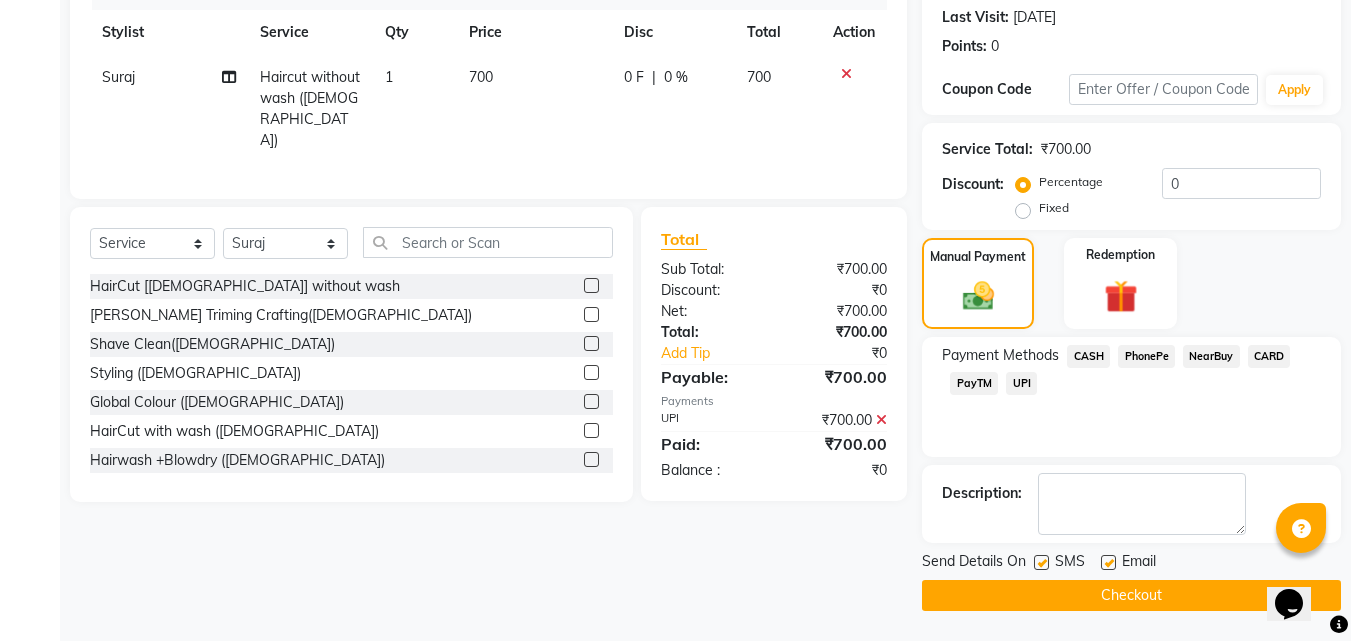 click on "Checkout" 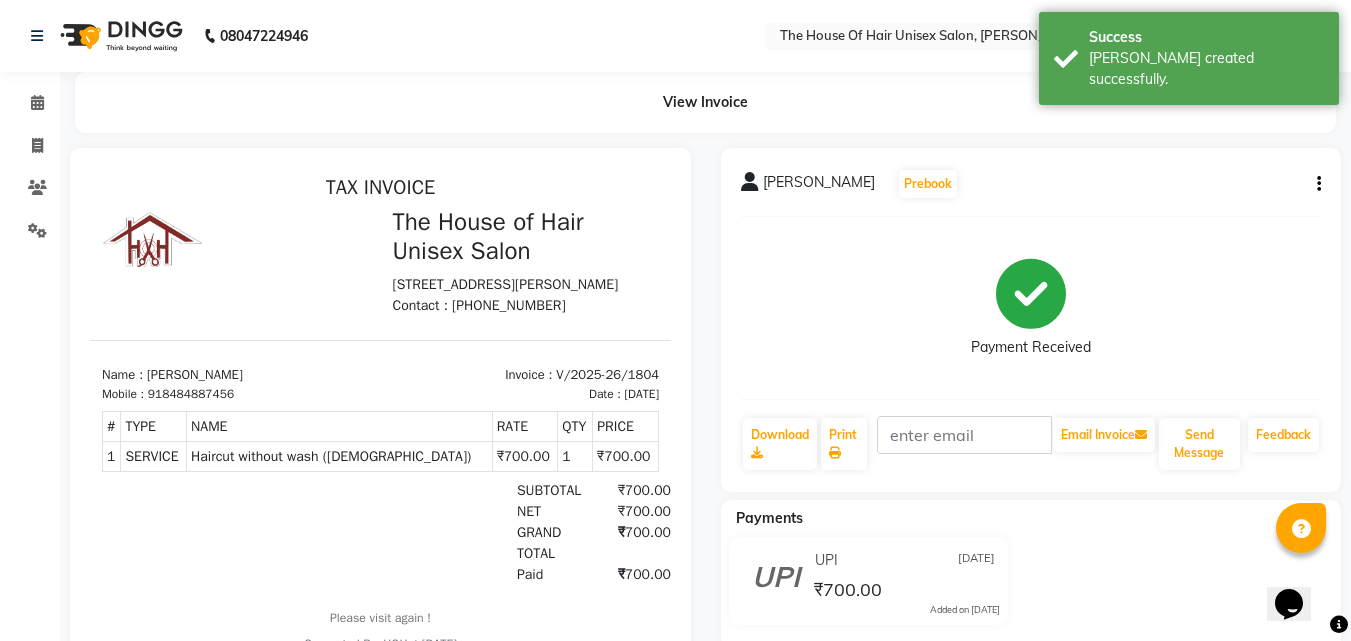 scroll, scrollTop: 0, scrollLeft: 0, axis: both 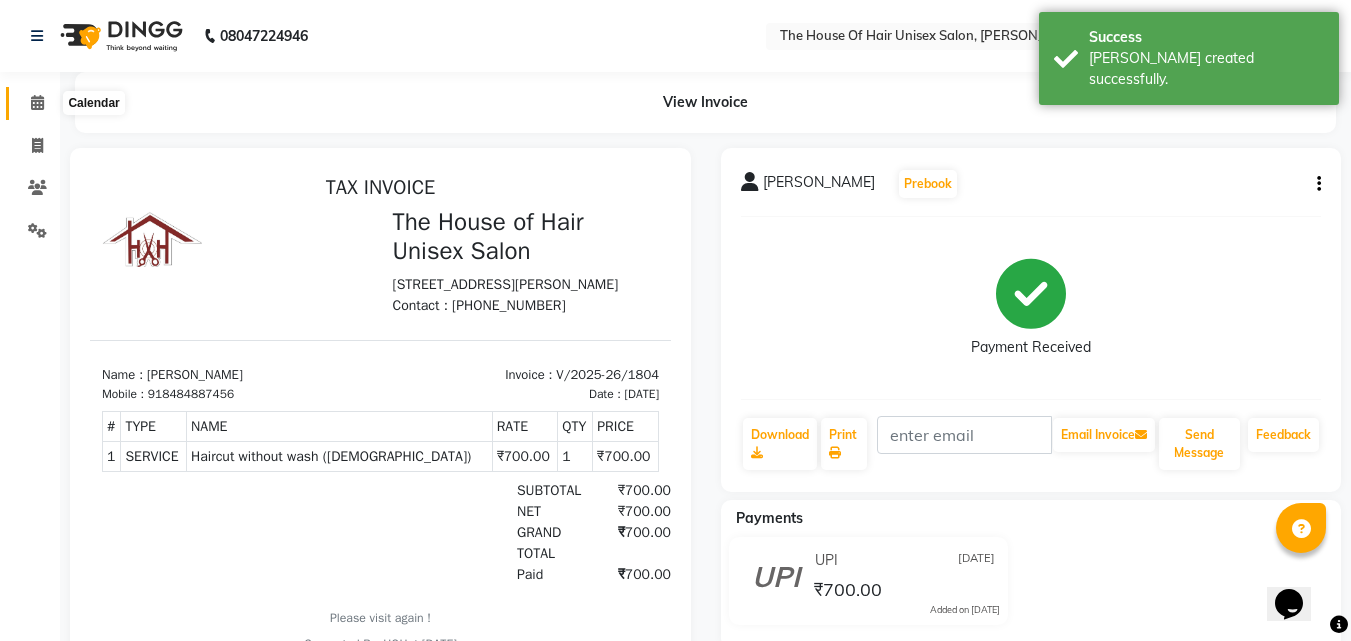click 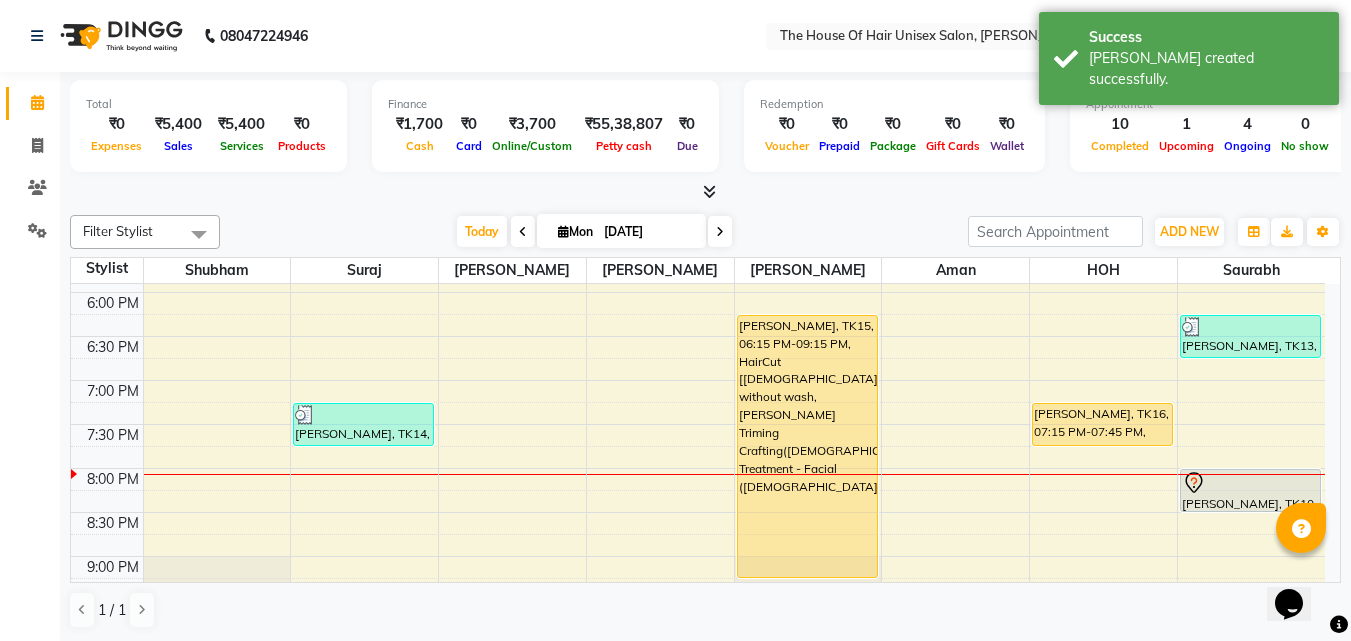 scroll, scrollTop: 969, scrollLeft: 0, axis: vertical 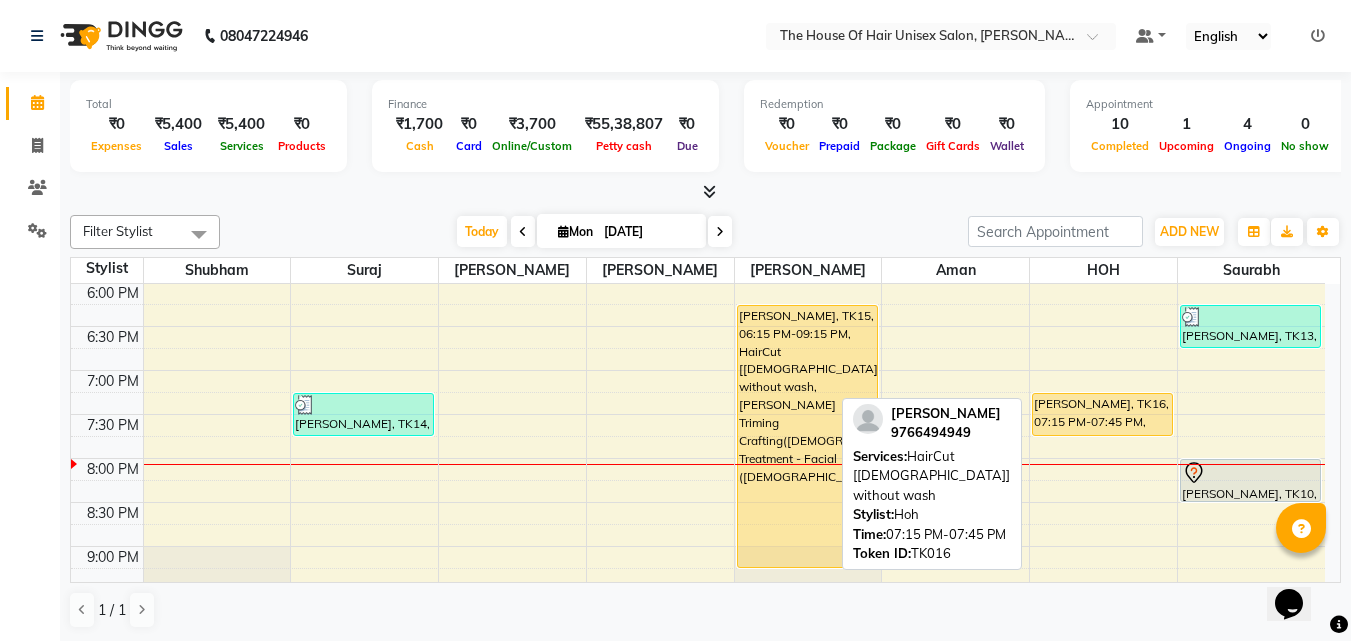 click on "[PERSON_NAME], TK16, 07:15 PM-07:45 PM, HairCut [[DEMOGRAPHIC_DATA]] without wash" at bounding box center [1102, 414] 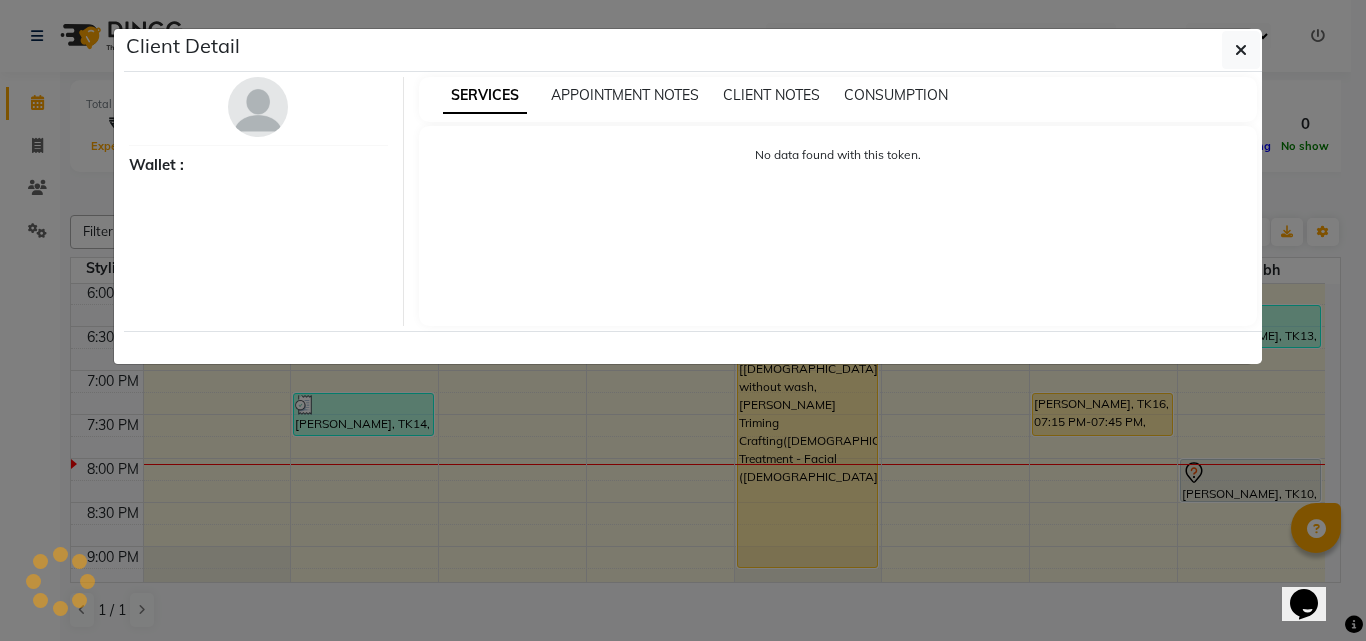 select on "1" 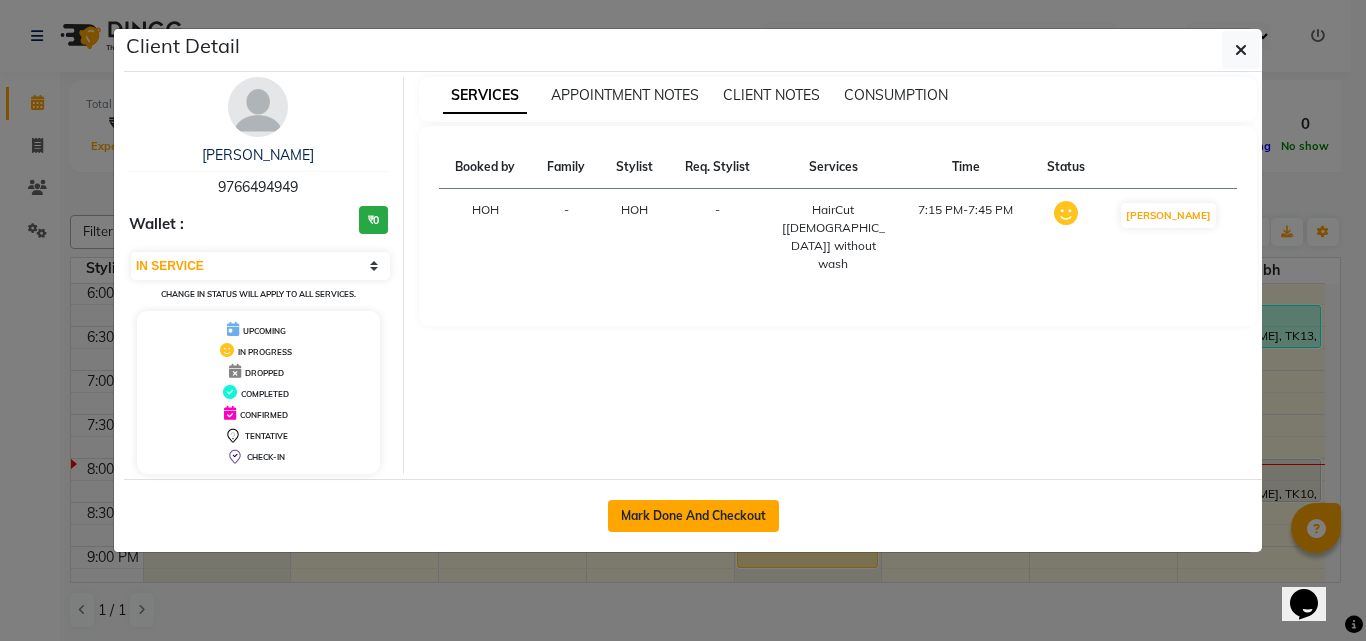 click on "Mark Done And Checkout" 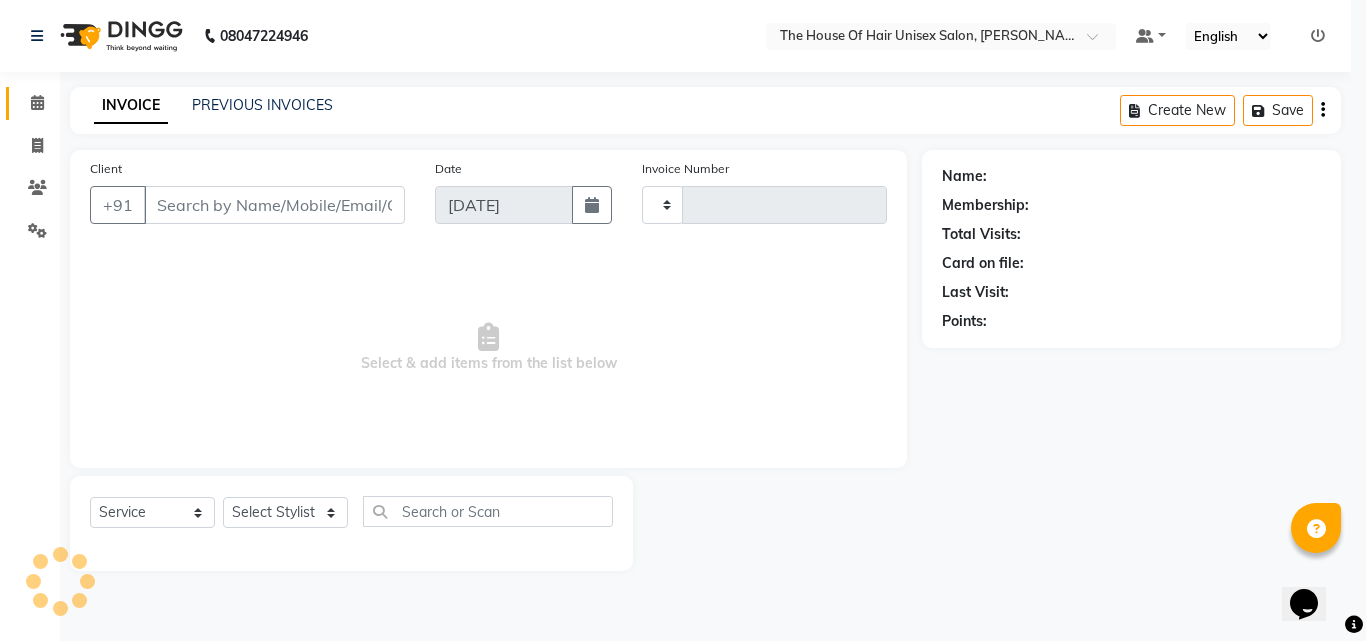 type on "1805" 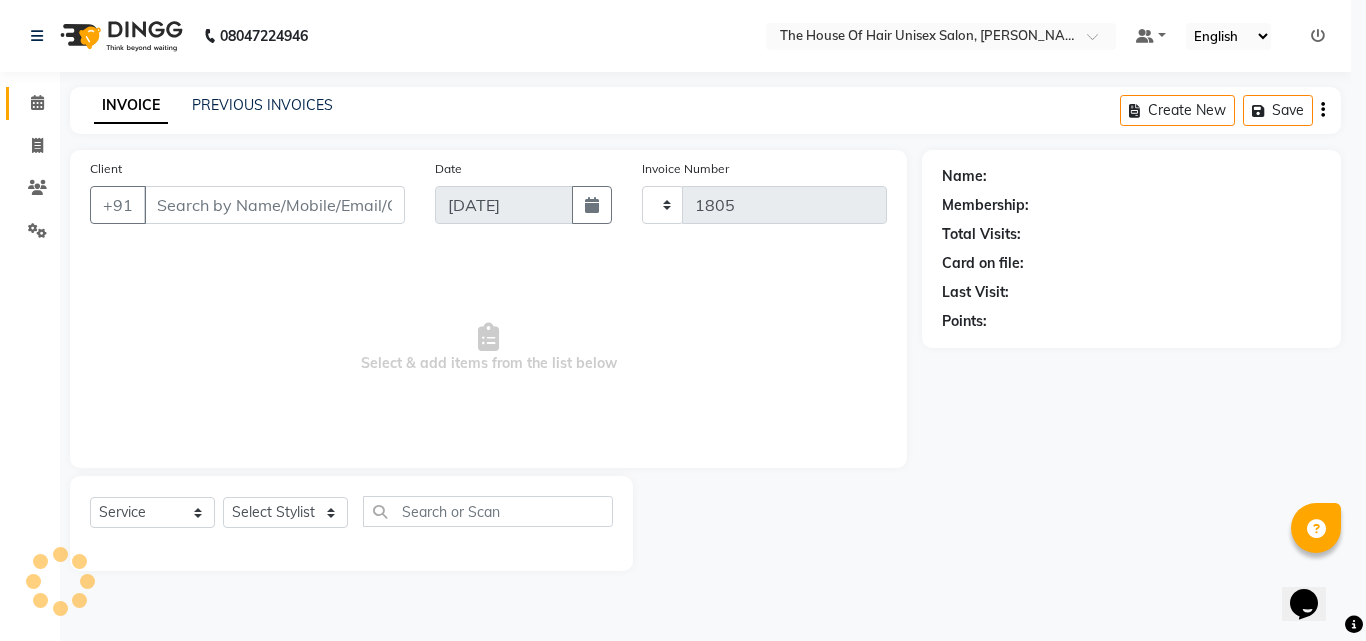 select on "598" 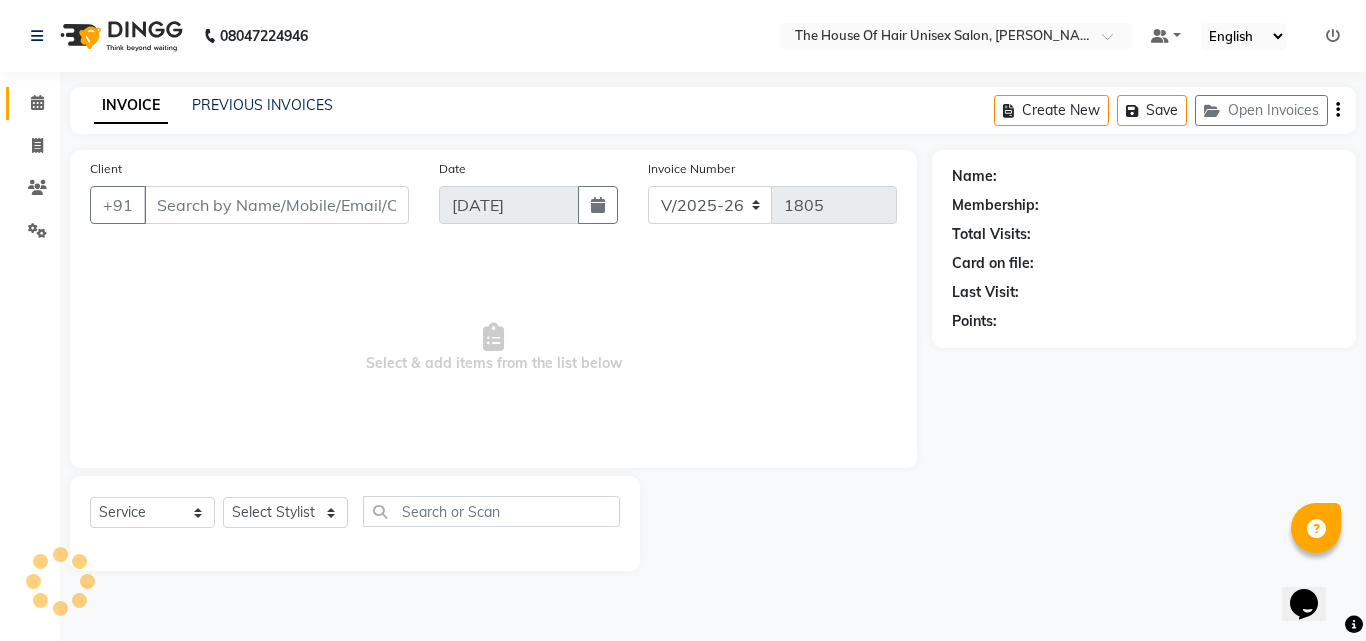 type on "9766494949" 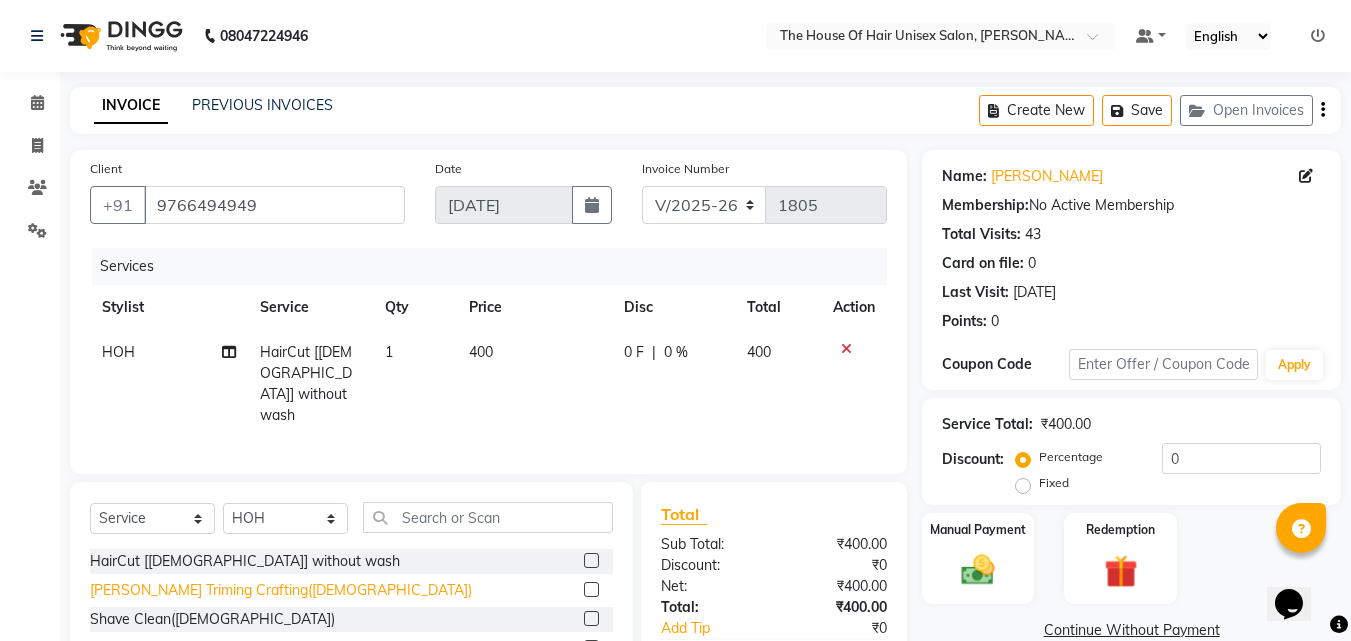 click on "[PERSON_NAME] Triming Crafting([DEMOGRAPHIC_DATA])" 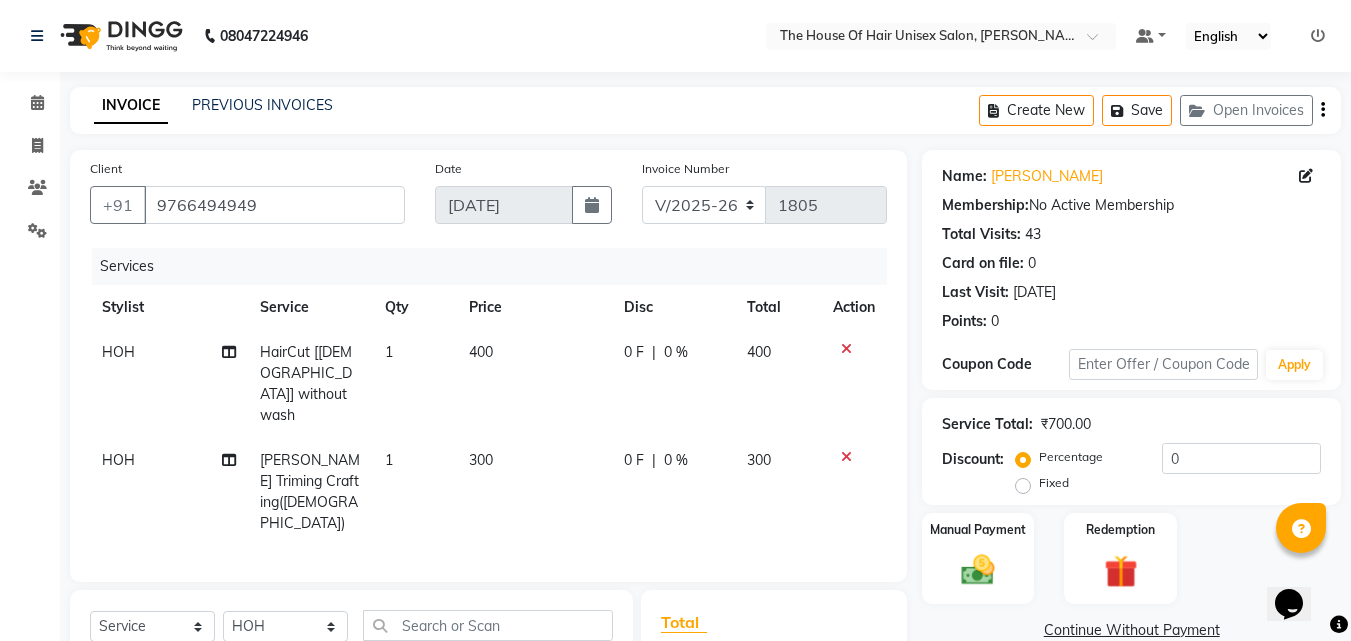 checkbox on "false" 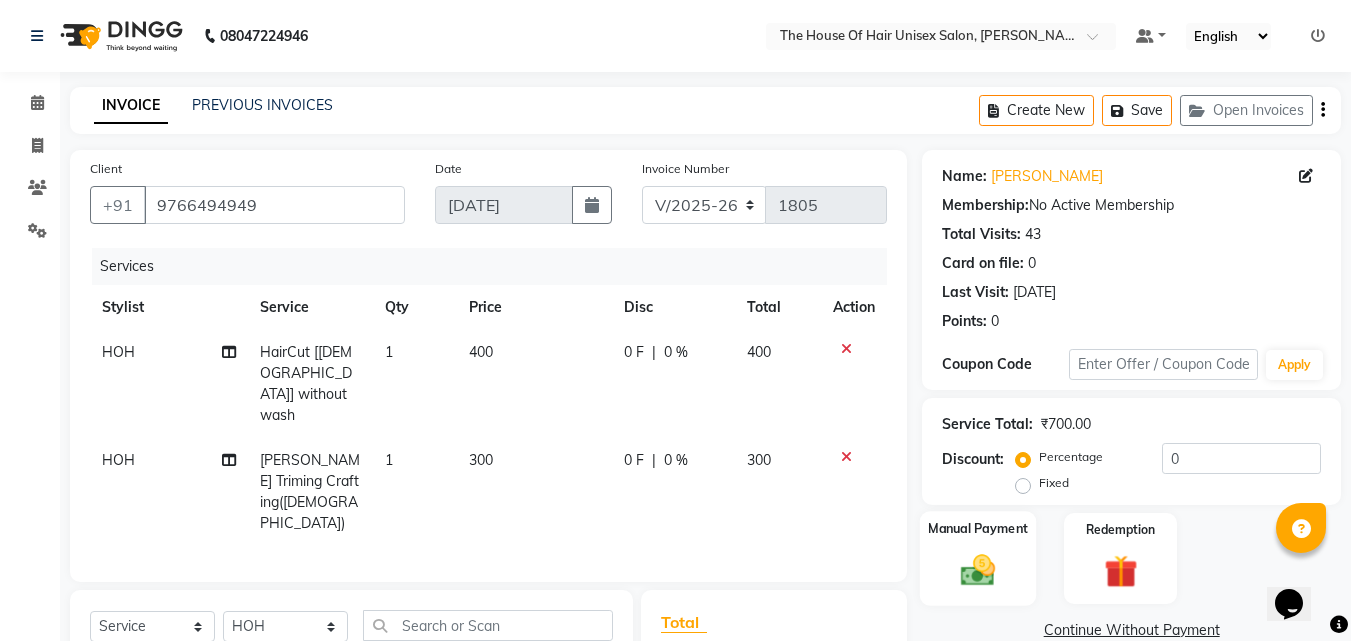 click 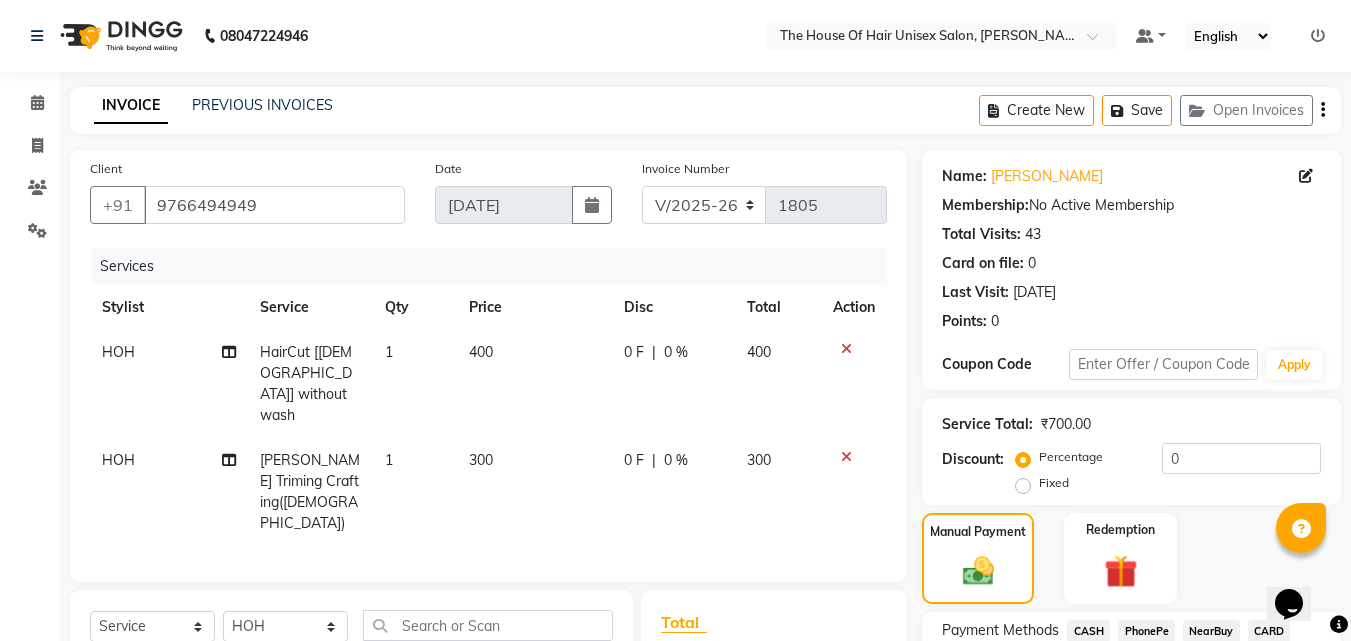 scroll, scrollTop: 167, scrollLeft: 0, axis: vertical 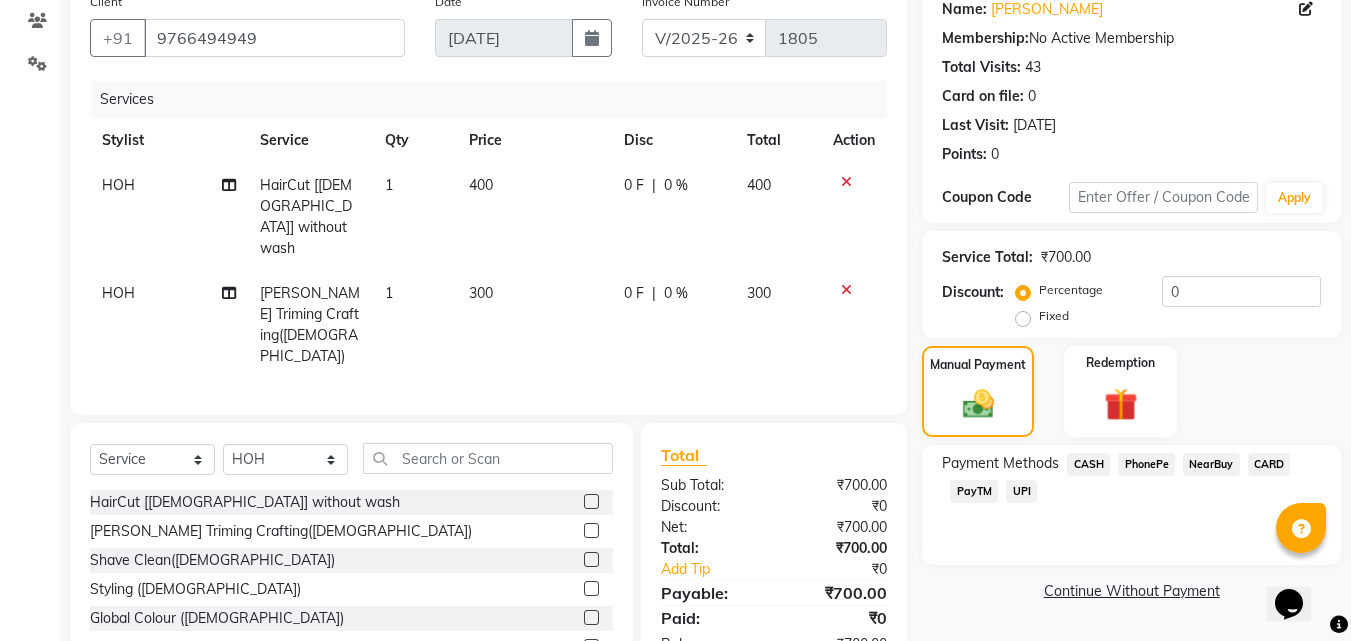 click on "UPI" 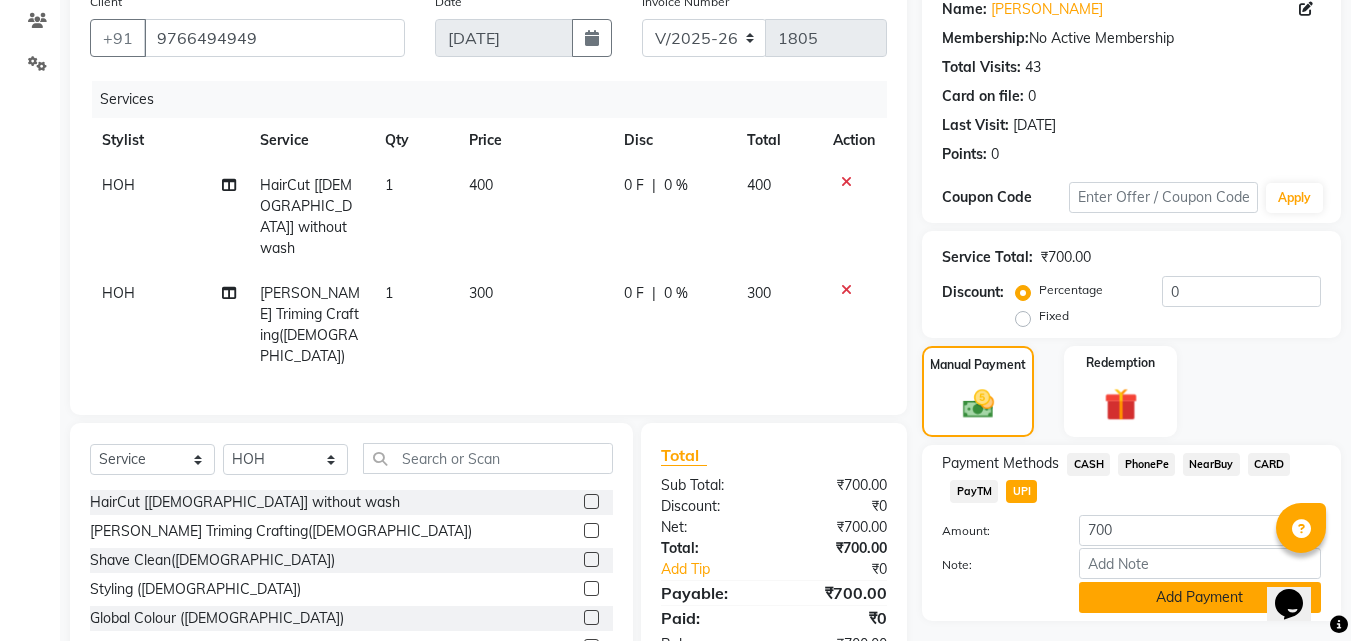 click on "Add Payment" 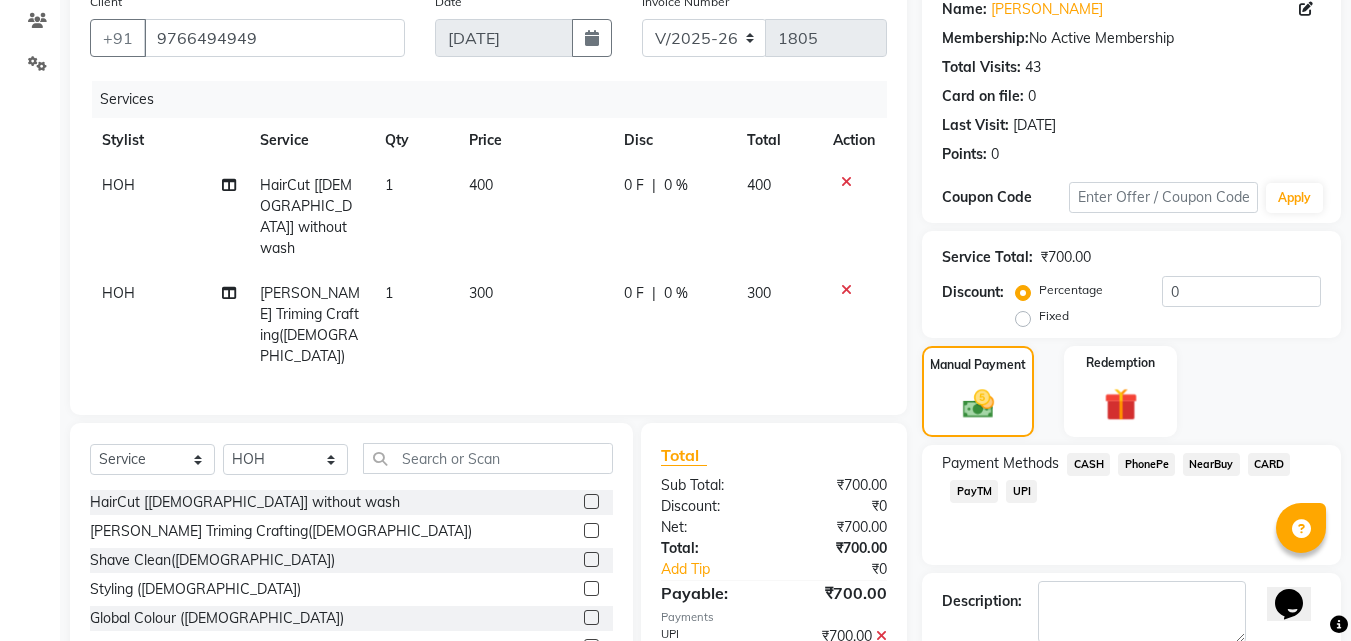 scroll, scrollTop: 275, scrollLeft: 0, axis: vertical 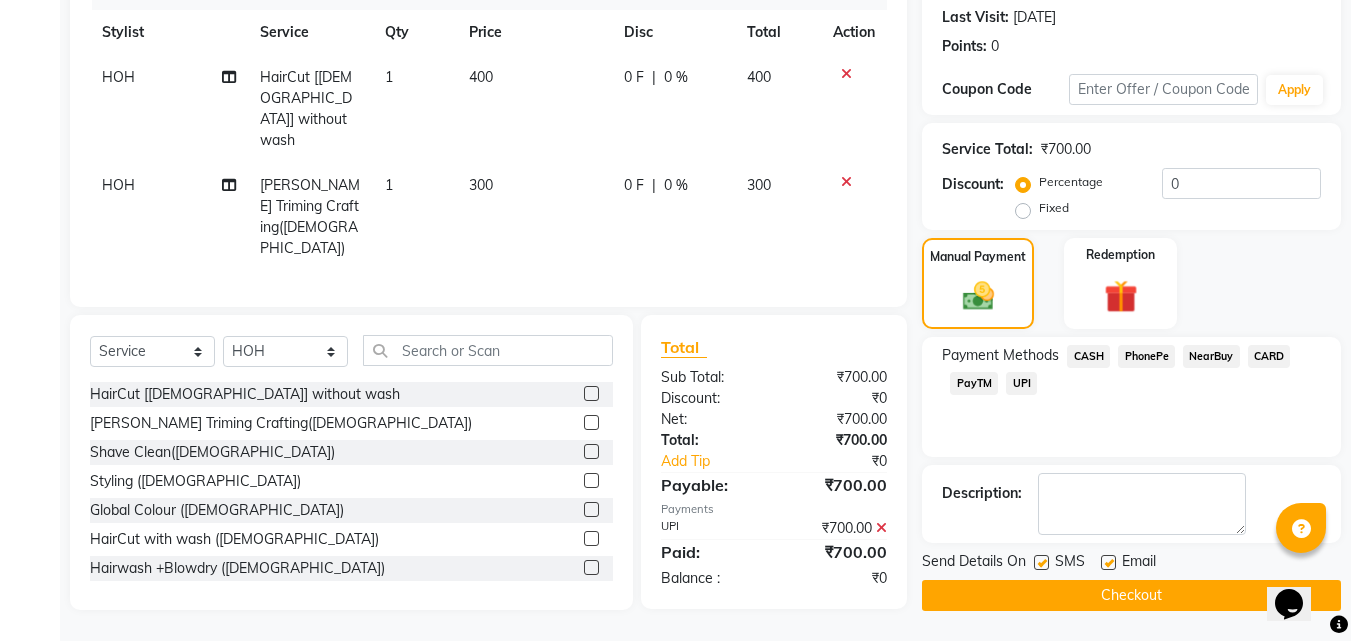 click on "Checkout" 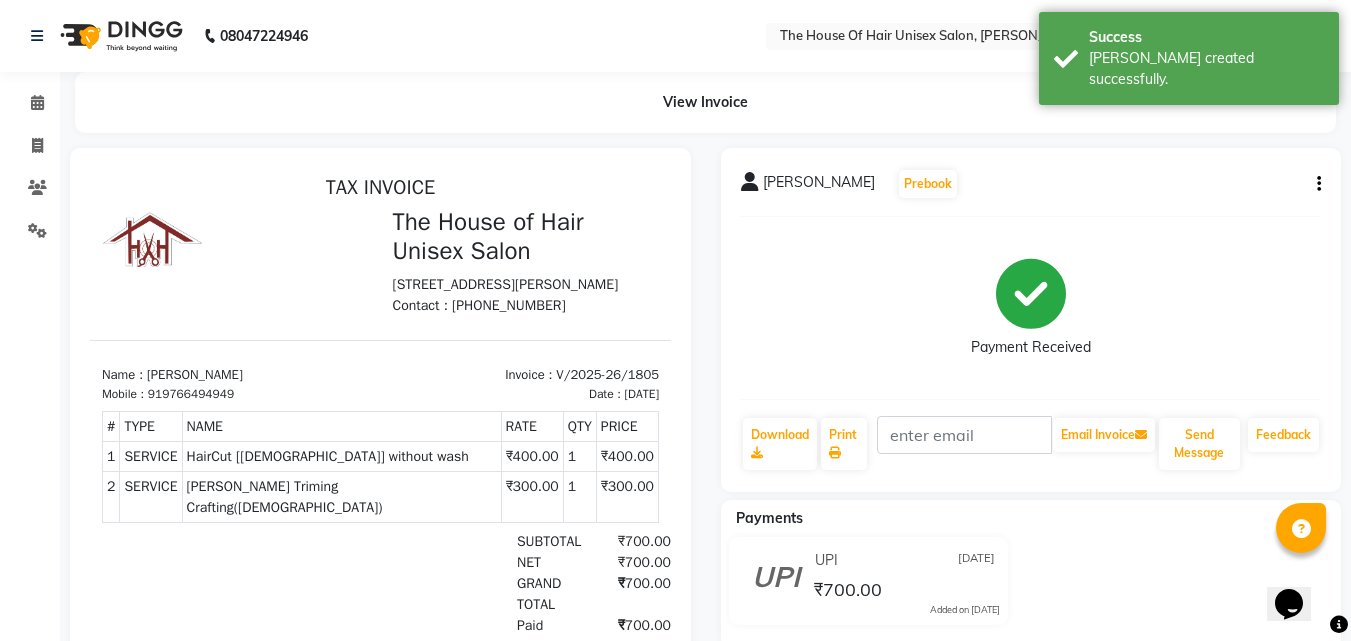 scroll, scrollTop: 0, scrollLeft: 0, axis: both 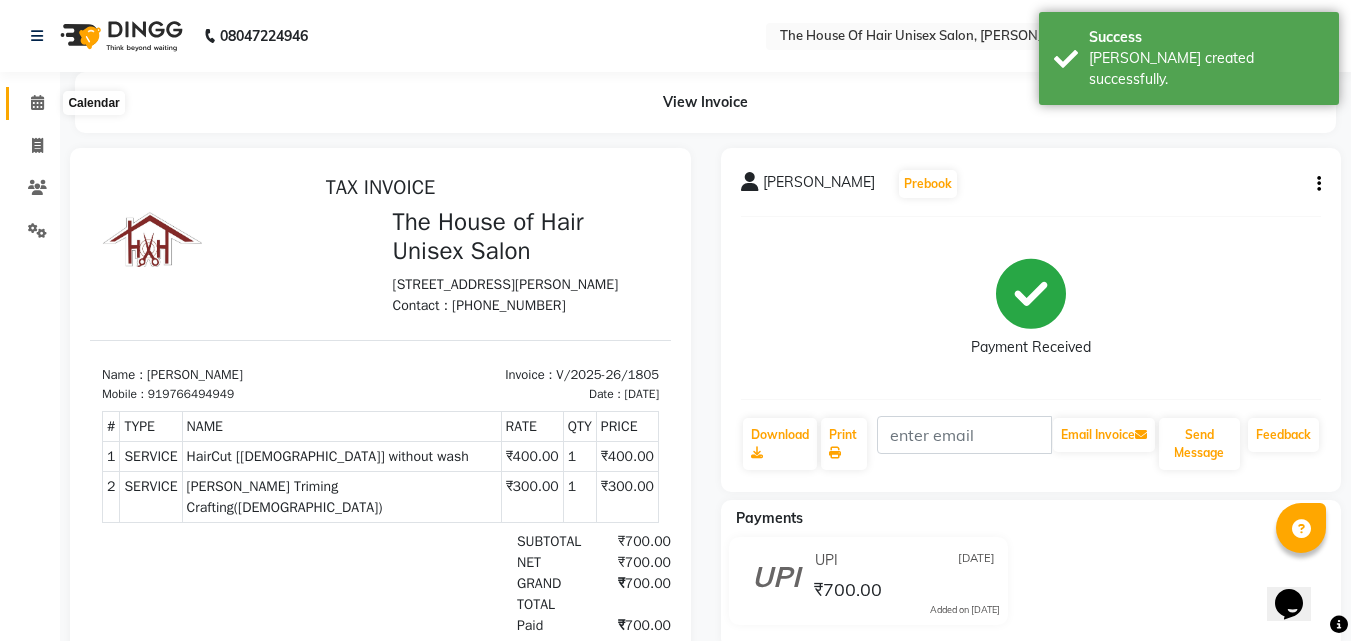 click 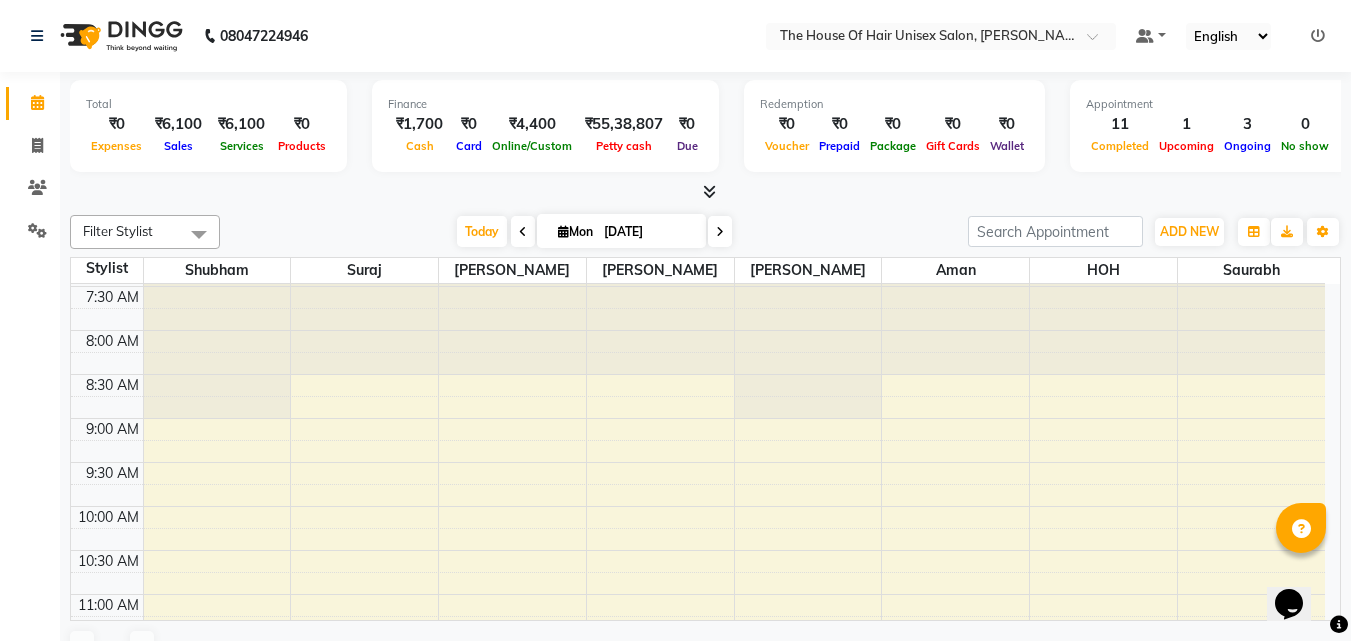 scroll, scrollTop: 48, scrollLeft: 0, axis: vertical 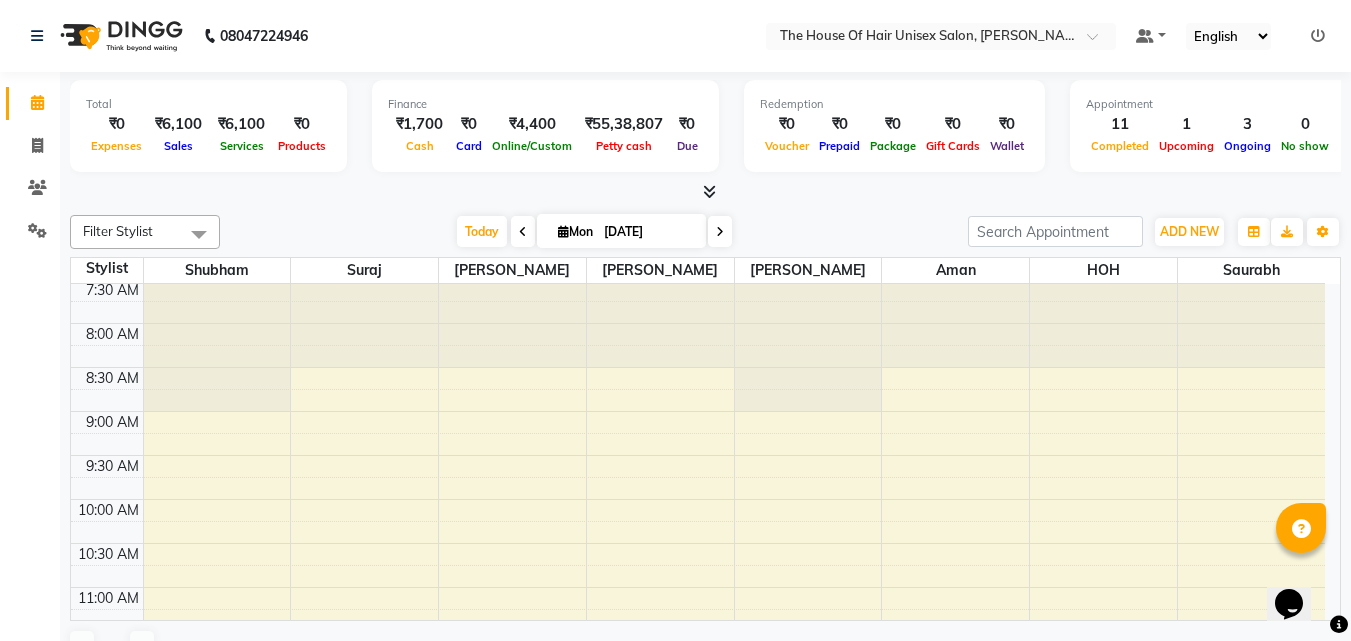 click at bounding box center (720, 232) 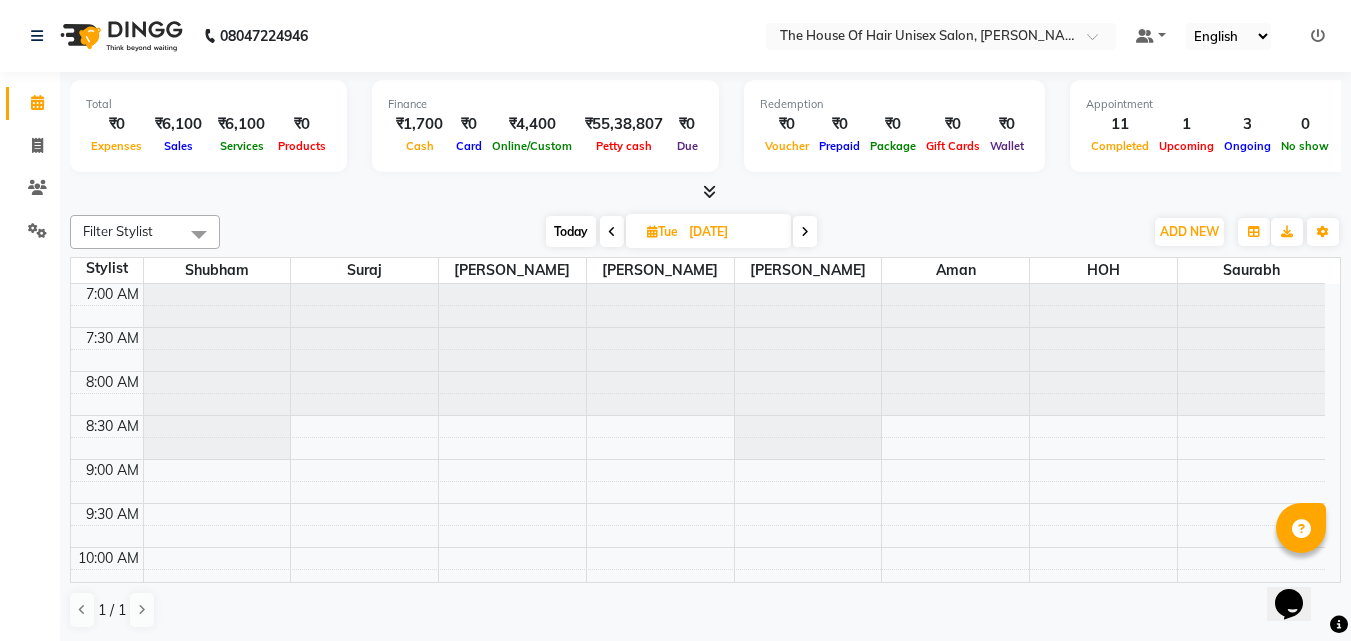scroll, scrollTop: 1021, scrollLeft: 0, axis: vertical 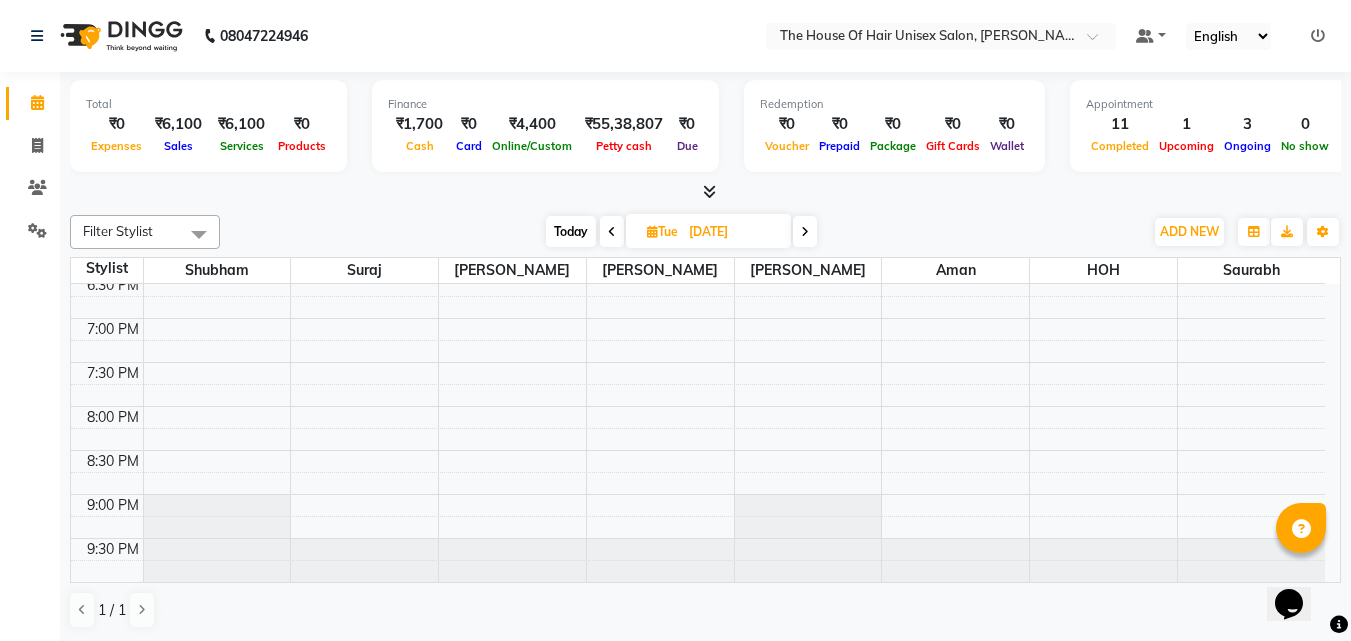 click on "Today" at bounding box center [571, 231] 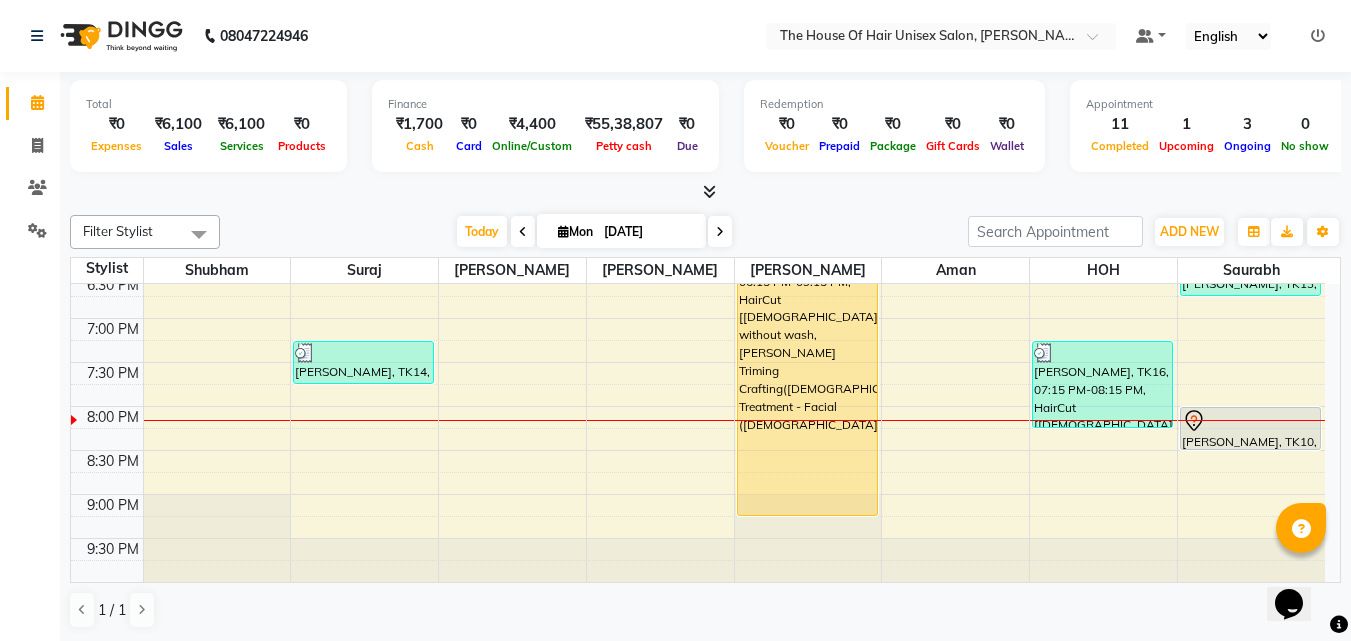 scroll, scrollTop: 1020, scrollLeft: 0, axis: vertical 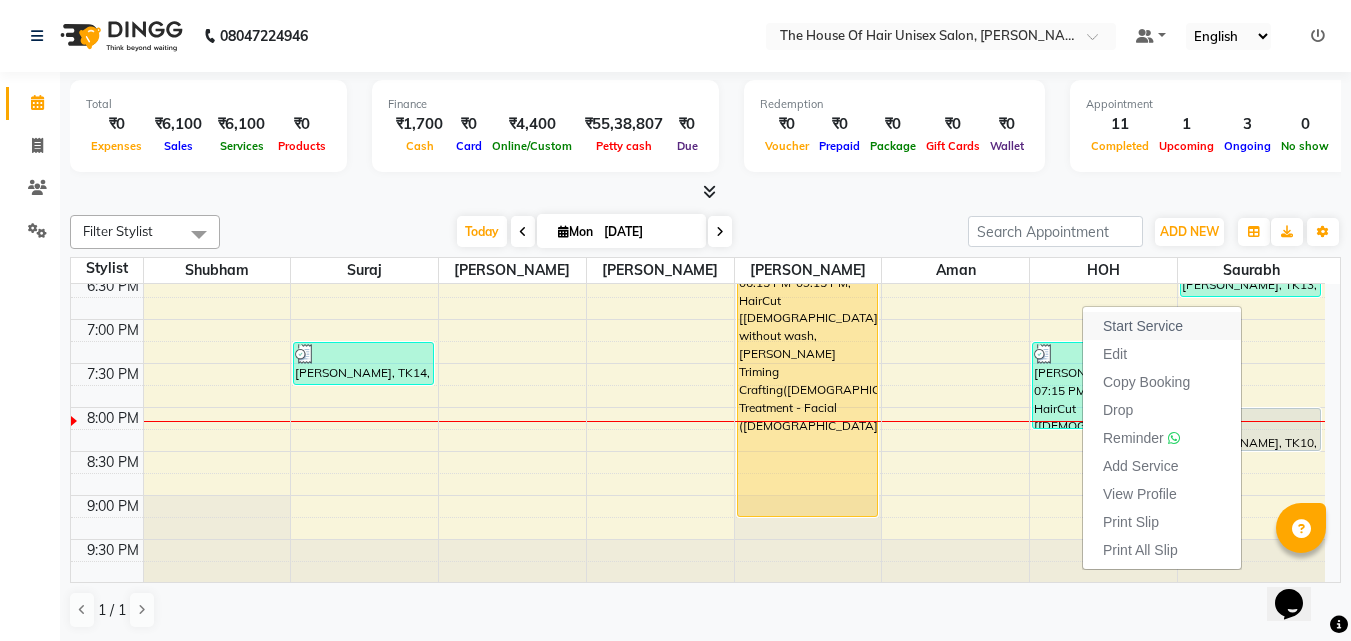click on "Start Service" at bounding box center (1143, 326) 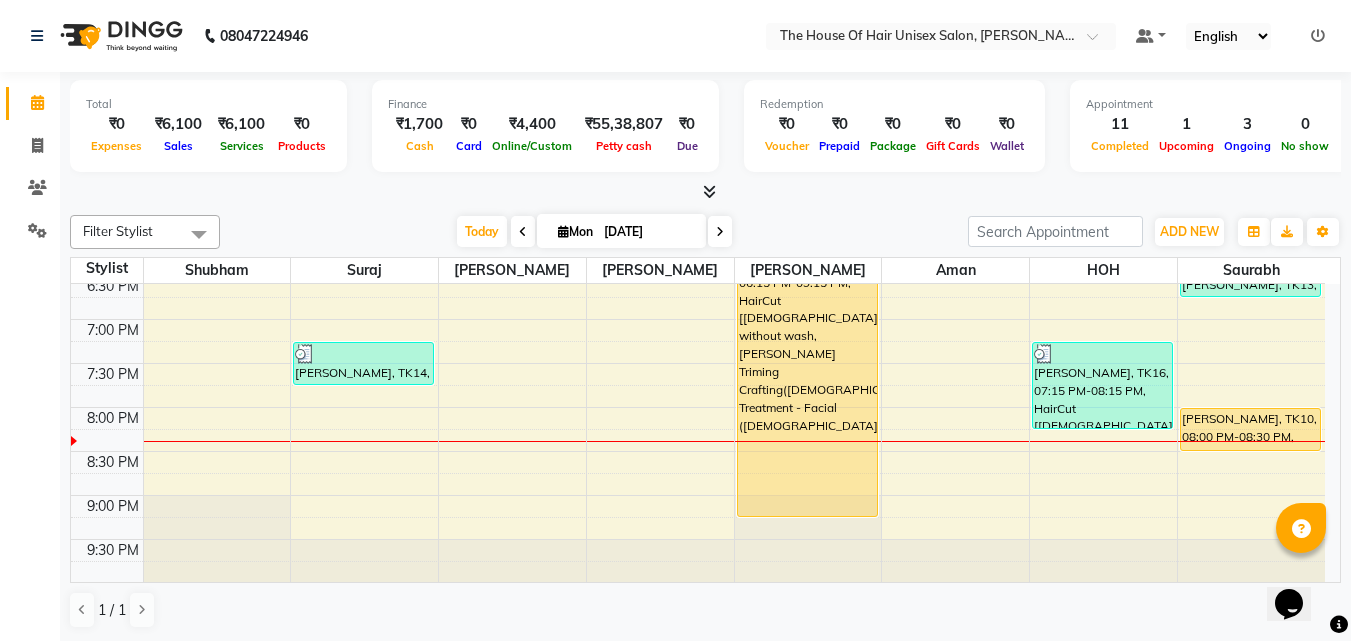 click on "7:00 AM 7:30 AM 8:00 AM 8:30 AM 9:00 AM 9:30 AM 10:00 AM 10:30 AM 11:00 AM 11:30 AM 12:00 PM 12:30 PM 1:00 PM 1:30 PM 2:00 PM 2:30 PM 3:00 PM 3:30 PM 4:00 PM 4:30 PM 5:00 PM 5:30 PM 6:00 PM 6:30 PM 7:00 PM 7:30 PM 8:00 PM 8:30 PM 9:00 PM 9:30 PM     [PERSON_NAME], TK06, 03:00 PM-03:30 PM, HairCut [[DEMOGRAPHIC_DATA]] without wash     [PERSON_NAME], TK08, 03:30 PM-04:15 PM, HairCut with wash ([DEMOGRAPHIC_DATA])     [PERSON_NAME], TK07, 05:00 PM-05:30 PM, HairCut [[DEMOGRAPHIC_DATA]] without wash     [PERSON_NAME], TK14, 07:15 PM-07:45 PM, Haircut without wash ([DEMOGRAPHIC_DATA])    Meet [PERSON_NAME], TK05, 01:00 PM-01:30 PM, HairCut [[DEMOGRAPHIC_DATA]] without wash     [PERSON_NAME], TK04, 02:45 PM-03:45 PM, HairCut [[DEMOGRAPHIC_DATA]] without wash,[PERSON_NAME] Triming Crafting([DEMOGRAPHIC_DATA])    Cl [PERSON_NAME], TK12, 04:45 PM-05:15 PM, HairCut [[DEMOGRAPHIC_DATA]] without wash    [PERSON_NAME], TK15, 06:15 PM-09:15 PM, HairCut [[DEMOGRAPHIC_DATA]] without wash,[PERSON_NAME] Triming Crafting([DEMOGRAPHIC_DATA]),Special Treatment - Facial ([DEMOGRAPHIC_DATA])     [PERSON_NAME], TK01, 09:30 AM-10:00 AM, HairCut [[DEMOGRAPHIC_DATA]] without wash" at bounding box center [698, -77] 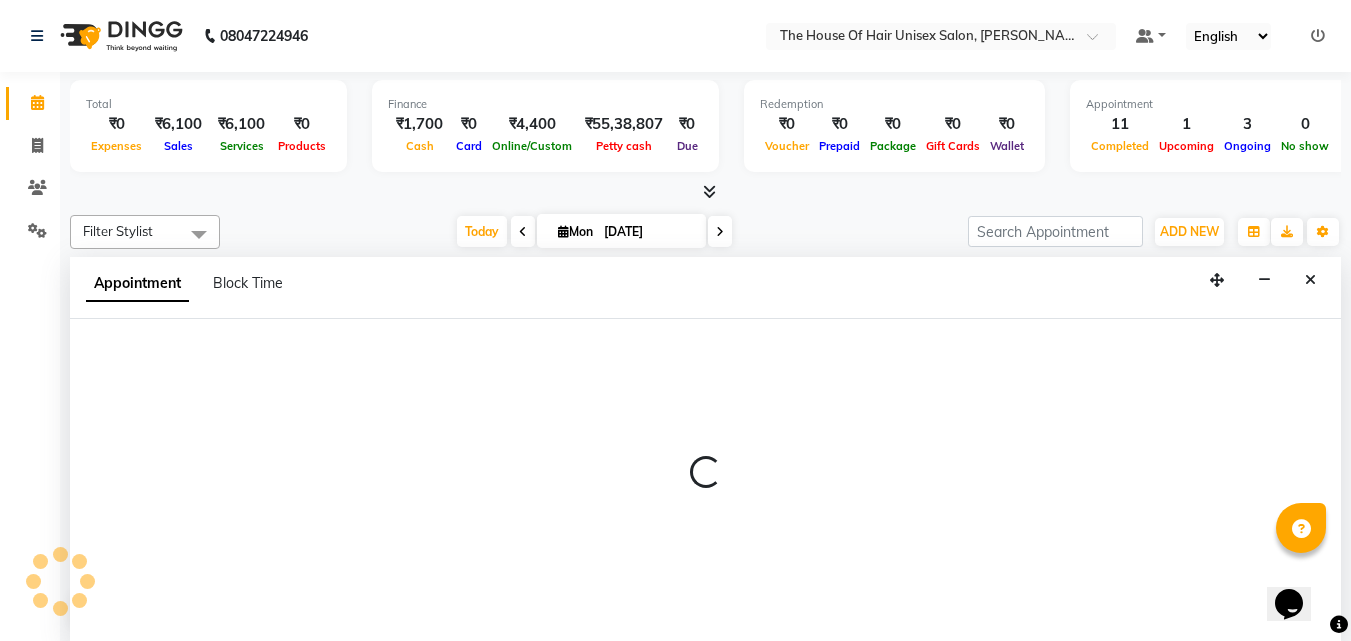 scroll, scrollTop: 1, scrollLeft: 0, axis: vertical 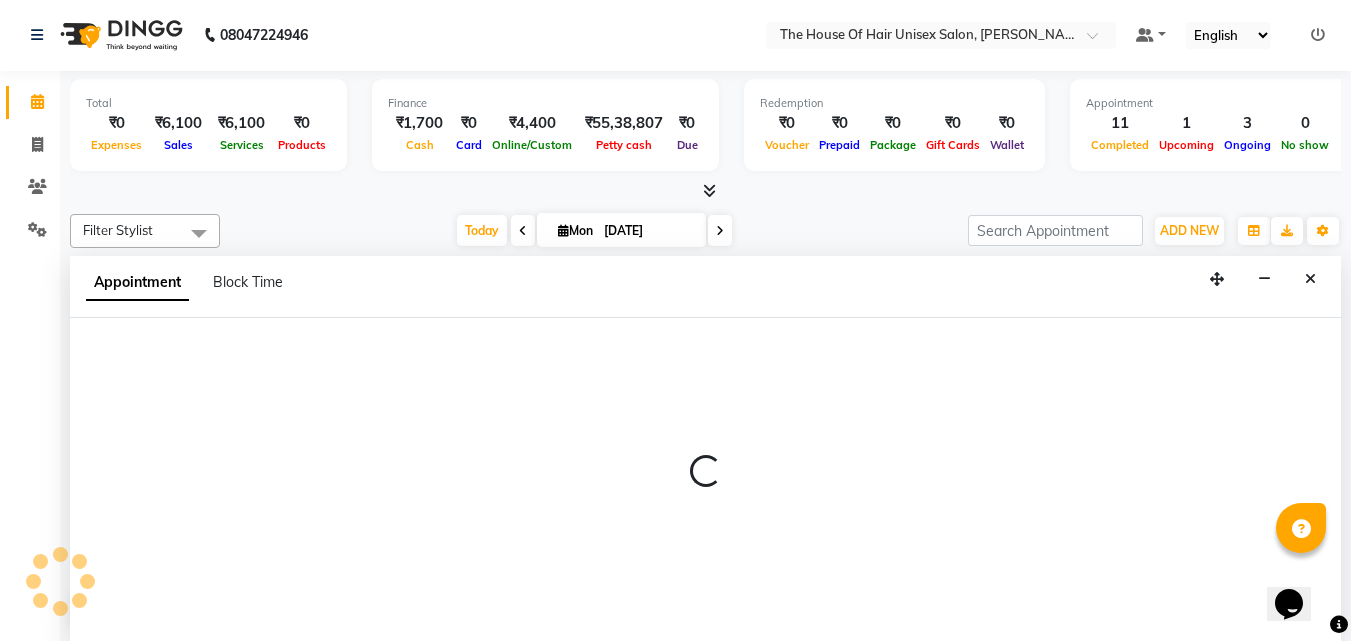 select on "85989" 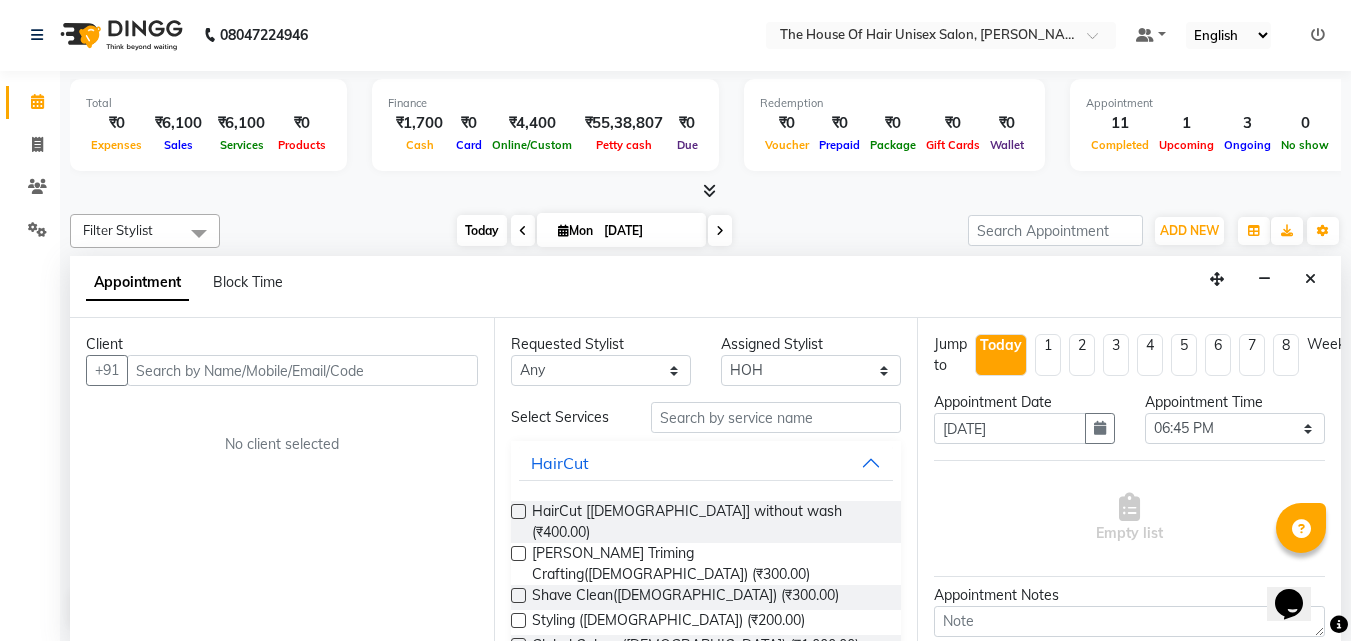 click on "Today" at bounding box center (482, 230) 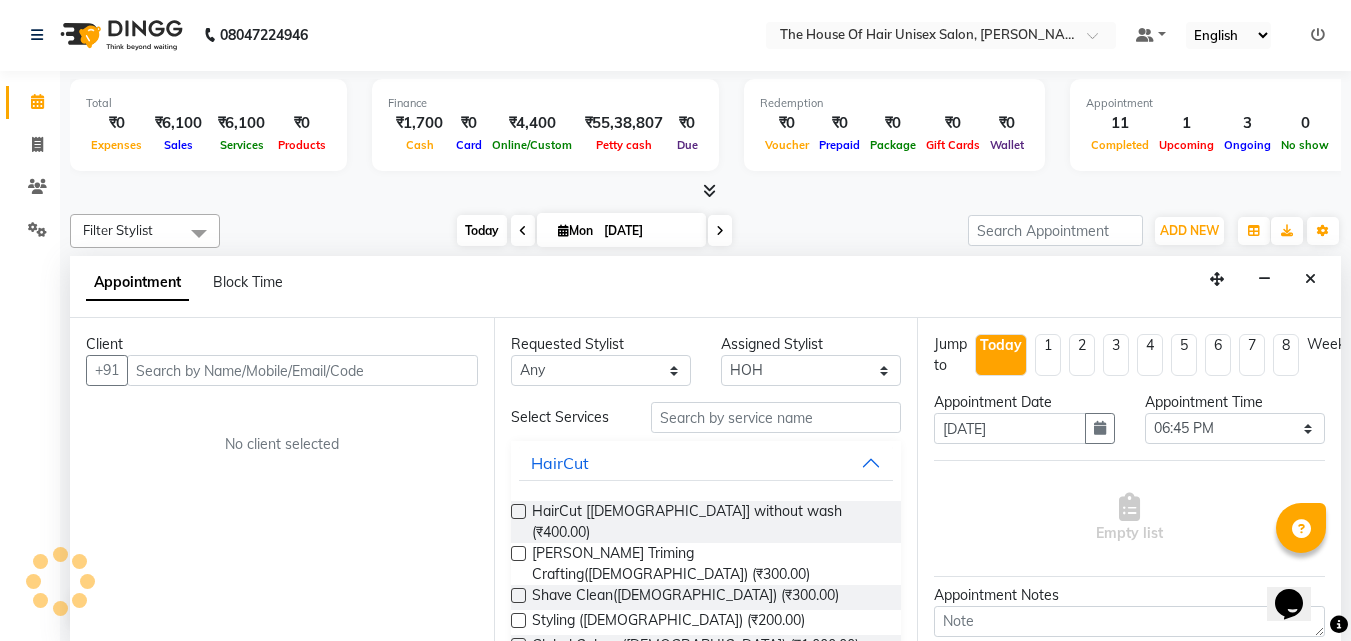 scroll, scrollTop: 1021, scrollLeft: 0, axis: vertical 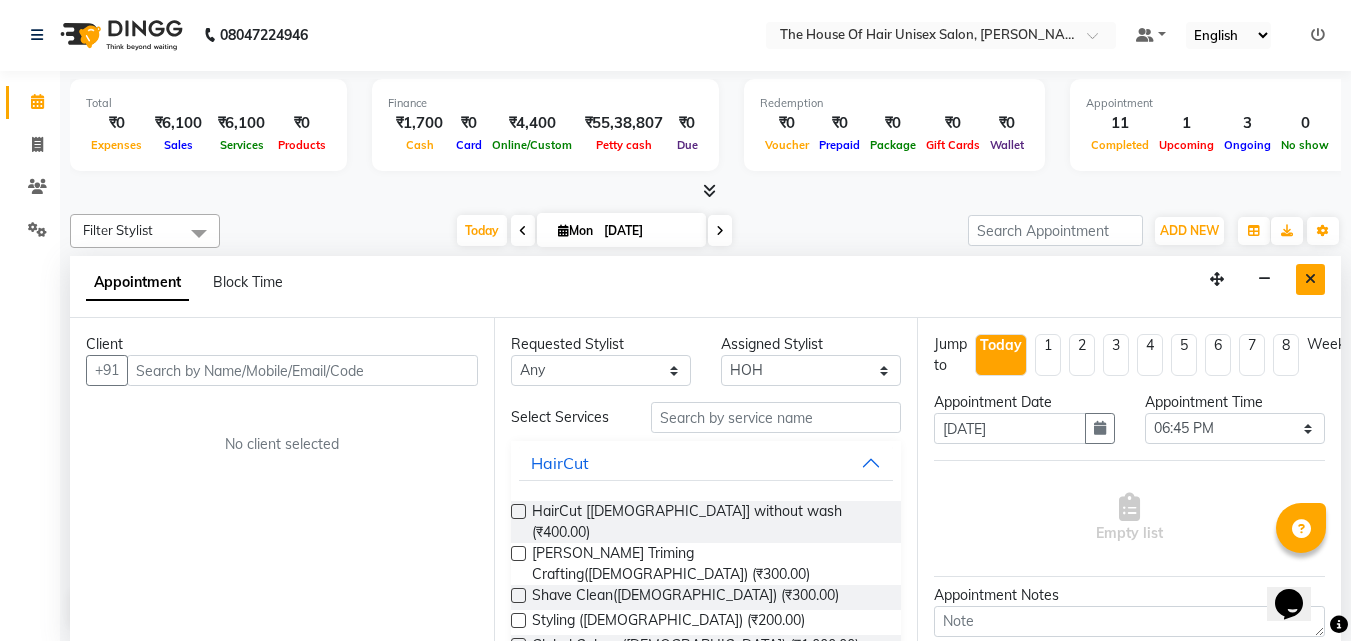 click at bounding box center [1310, 279] 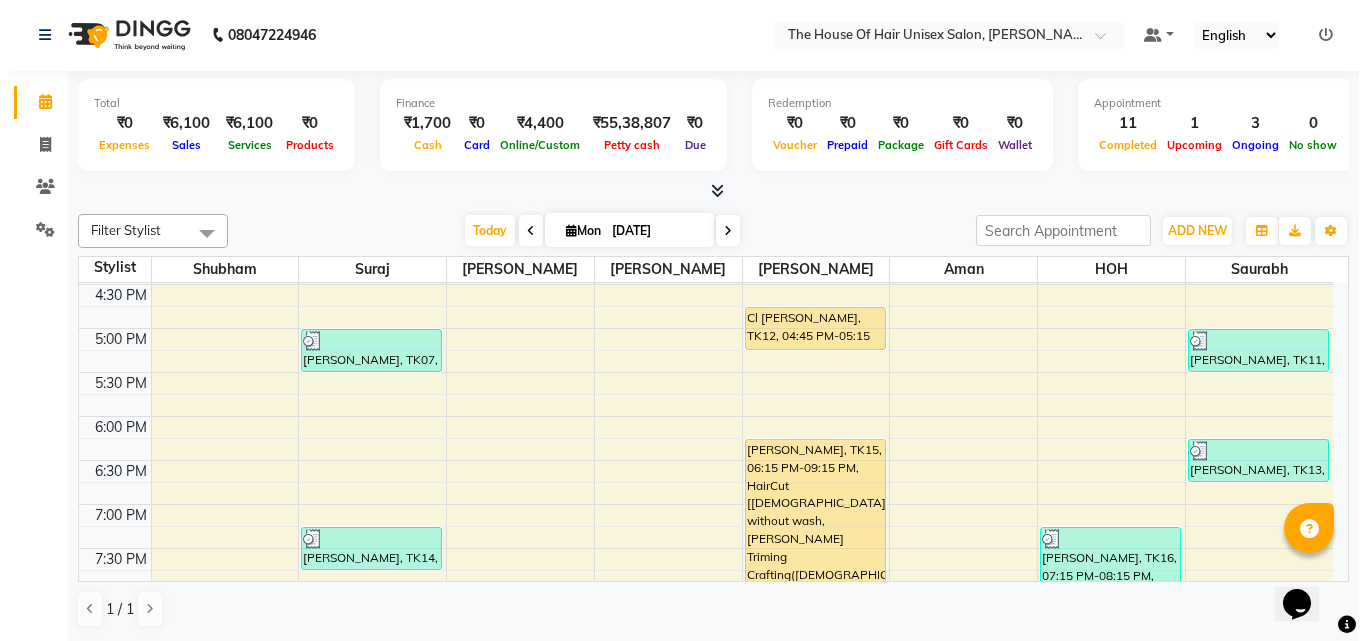 scroll, scrollTop: 826, scrollLeft: 0, axis: vertical 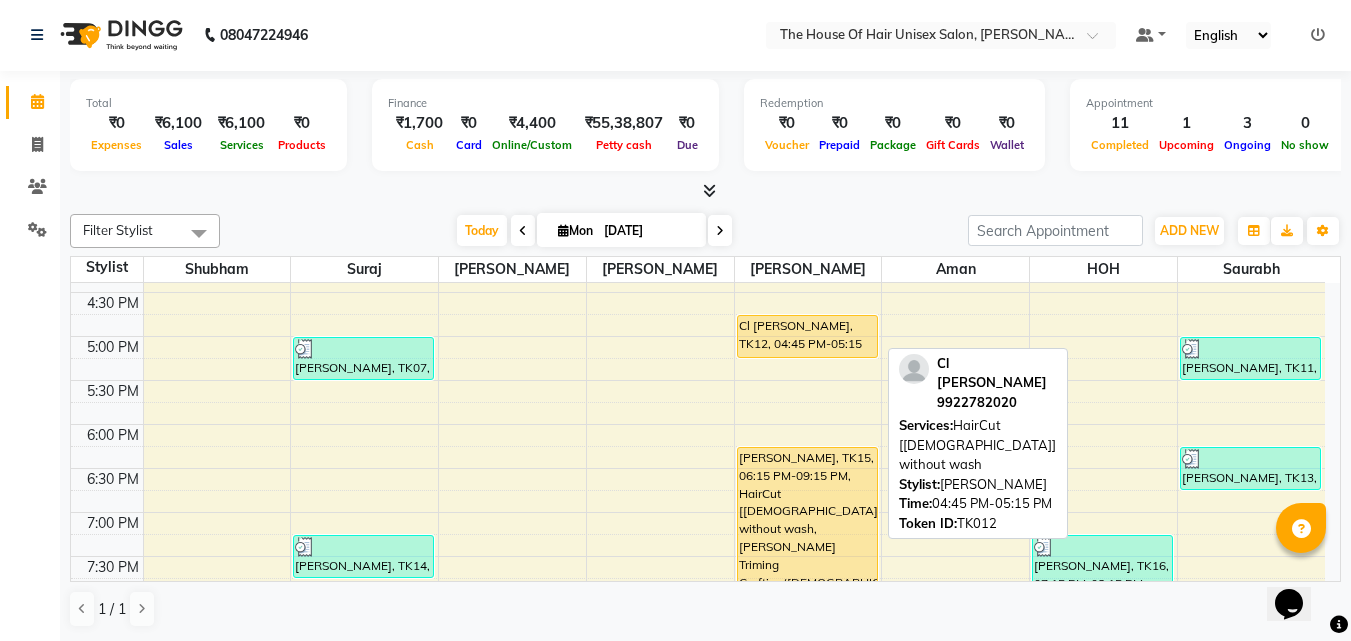 click on "Cl [PERSON_NAME], TK12, 04:45 PM-05:15 PM, HairCut [[DEMOGRAPHIC_DATA]] without wash" at bounding box center (807, 336) 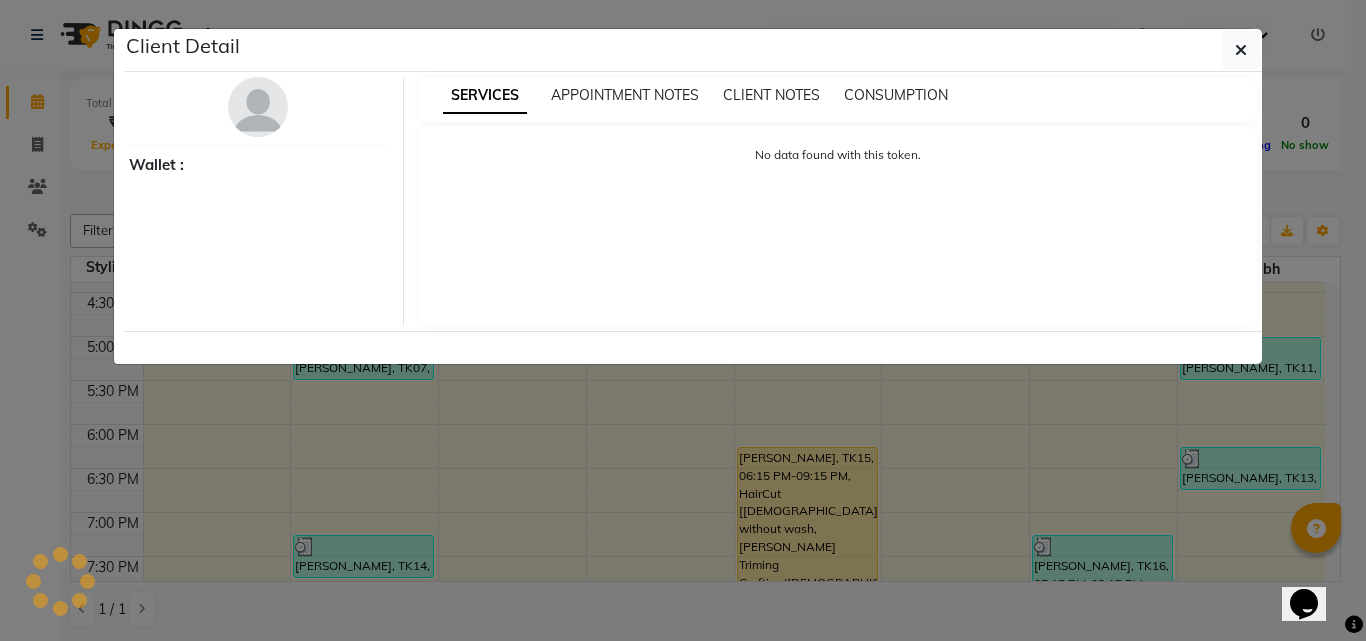 select on "1" 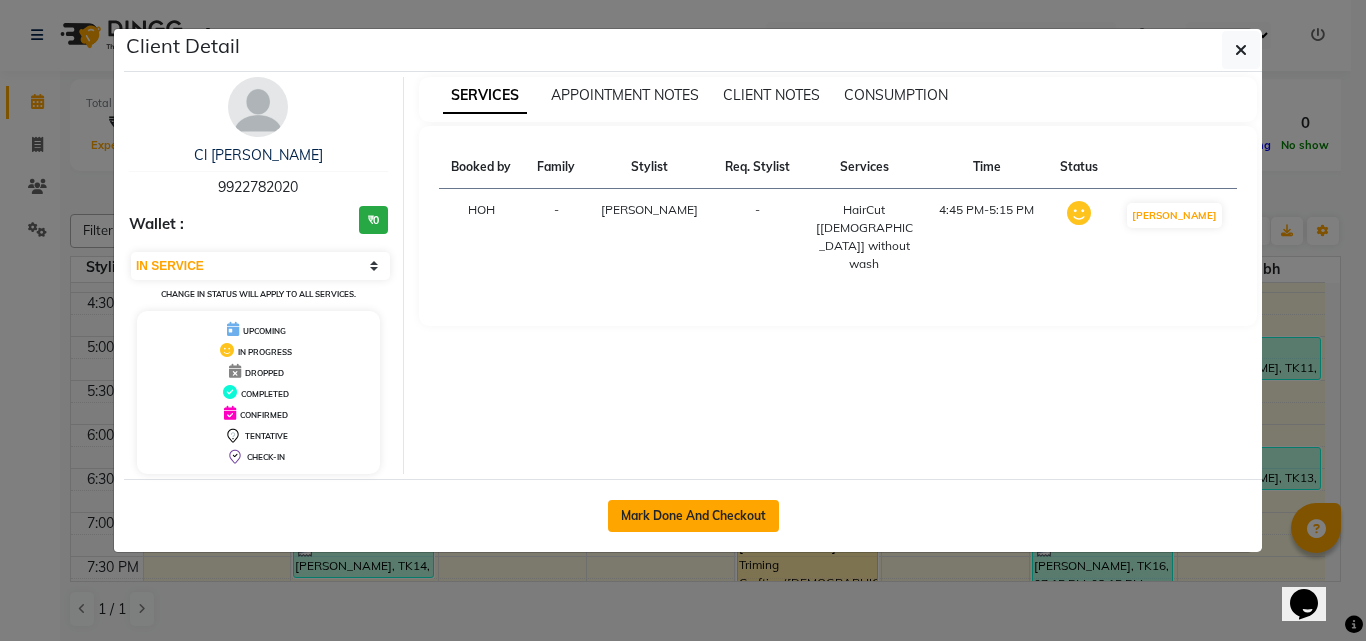 click on "Mark Done And Checkout" 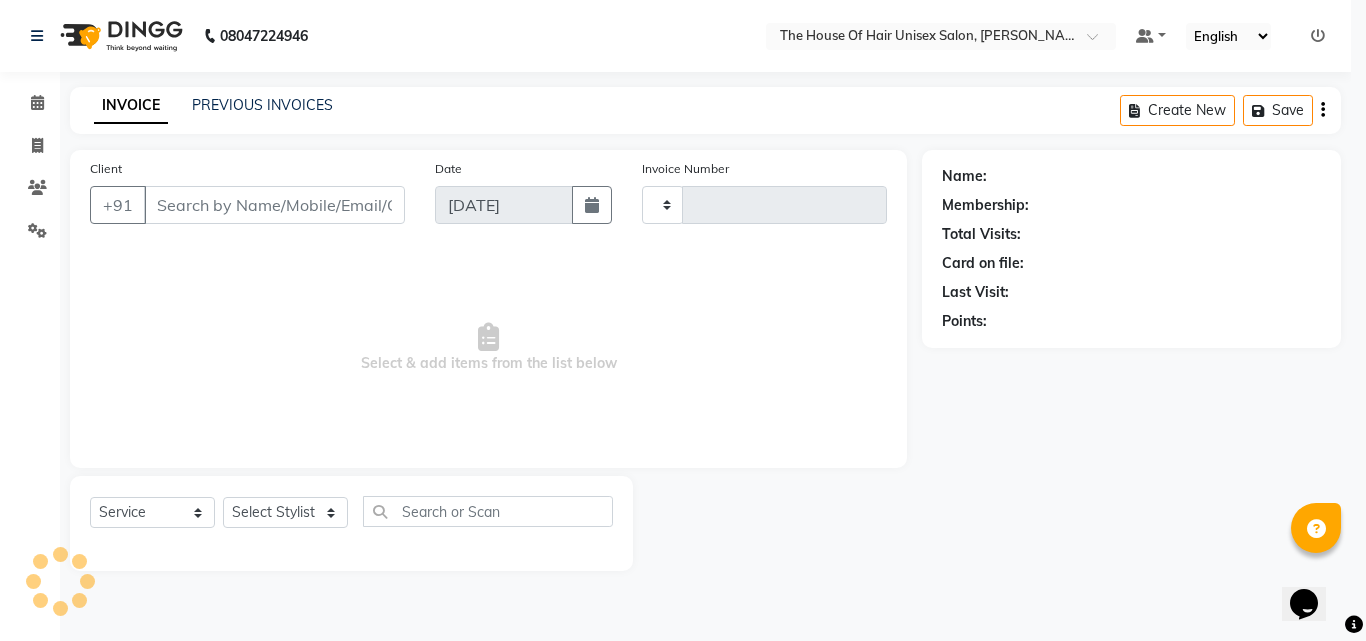 type on "1806" 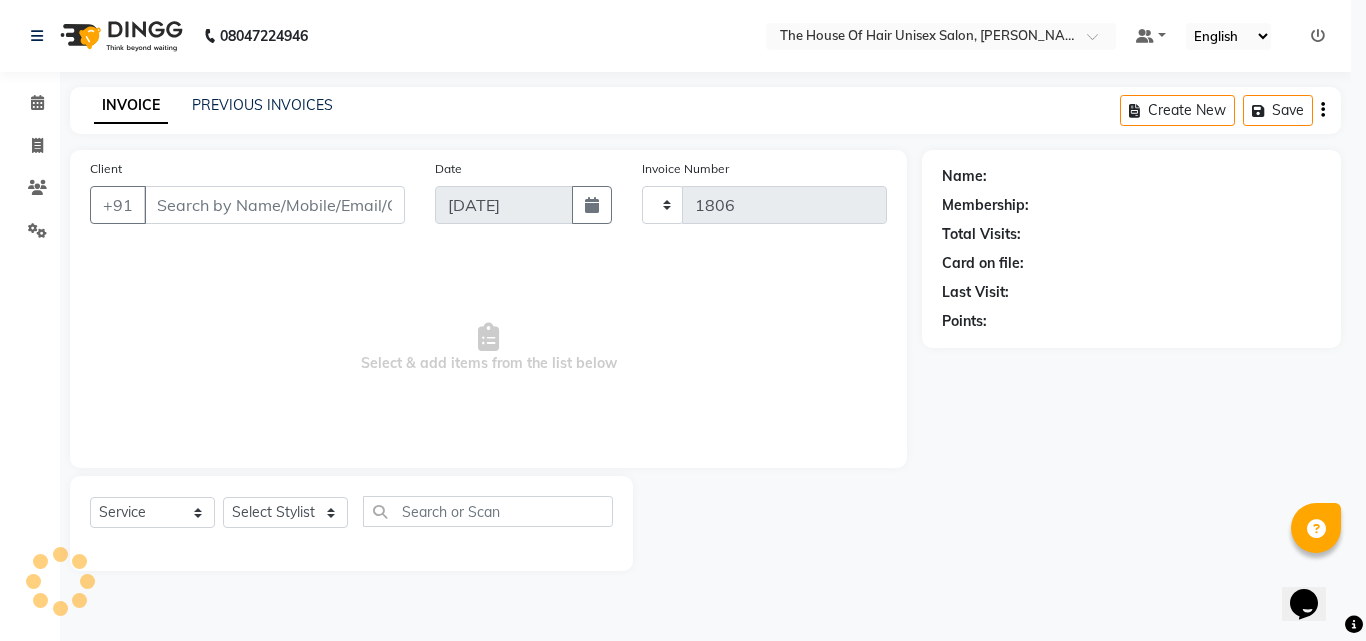 select on "598" 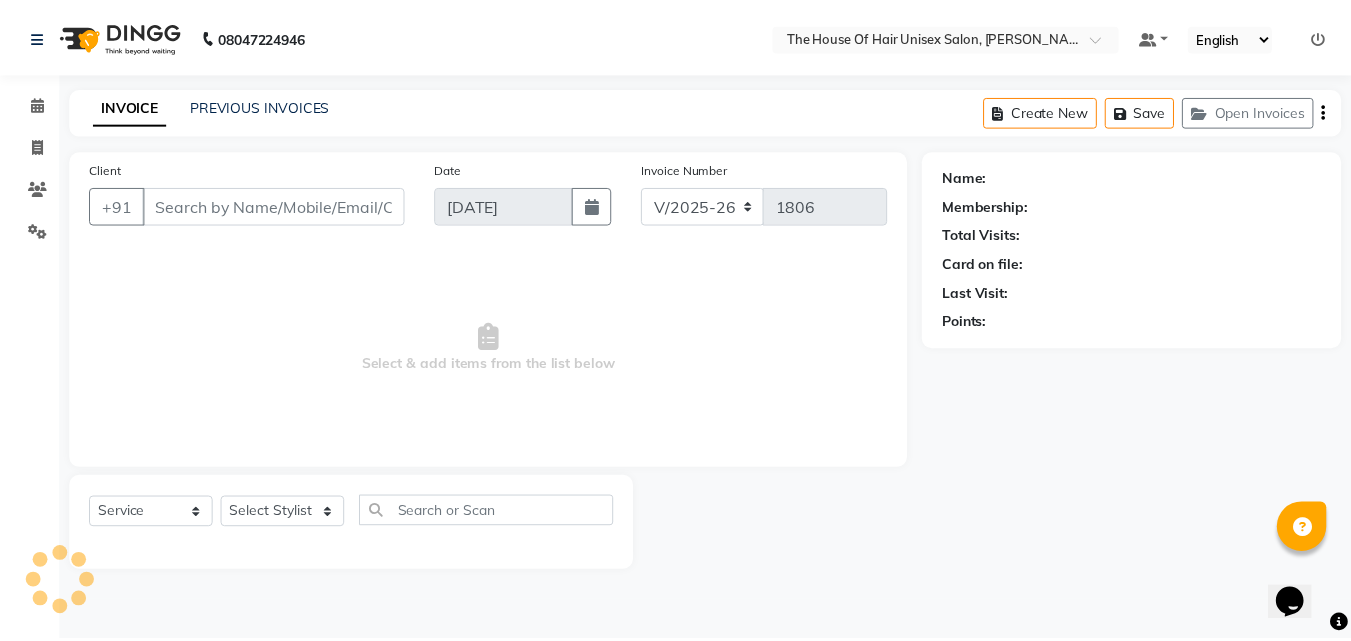 scroll, scrollTop: 0, scrollLeft: 0, axis: both 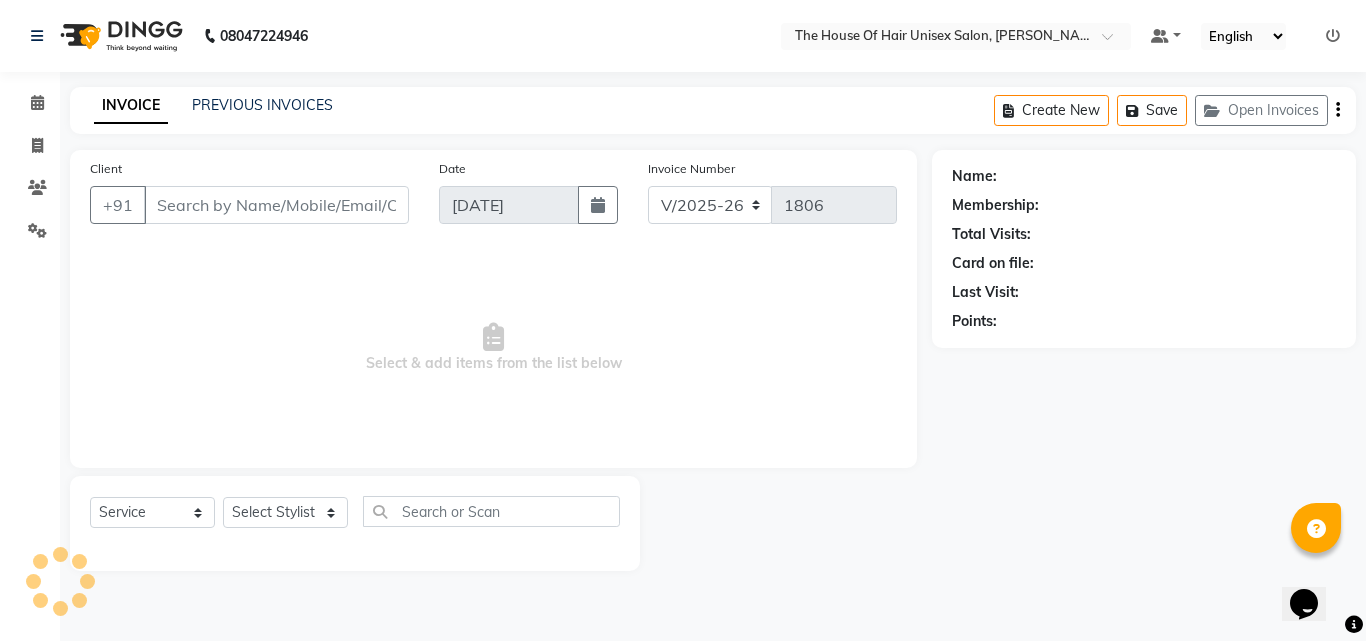 type on "9922782020" 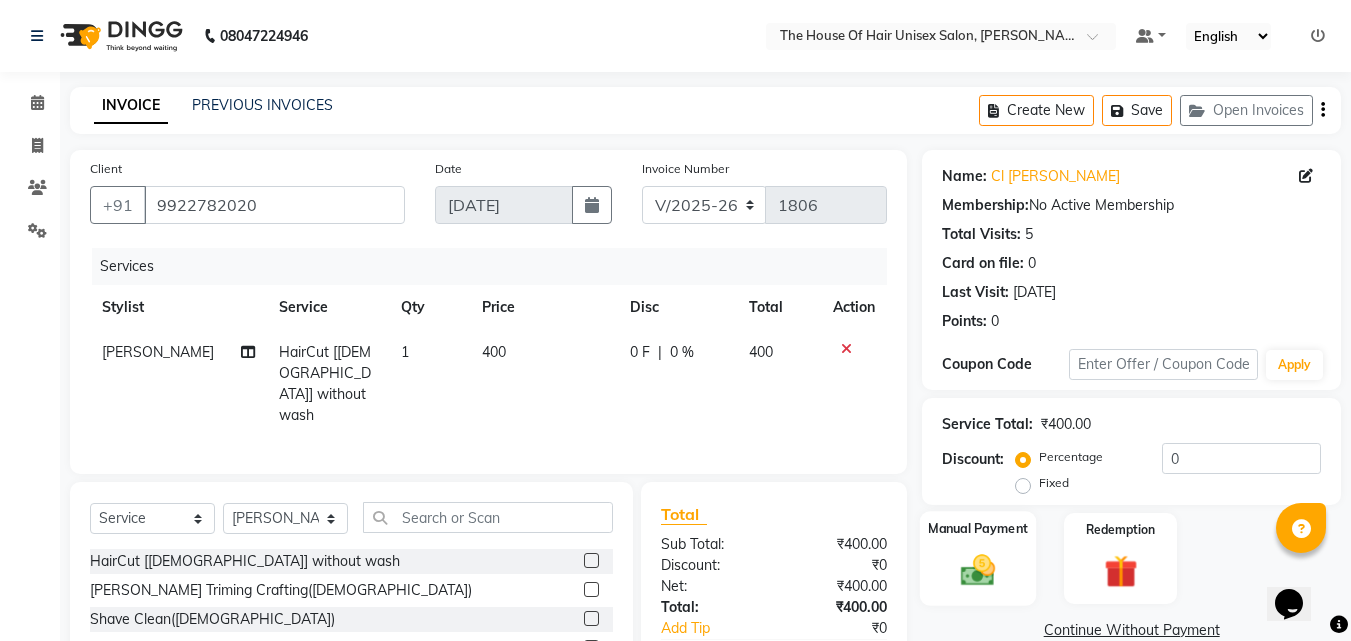click 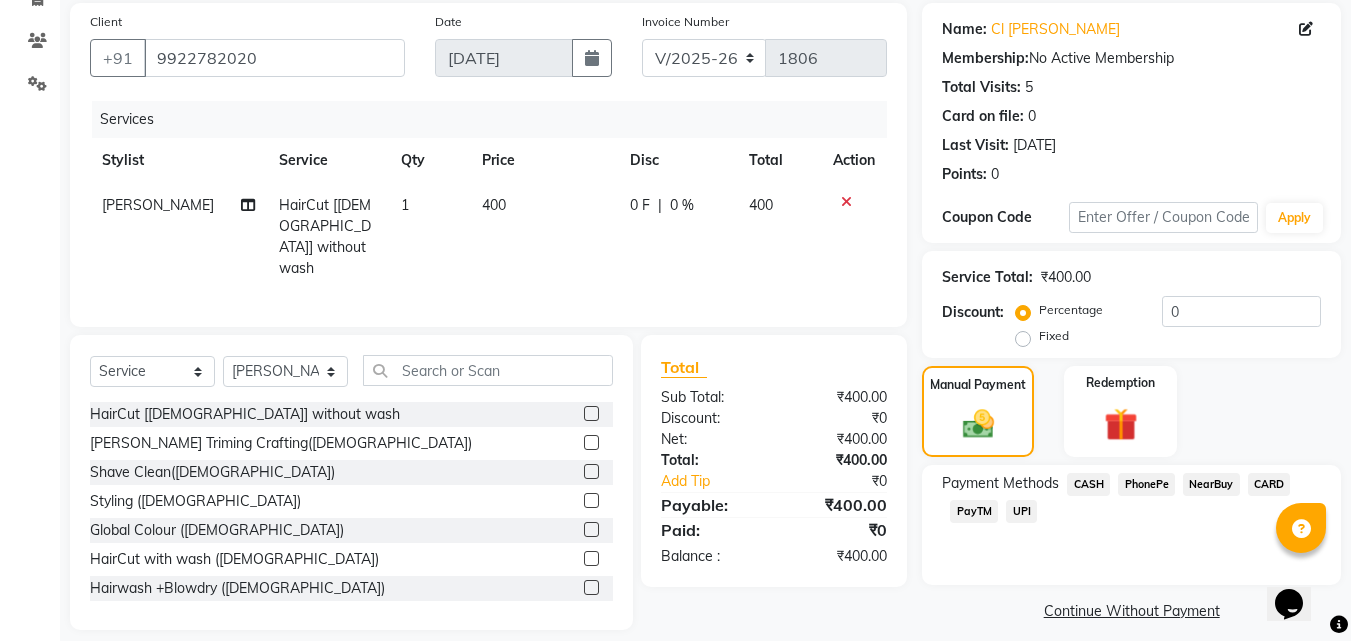 scroll, scrollTop: 16, scrollLeft: 0, axis: vertical 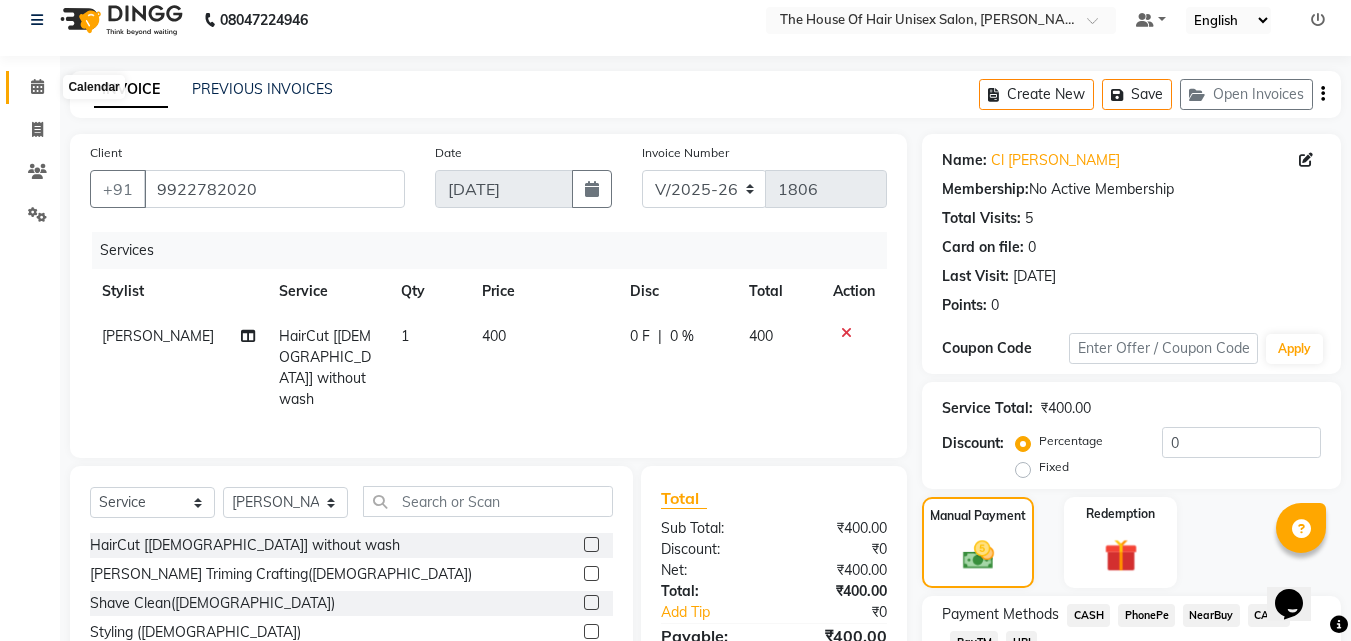 click 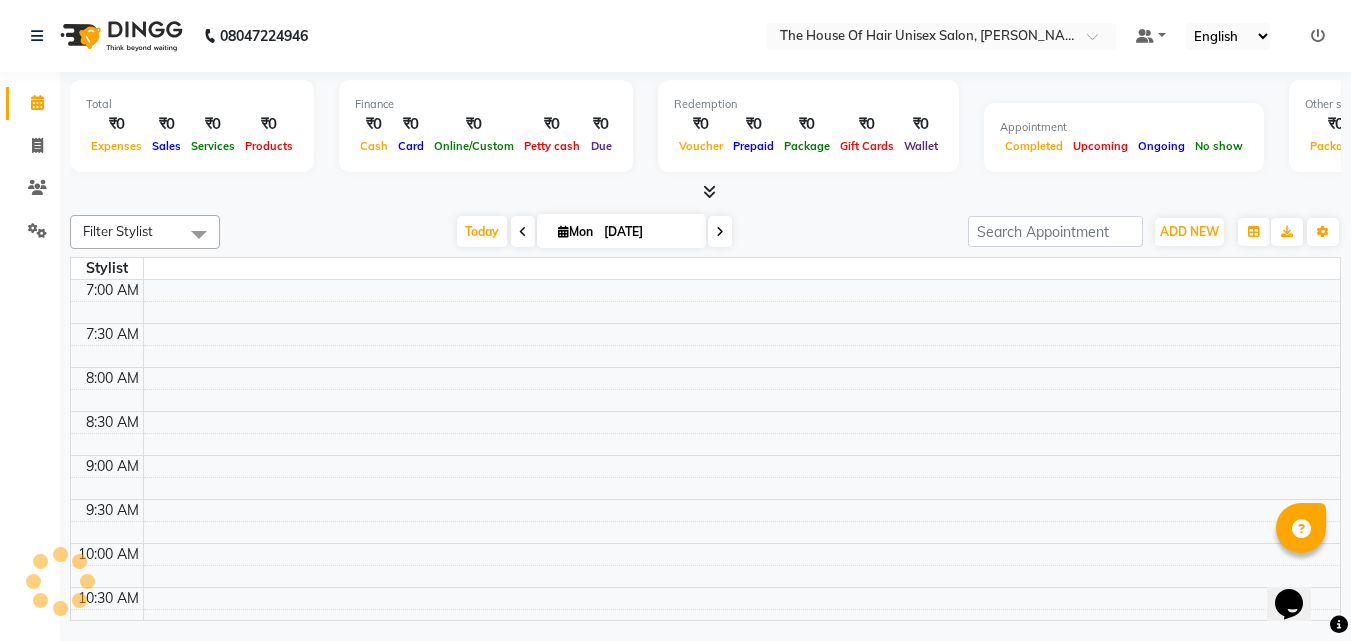 scroll, scrollTop: 0, scrollLeft: 0, axis: both 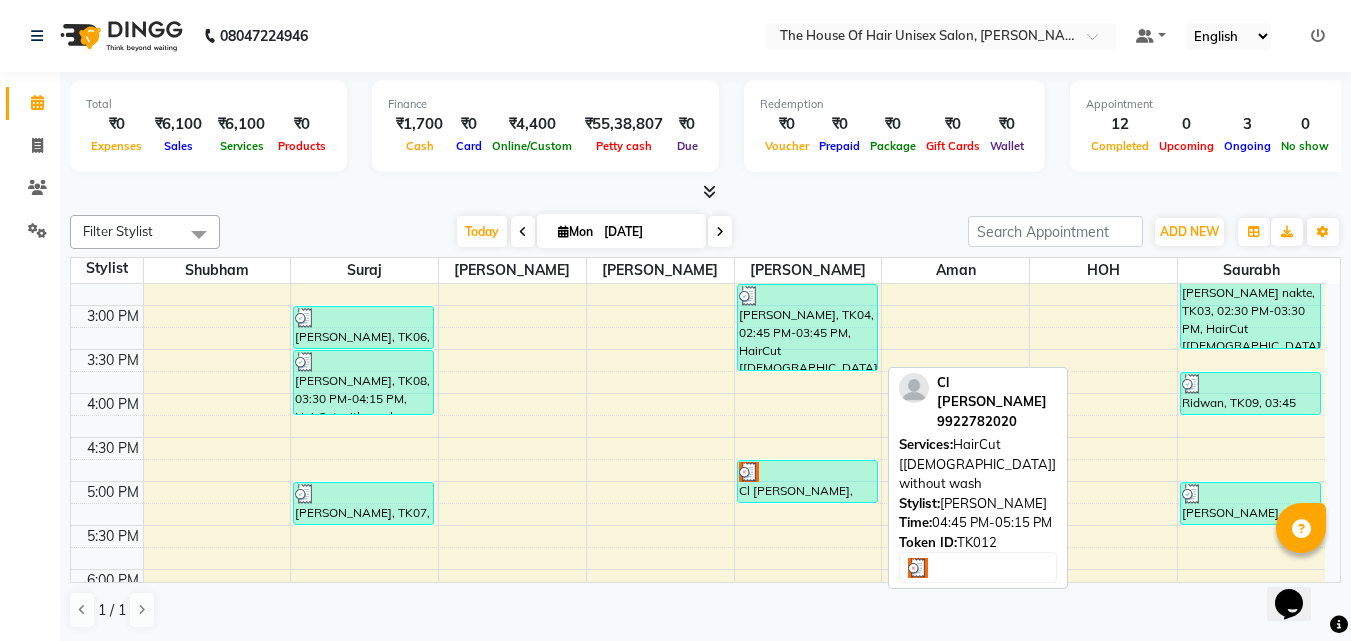 click on "Cl [PERSON_NAME], TK12, 04:45 PM-05:15 PM, HairCut [[DEMOGRAPHIC_DATA]] without wash" at bounding box center [807, 481] 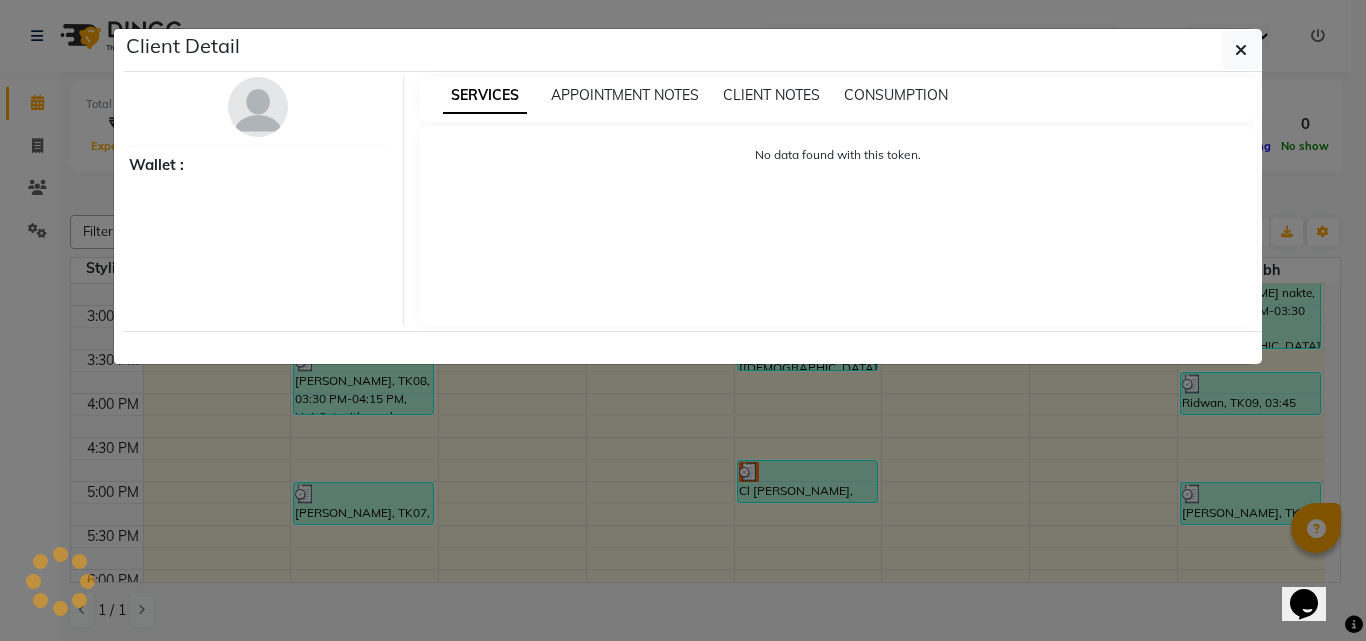 select on "3" 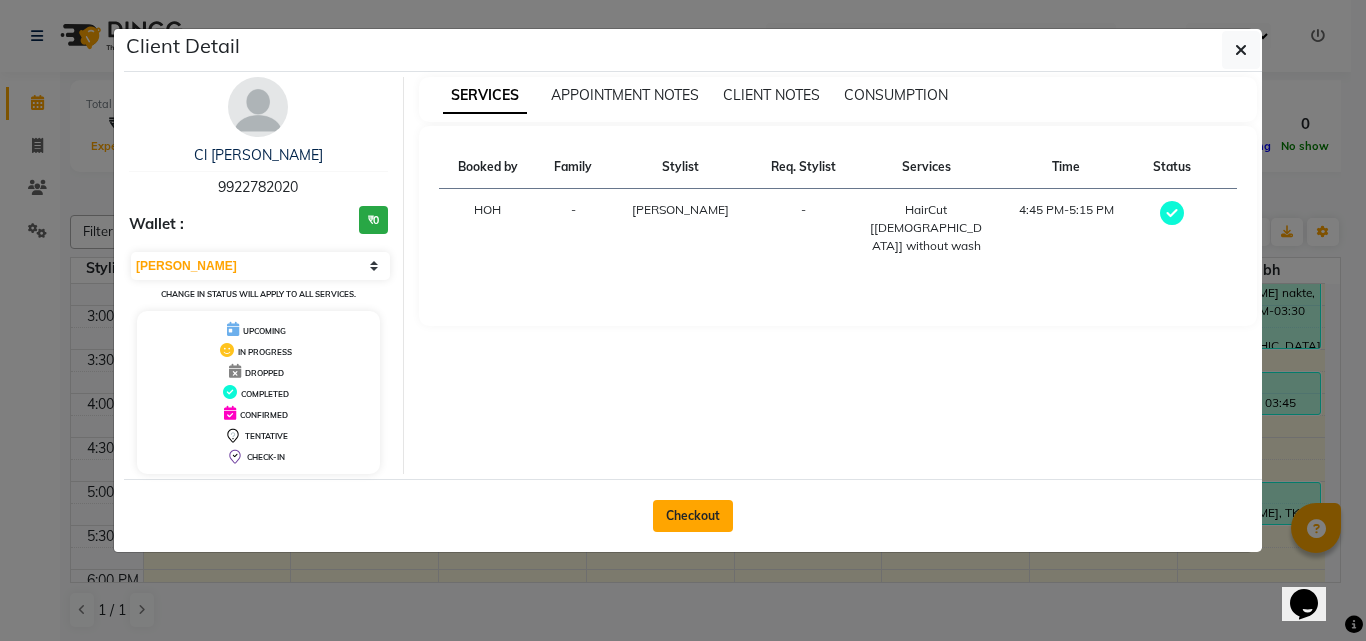 click on "Checkout" 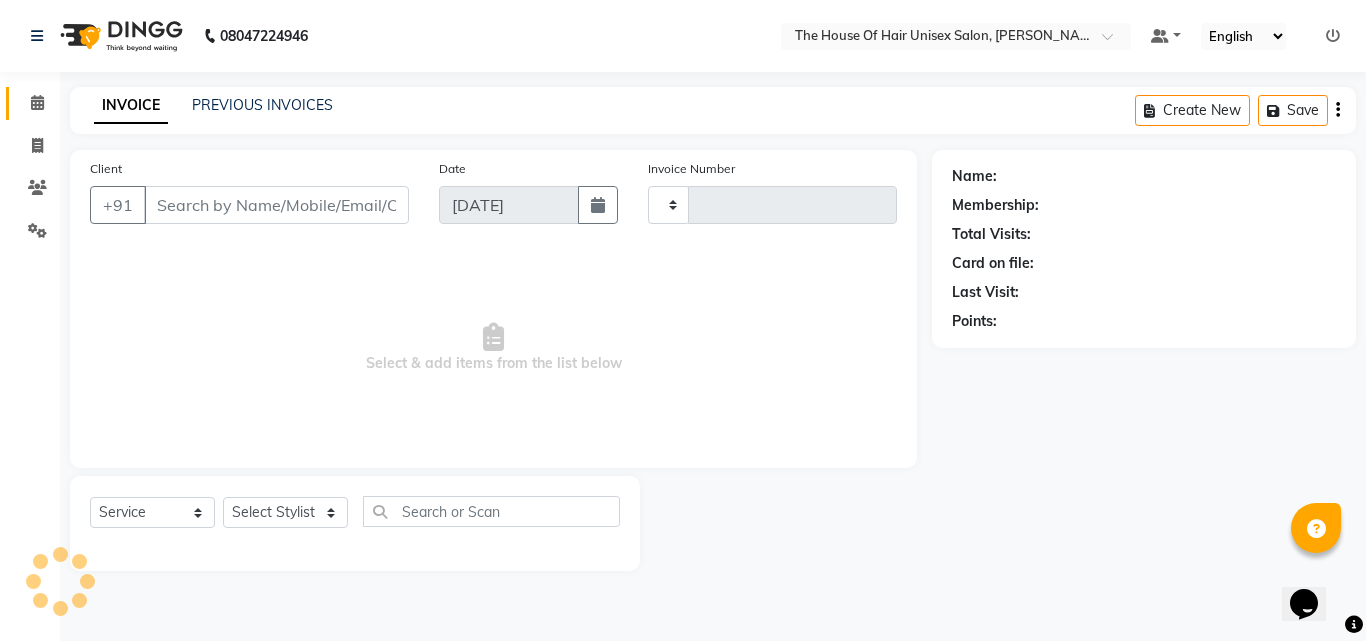 type 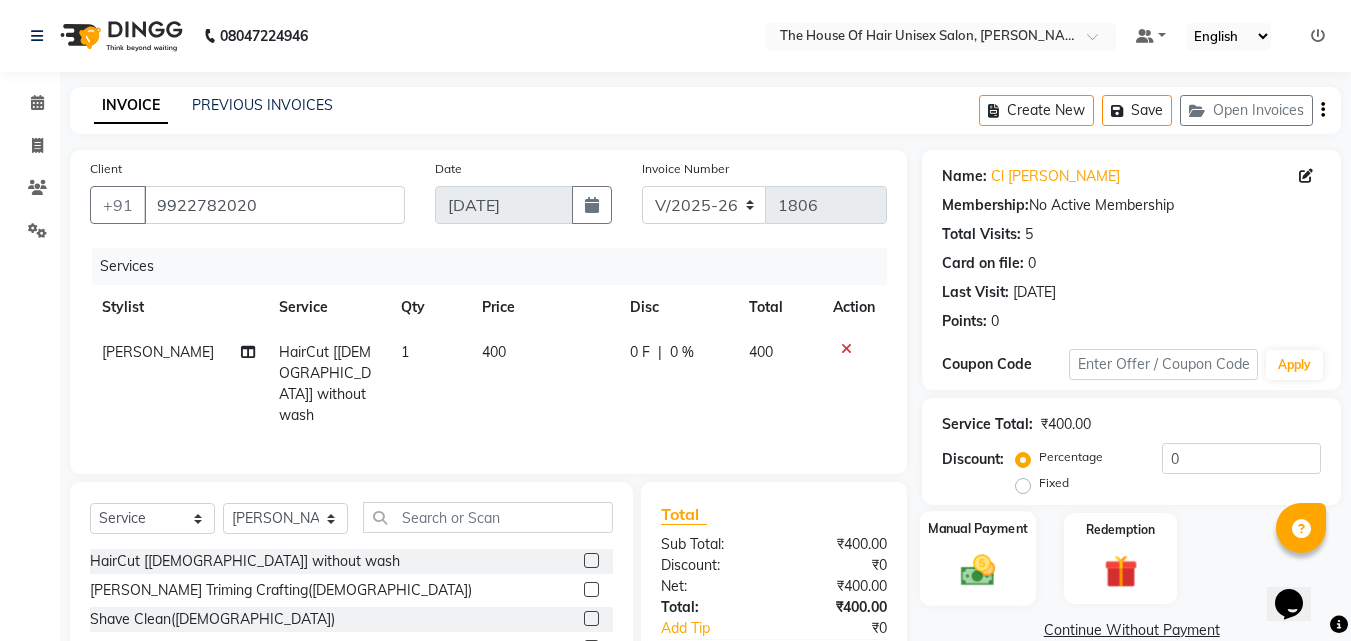 click 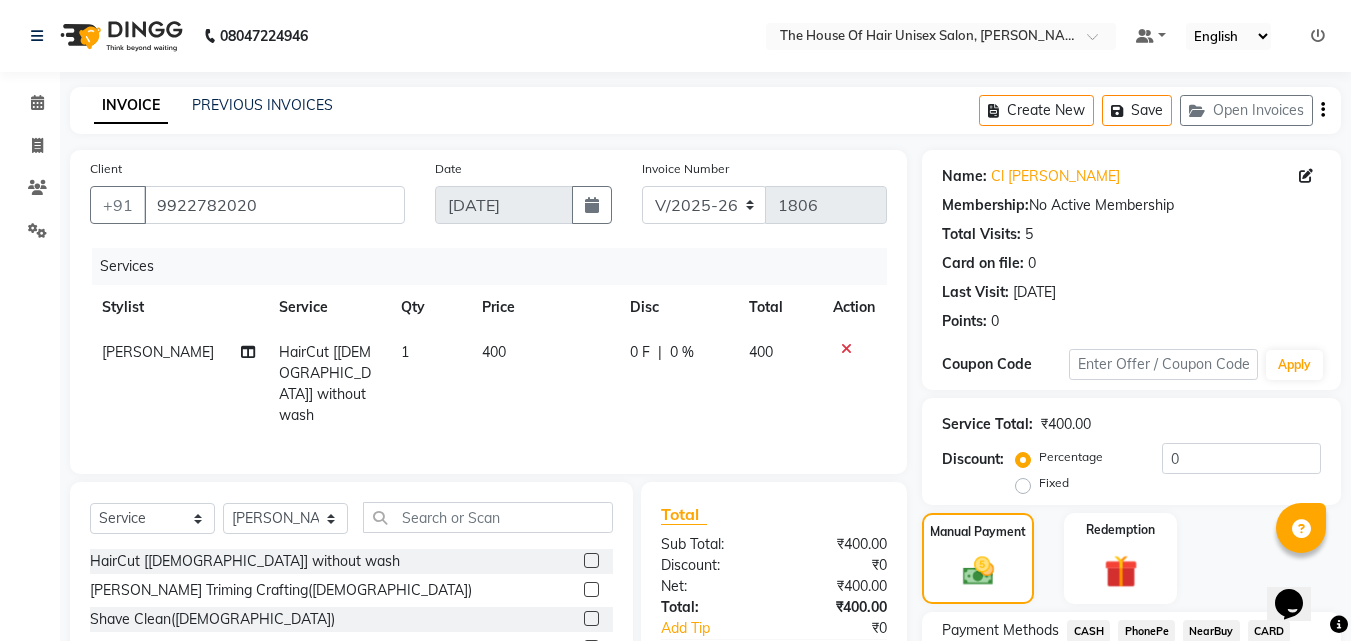 scroll, scrollTop: 162, scrollLeft: 0, axis: vertical 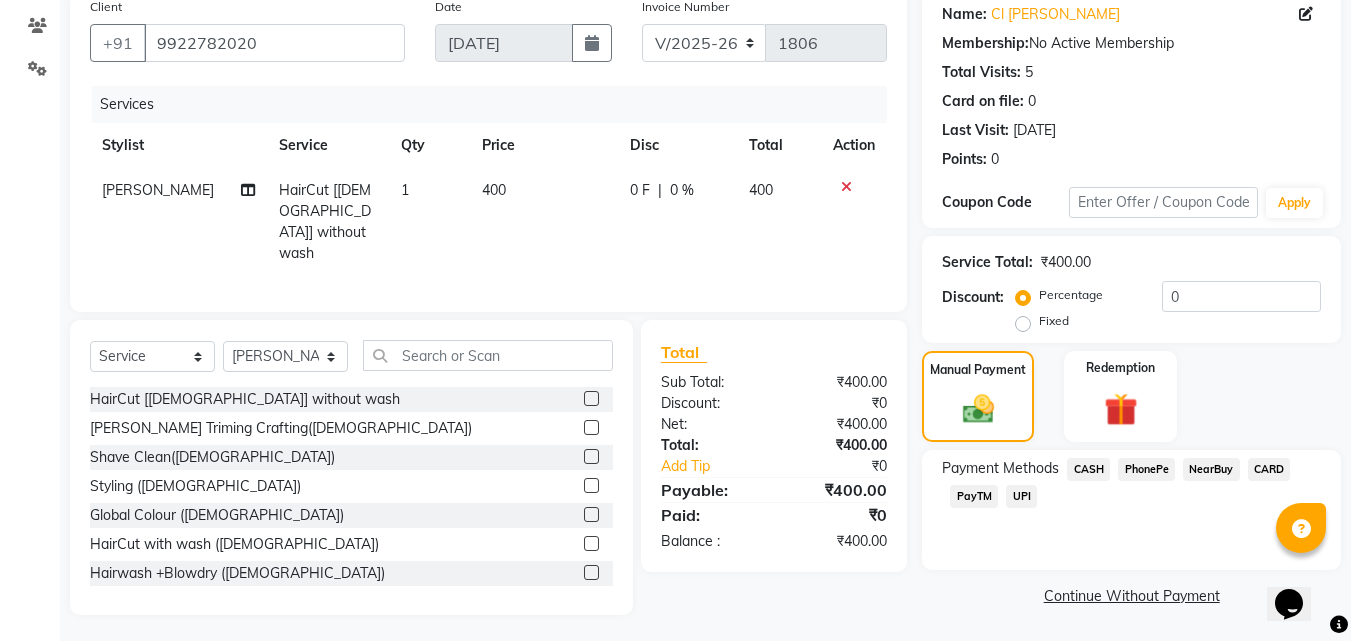 click on "CASH" 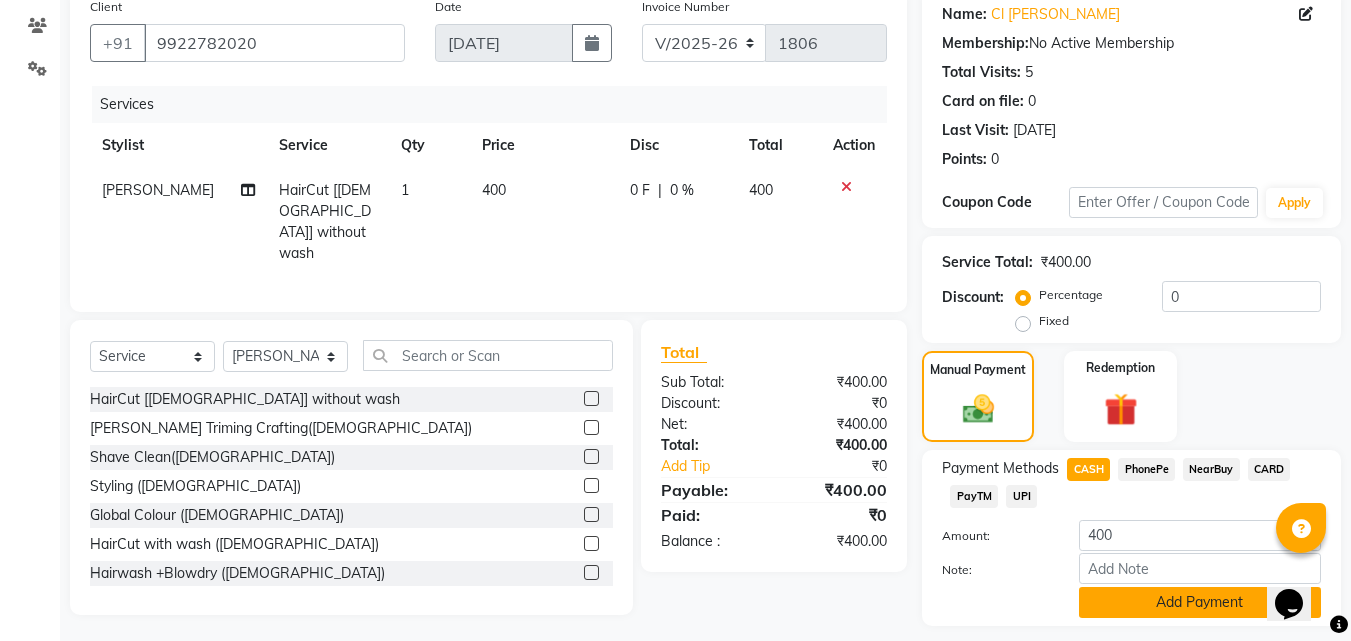 click on "Add Payment" 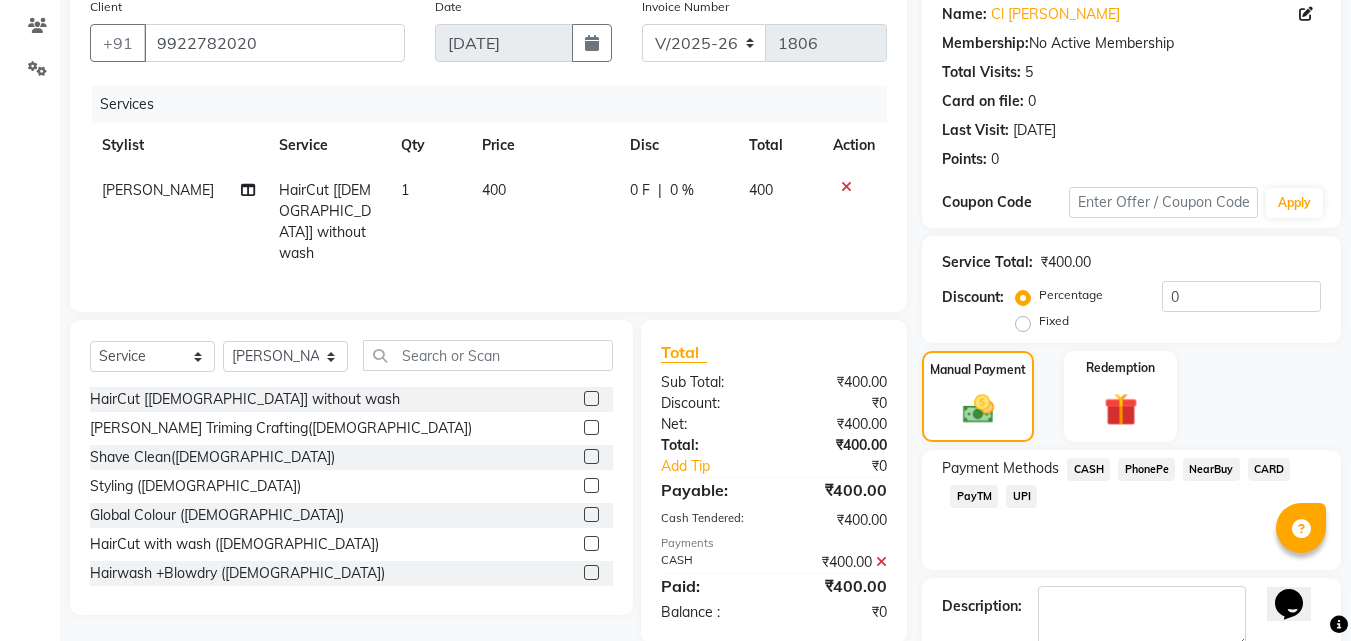 scroll, scrollTop: 275, scrollLeft: 0, axis: vertical 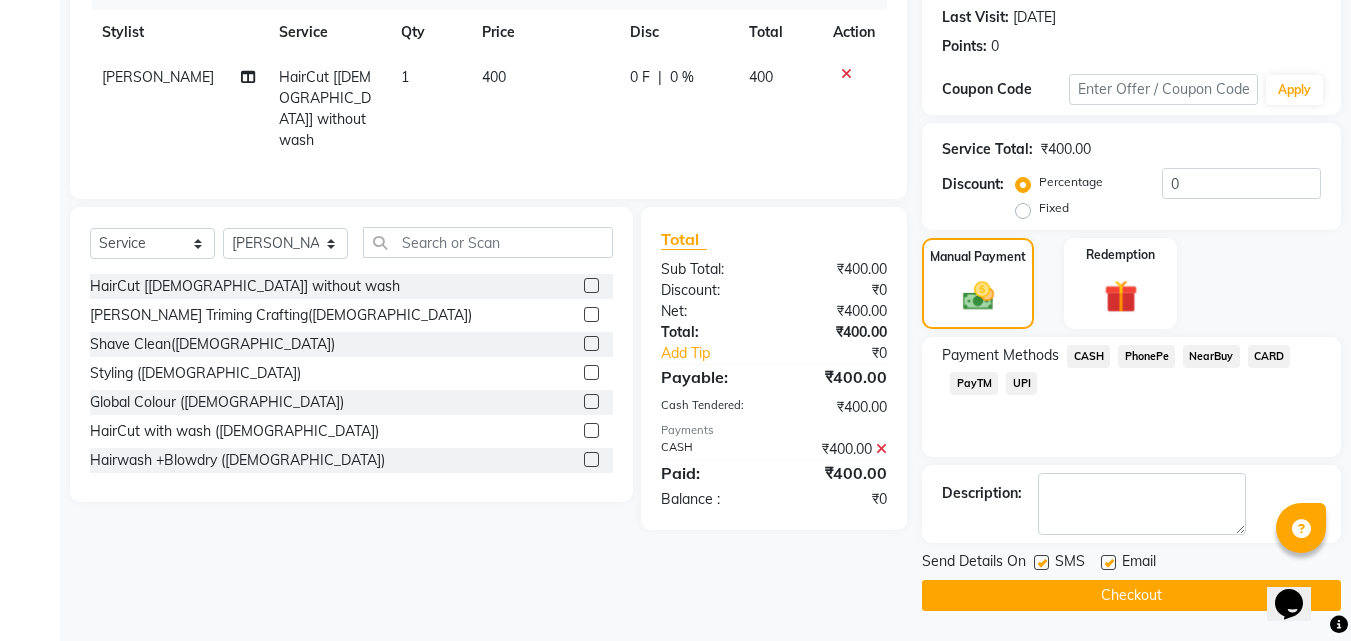 click on "Checkout" 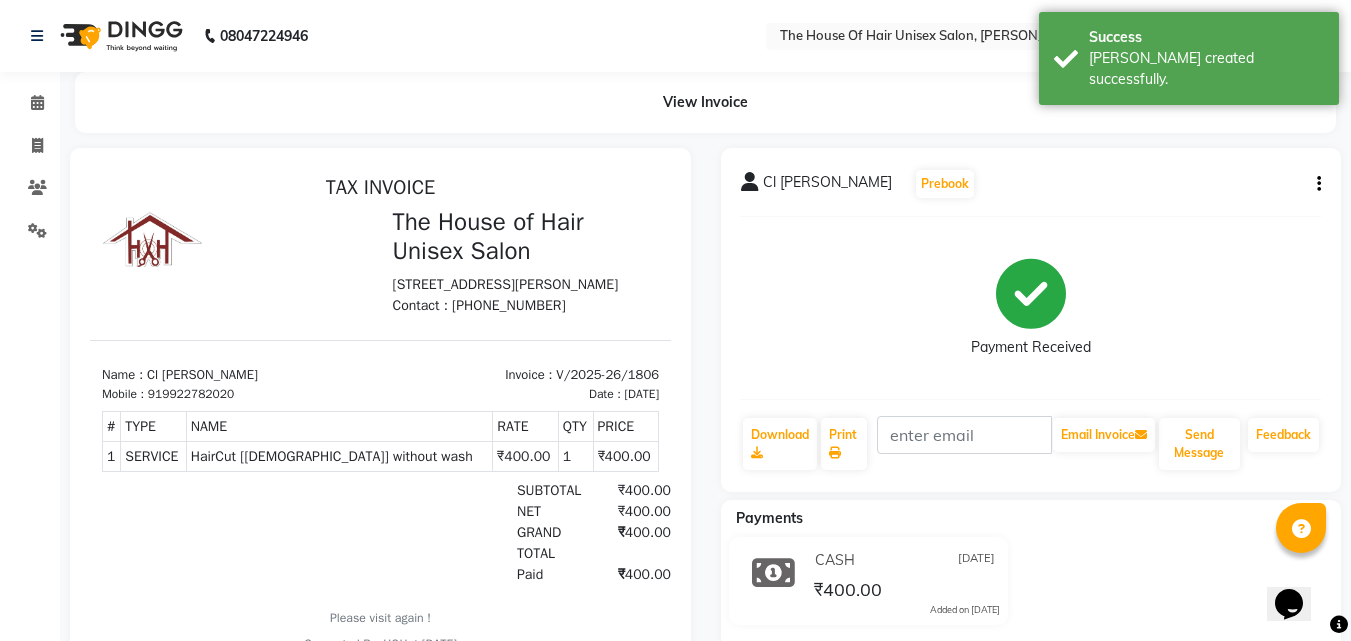scroll, scrollTop: 0, scrollLeft: 0, axis: both 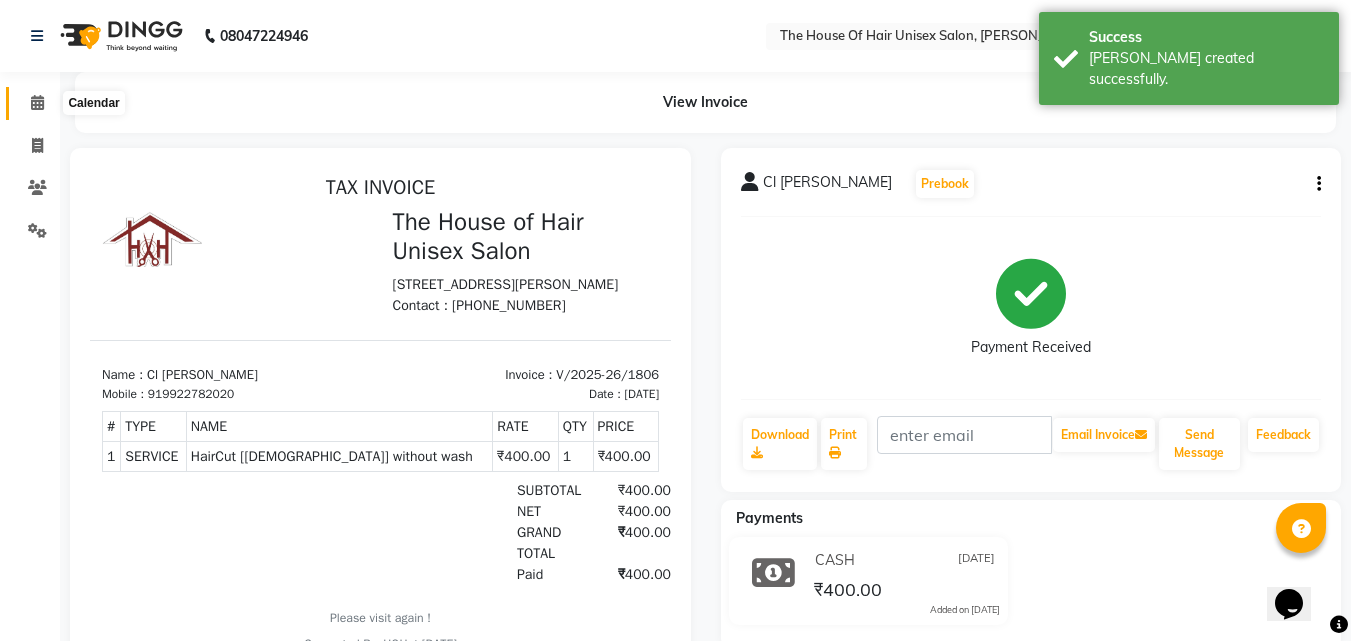 click 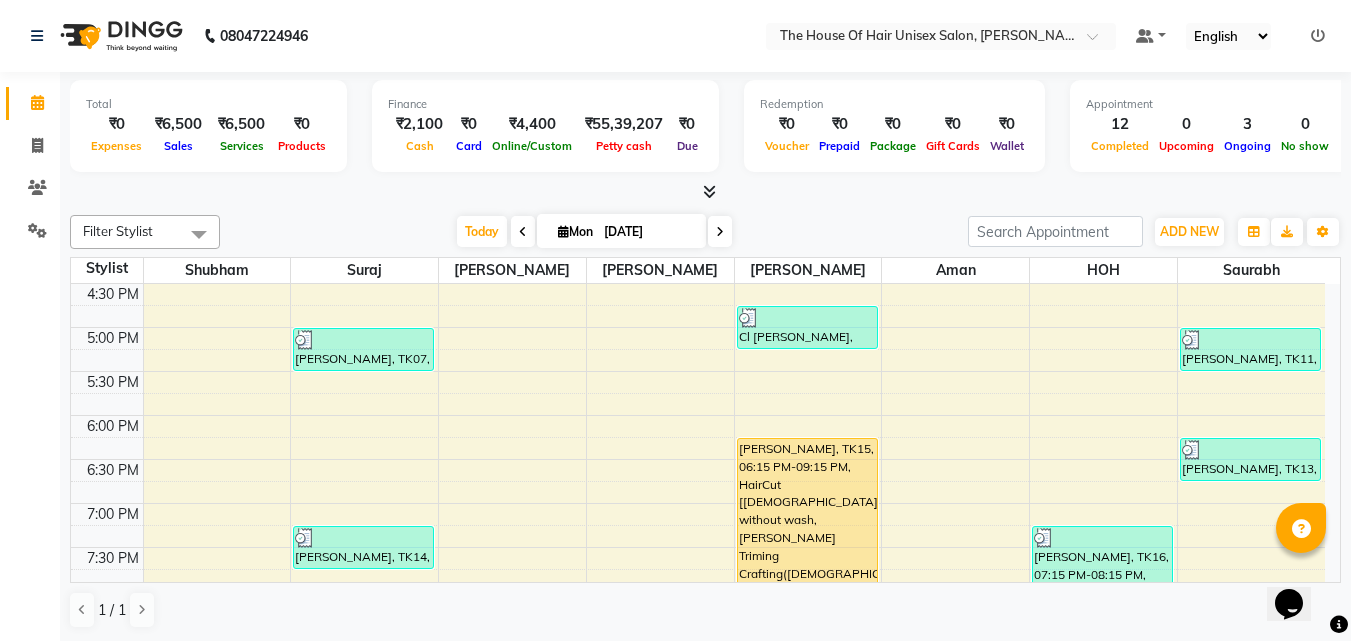 scroll, scrollTop: 837, scrollLeft: 0, axis: vertical 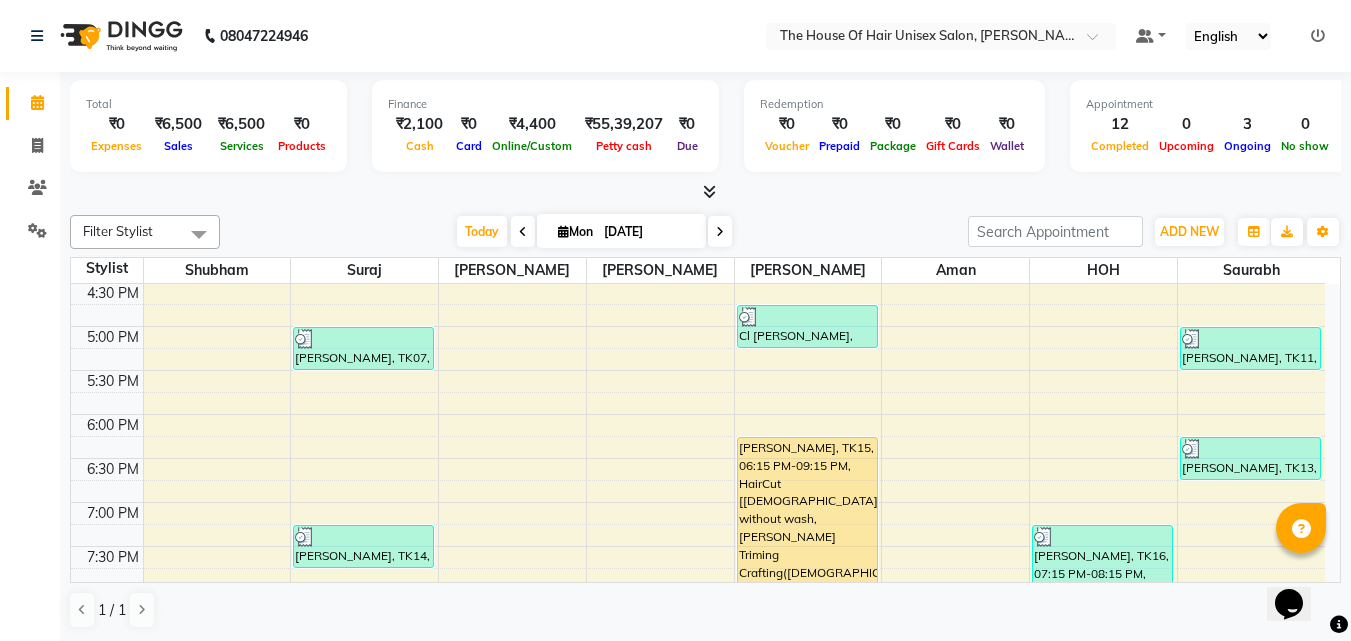 click at bounding box center [720, 232] 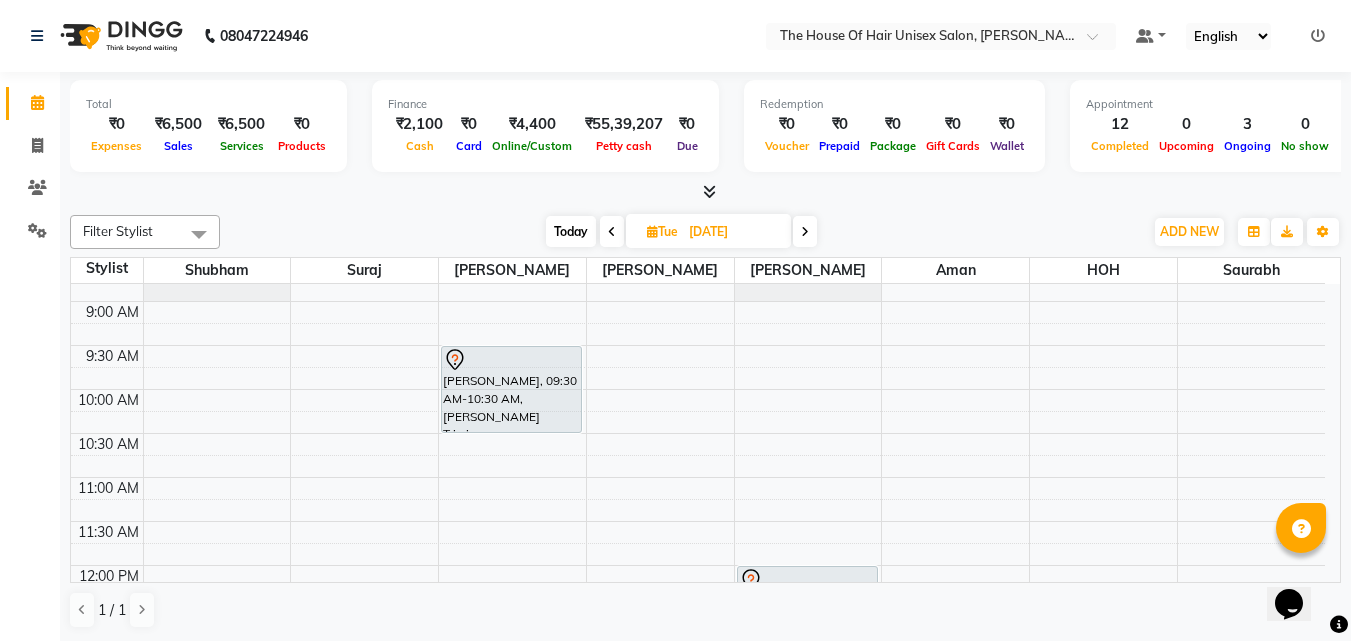 scroll, scrollTop: 157, scrollLeft: 0, axis: vertical 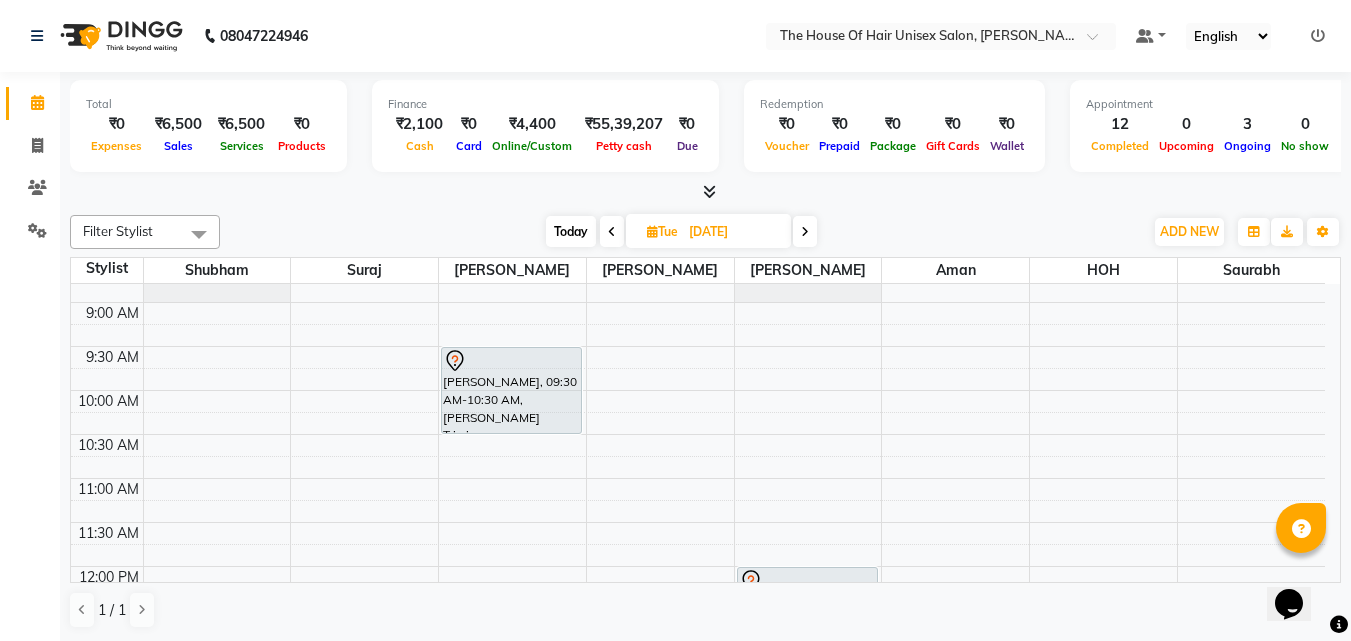 click on "Today" at bounding box center [571, 231] 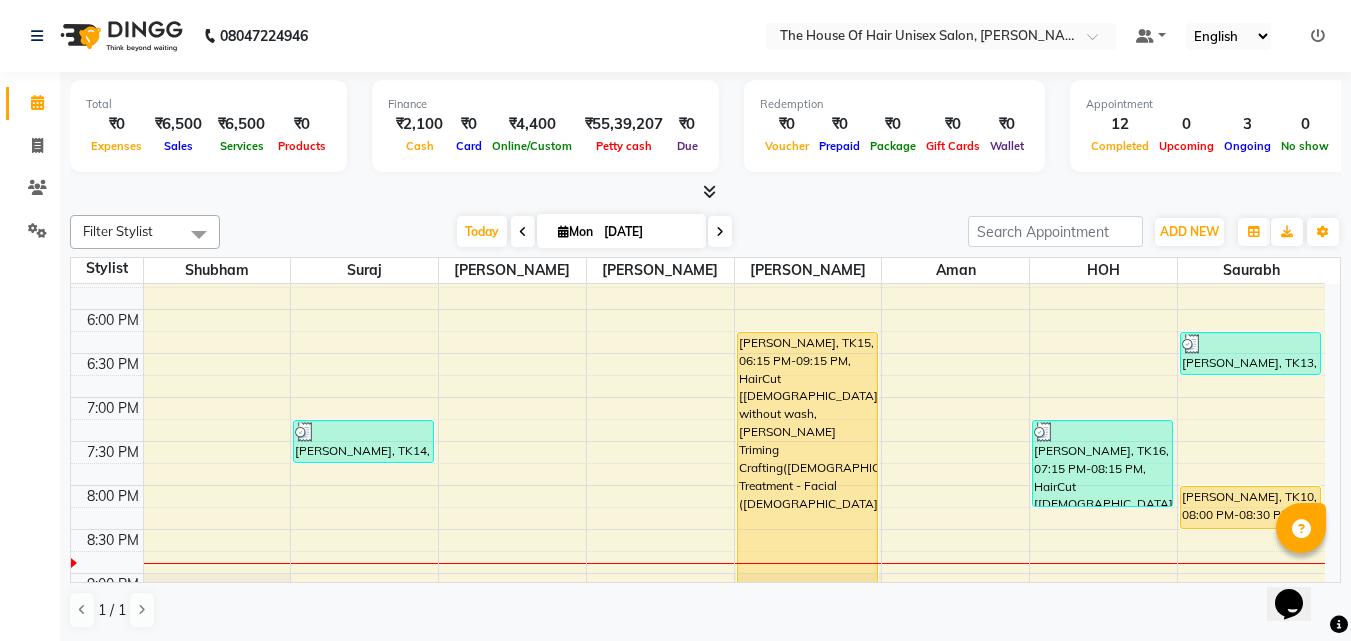 scroll, scrollTop: 943, scrollLeft: 0, axis: vertical 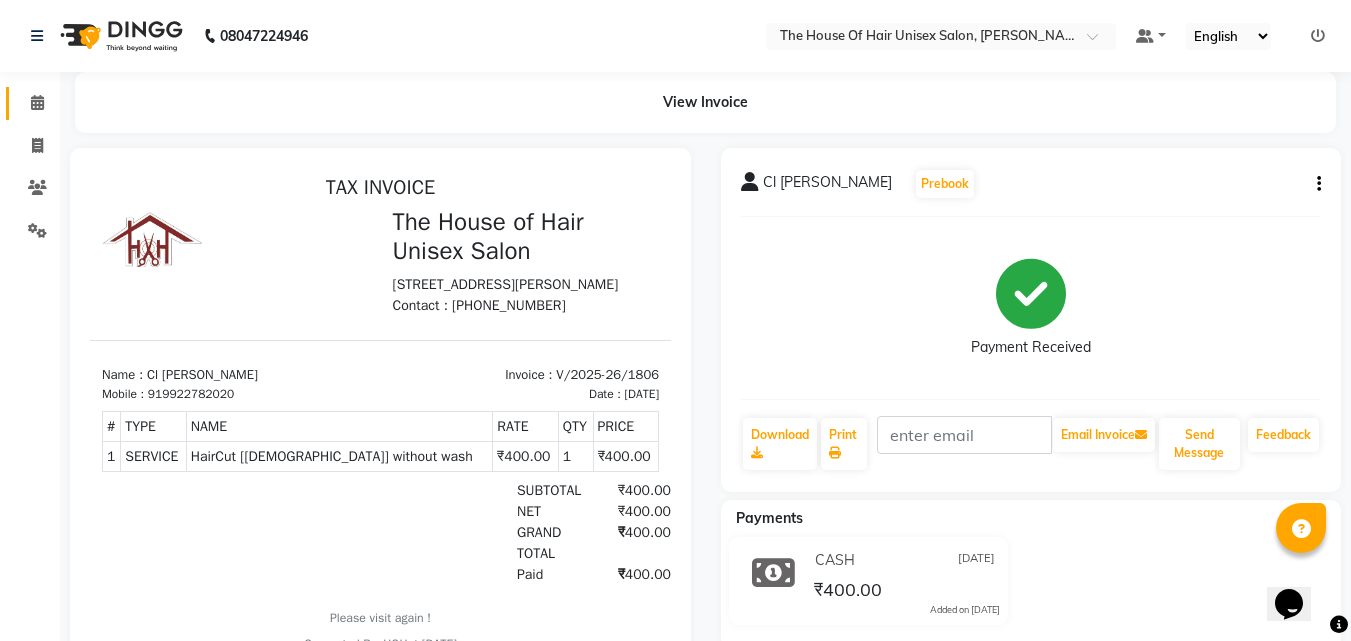 click on "Calendar" 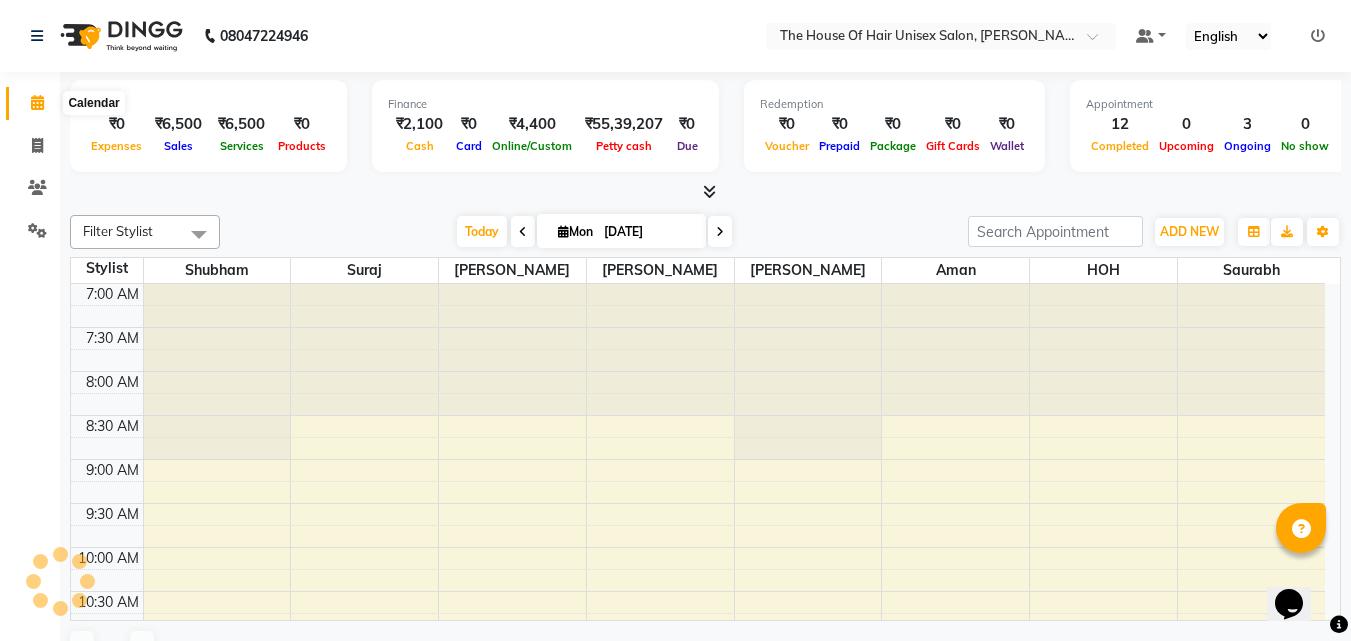 scroll, scrollTop: 979, scrollLeft: 0, axis: vertical 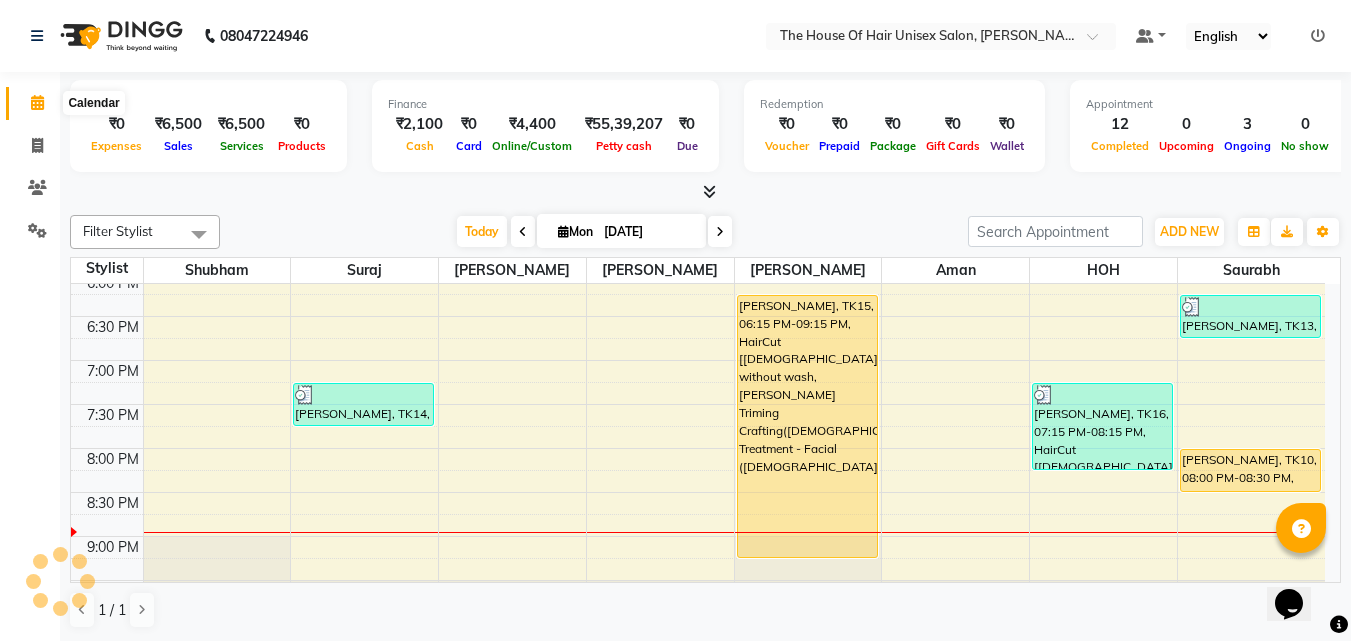 click 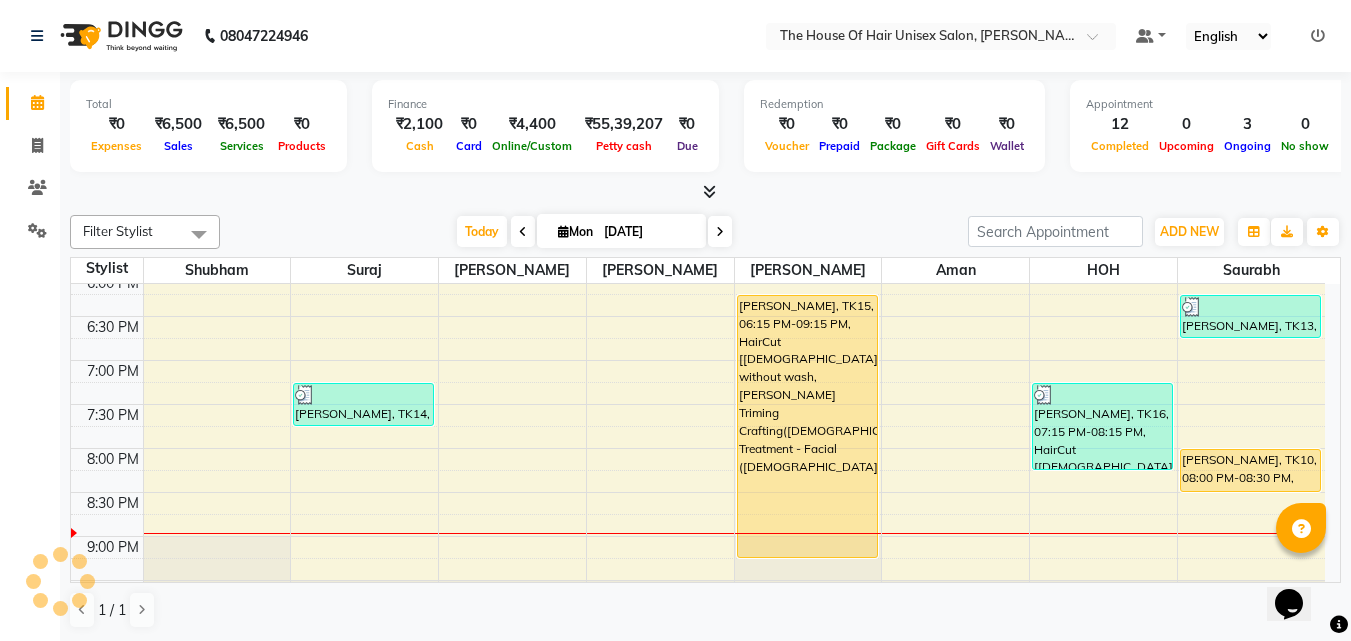 scroll, scrollTop: 0, scrollLeft: 0, axis: both 